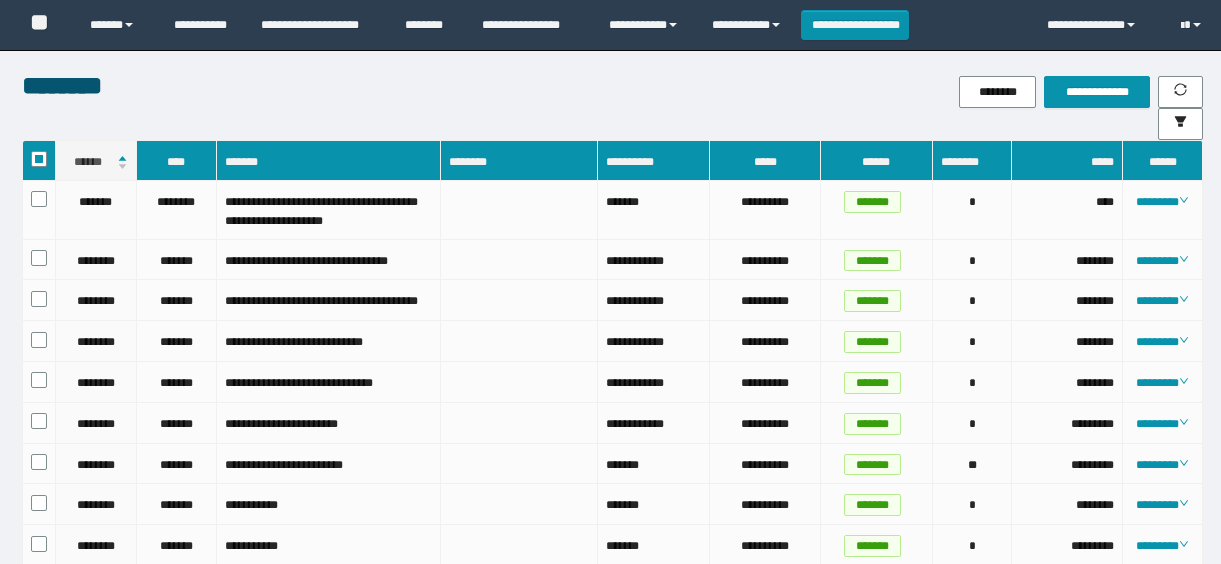 scroll, scrollTop: 1644, scrollLeft: 0, axis: vertical 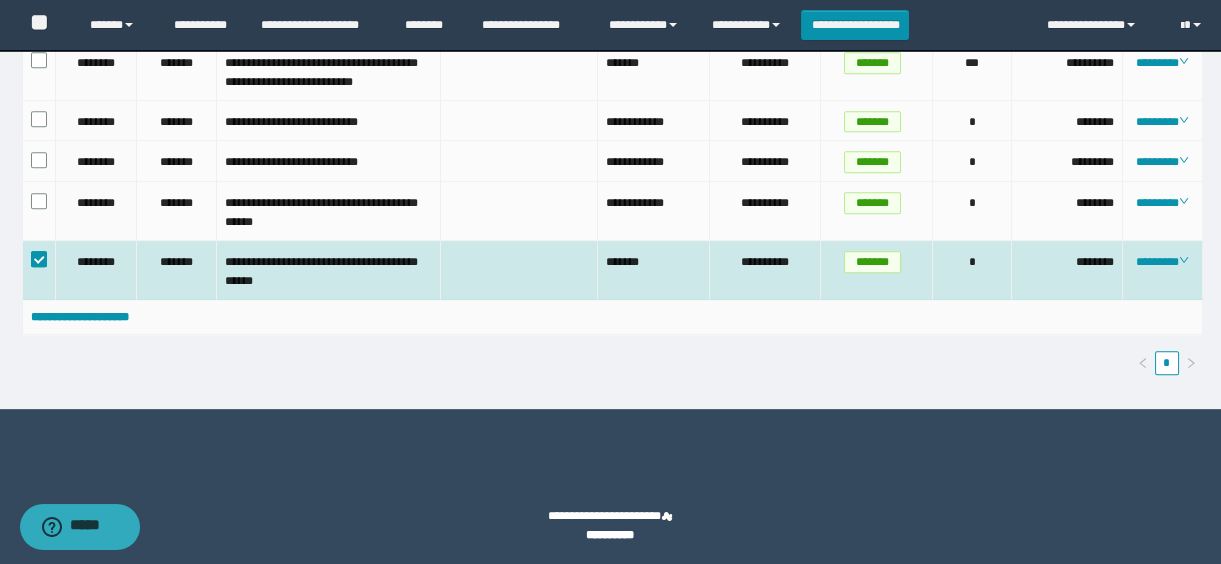 click at bounding box center [39, 259] 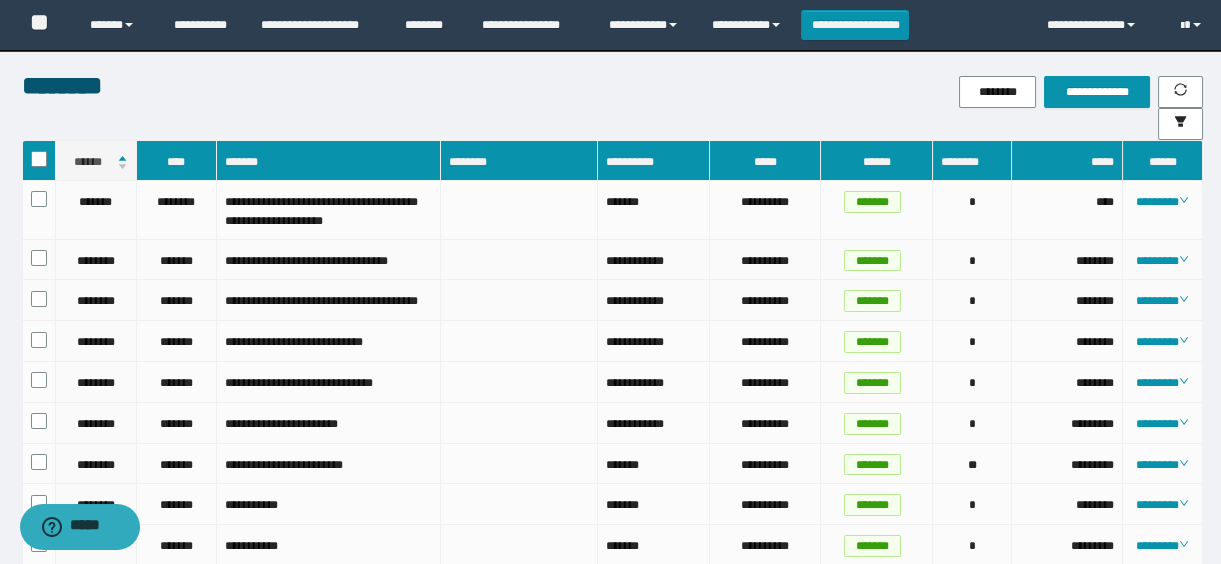 scroll, scrollTop: 181, scrollLeft: 0, axis: vertical 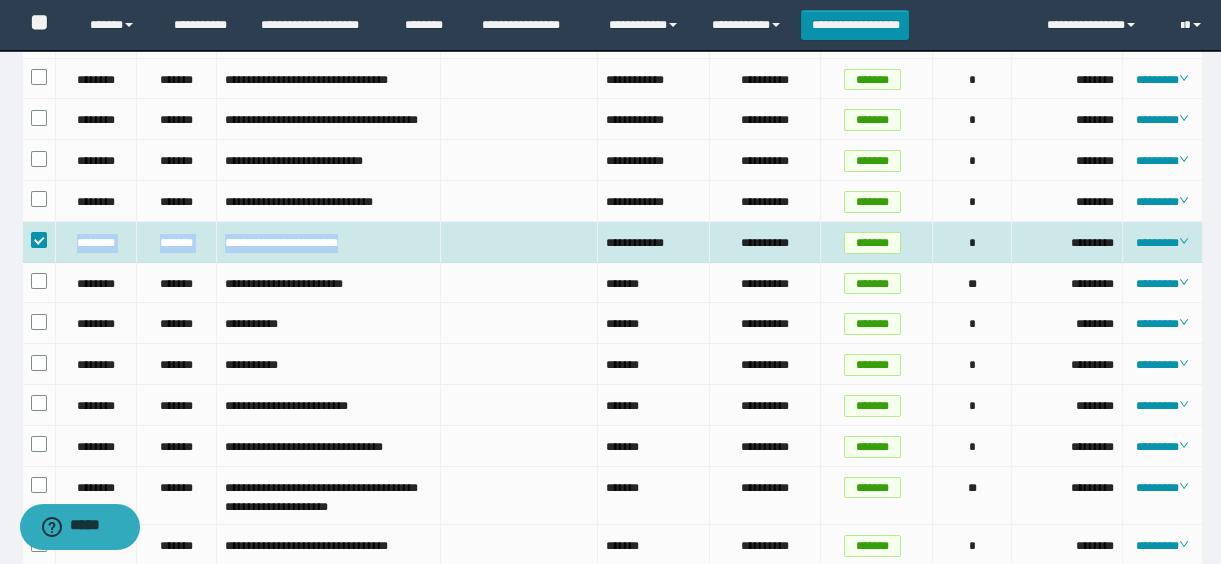 drag, startPoint x: 67, startPoint y: 282, endPoint x: 490, endPoint y: 278, distance: 423.01892 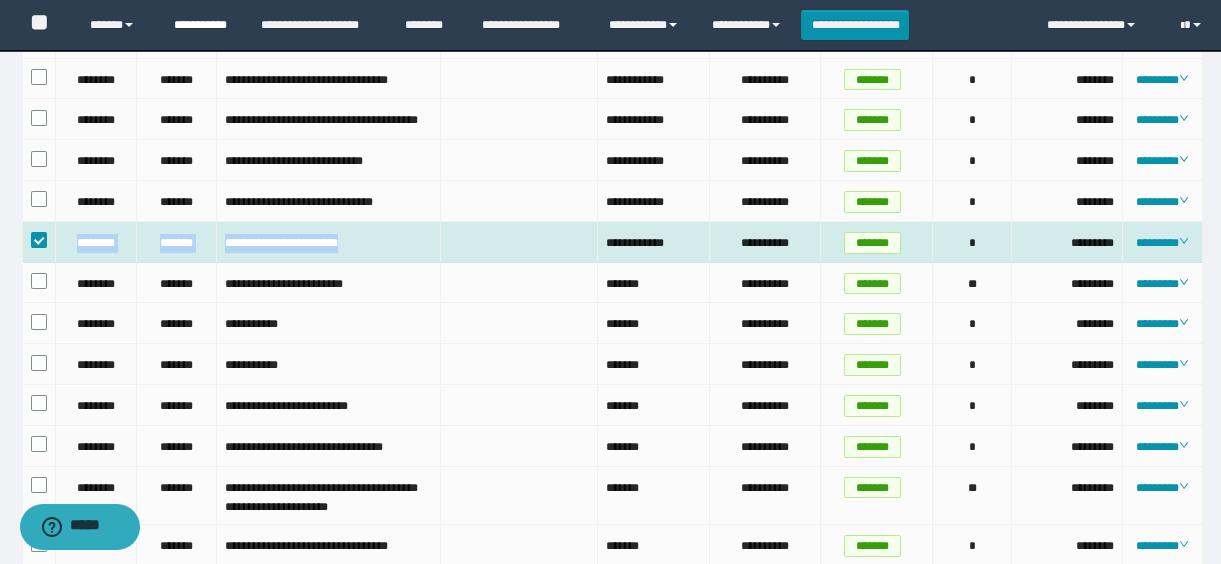 copy on "**********" 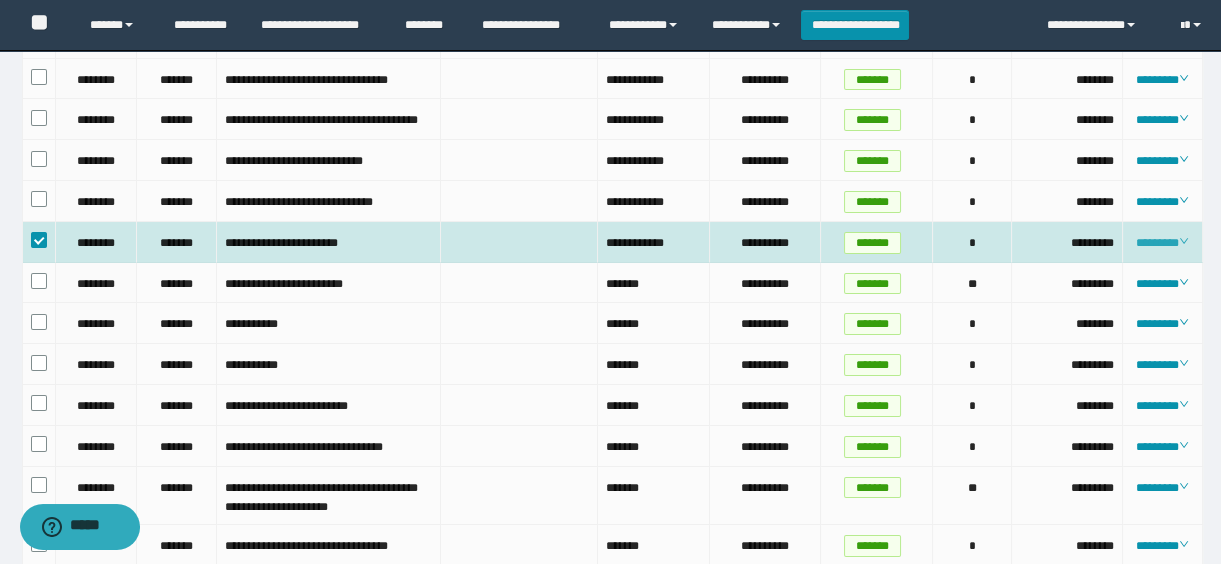 click on "********" at bounding box center [1162, 243] 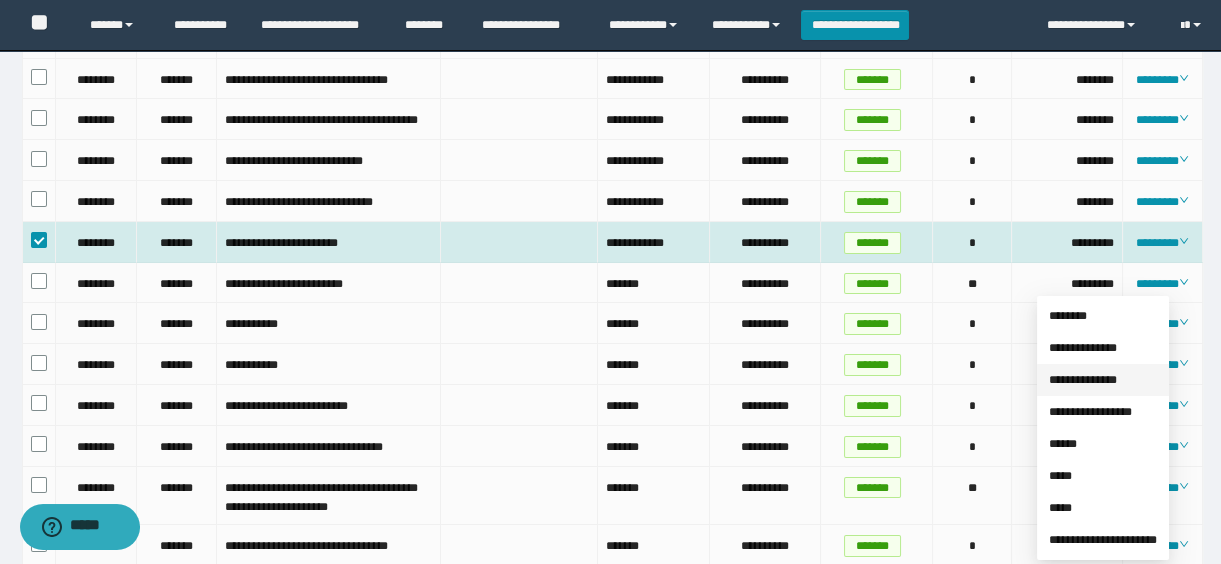 click on "**********" at bounding box center (1083, 380) 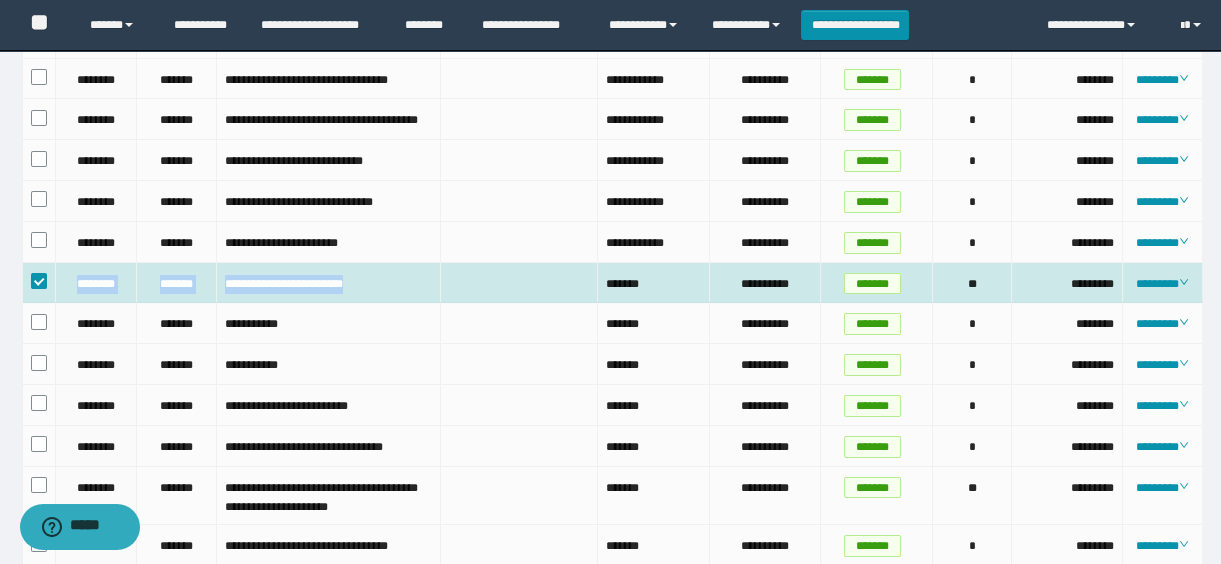 drag, startPoint x: 77, startPoint y: 326, endPoint x: 405, endPoint y: 331, distance: 328.03812 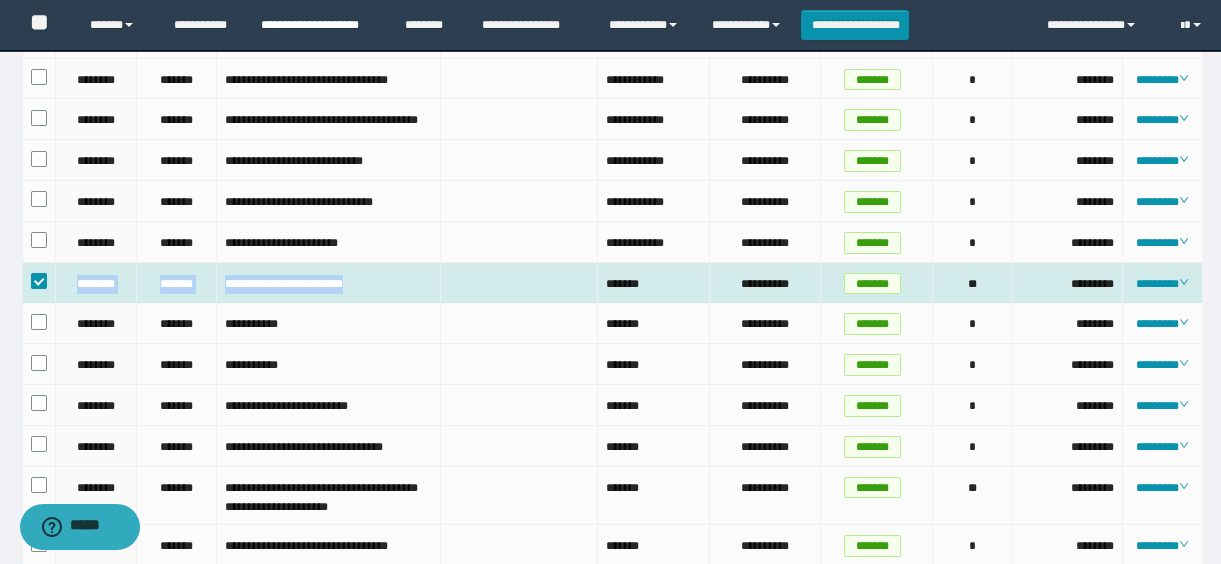 copy on "**********" 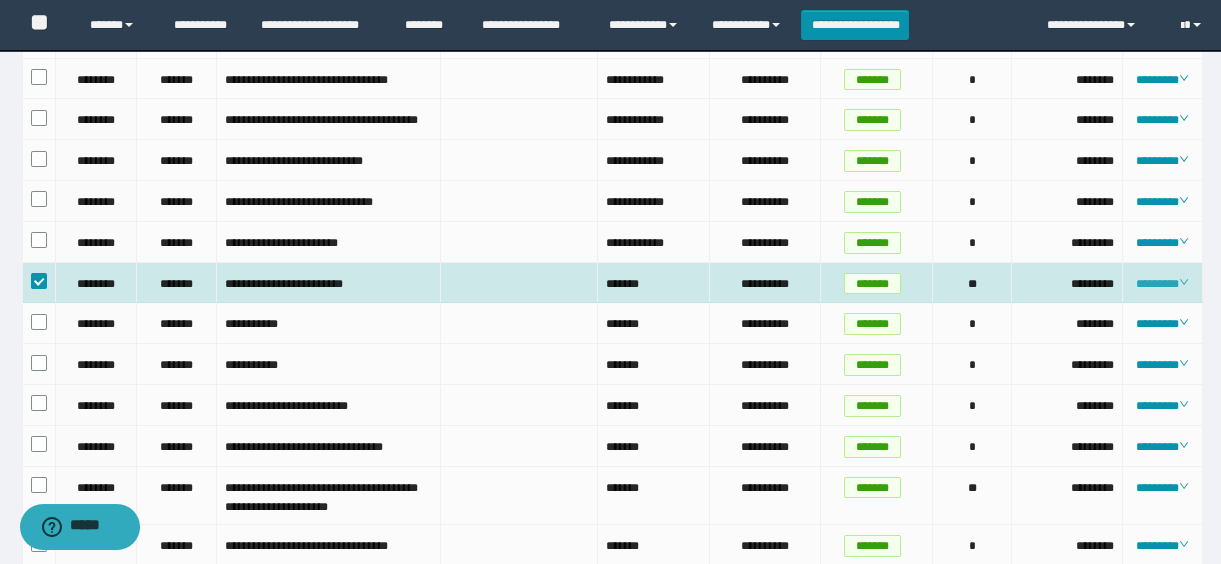 click on "********" at bounding box center [1162, 284] 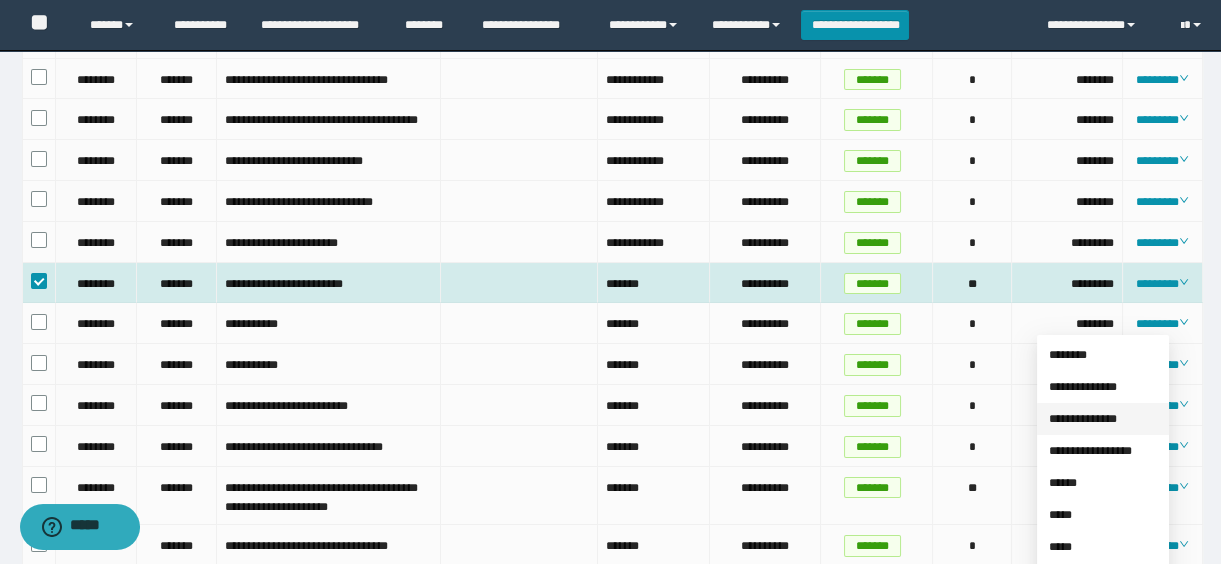 click on "**********" at bounding box center [1083, 419] 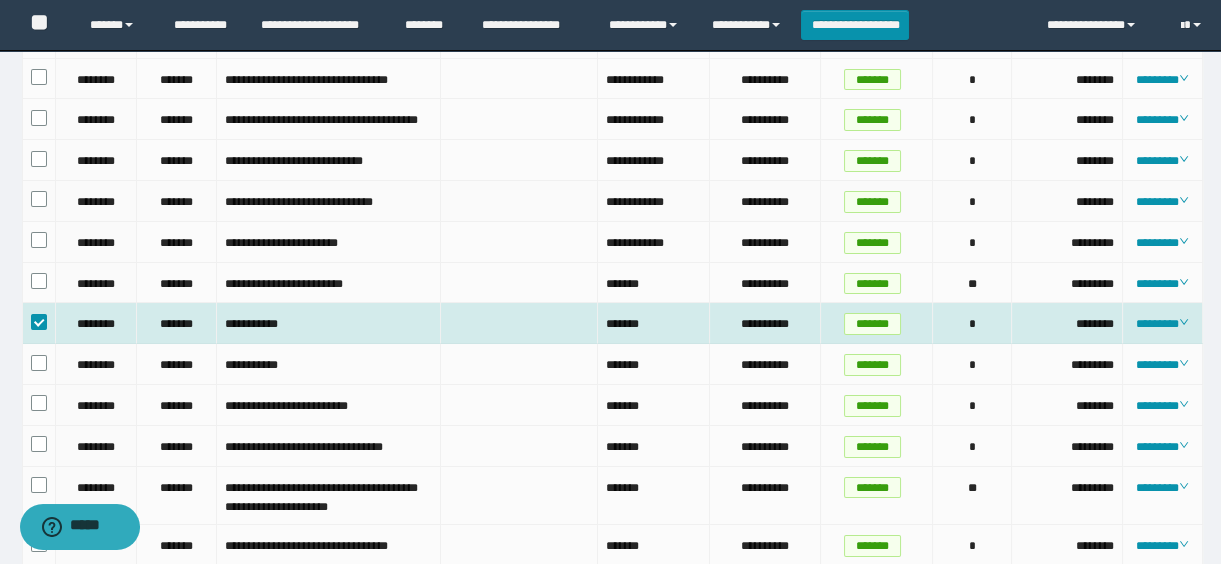scroll, scrollTop: 363, scrollLeft: 0, axis: vertical 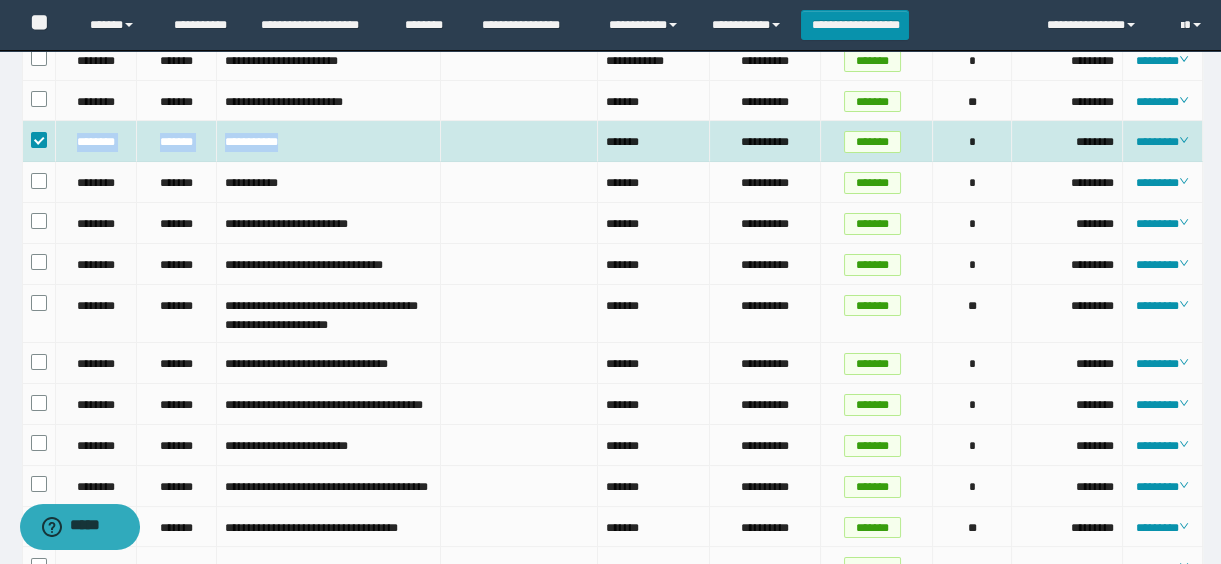 drag, startPoint x: 65, startPoint y: 180, endPoint x: 340, endPoint y: 186, distance: 275.06546 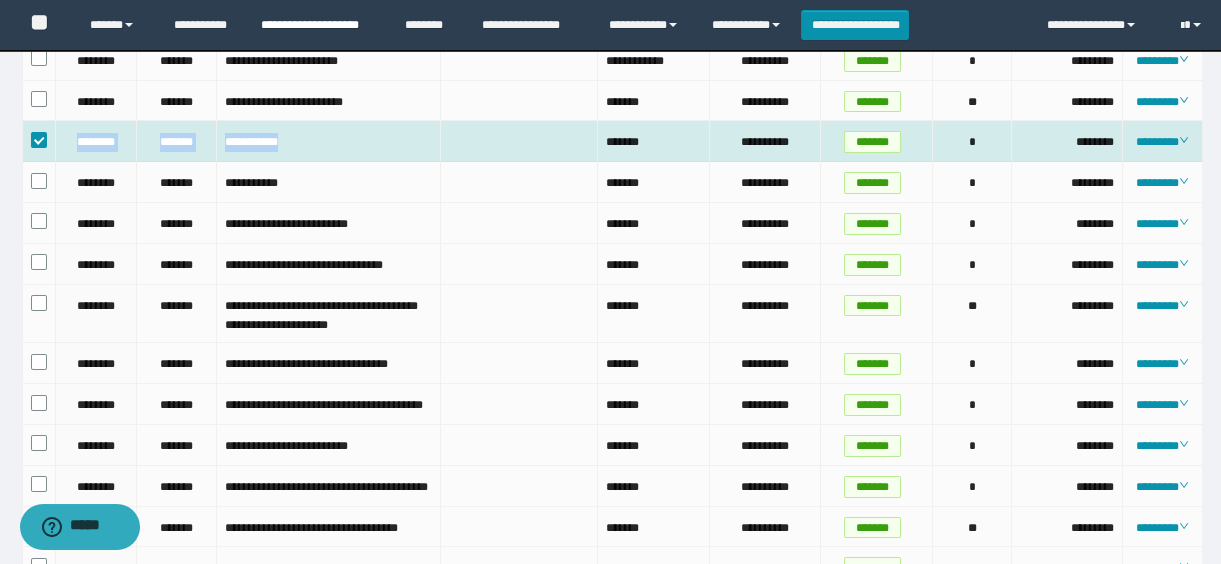 copy on "**********" 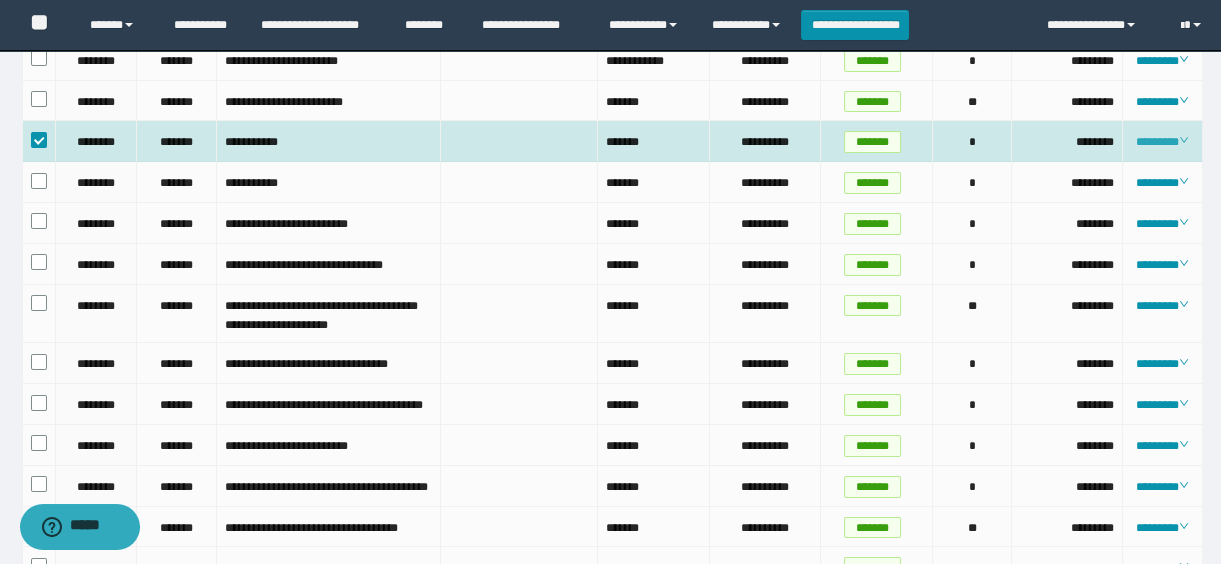 click on "********" at bounding box center (1162, 142) 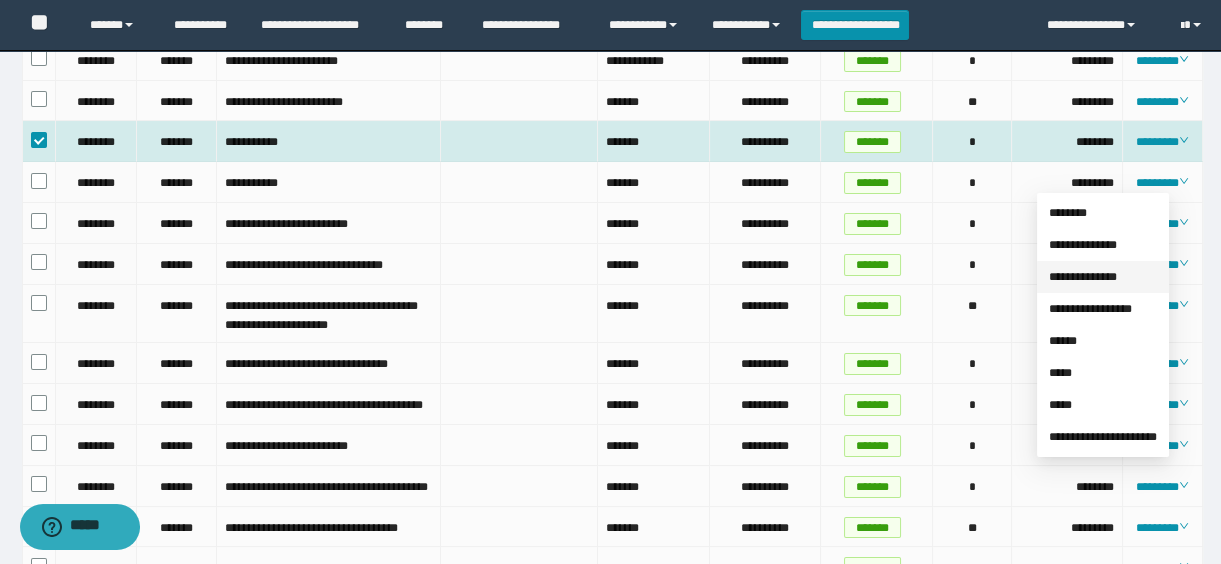 click on "**********" at bounding box center [1083, 277] 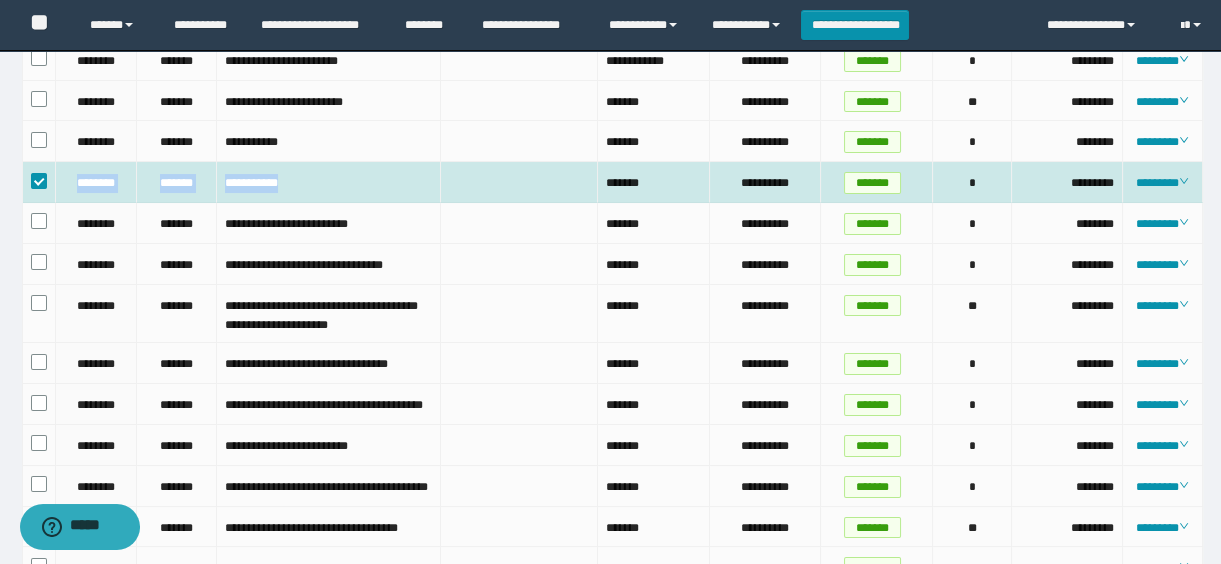 drag, startPoint x: 64, startPoint y: 219, endPoint x: 354, endPoint y: 215, distance: 290.0276 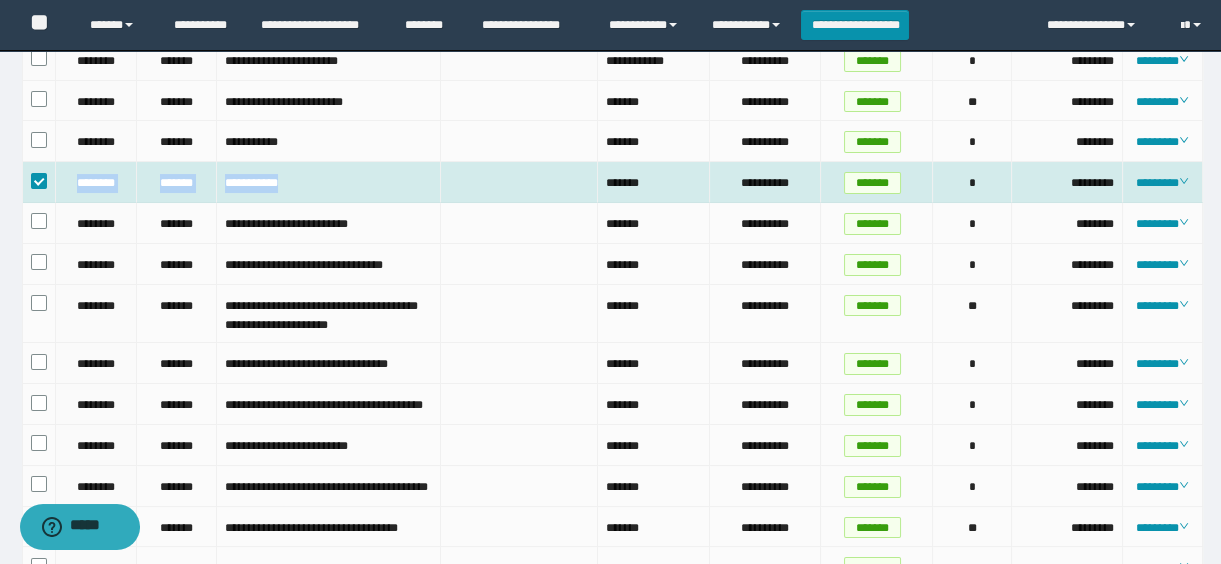 copy on "**********" 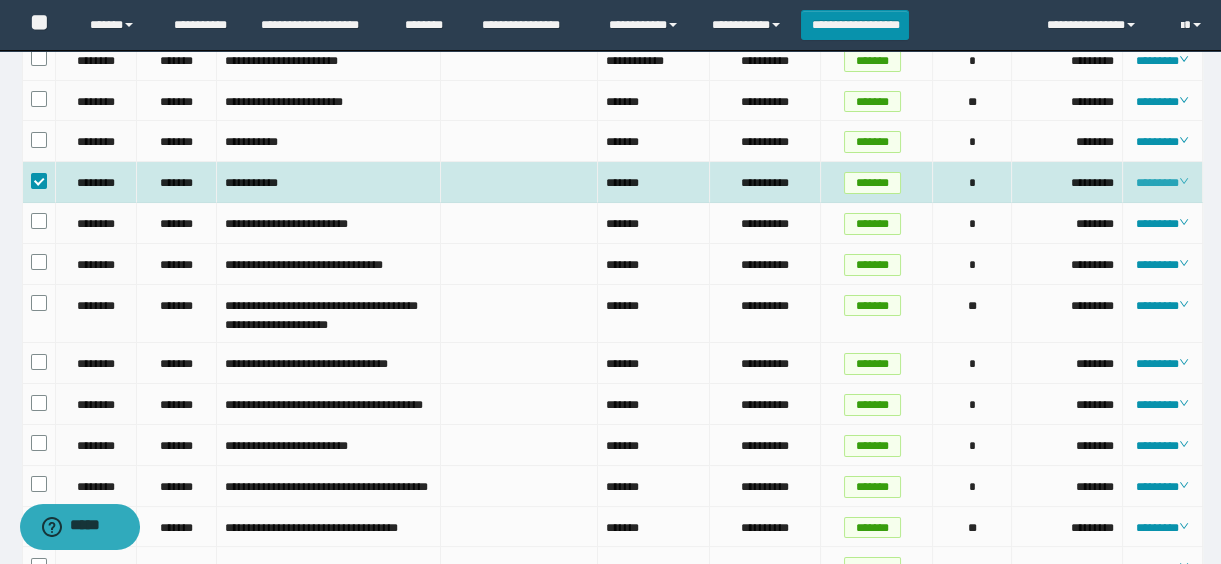 click on "********" at bounding box center (1162, 183) 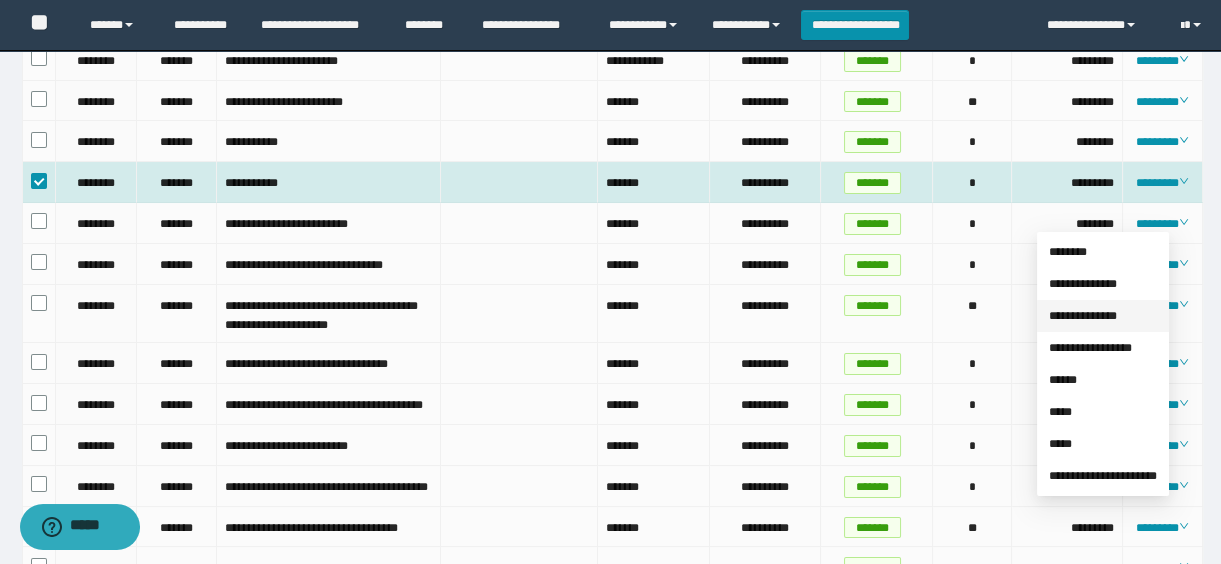click on "**********" at bounding box center (1083, 316) 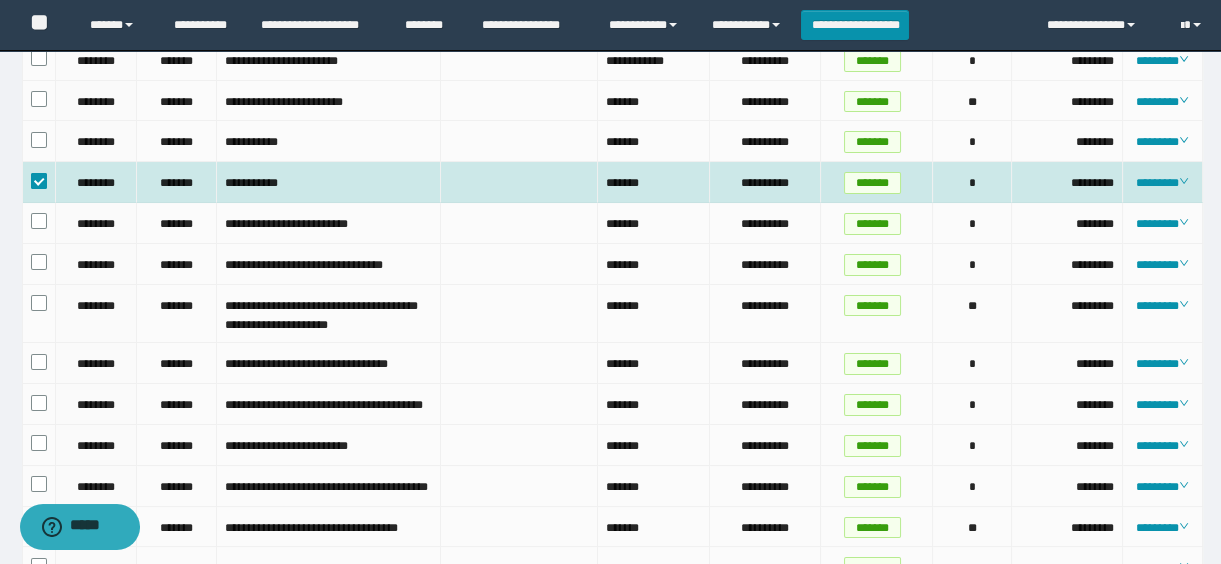 click at bounding box center [39, 181] 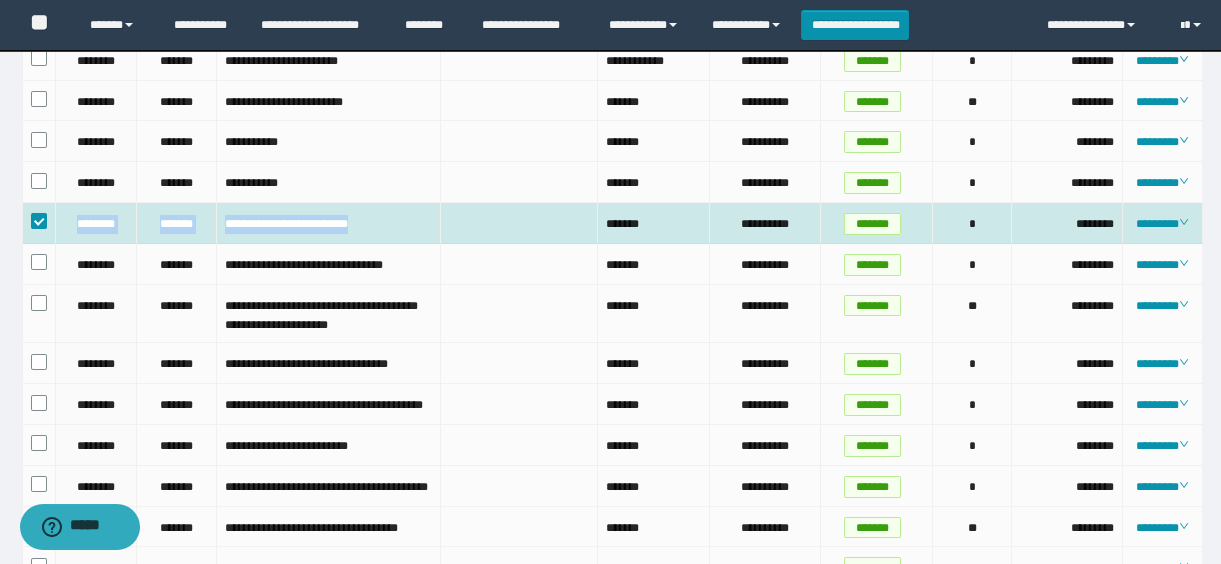 drag, startPoint x: 74, startPoint y: 264, endPoint x: 398, endPoint y: 265, distance: 324.00156 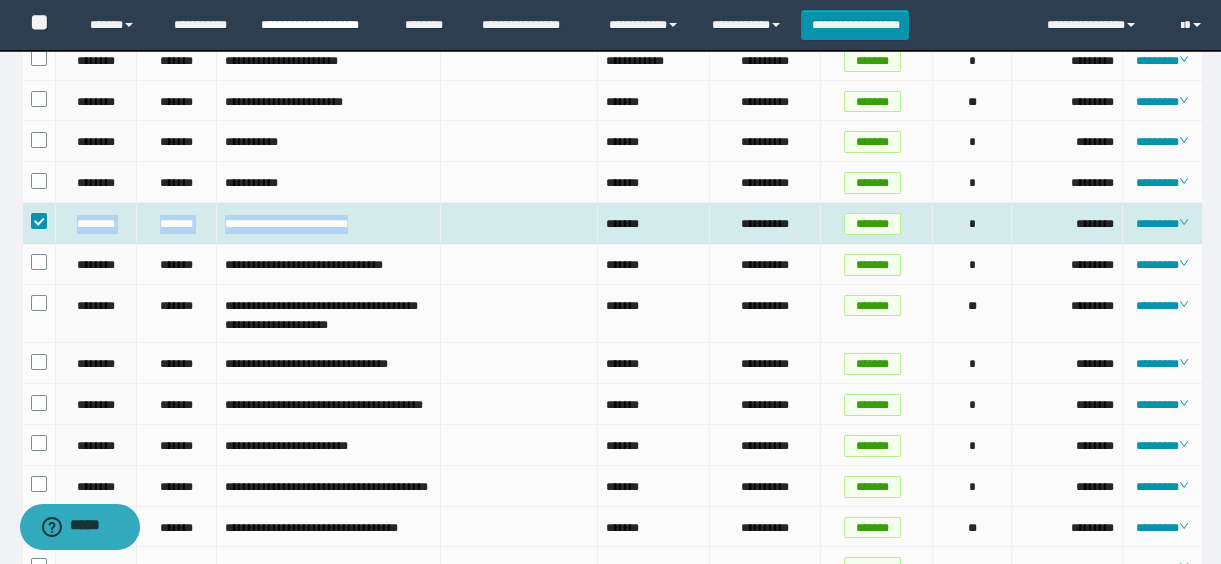 copy on "**********" 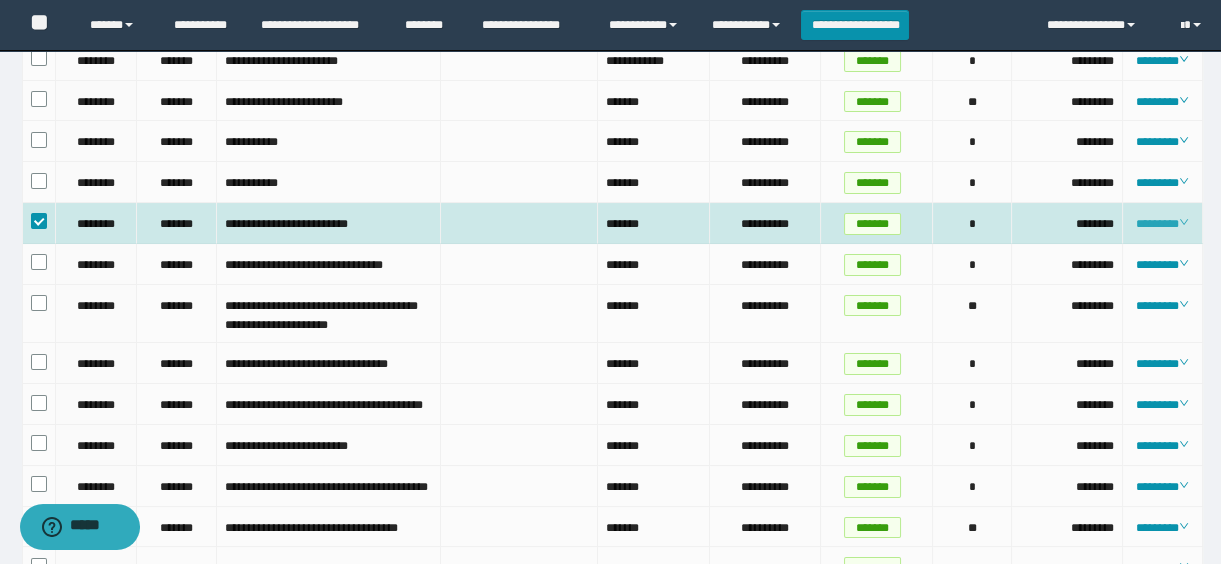 click on "********" at bounding box center [1162, 224] 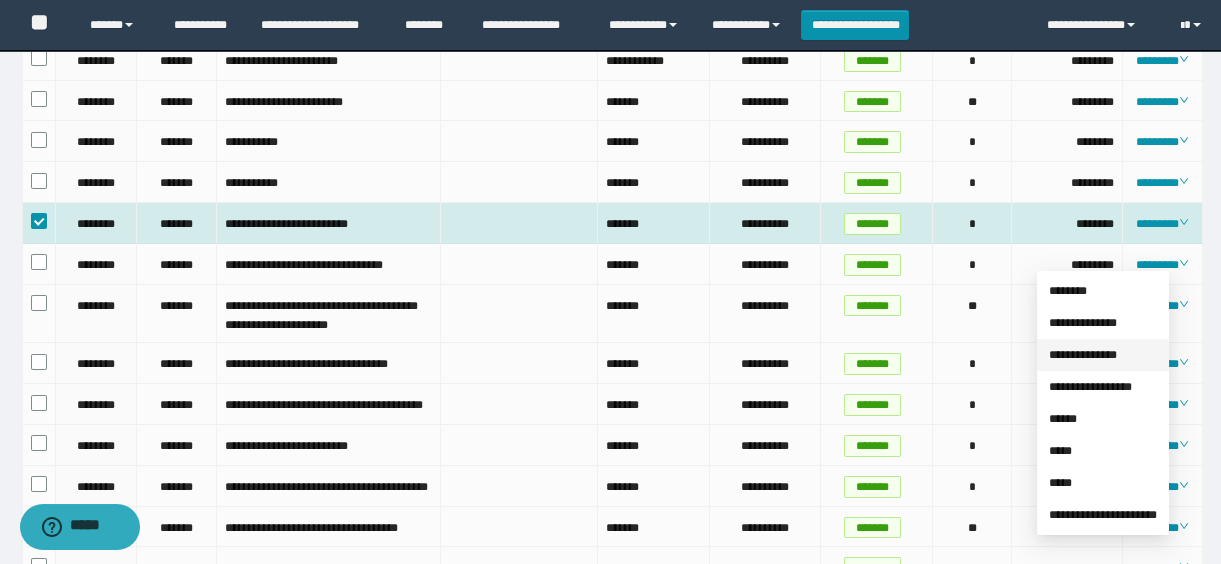 click on "**********" at bounding box center (1083, 355) 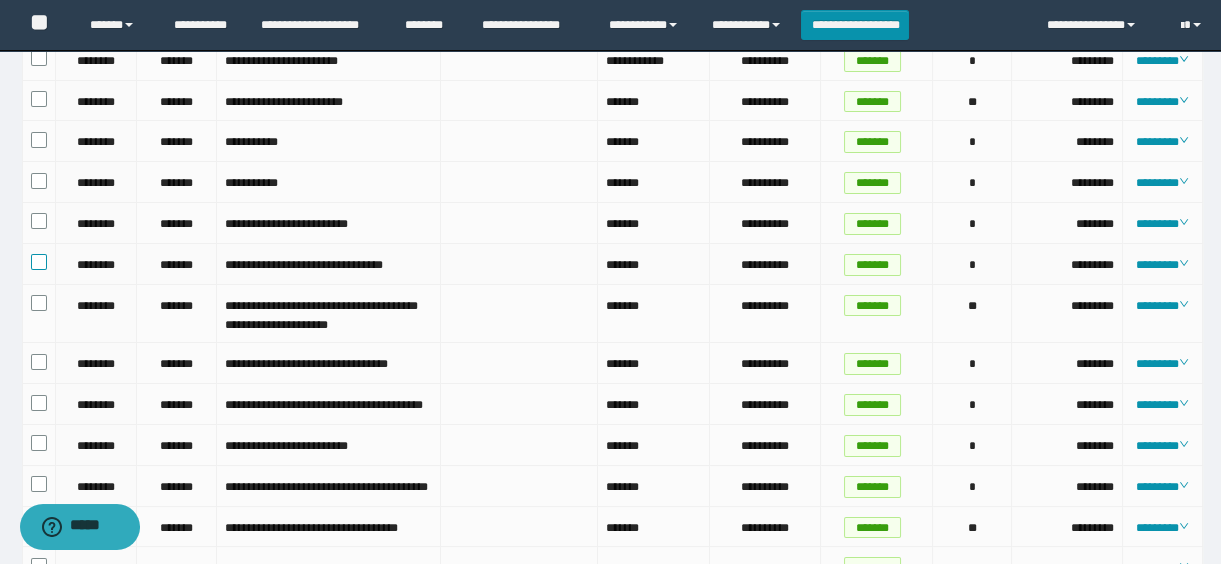 click at bounding box center (39, 262) 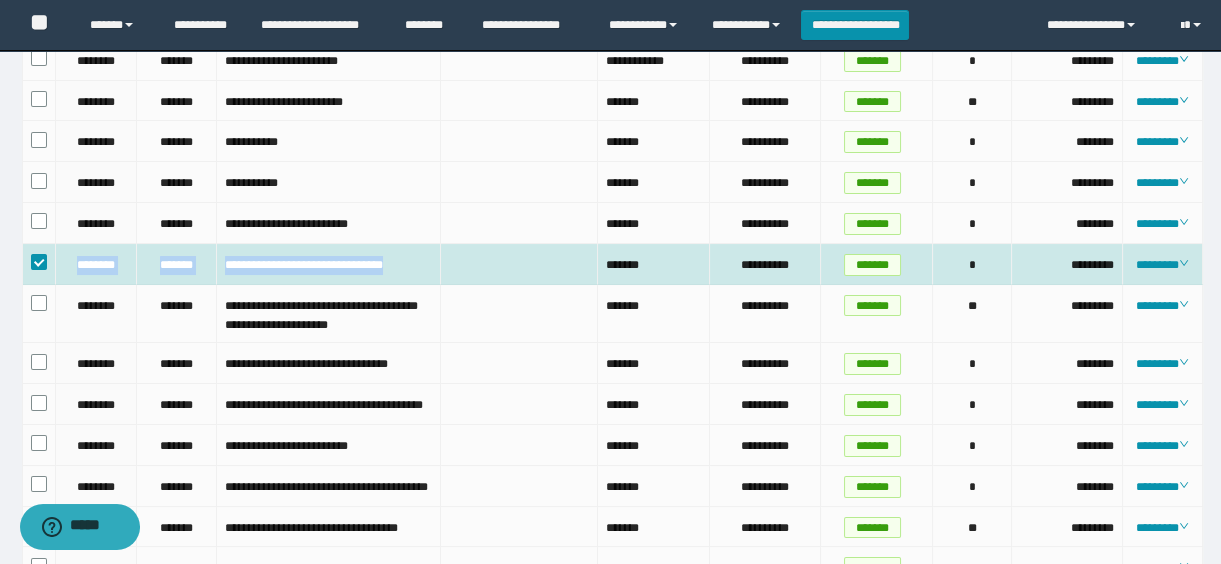 drag, startPoint x: 70, startPoint y: 297, endPoint x: 446, endPoint y: 305, distance: 376.08508 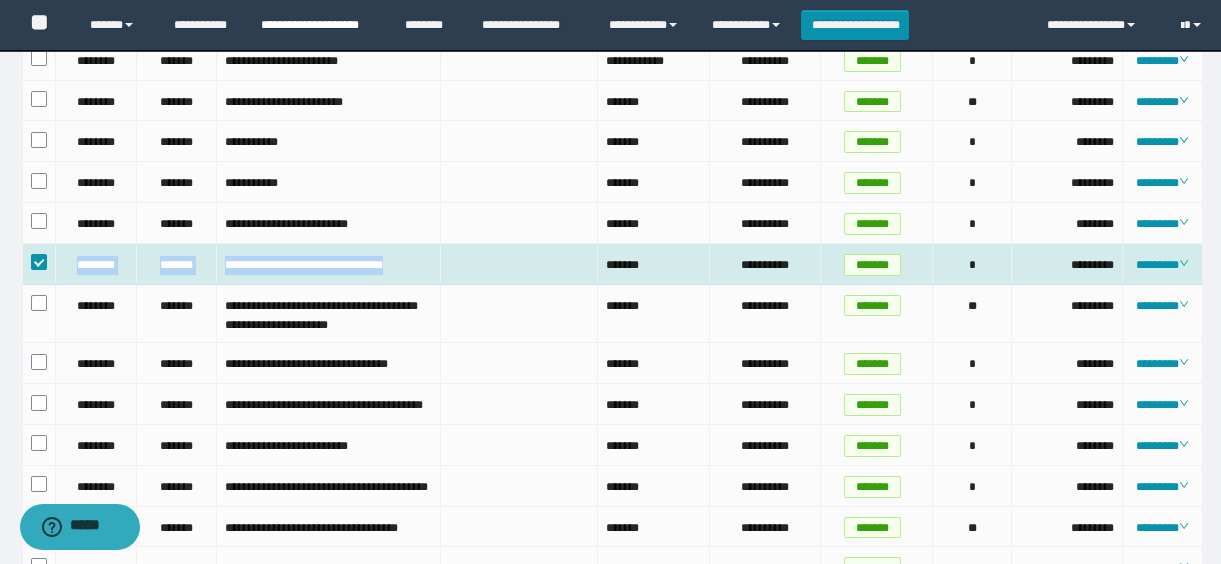 copy on "**********" 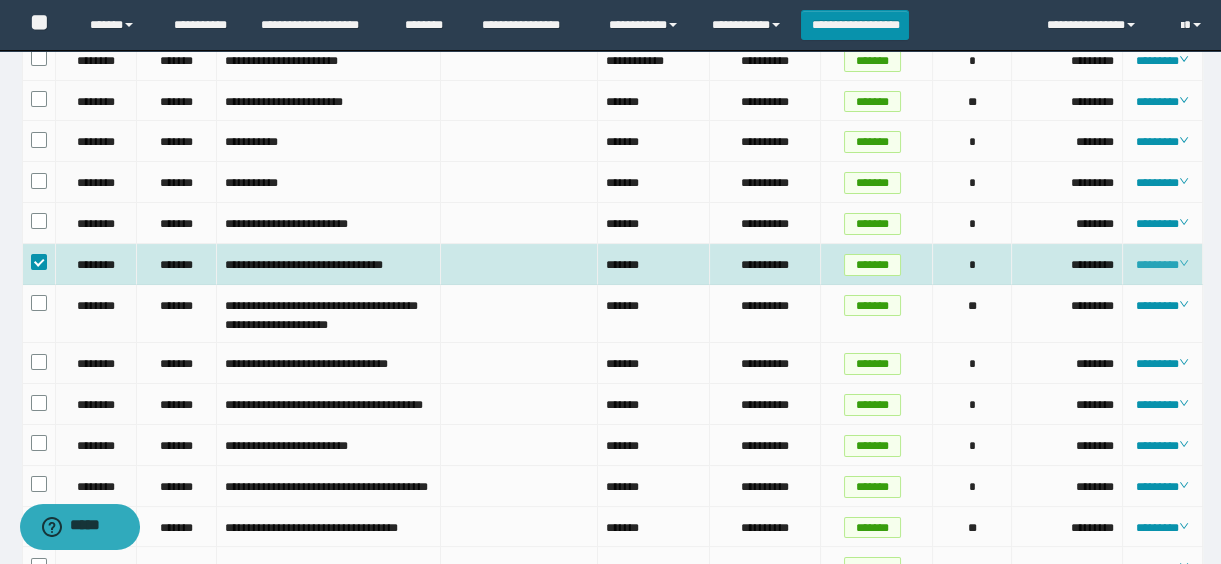 click on "********" at bounding box center [1162, 265] 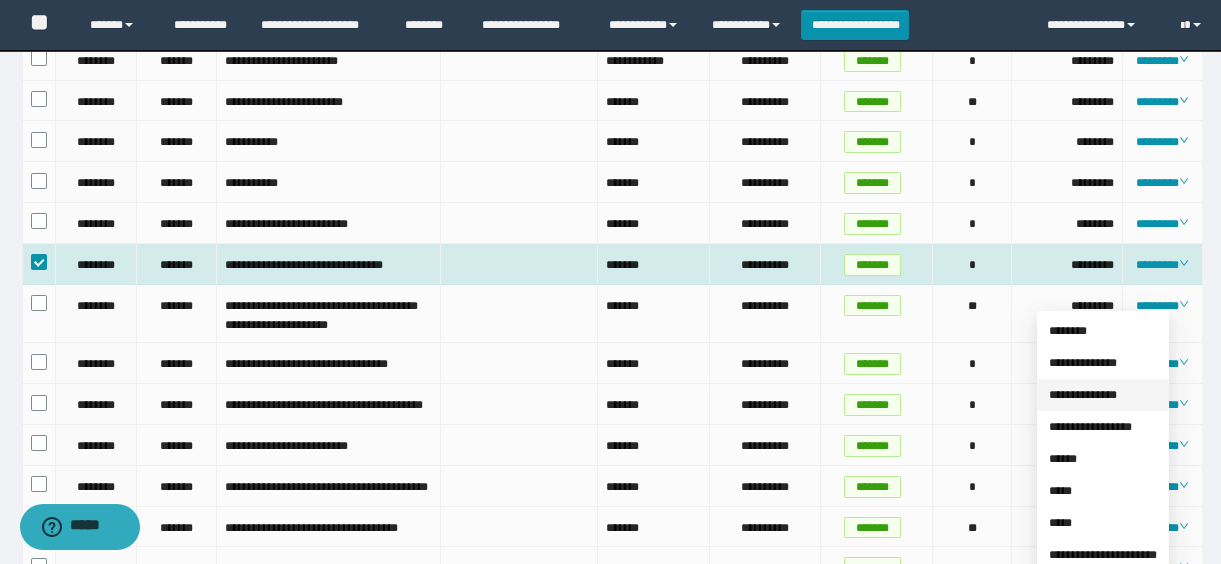 click on "**********" at bounding box center (1083, 395) 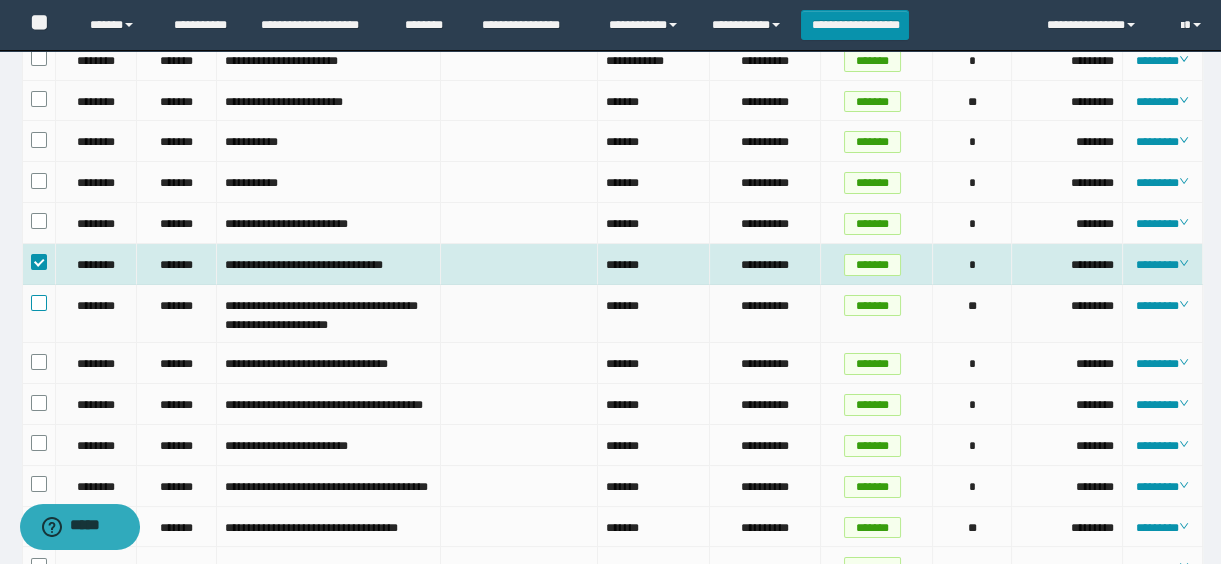 drag, startPoint x: 44, startPoint y: 291, endPoint x: 38, endPoint y: 329, distance: 38.470768 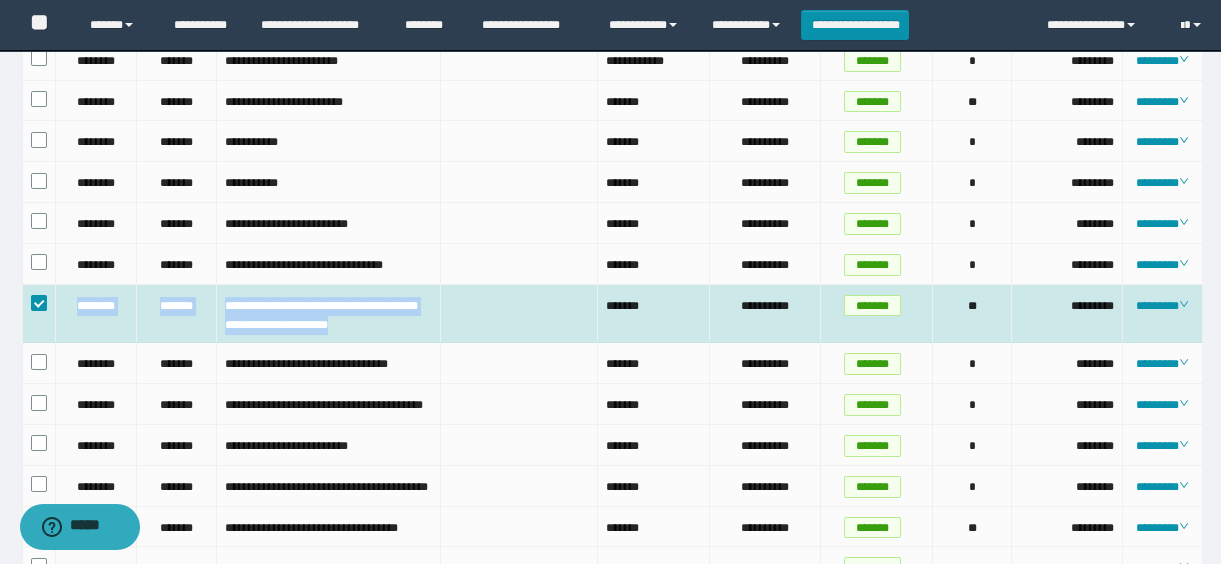 drag, startPoint x: 74, startPoint y: 339, endPoint x: 450, endPoint y: 367, distance: 377.0411 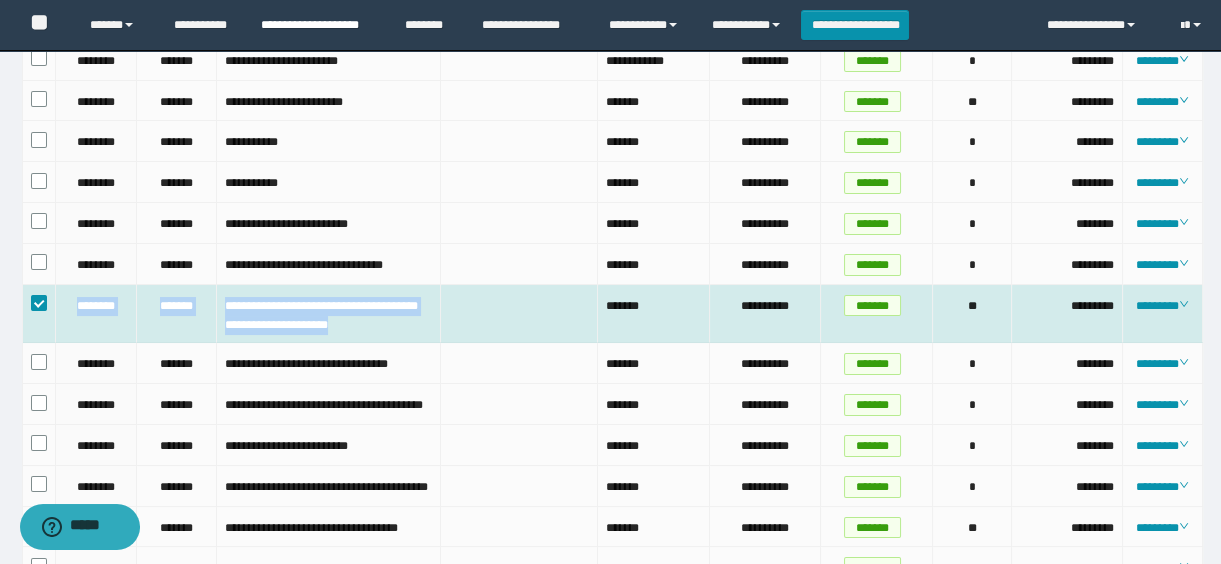 copy on "**********" 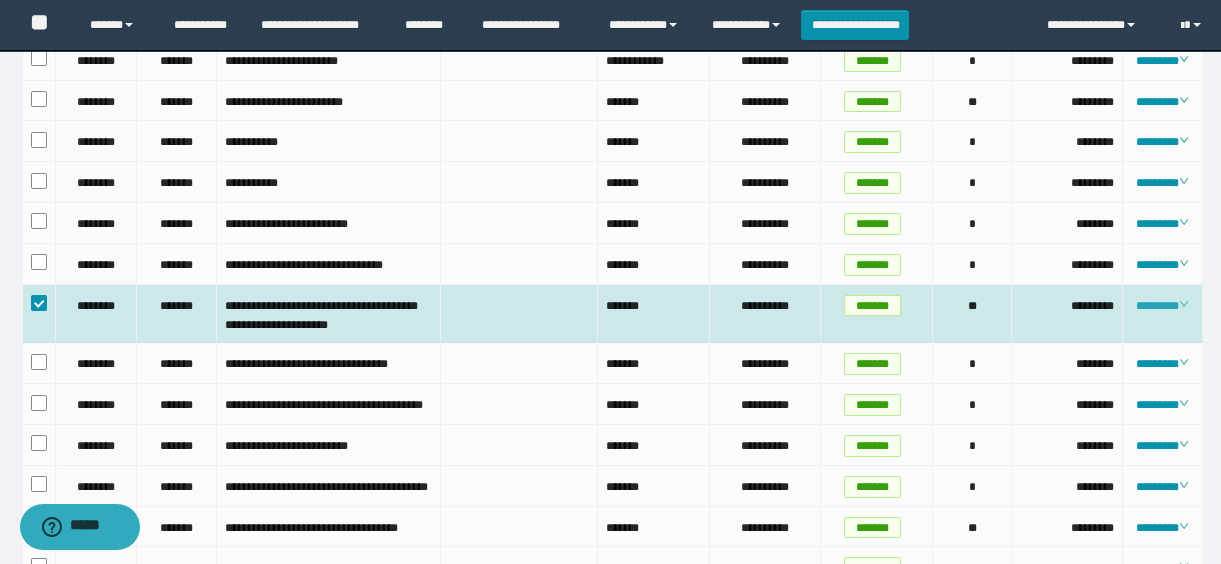 click on "********" at bounding box center (1162, 306) 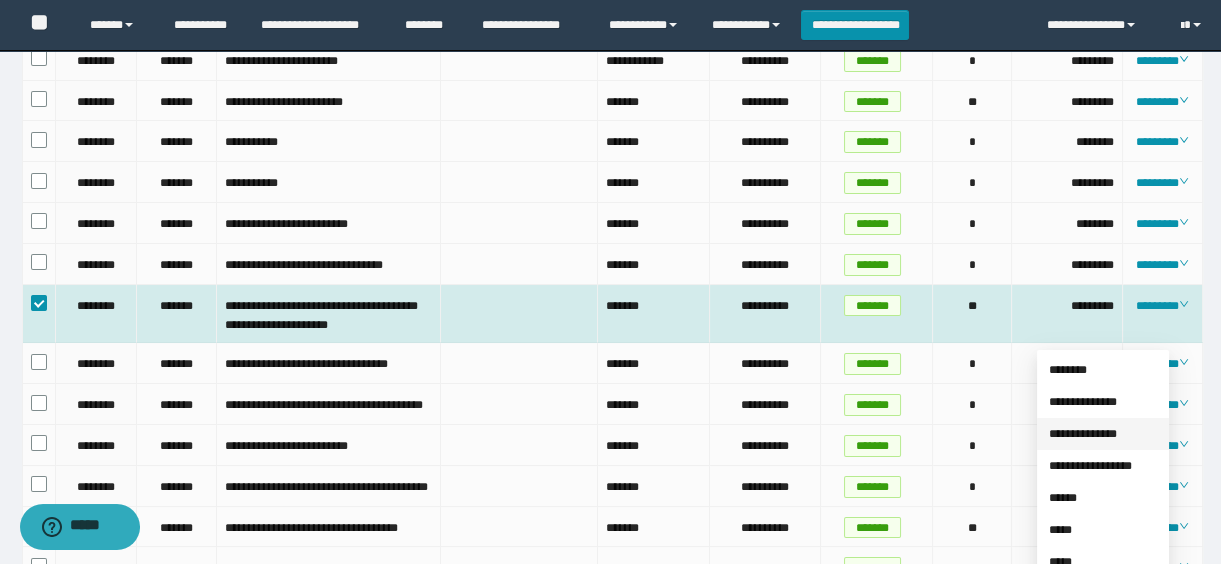 click on "**********" at bounding box center (1083, 434) 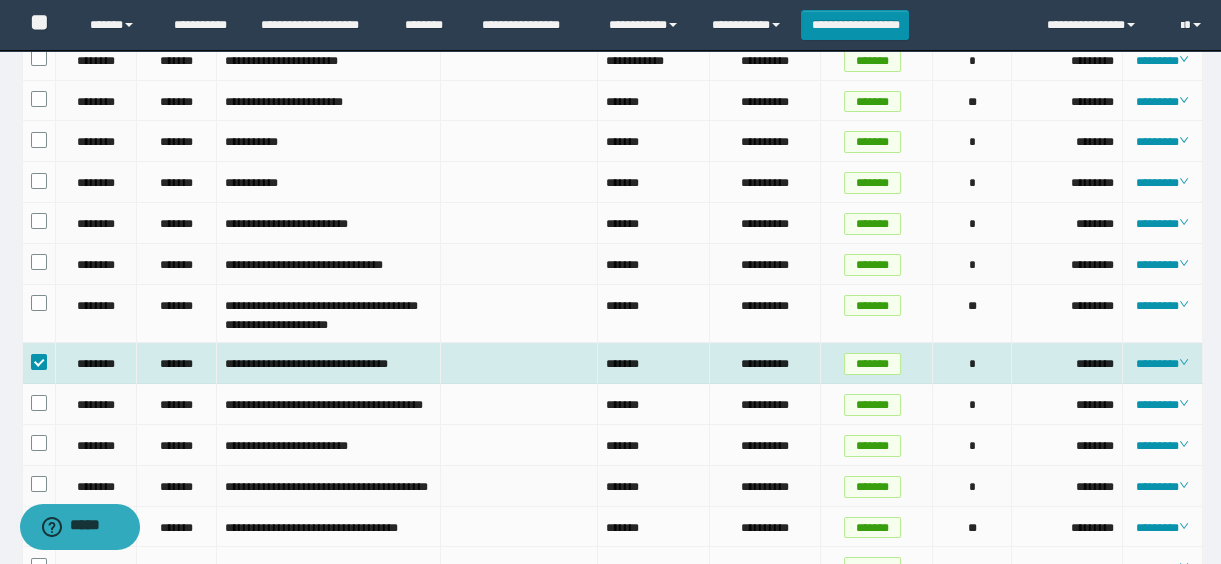 scroll, scrollTop: 636, scrollLeft: 0, axis: vertical 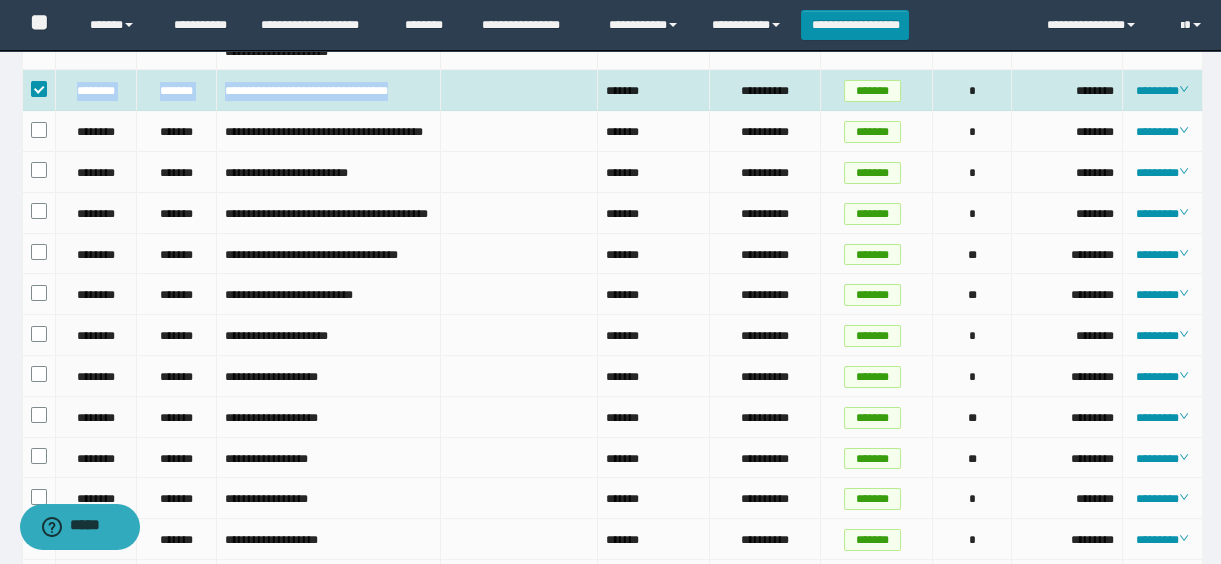 drag, startPoint x: 75, startPoint y: 119, endPoint x: 462, endPoint y: 128, distance: 387.10464 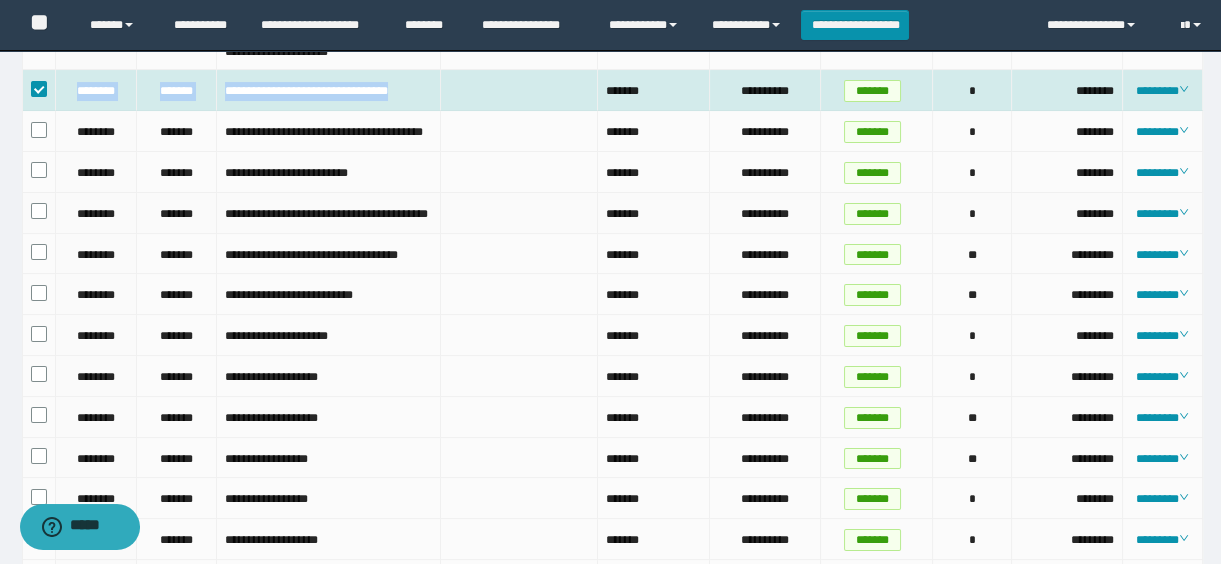 copy on "**********" 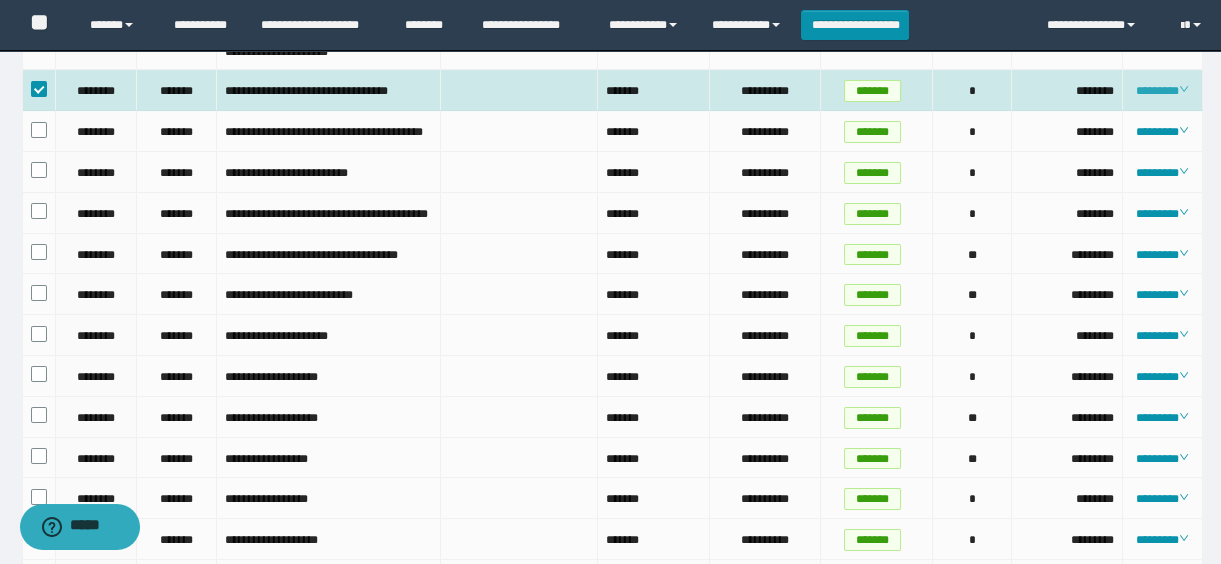 click on "********" at bounding box center [1162, 91] 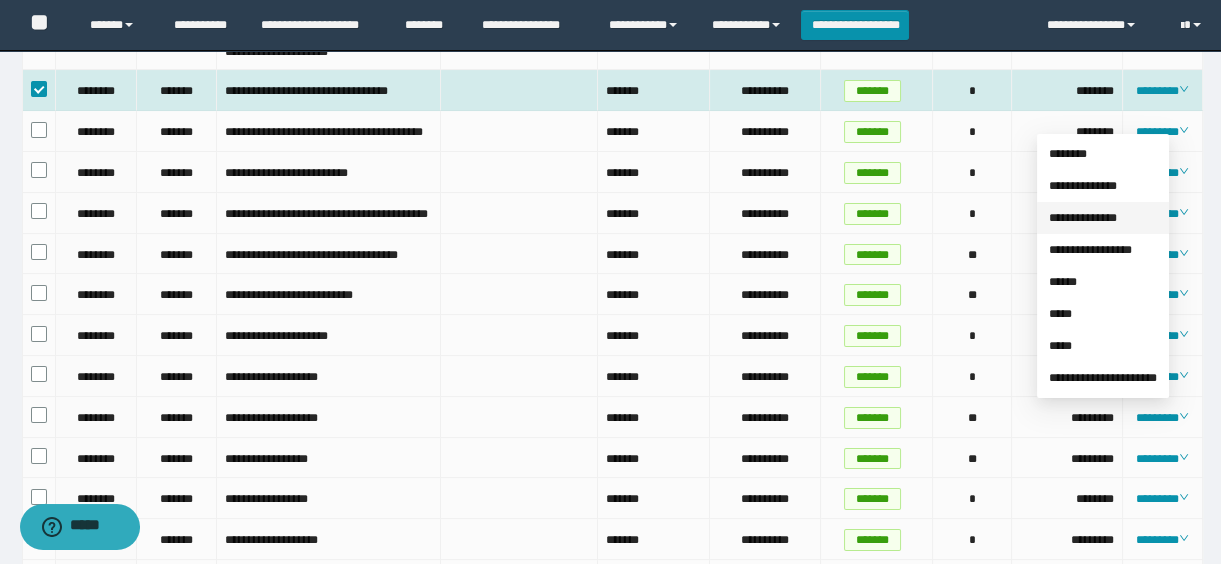 click on "**********" at bounding box center (1083, 218) 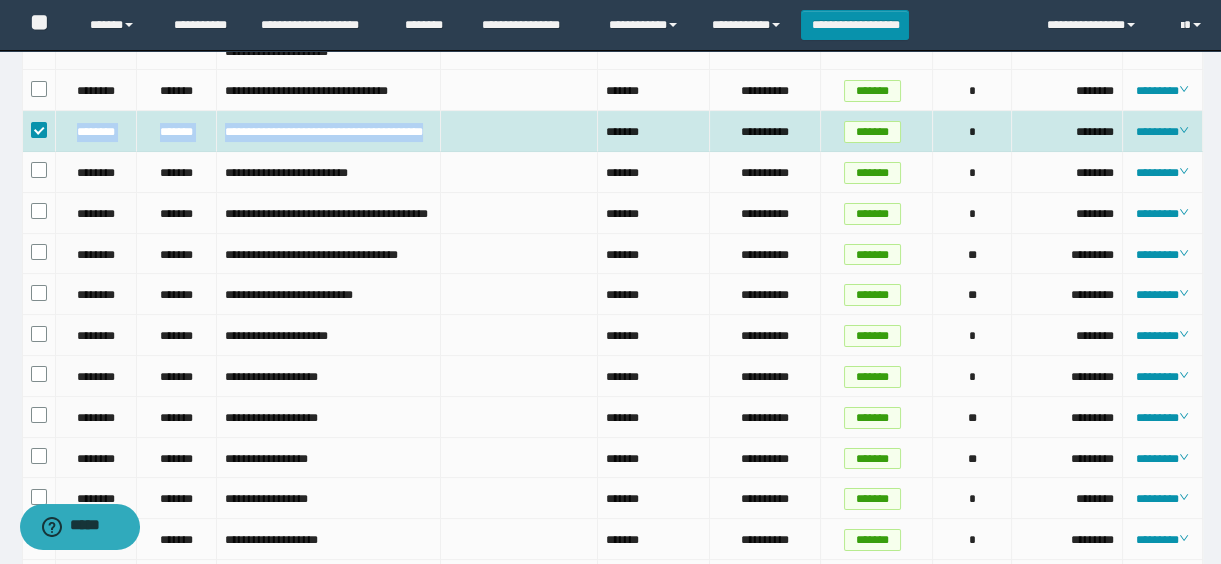 drag, startPoint x: 64, startPoint y: 153, endPoint x: 348, endPoint y: 183, distance: 285.5801 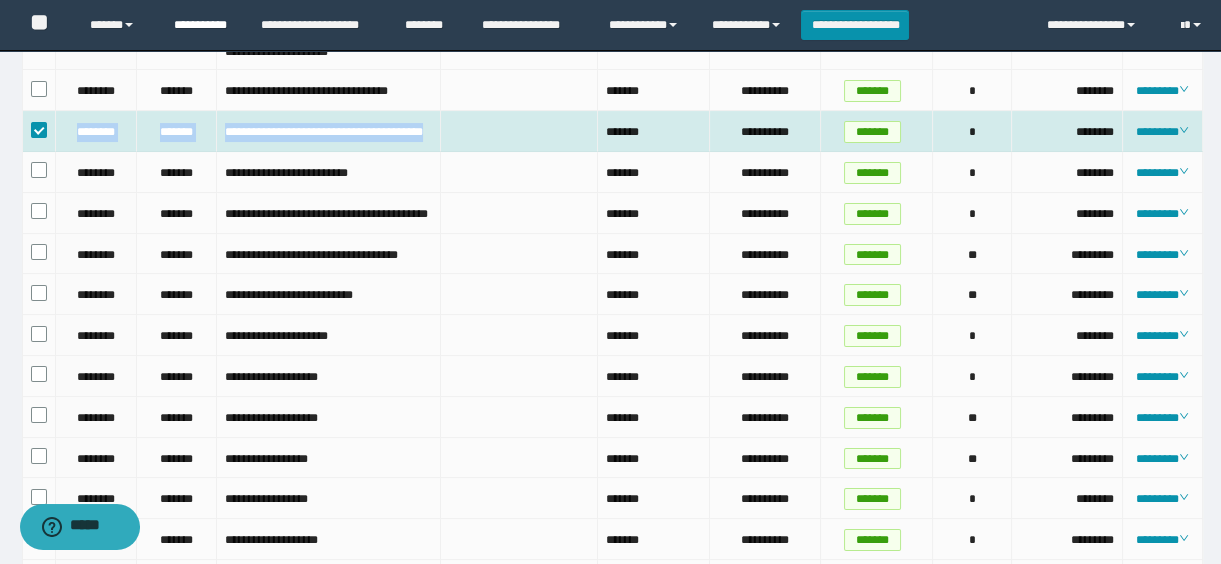 copy on "**********" 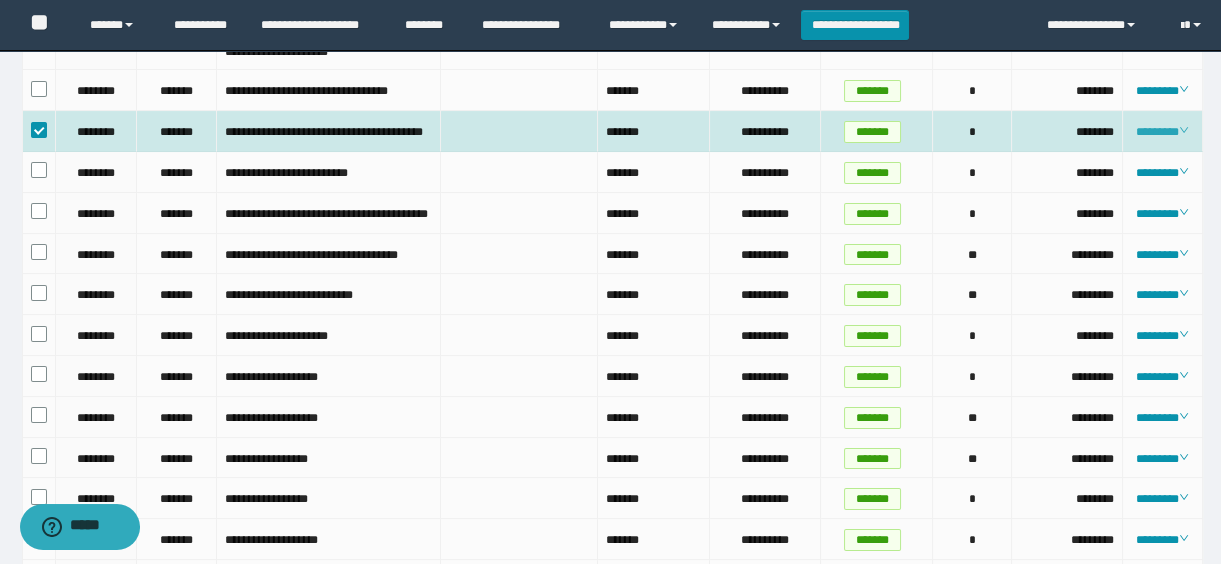 click on "********" at bounding box center [1162, 132] 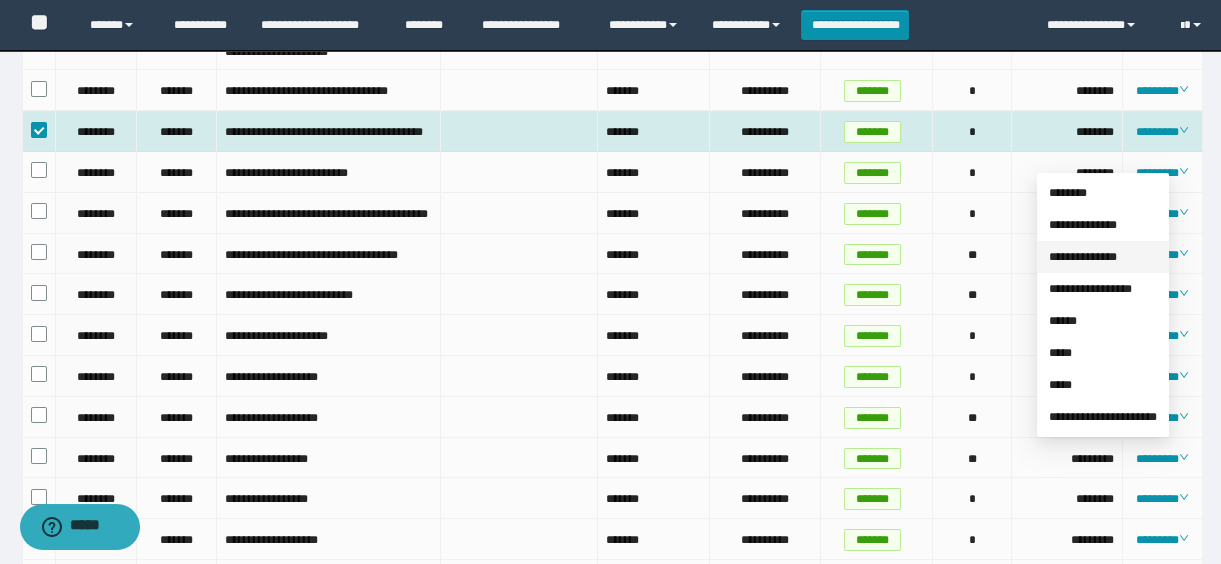 click on "**********" at bounding box center [1083, 257] 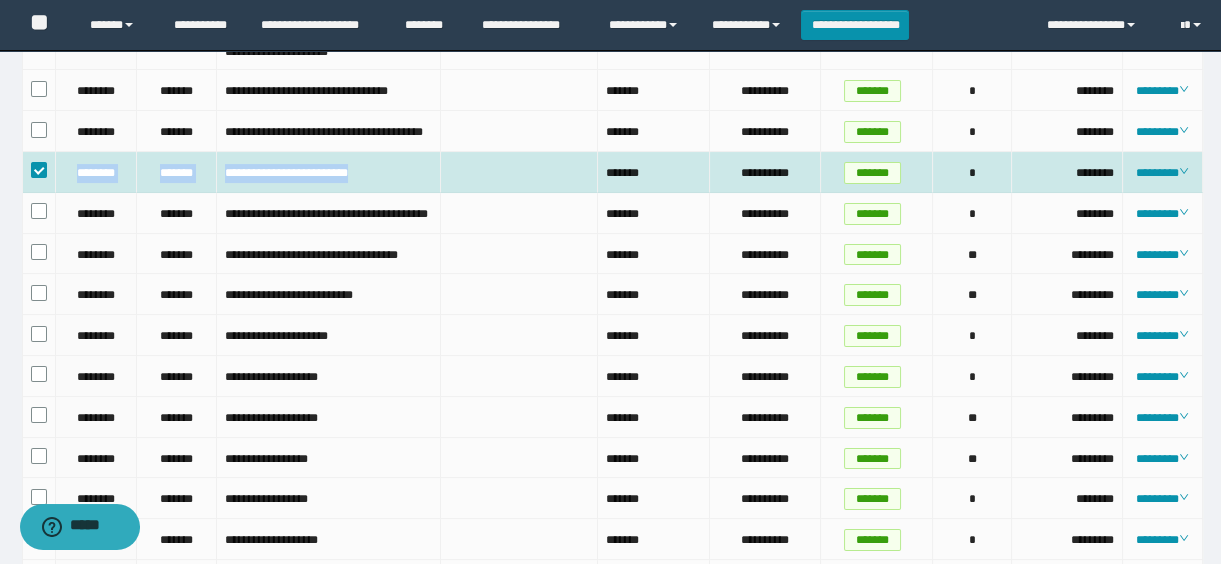 drag, startPoint x: 63, startPoint y: 219, endPoint x: 439, endPoint y: 227, distance: 376.08508 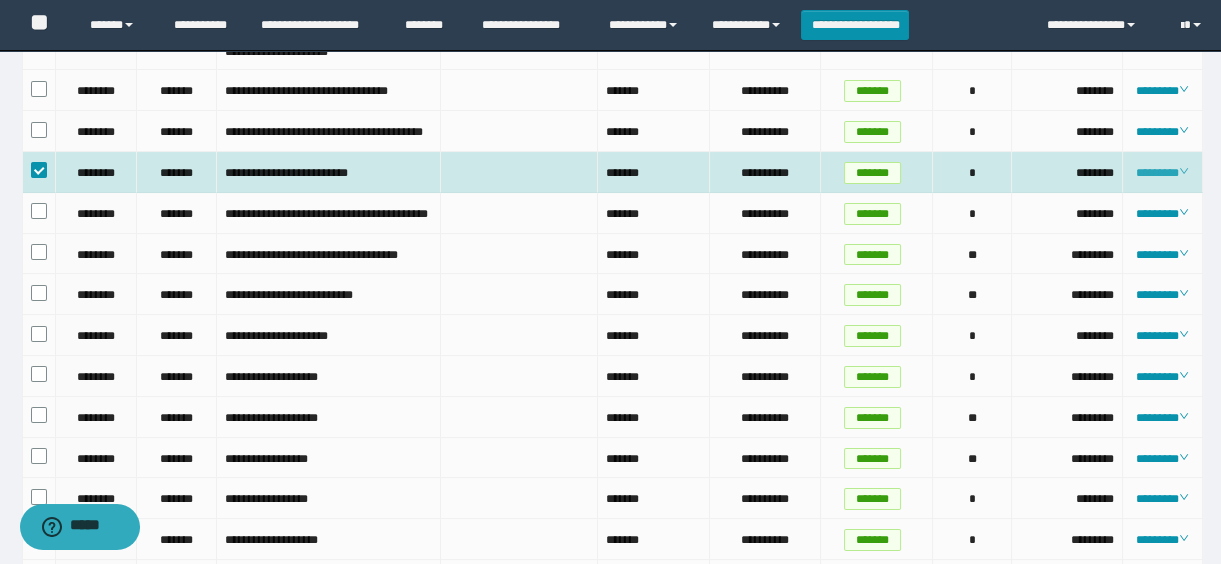click on "********" at bounding box center [1162, 173] 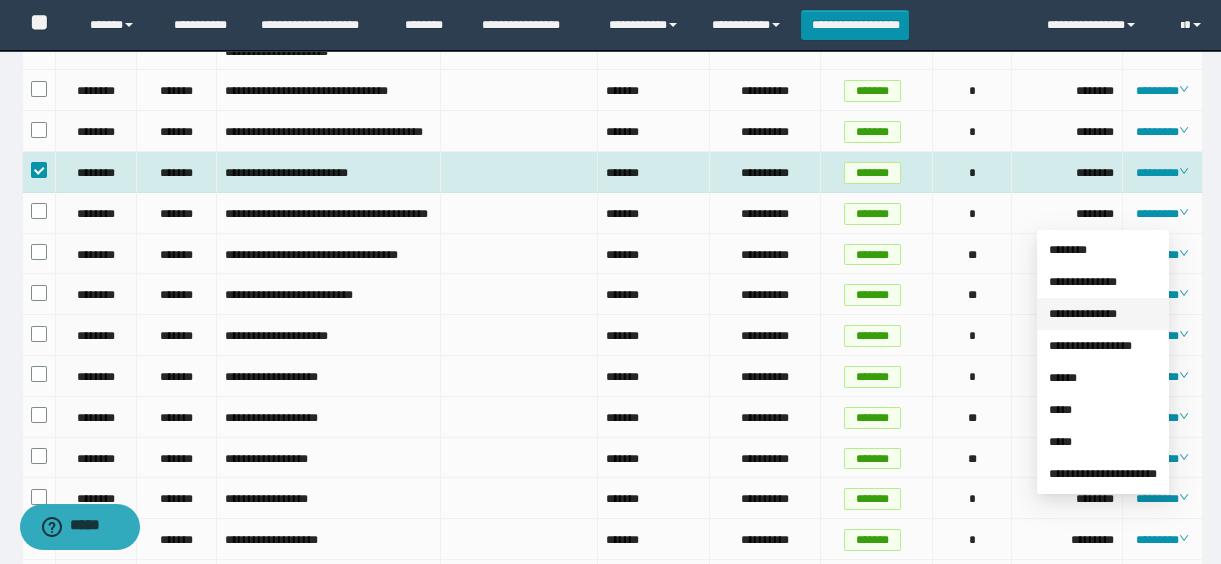 click on "**********" at bounding box center (1083, 314) 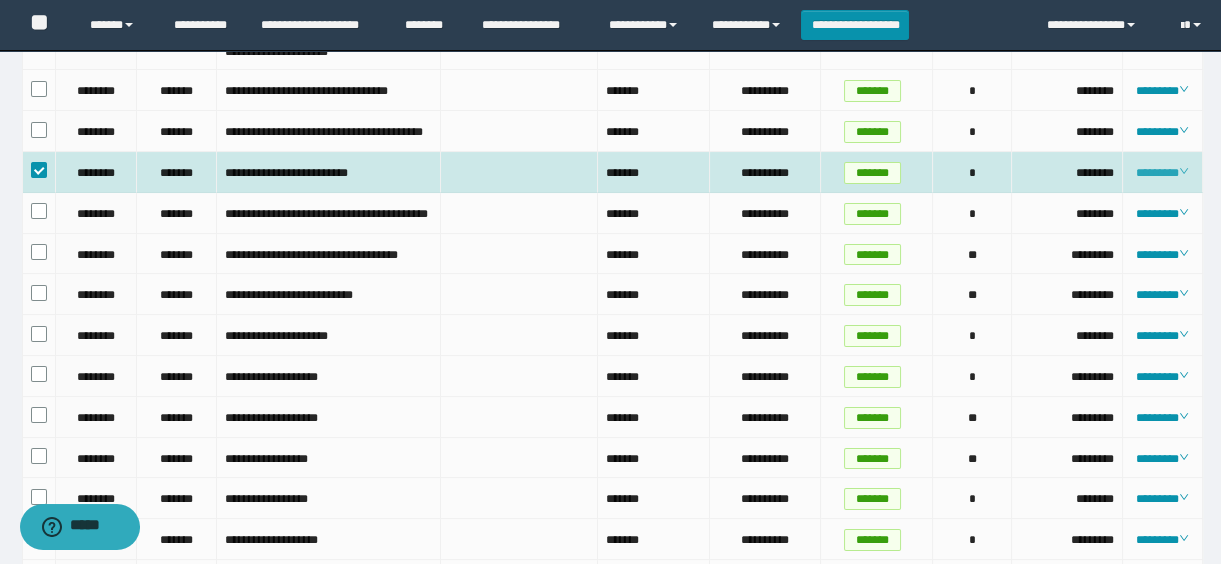 click on "********" at bounding box center (1162, 173) 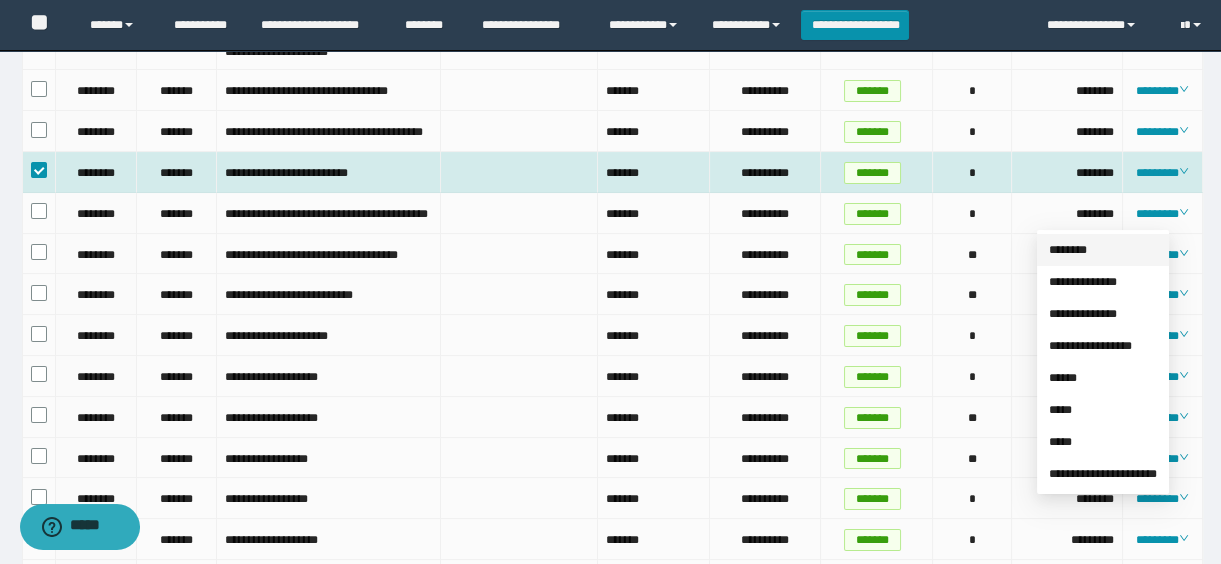 click on "********" at bounding box center [1068, 250] 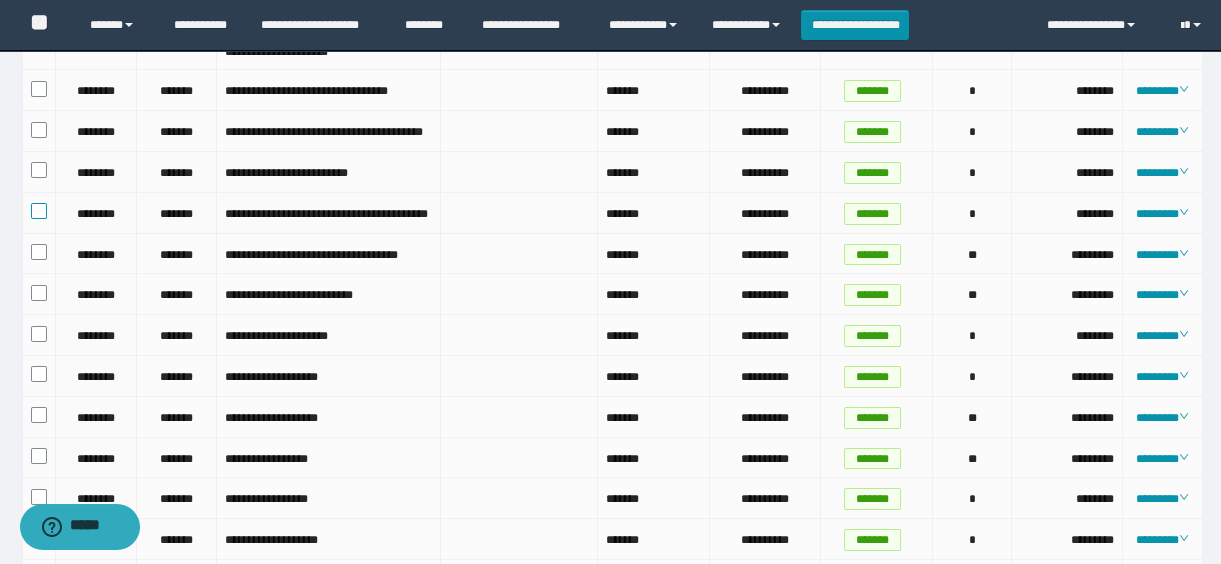 click at bounding box center (39, 211) 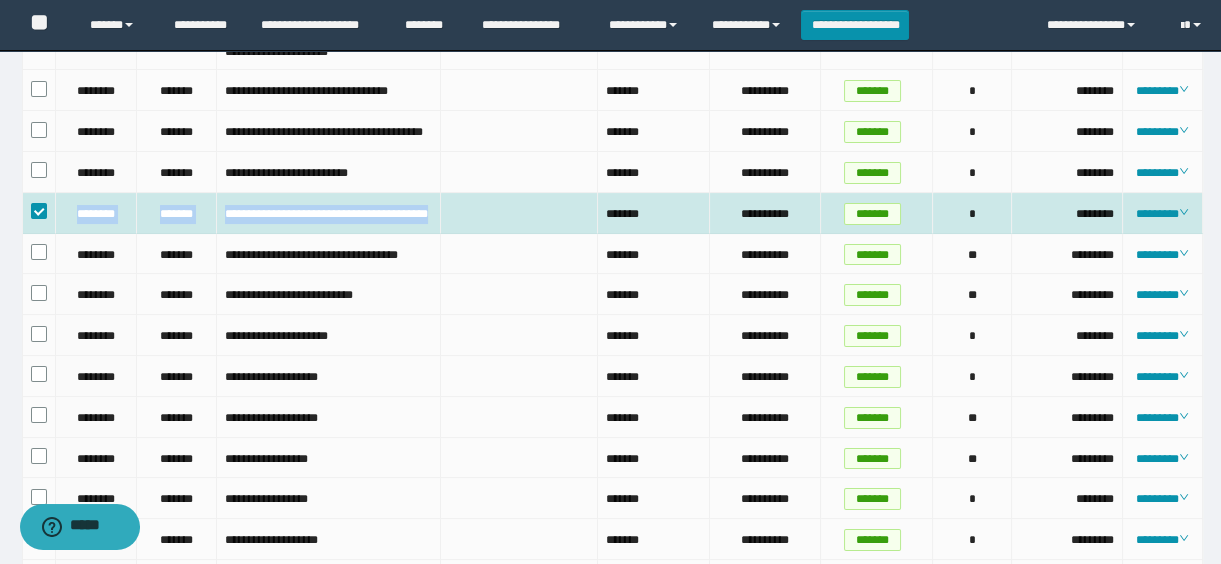 drag, startPoint x: 69, startPoint y: 257, endPoint x: 377, endPoint y: 285, distance: 309.2701 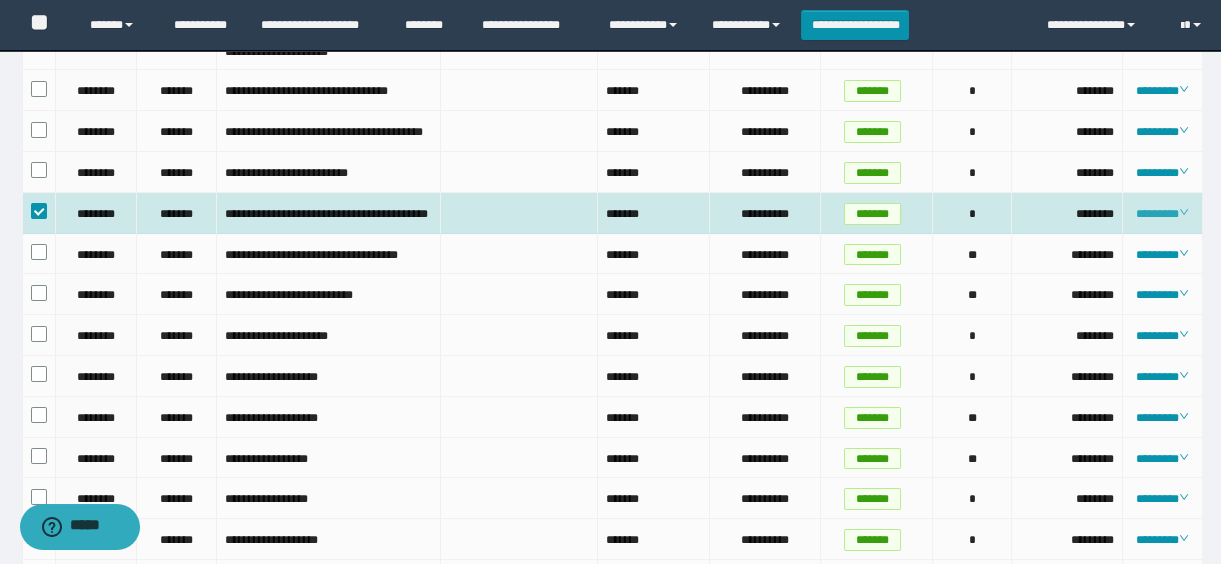 click on "********" at bounding box center [1162, 214] 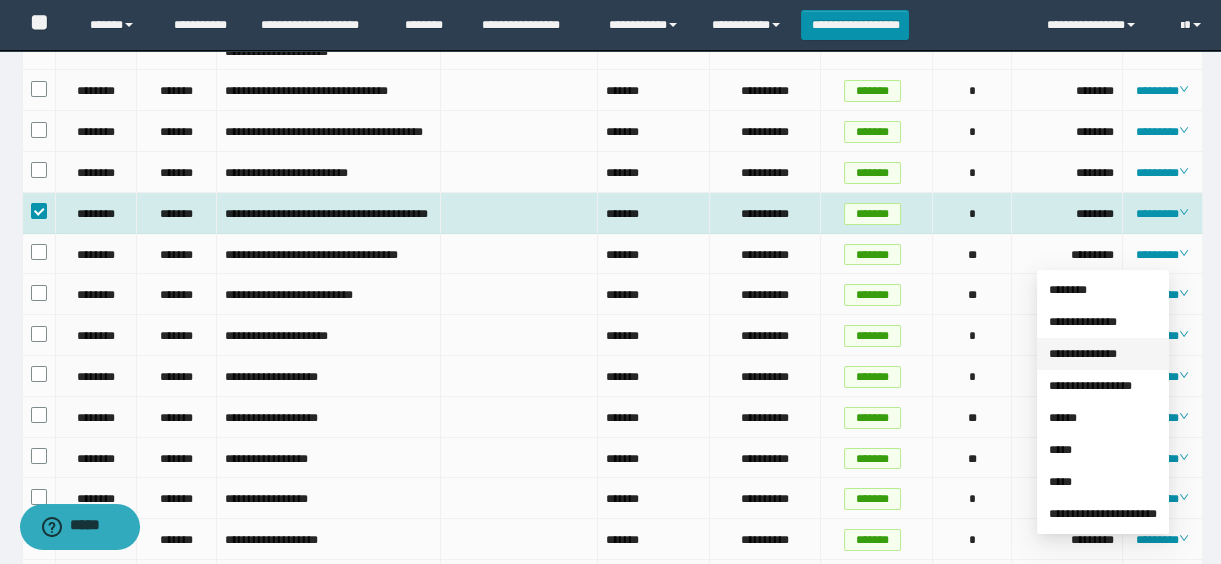 click on "**********" at bounding box center (1083, 354) 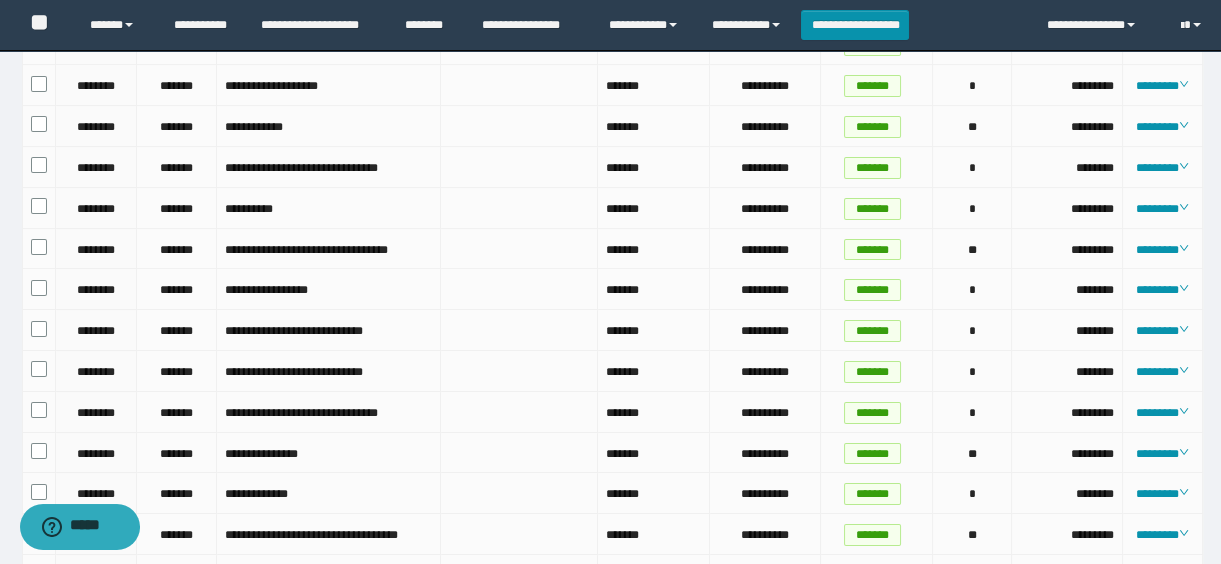 scroll, scrollTop: 727, scrollLeft: 0, axis: vertical 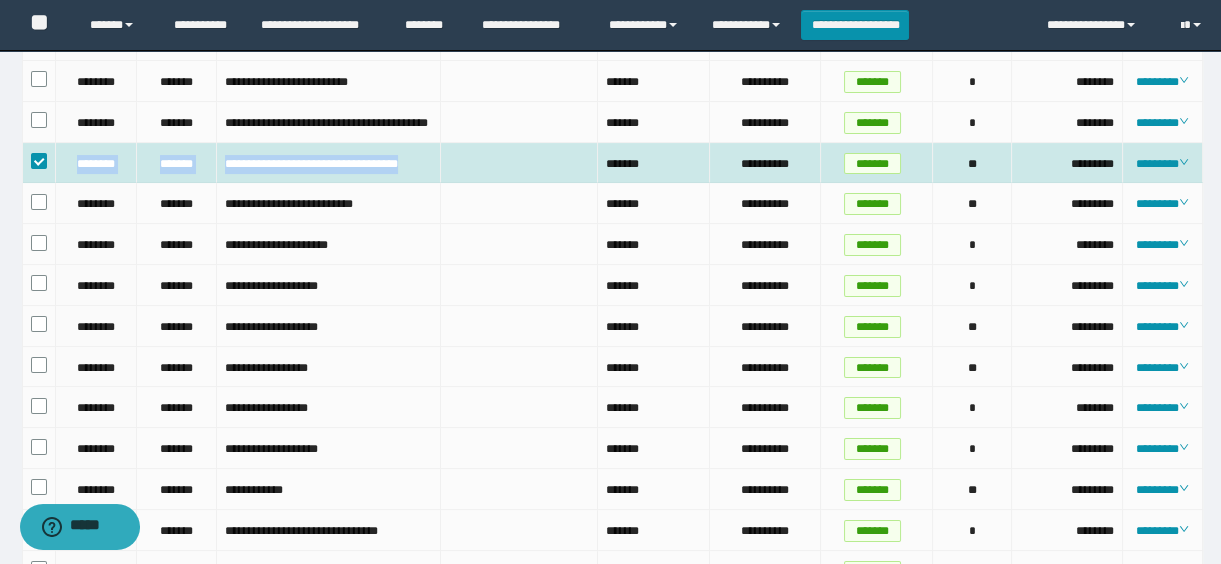 drag, startPoint x: 61, startPoint y: 222, endPoint x: 374, endPoint y: 242, distance: 313.63834 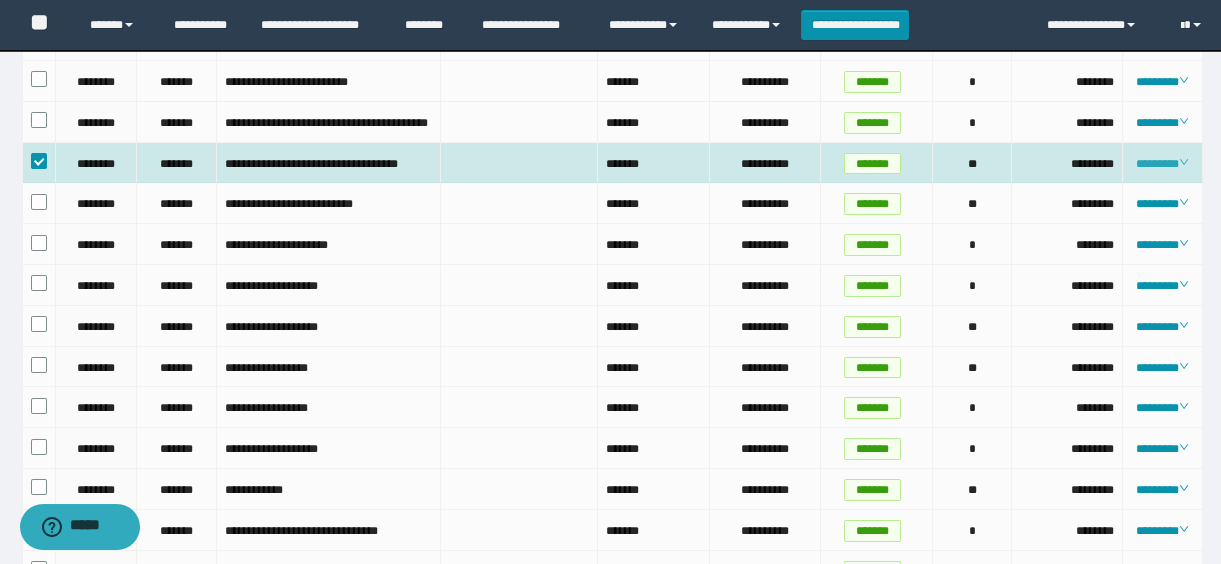 click on "********" at bounding box center (1162, 164) 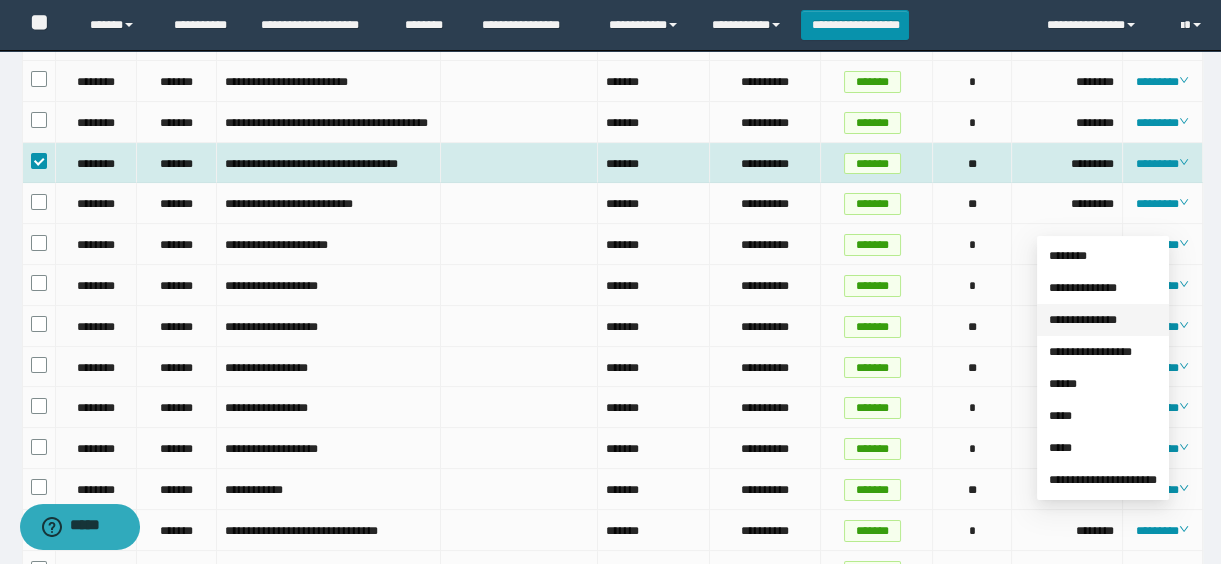 click on "**********" at bounding box center (1083, 320) 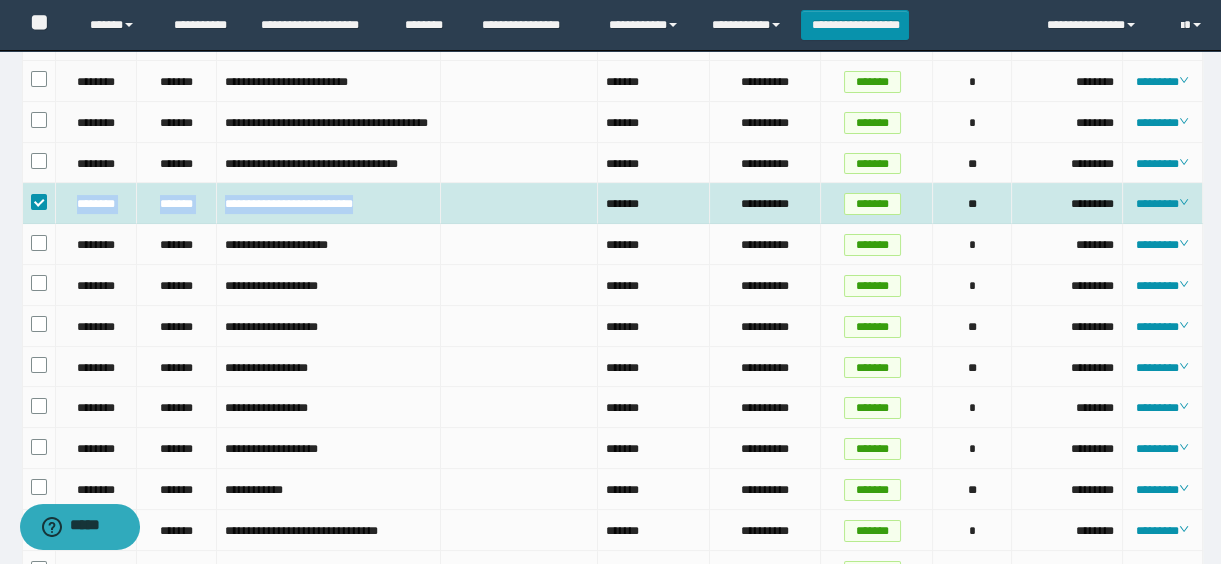 drag, startPoint x: 62, startPoint y: 278, endPoint x: 424, endPoint y: 290, distance: 362.19885 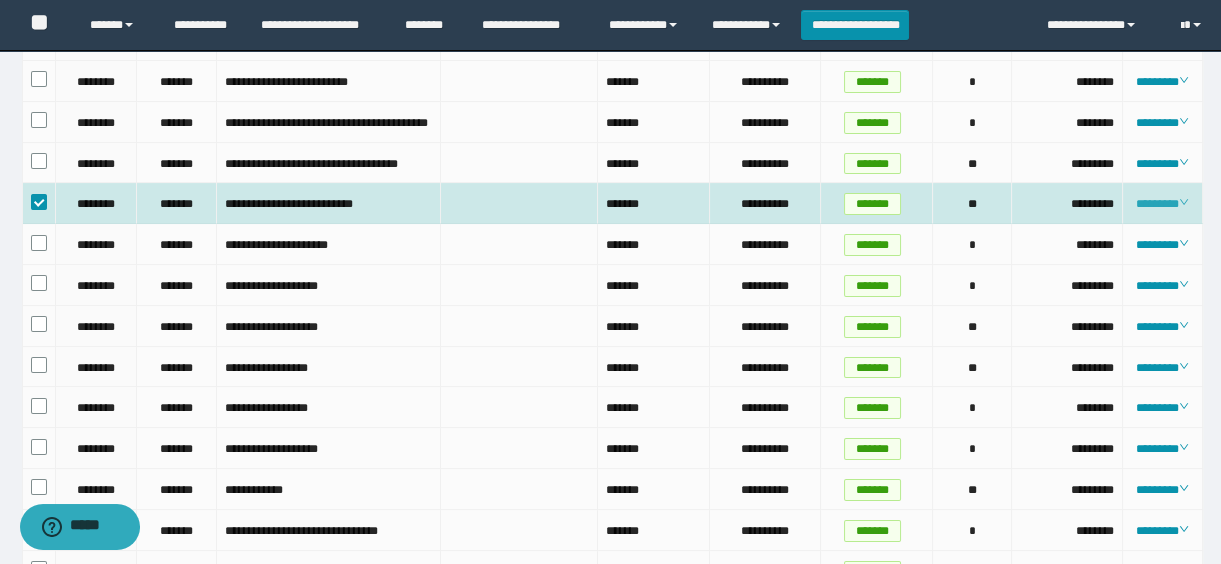 click on "********" at bounding box center (1162, 204) 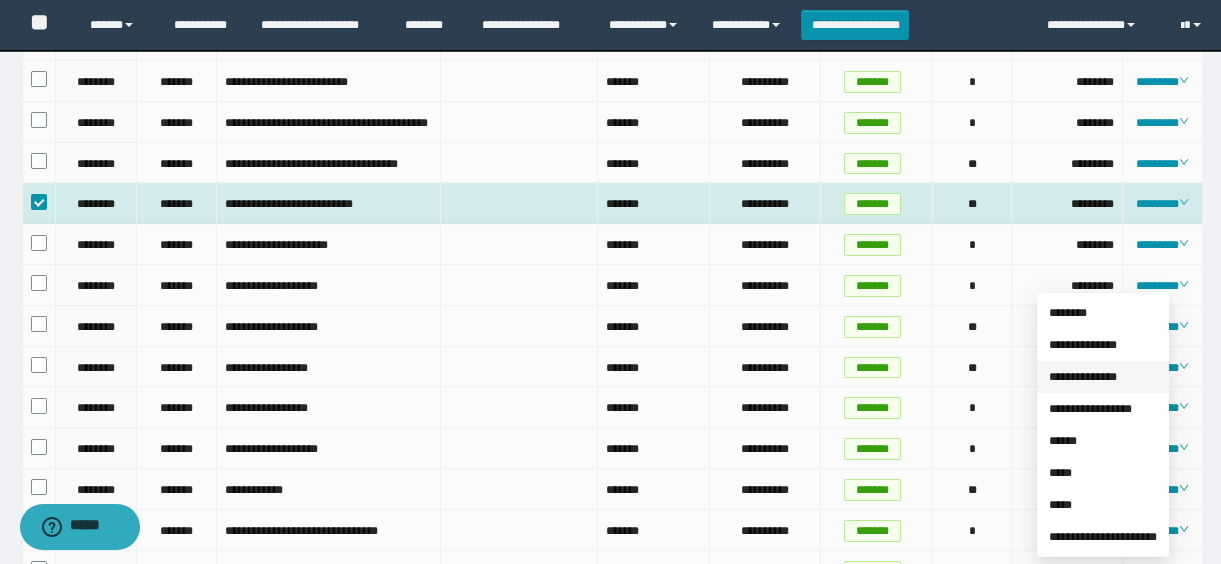 click on "**********" at bounding box center [1083, 377] 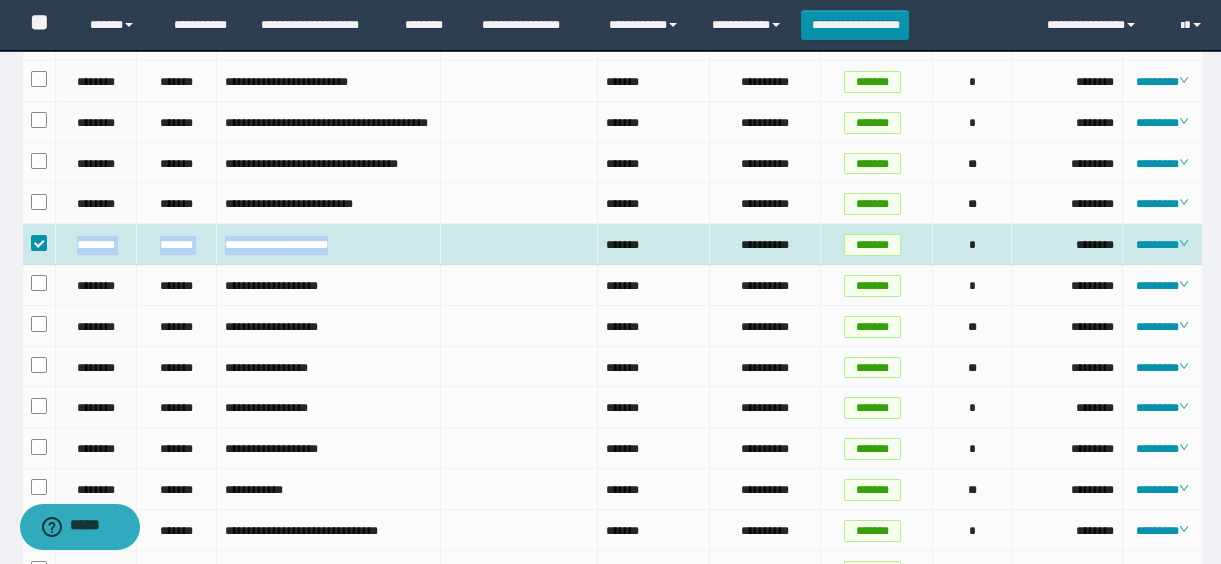 drag, startPoint x: 69, startPoint y: 316, endPoint x: 406, endPoint y: 324, distance: 337.09494 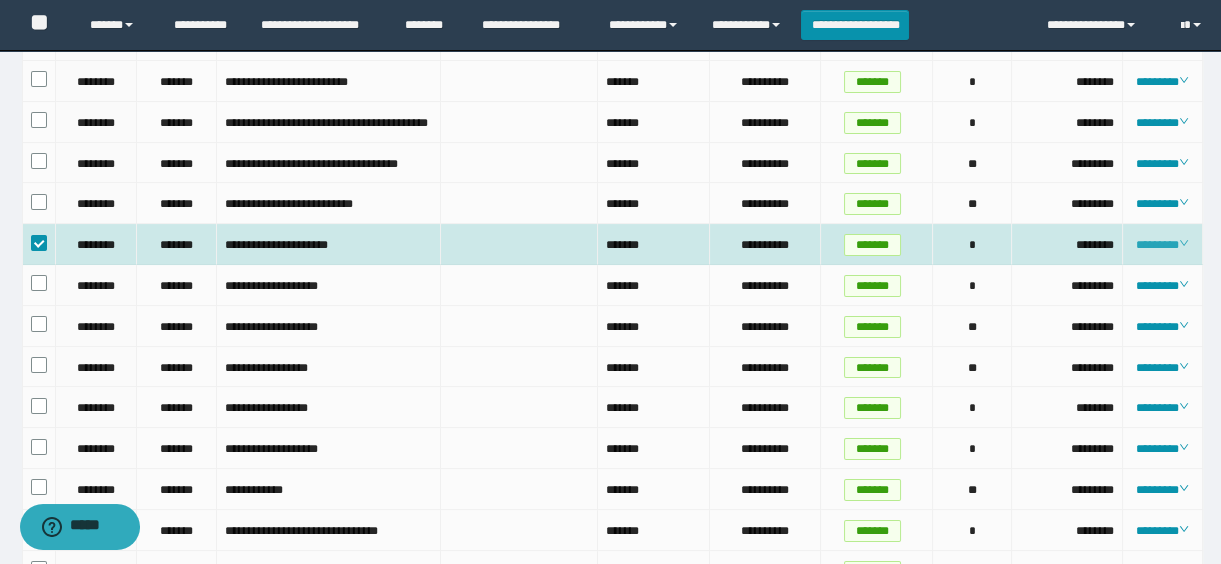 click on "********" at bounding box center (1162, 245) 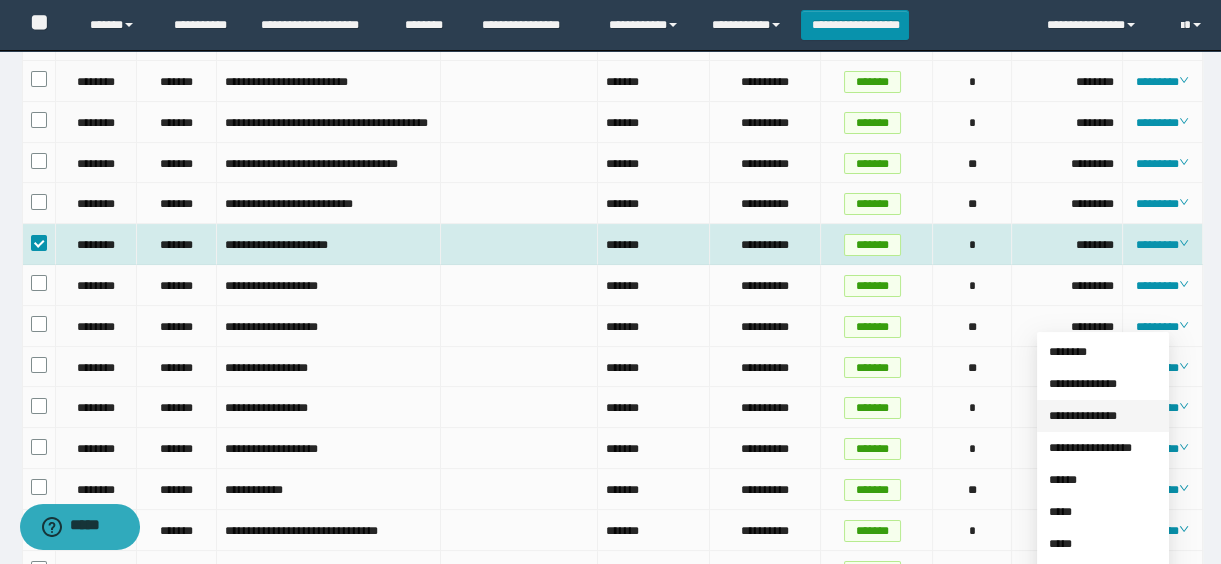 click on "**********" at bounding box center [1083, 416] 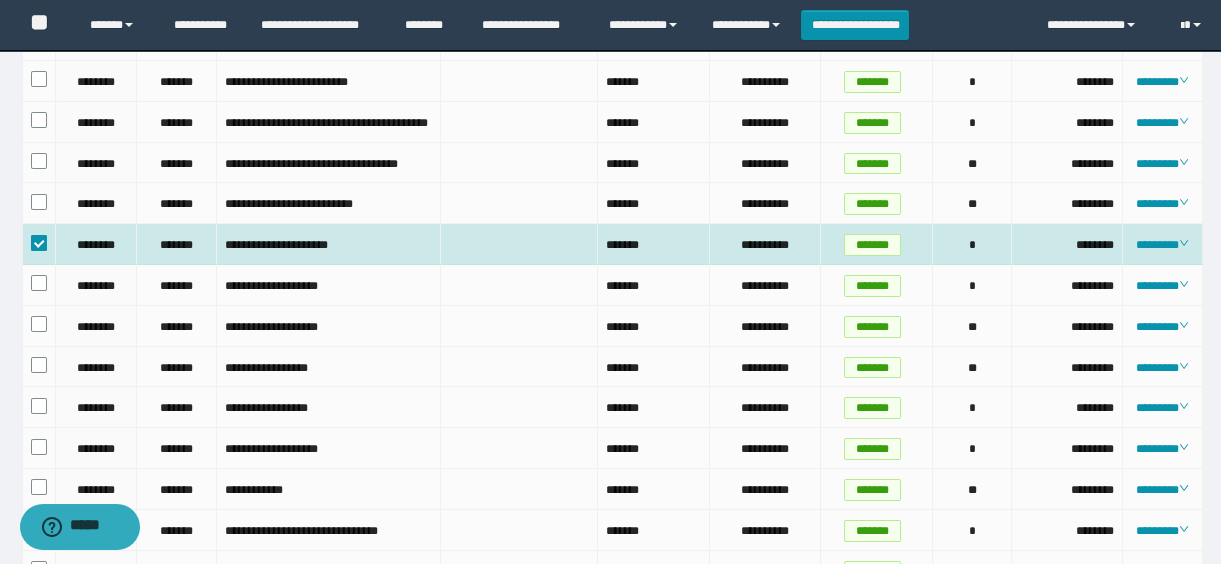 click at bounding box center (39, 243) 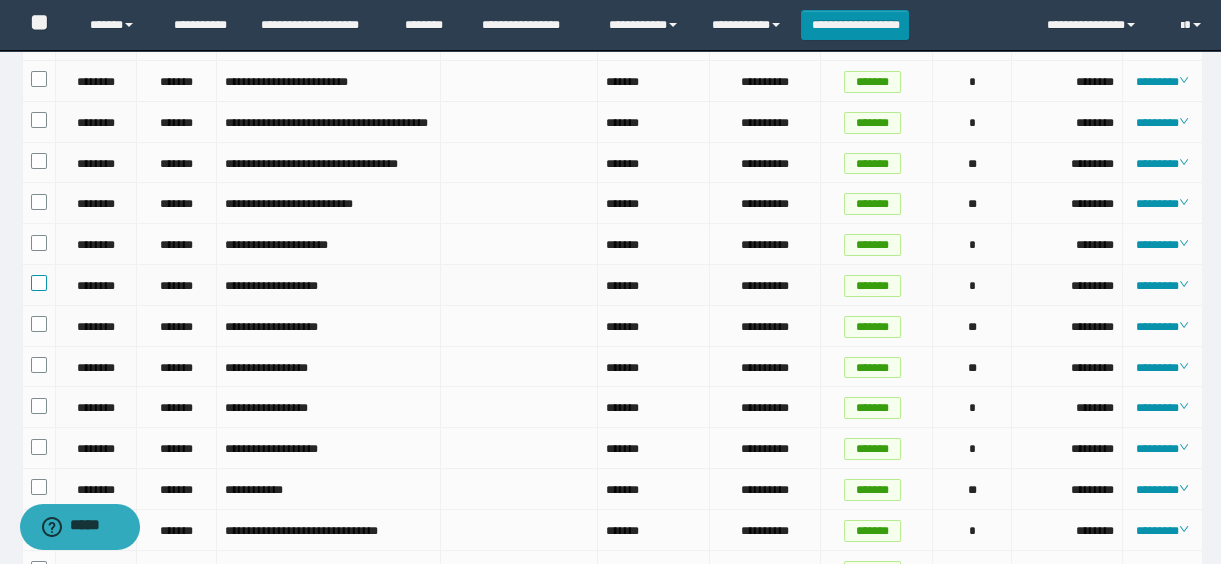 click at bounding box center (39, 283) 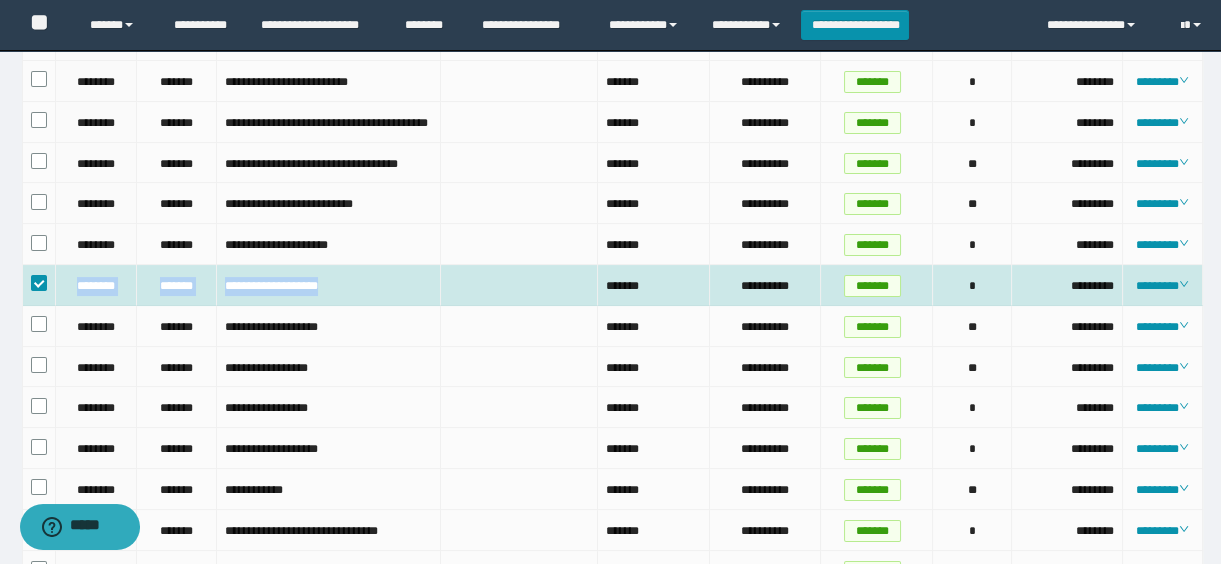 drag, startPoint x: 67, startPoint y: 355, endPoint x: 373, endPoint y: 368, distance: 306.27603 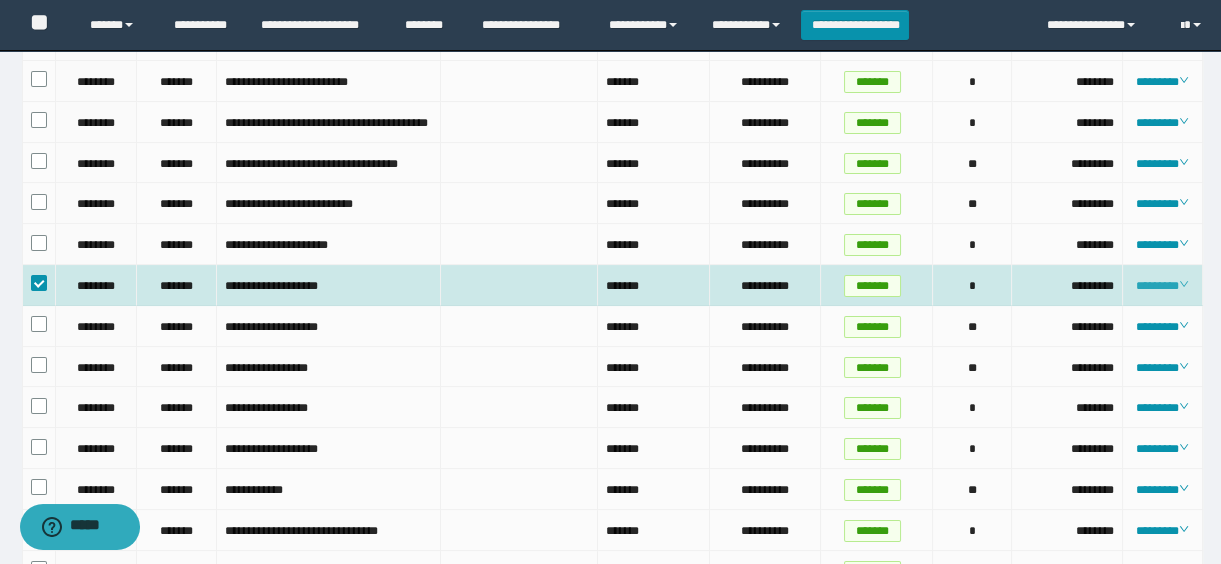 click on "********" at bounding box center (1162, 286) 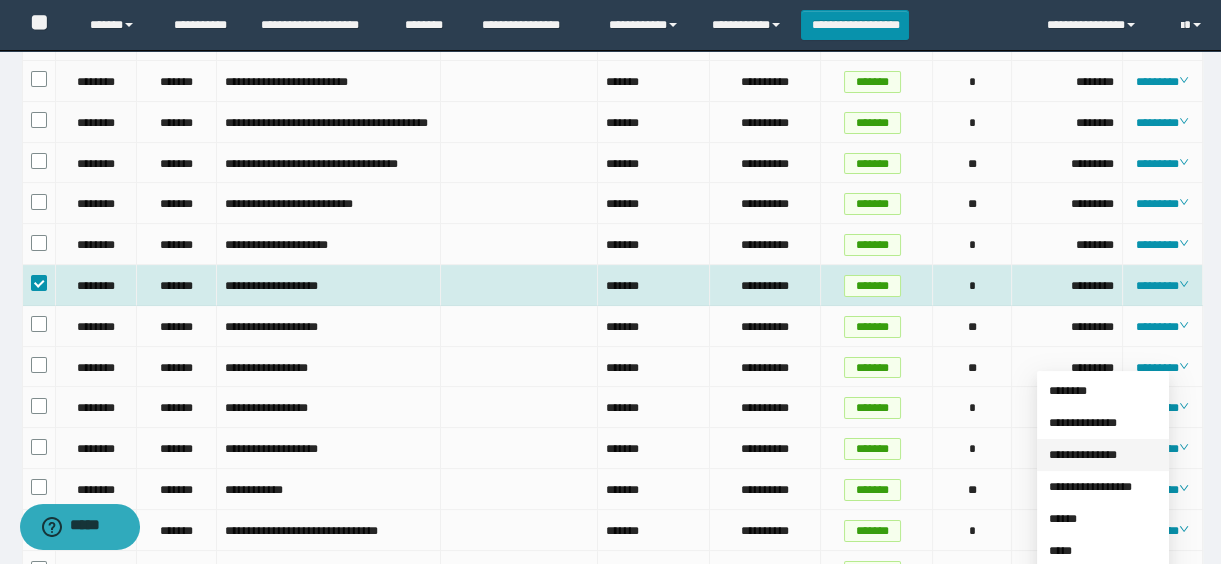 click on "**********" at bounding box center [1083, 455] 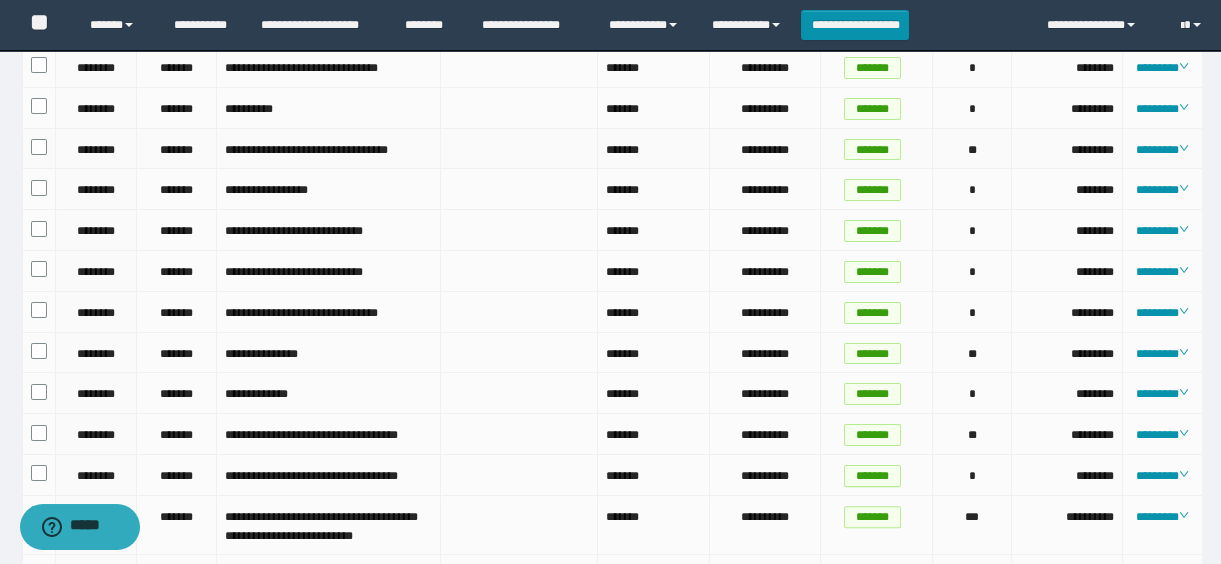 scroll, scrollTop: 917, scrollLeft: 0, axis: vertical 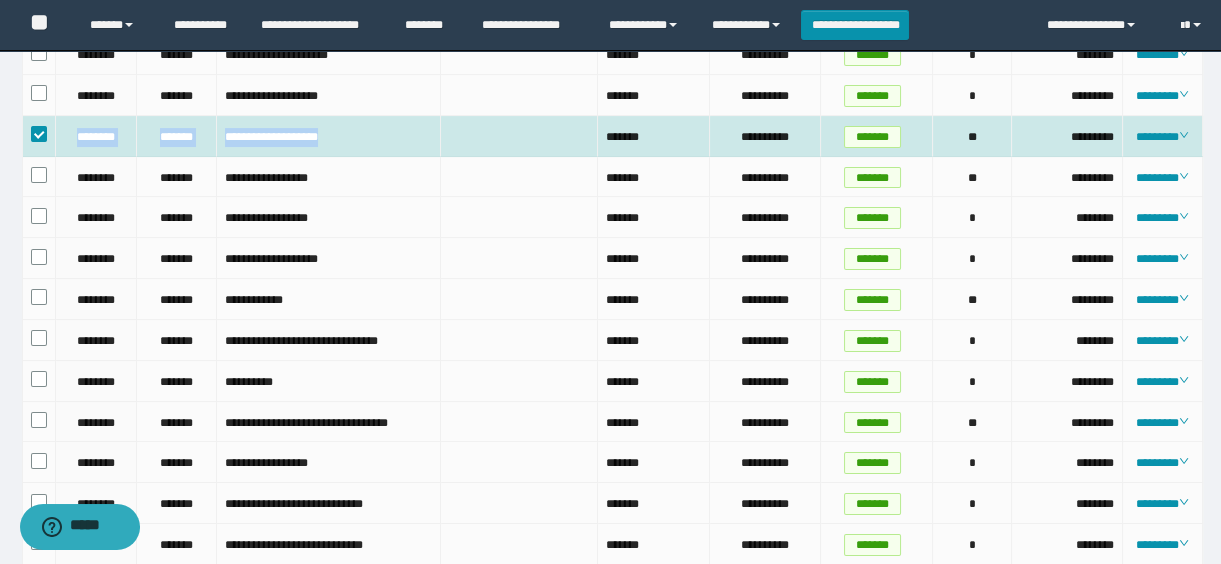 drag, startPoint x: 69, startPoint y: 211, endPoint x: 412, endPoint y: 196, distance: 343.32782 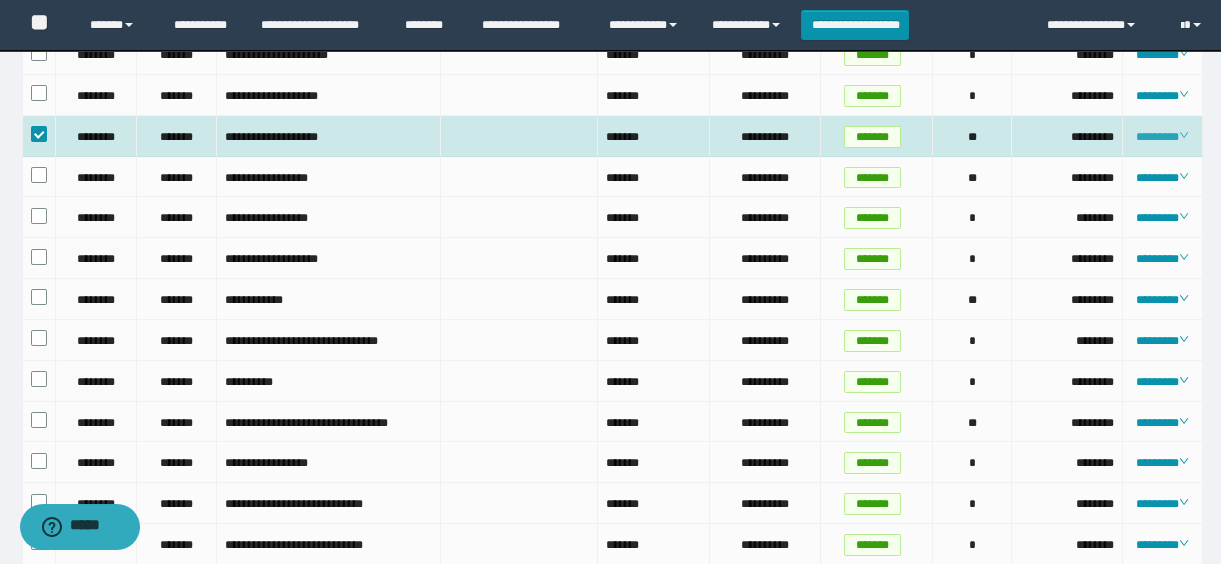 click on "********" at bounding box center (1162, 137) 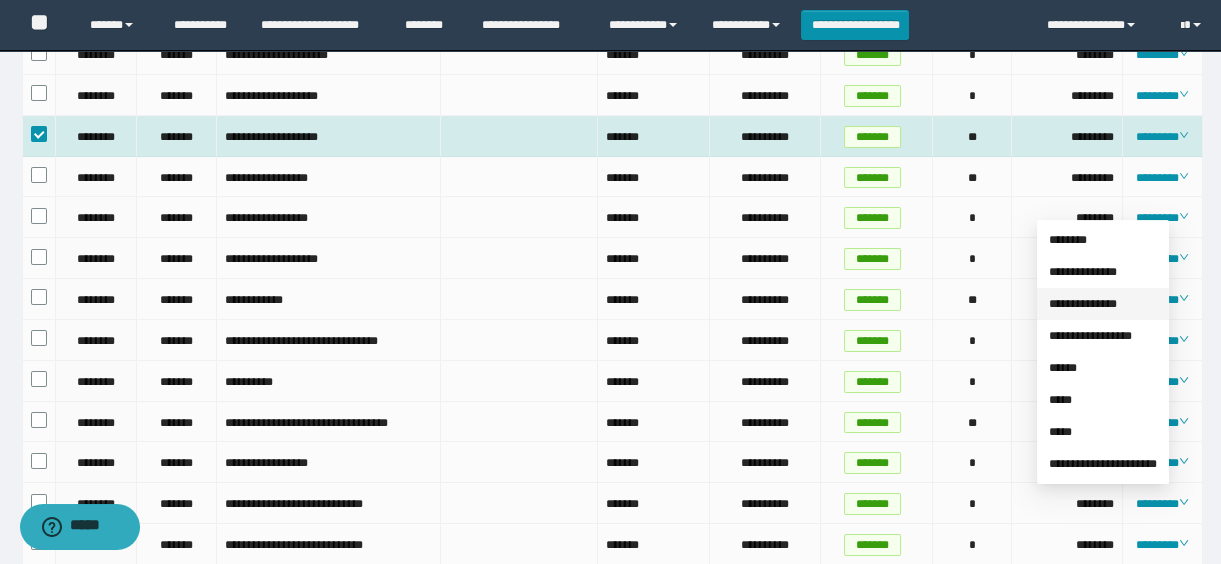 click on "**********" at bounding box center (1083, 304) 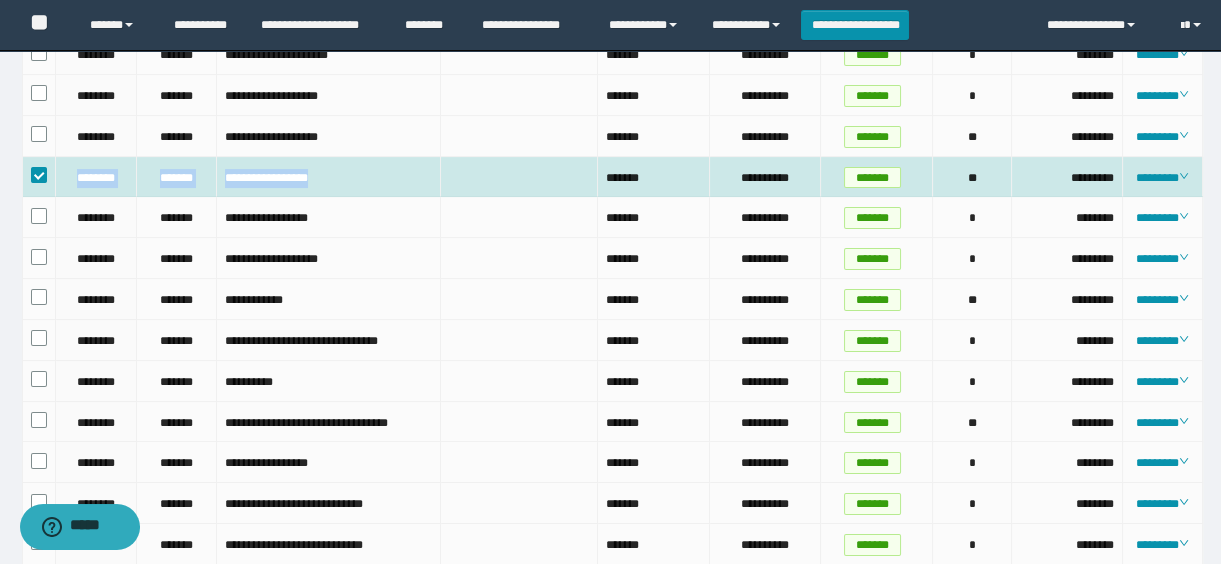 drag, startPoint x: 70, startPoint y: 249, endPoint x: 350, endPoint y: 259, distance: 280.17853 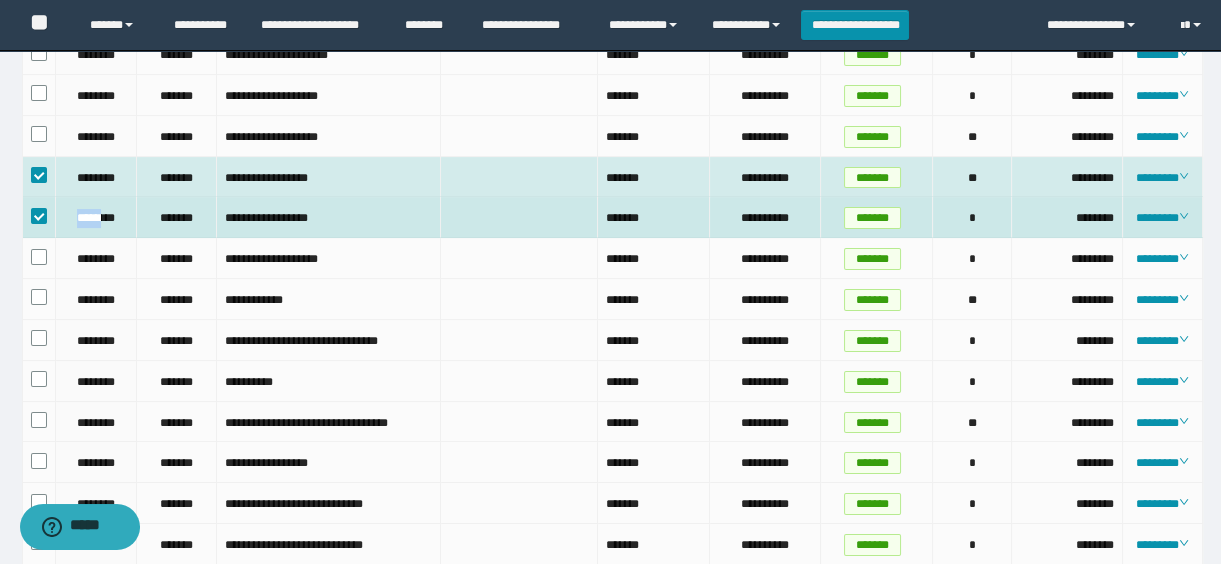 drag, startPoint x: 71, startPoint y: 290, endPoint x: 103, endPoint y: 295, distance: 32.38827 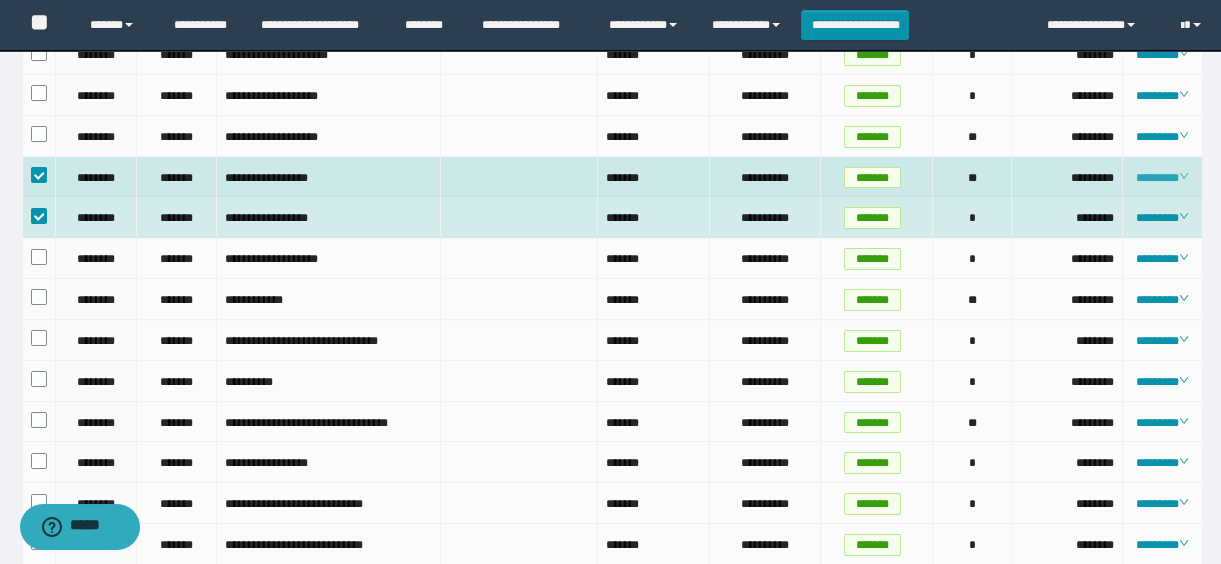 click on "********" at bounding box center (1162, 178) 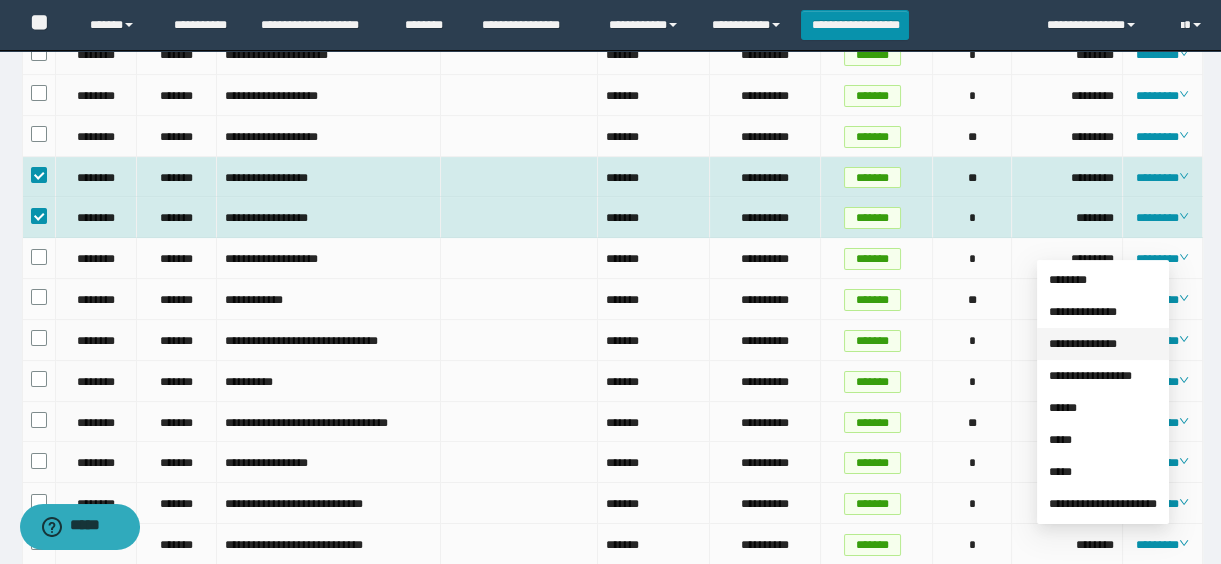 click on "**********" at bounding box center (1083, 344) 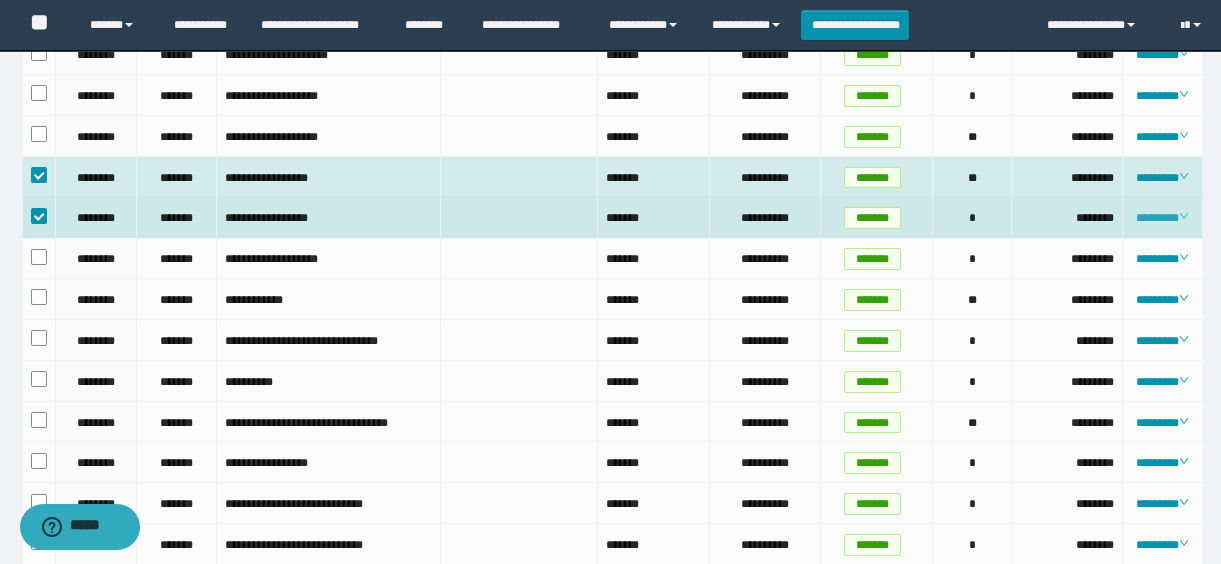 click on "********" at bounding box center (1162, 218) 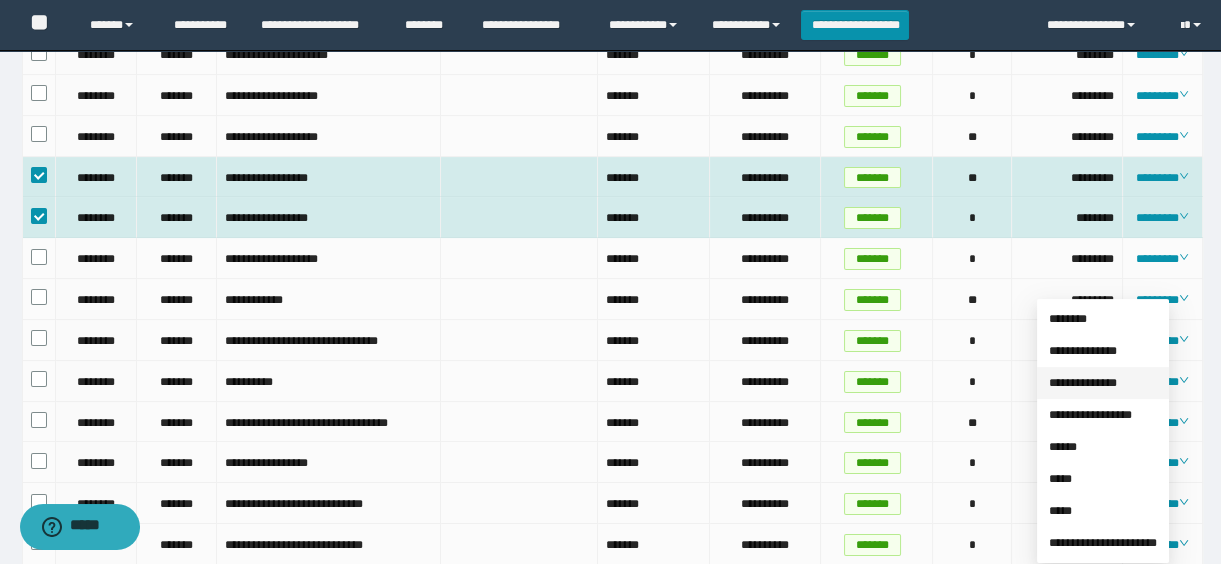 click on "**********" at bounding box center [1083, 383] 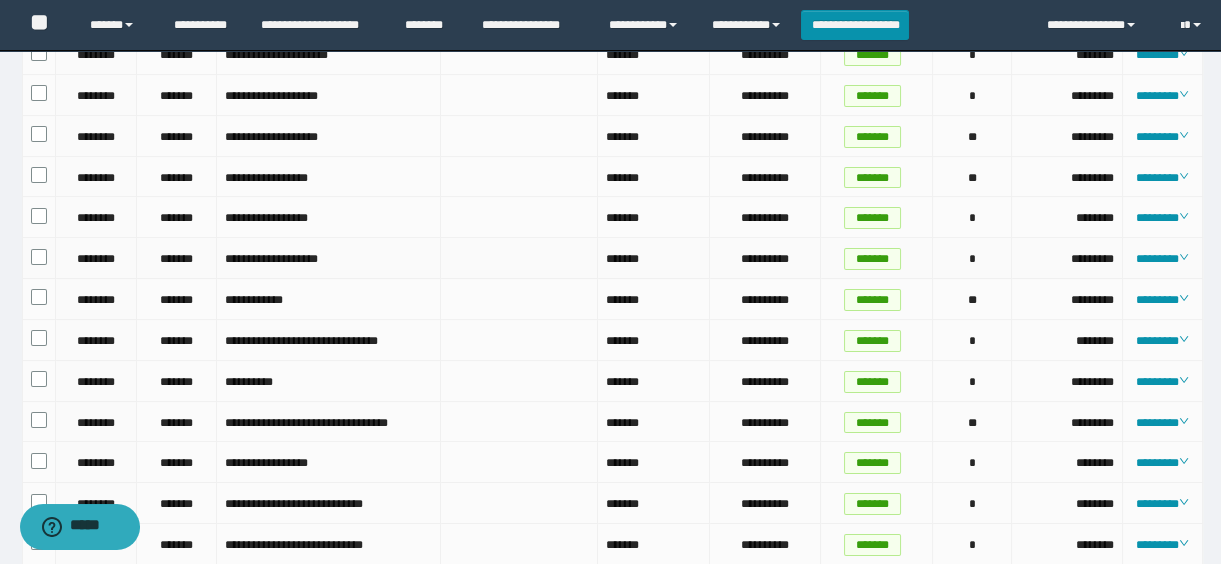click at bounding box center [39, 258] 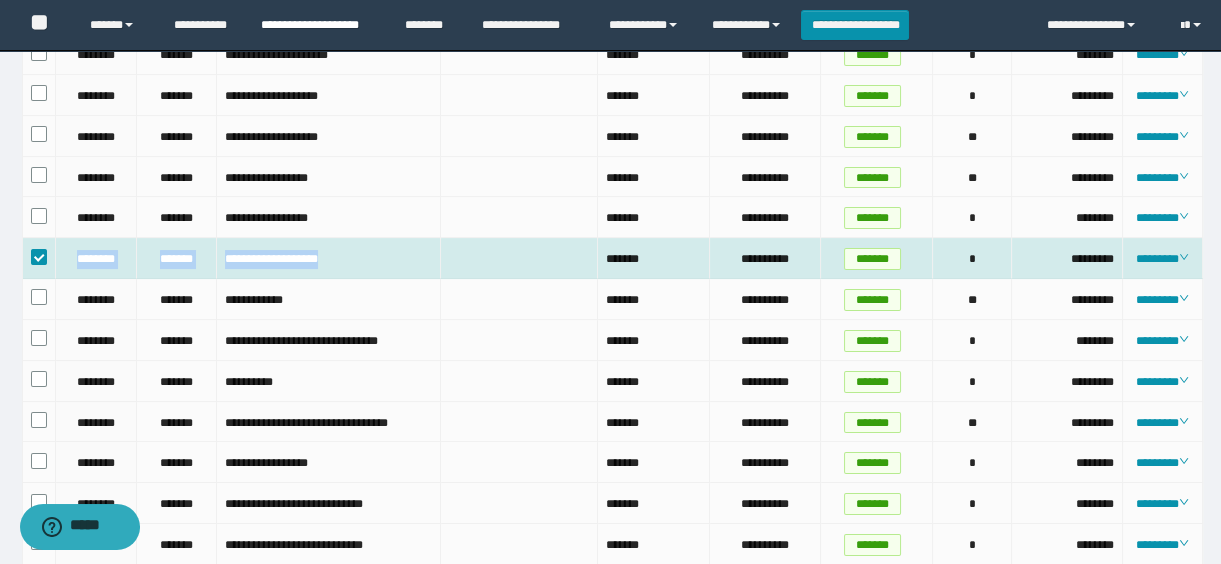 drag, startPoint x: 54, startPoint y: 323, endPoint x: 340, endPoint y: 12, distance: 422.51273 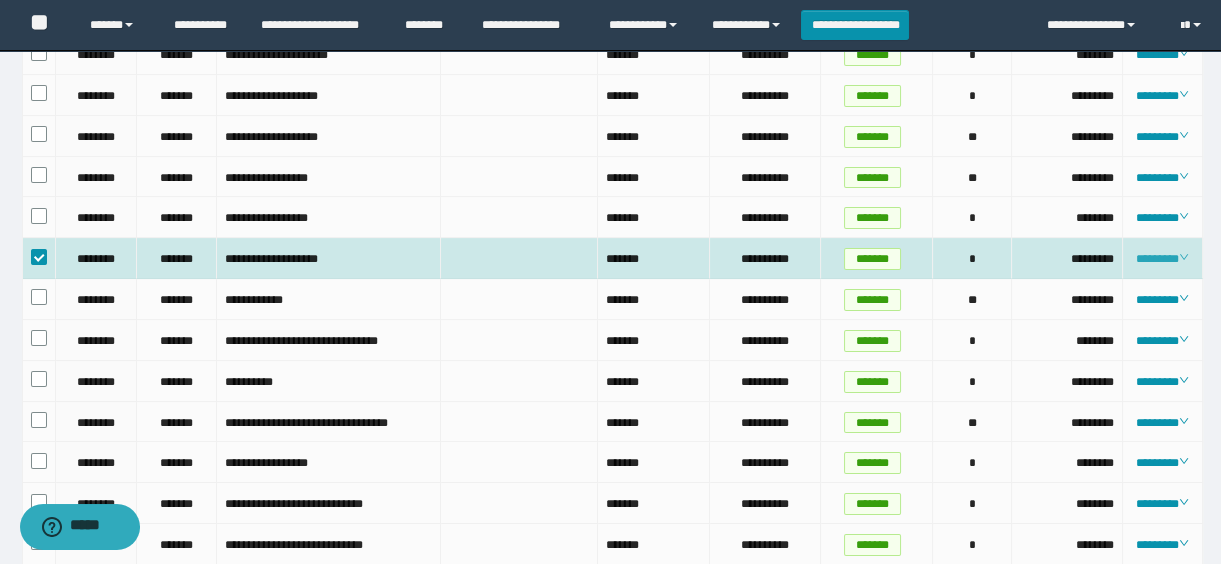 click on "********" at bounding box center (1162, 259) 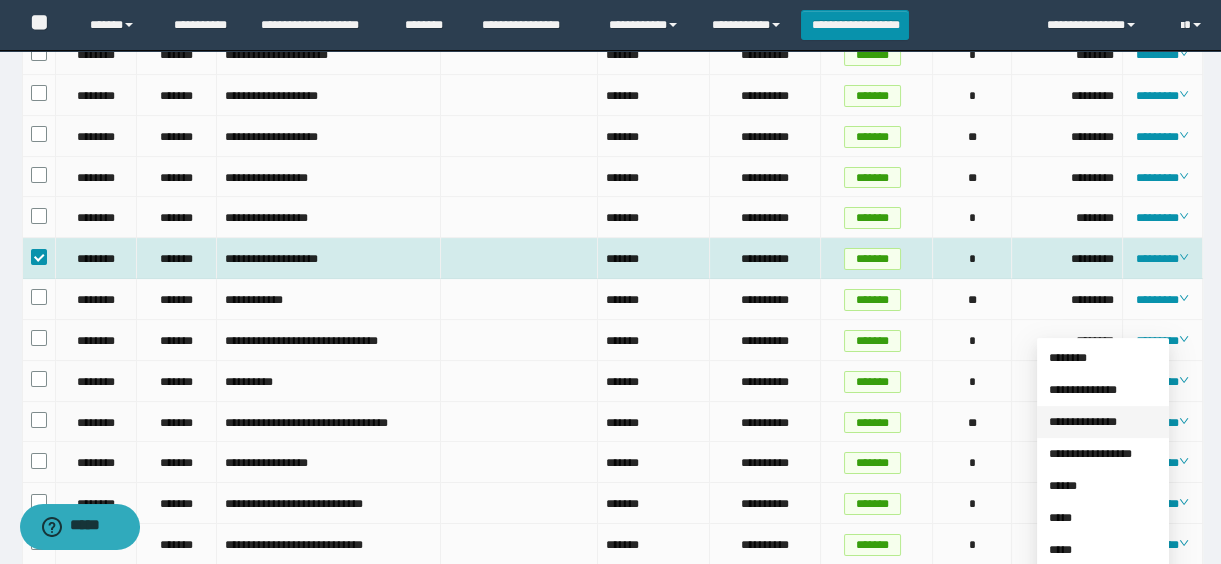 click on "**********" at bounding box center [1083, 422] 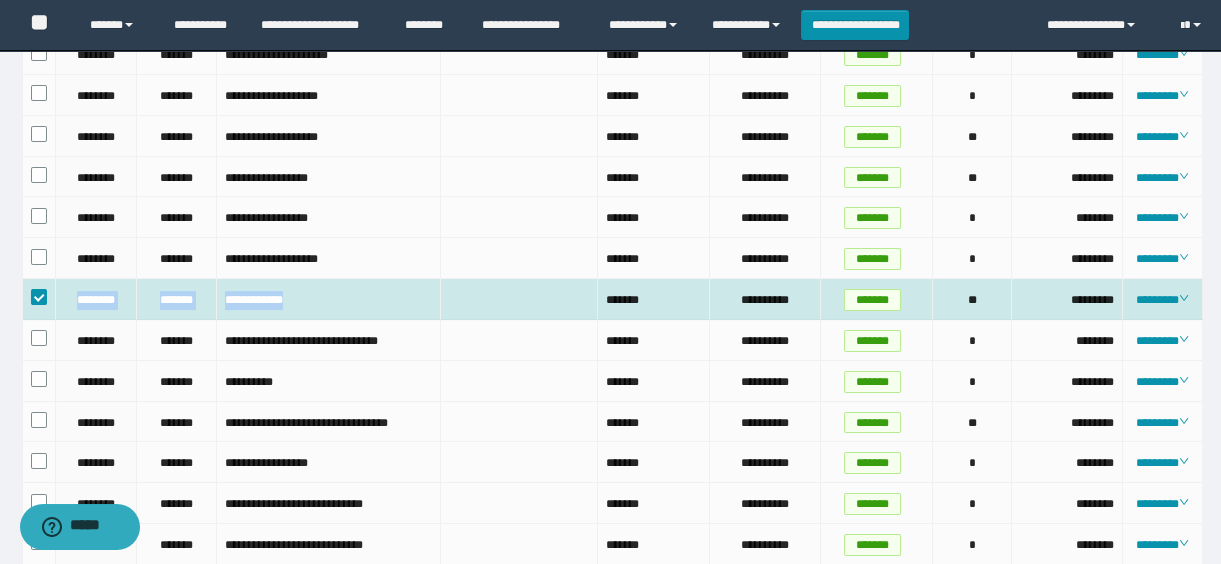 drag, startPoint x: 51, startPoint y: 366, endPoint x: 315, endPoint y: 368, distance: 264.00757 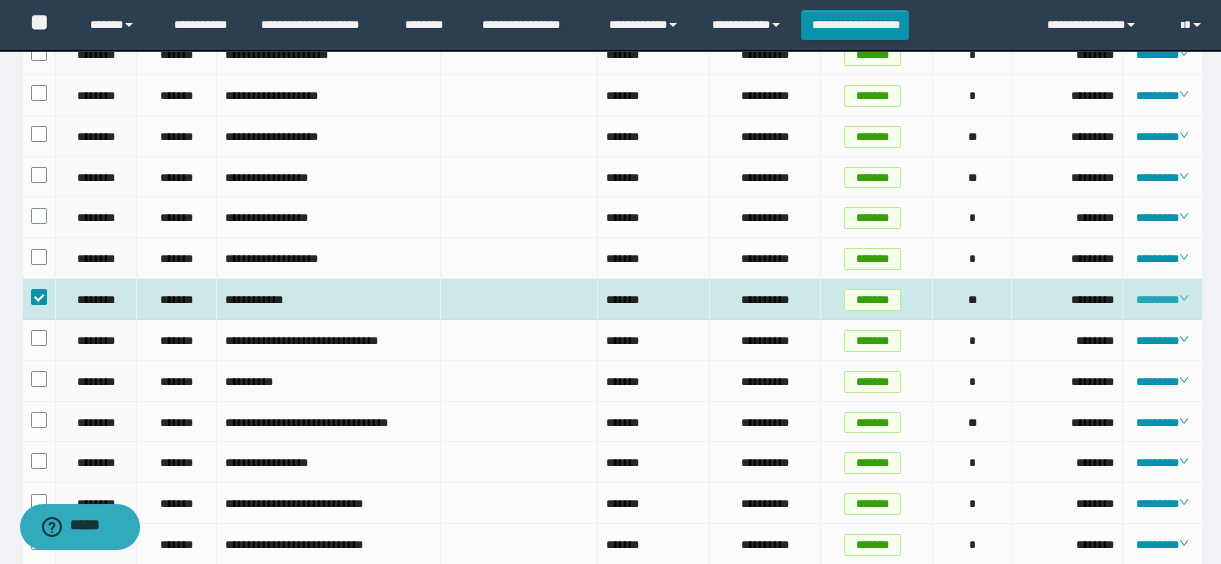 click on "********" at bounding box center (1162, 300) 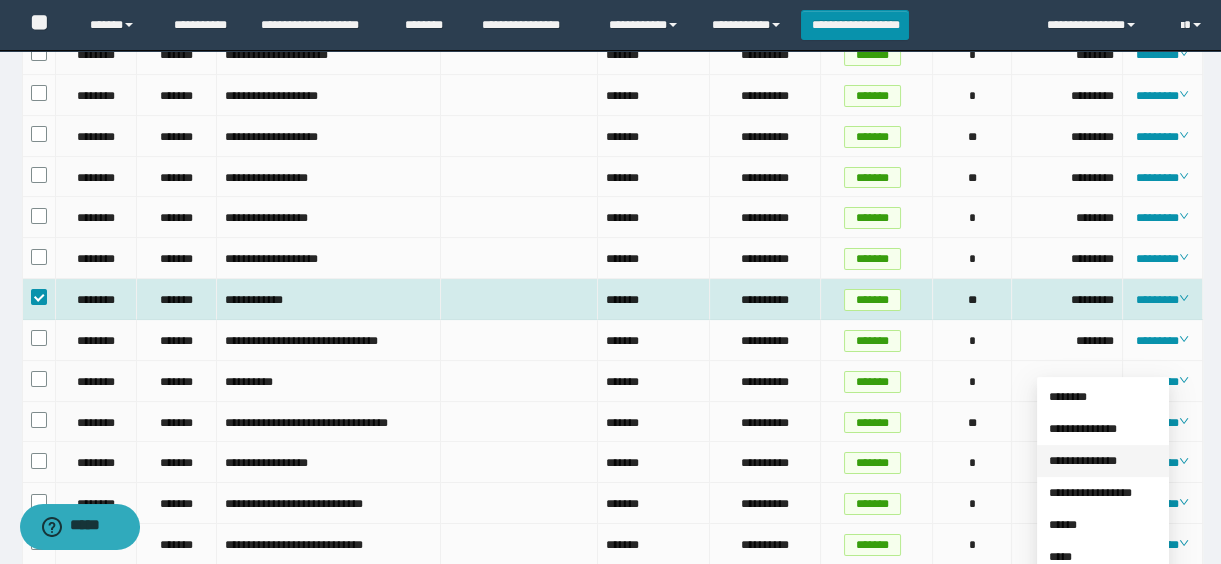 click on "**********" at bounding box center (1083, 461) 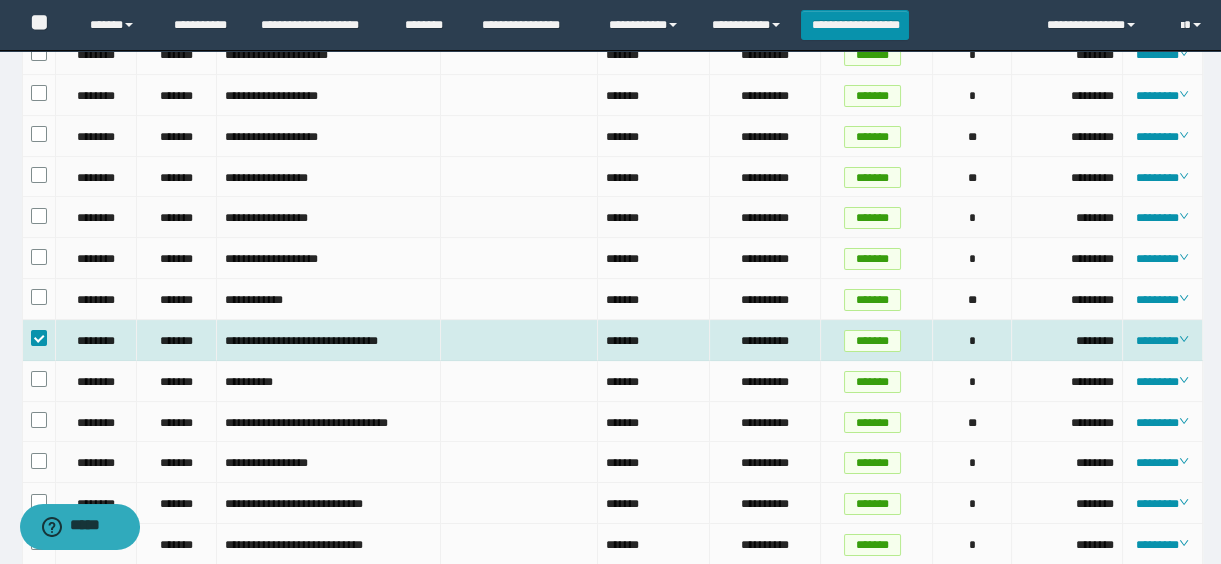 scroll, scrollTop: 1099, scrollLeft: 0, axis: vertical 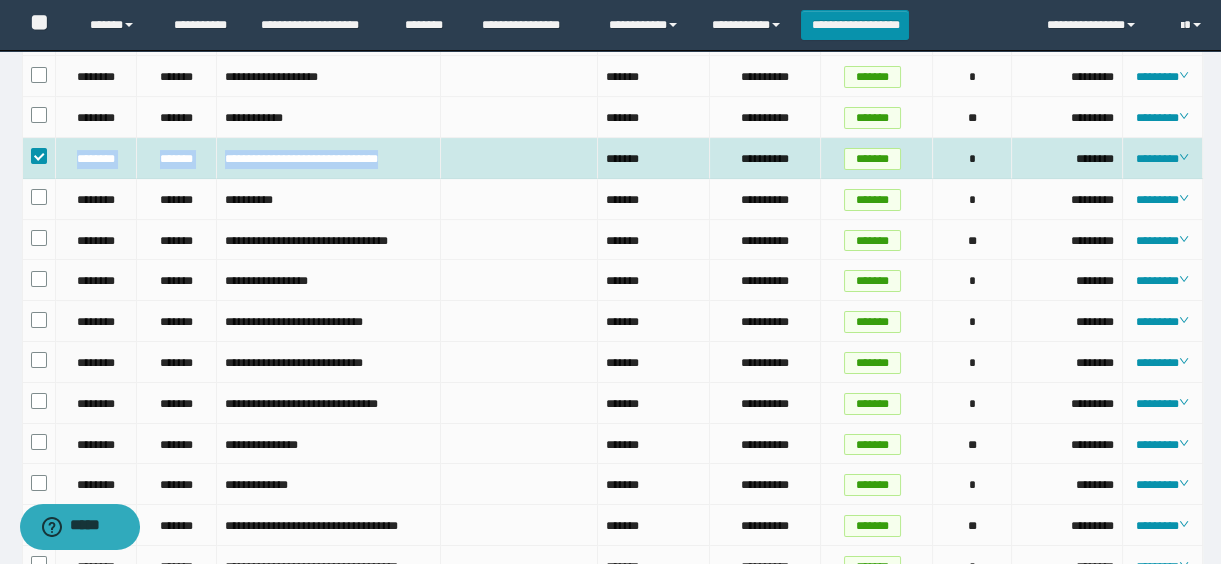 drag, startPoint x: 62, startPoint y: 229, endPoint x: 512, endPoint y: 220, distance: 450.09 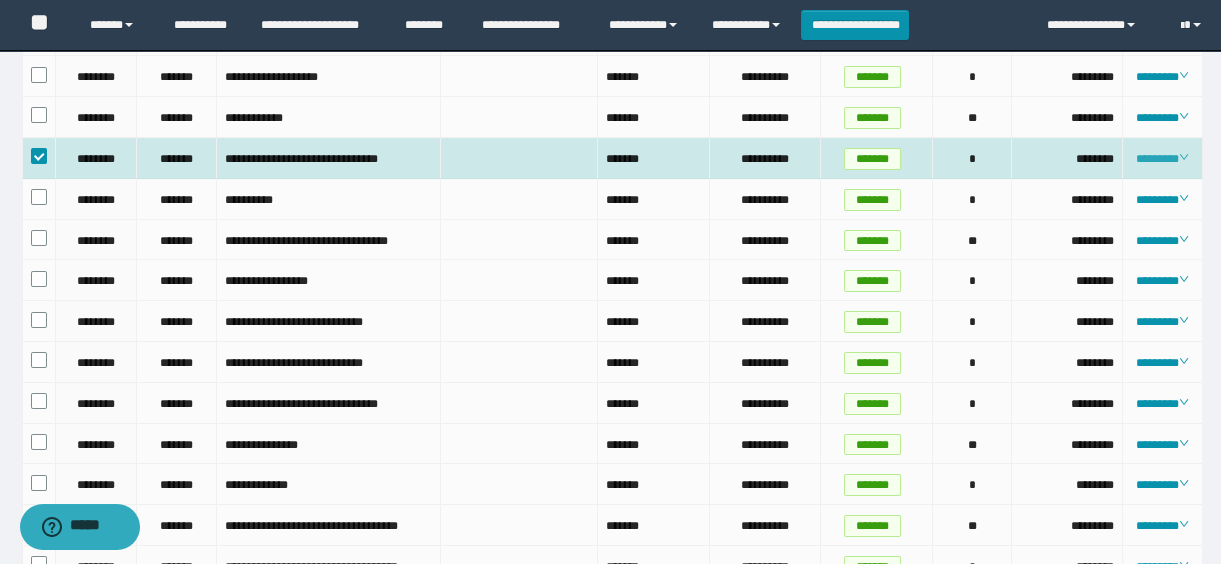 click on "********" at bounding box center [1162, 159] 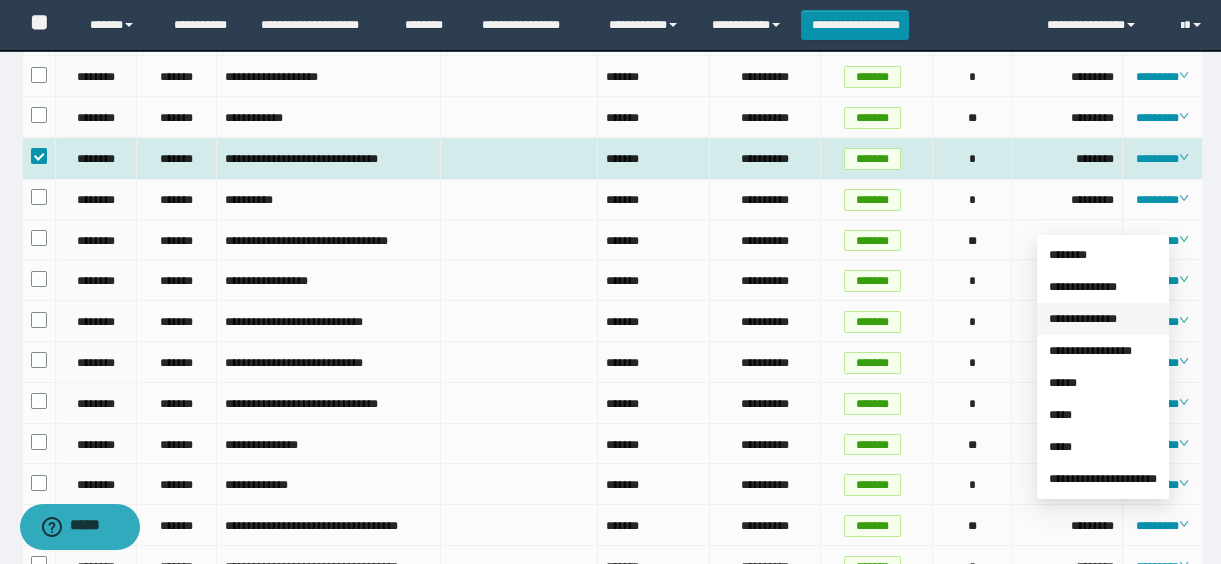 click on "**********" at bounding box center [1083, 319] 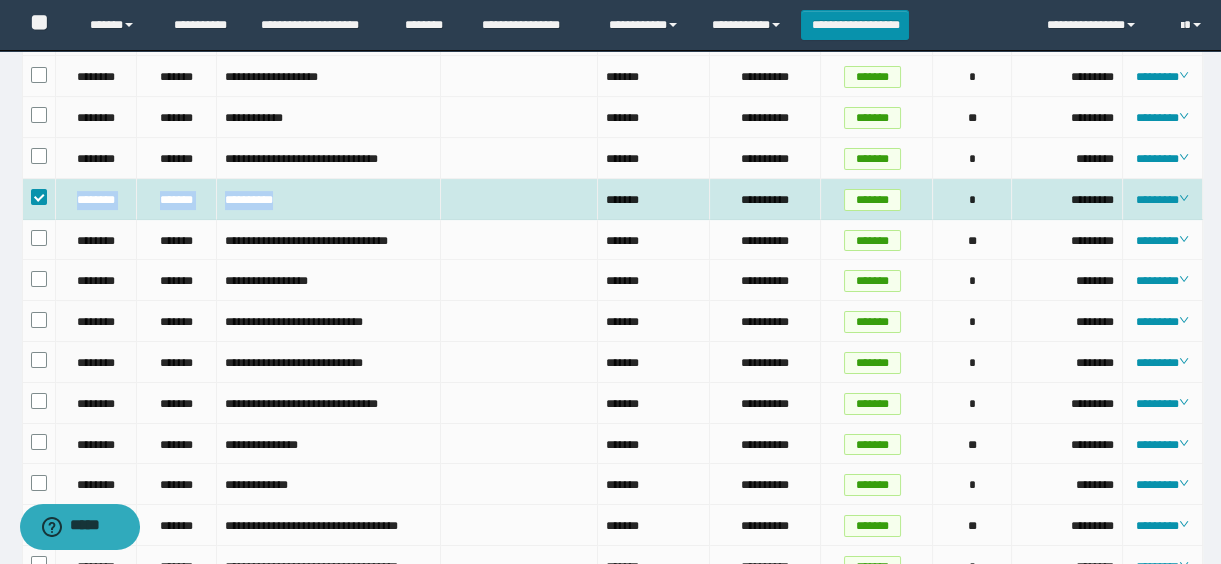 drag, startPoint x: 59, startPoint y: 265, endPoint x: 330, endPoint y: 272, distance: 271.0904 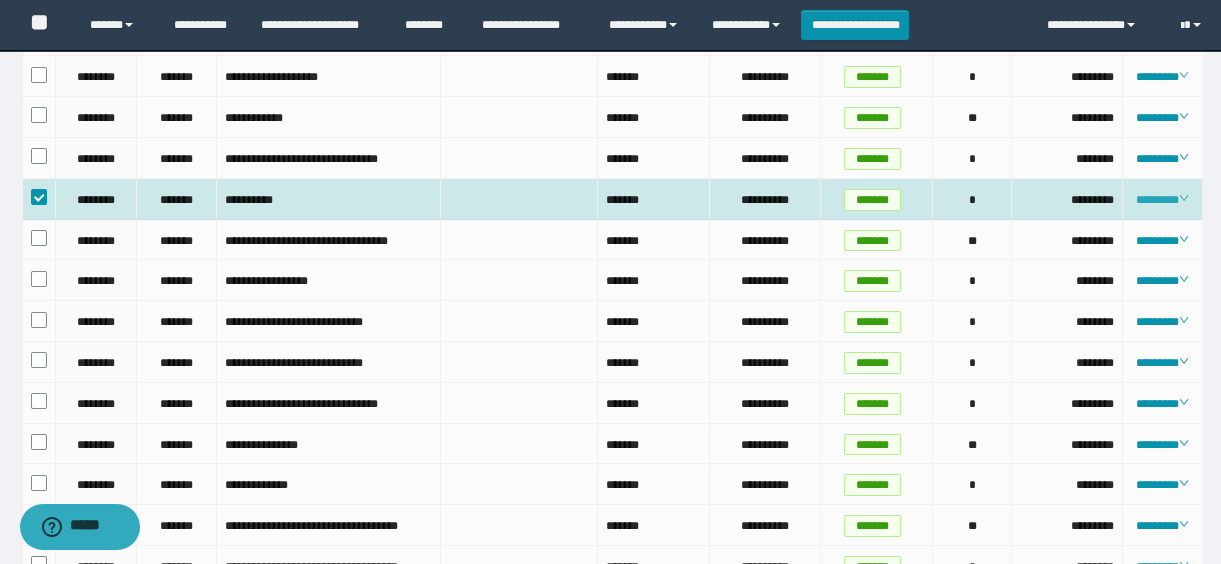 click on "********" at bounding box center [1162, 200] 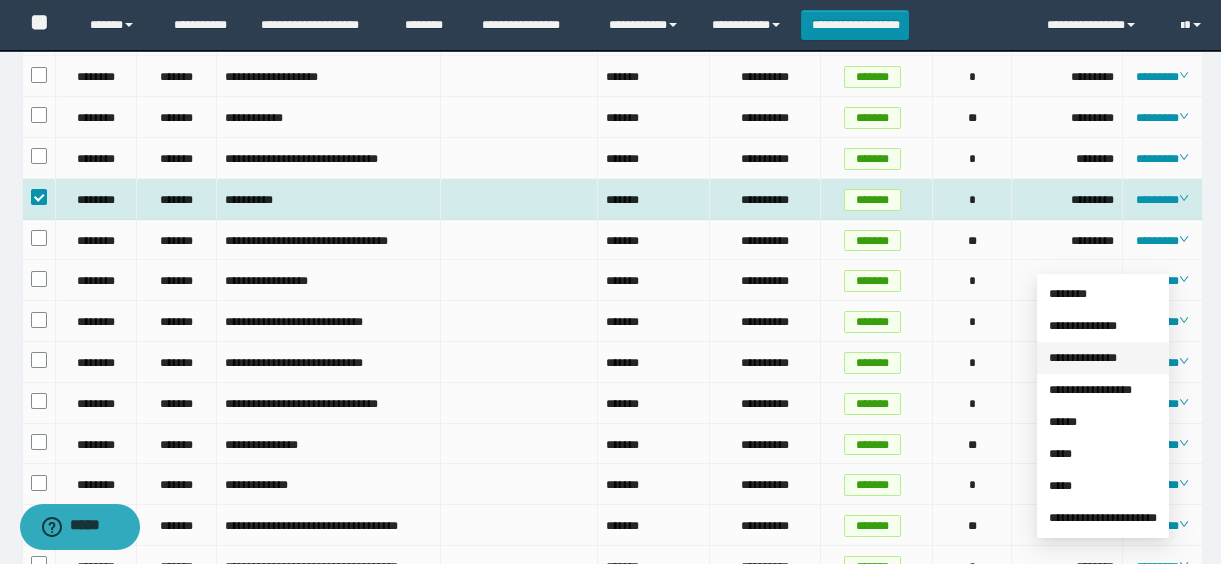 click on "**********" at bounding box center [1083, 358] 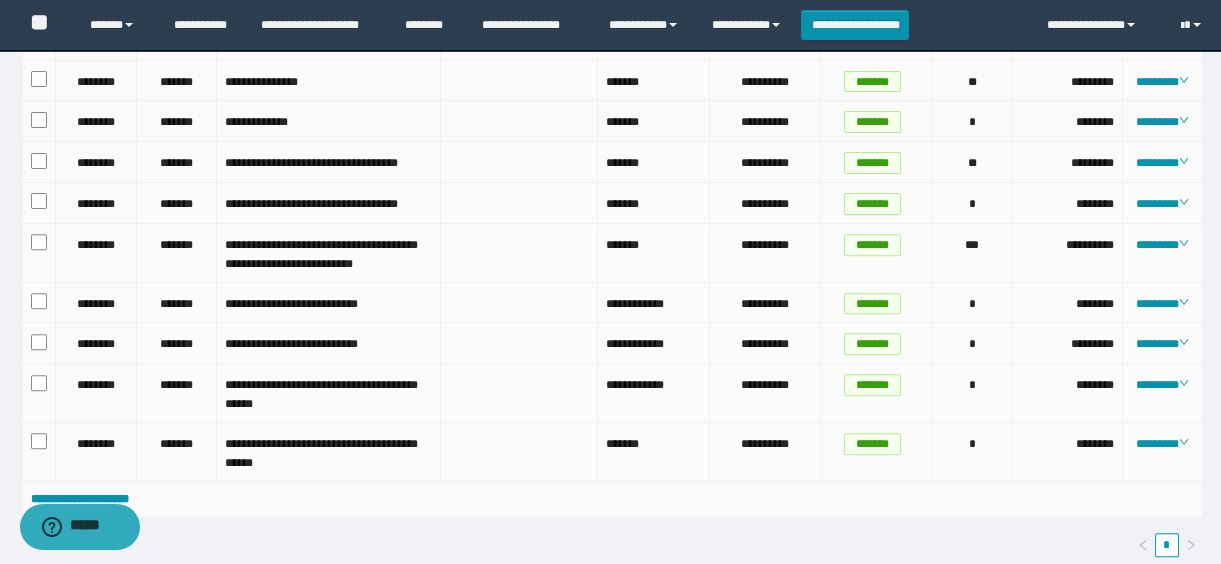 scroll, scrollTop: 1190, scrollLeft: 0, axis: vertical 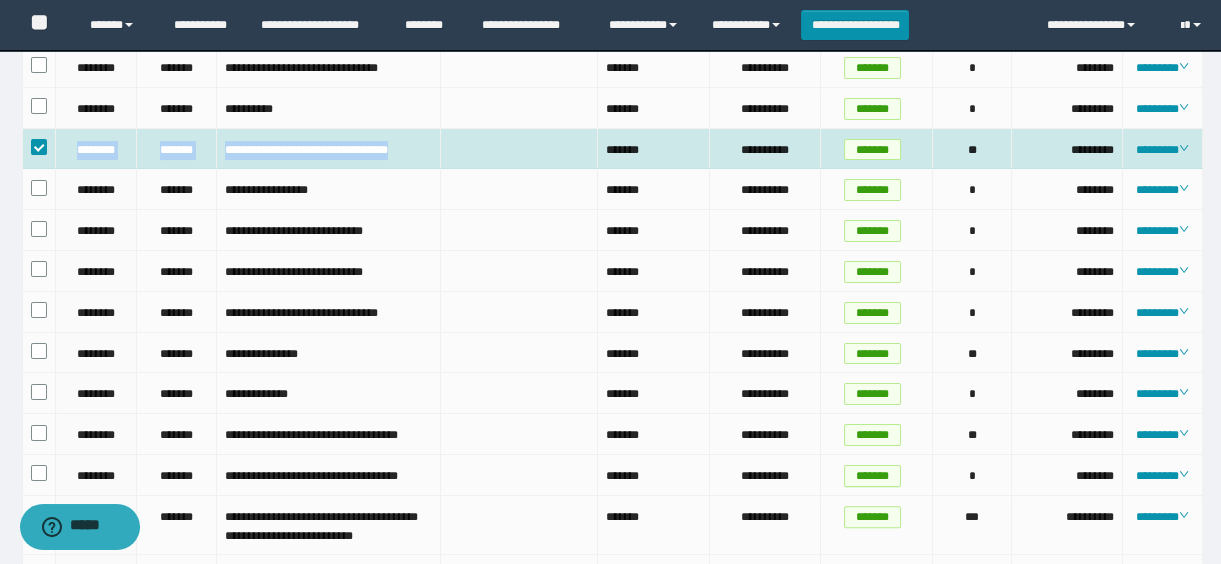 drag, startPoint x: 68, startPoint y: 209, endPoint x: 390, endPoint y: 229, distance: 322.6205 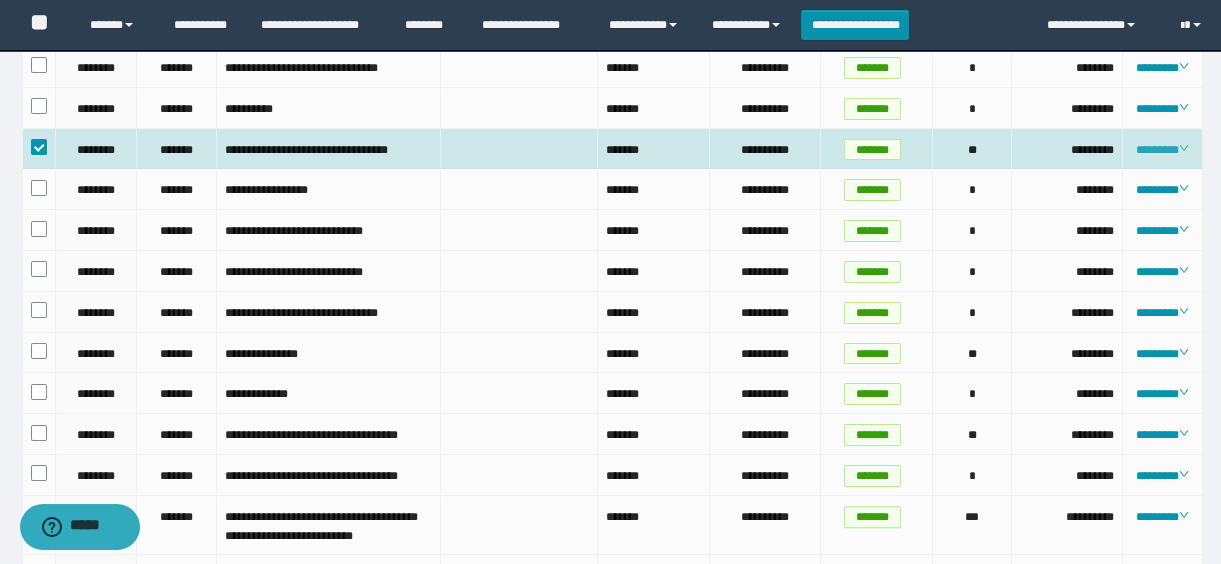 click on "********" at bounding box center [1162, 150] 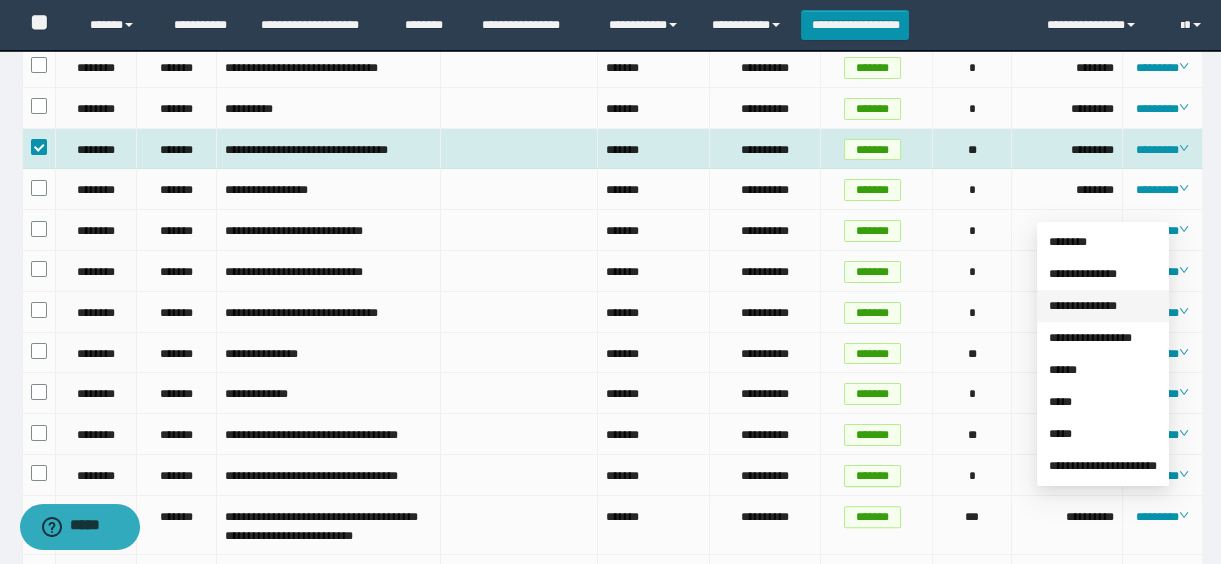 click on "**********" at bounding box center [1083, 306] 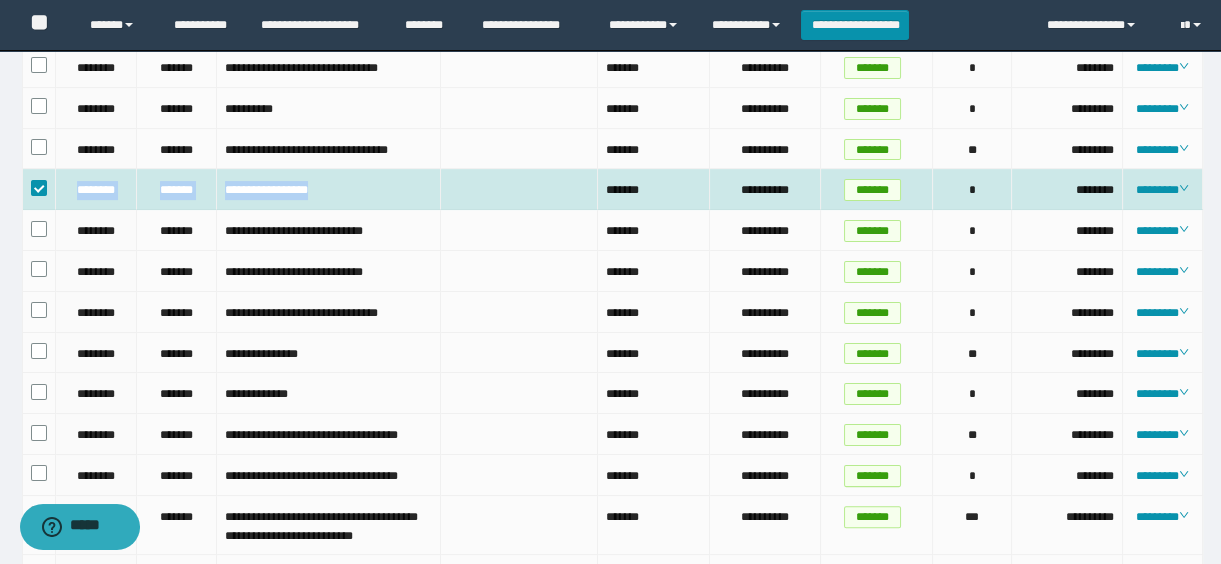 drag, startPoint x: 63, startPoint y: 271, endPoint x: 371, endPoint y: 281, distance: 308.1623 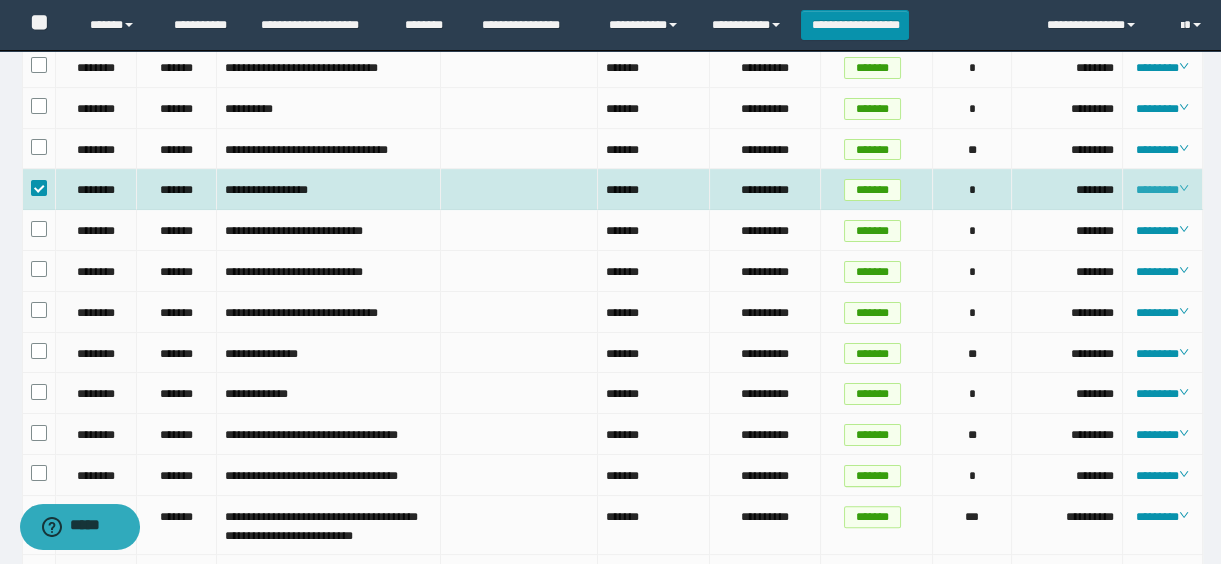 click on "********" at bounding box center (1162, 190) 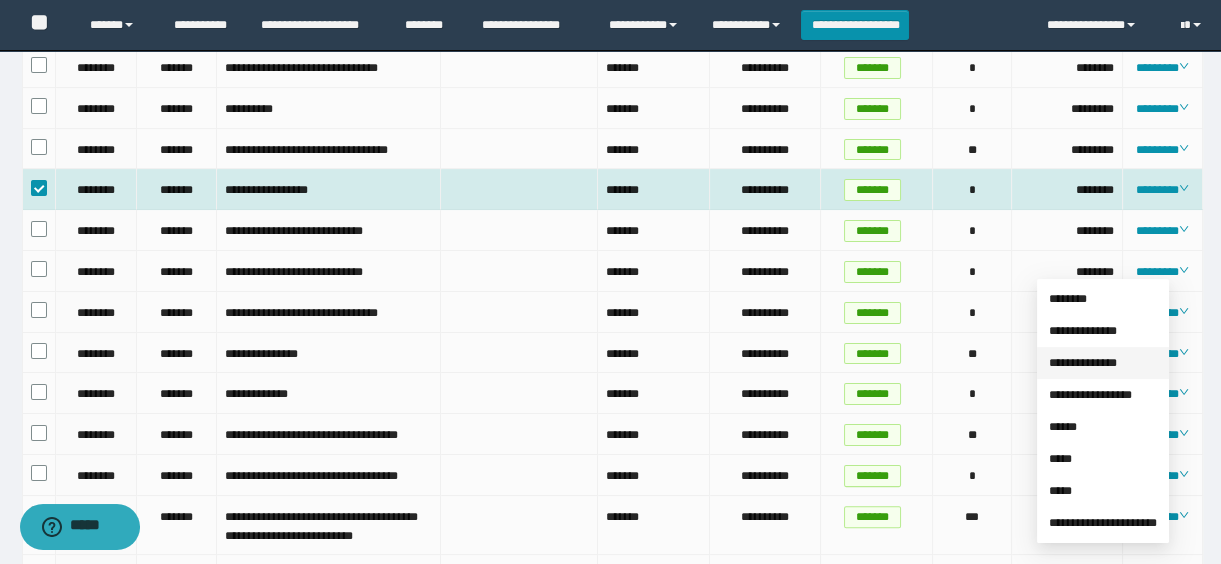 click on "**********" at bounding box center (1083, 363) 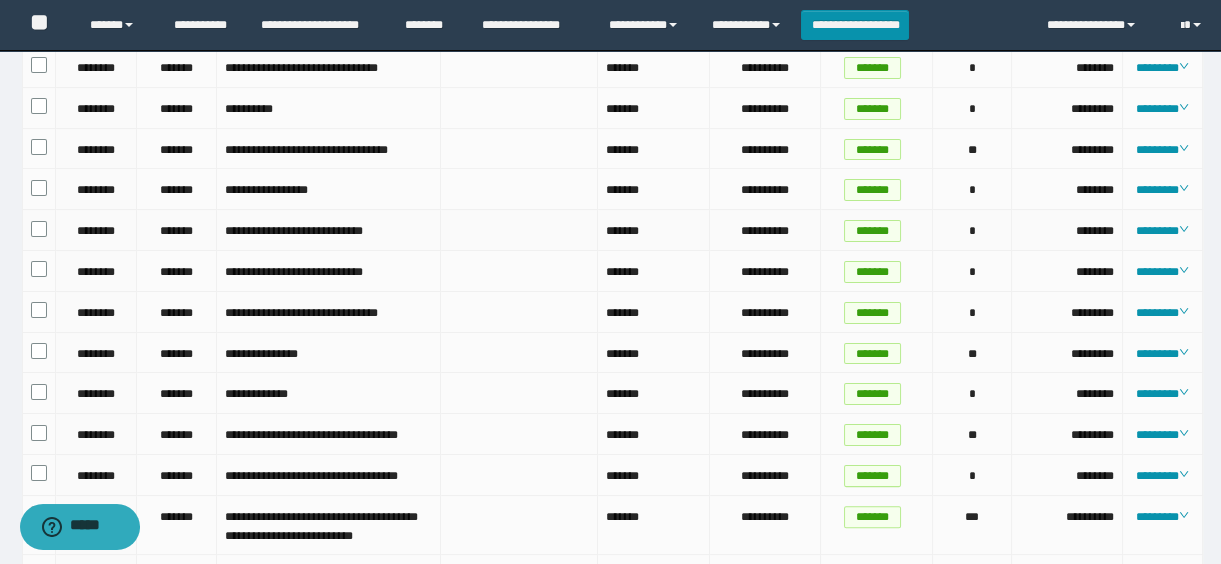 click at bounding box center [39, 230] 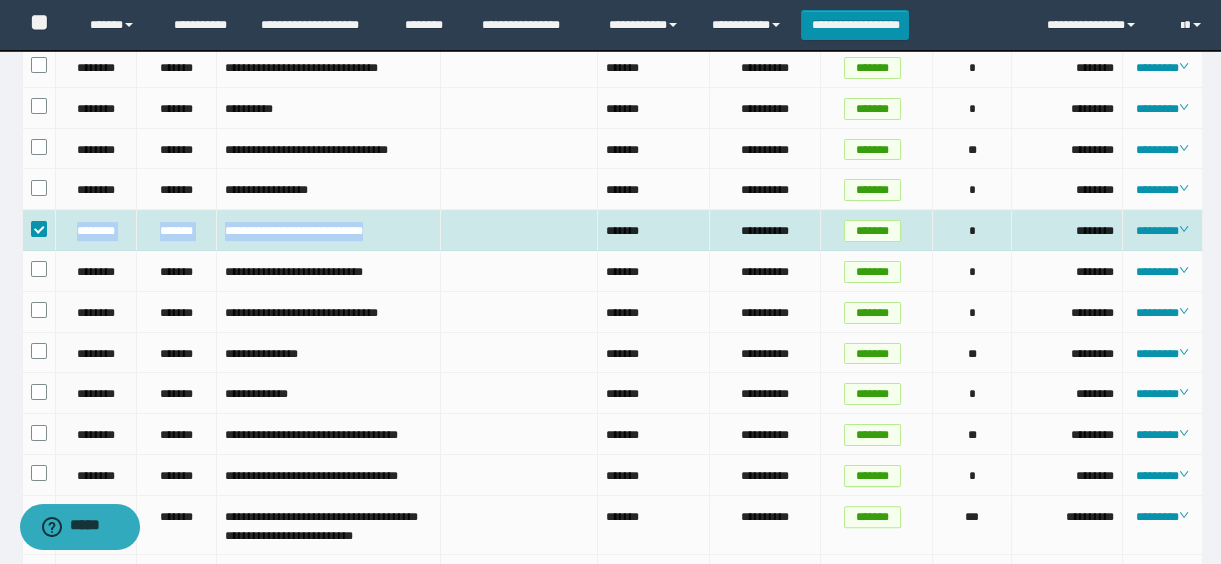drag, startPoint x: 59, startPoint y: 305, endPoint x: 497, endPoint y: 309, distance: 438.01825 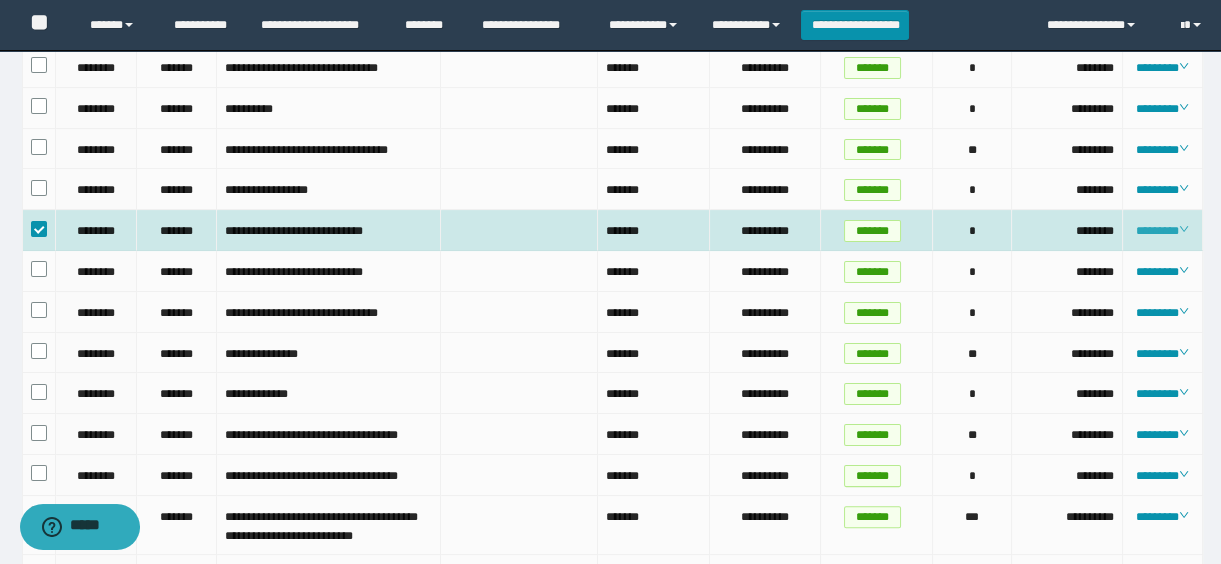 click on "********" at bounding box center (1162, 231) 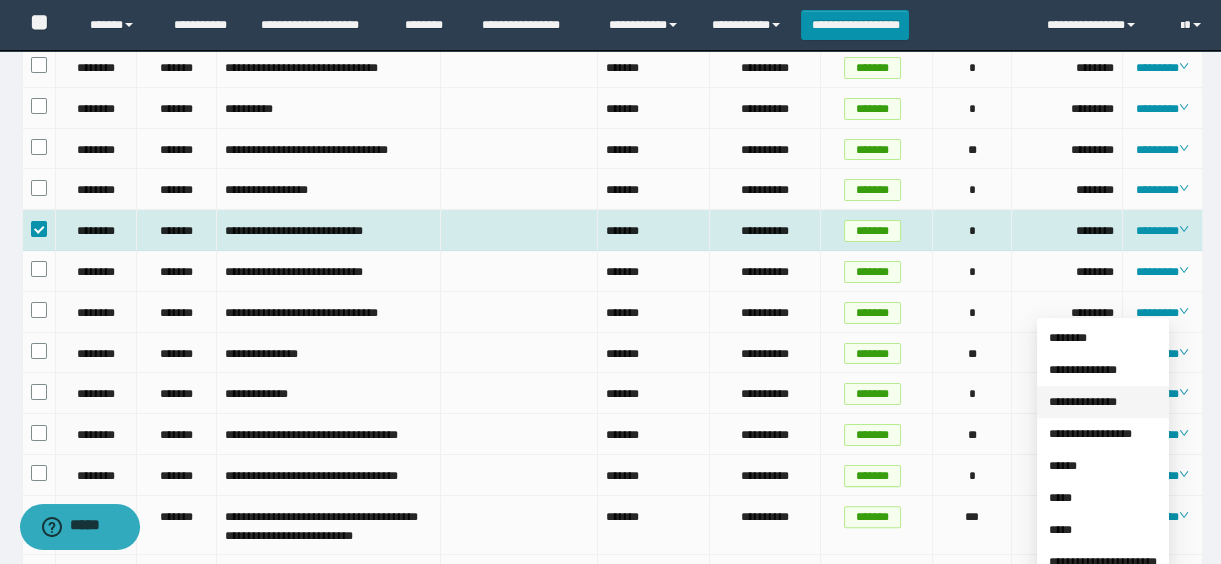 click on "**********" at bounding box center [1083, 402] 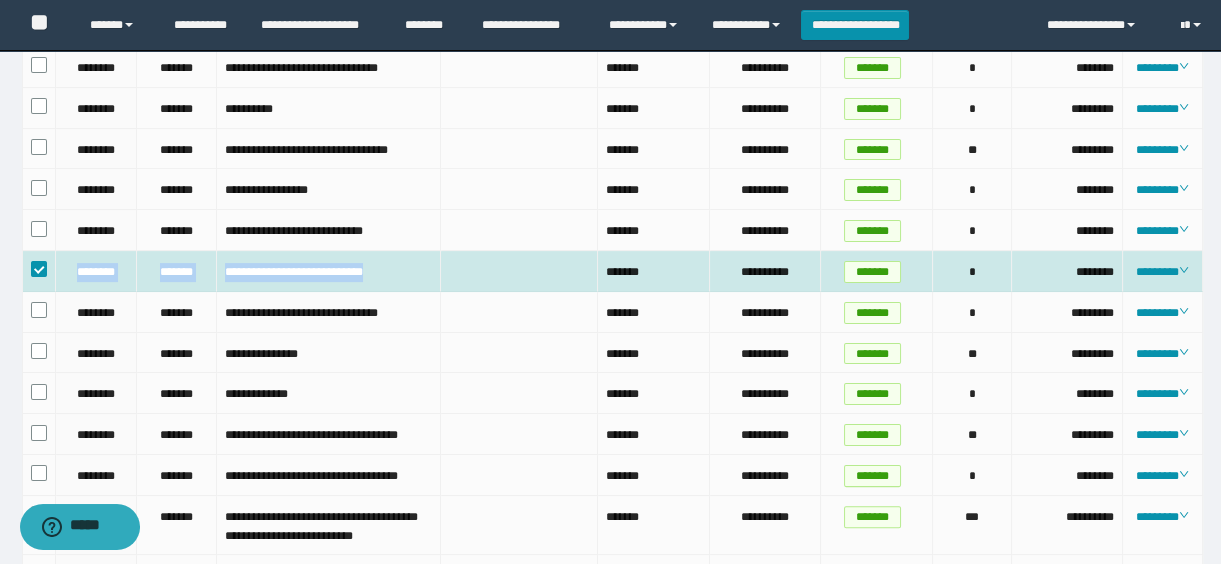drag, startPoint x: 125, startPoint y: 348, endPoint x: 433, endPoint y: 340, distance: 308.10388 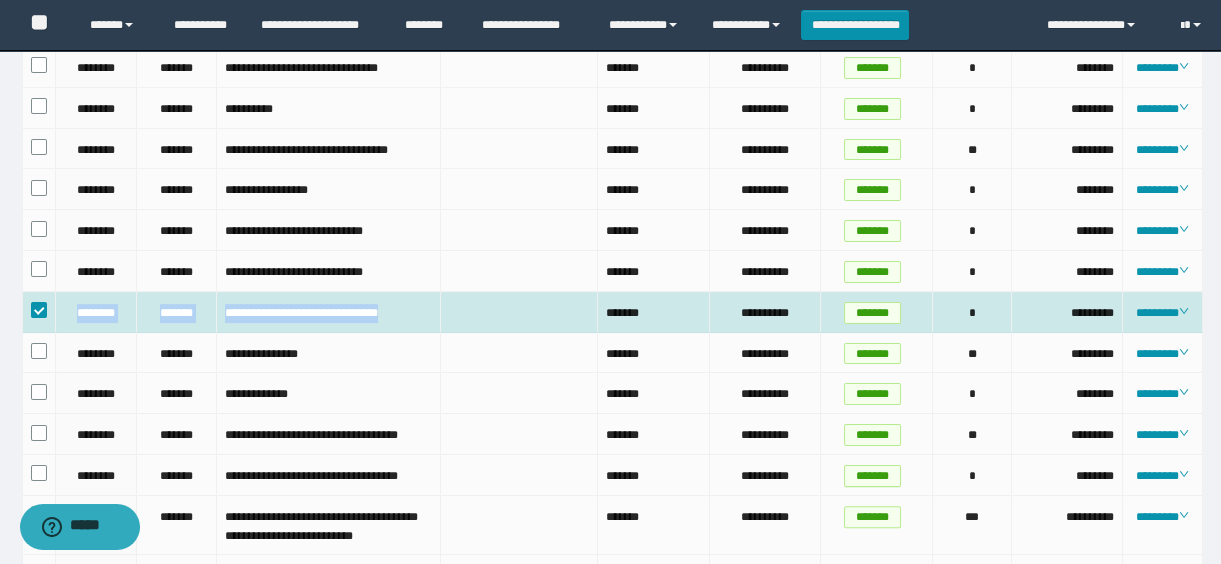 drag, startPoint x: 65, startPoint y: 382, endPoint x: 444, endPoint y: 391, distance: 379.10684 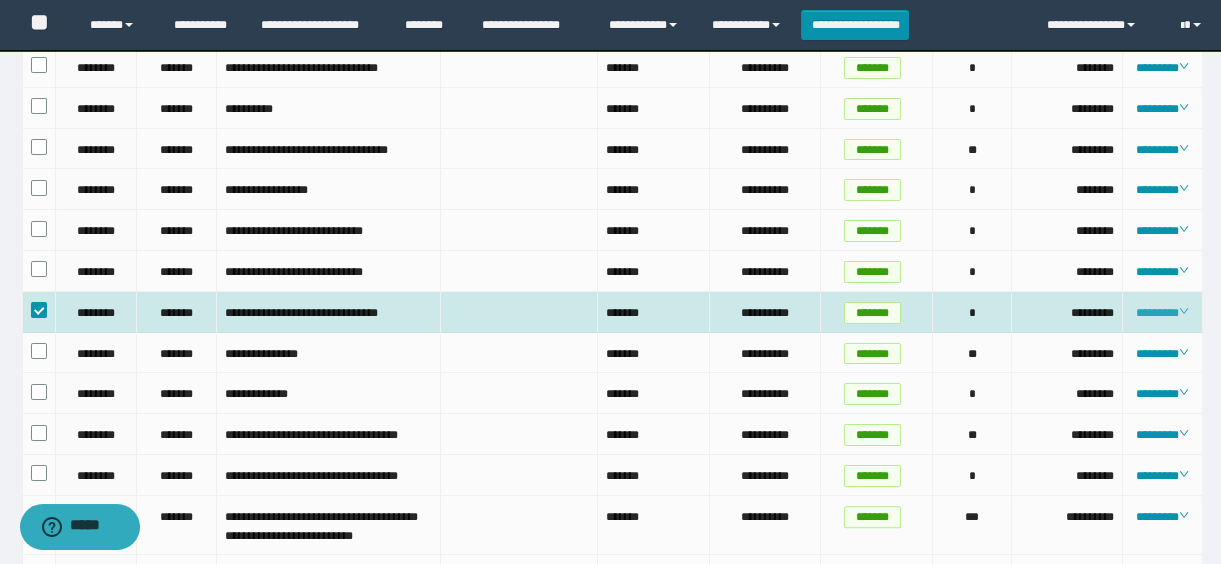 click on "********" at bounding box center [1162, 313] 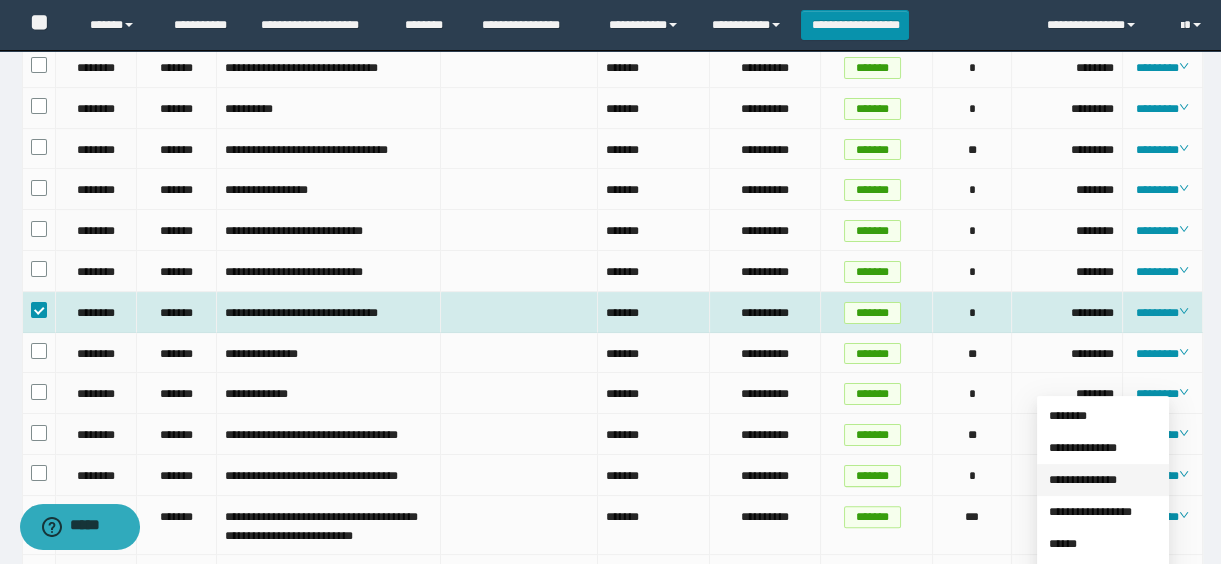 click on "**********" at bounding box center (1083, 480) 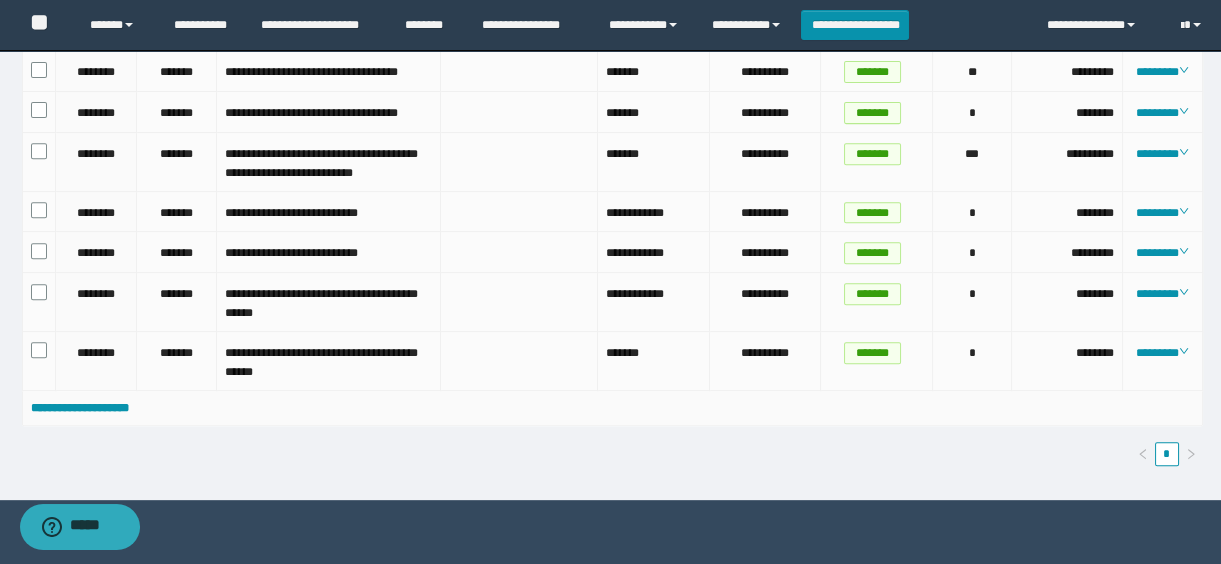 scroll, scrollTop: 1462, scrollLeft: 0, axis: vertical 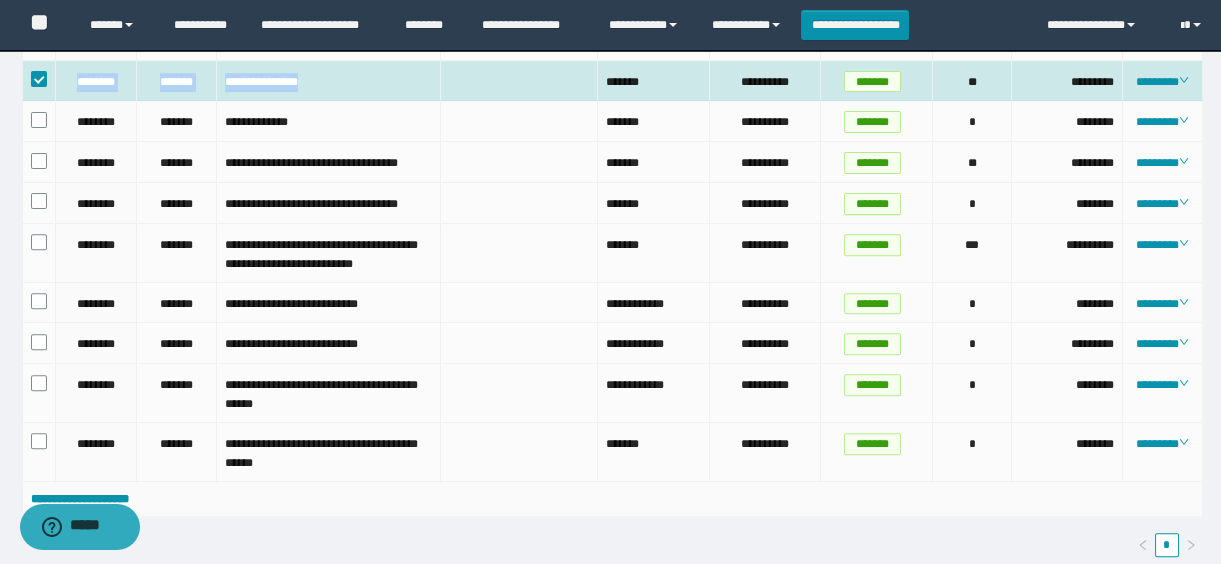 drag, startPoint x: 57, startPoint y: 145, endPoint x: 325, endPoint y: 7, distance: 301.4432 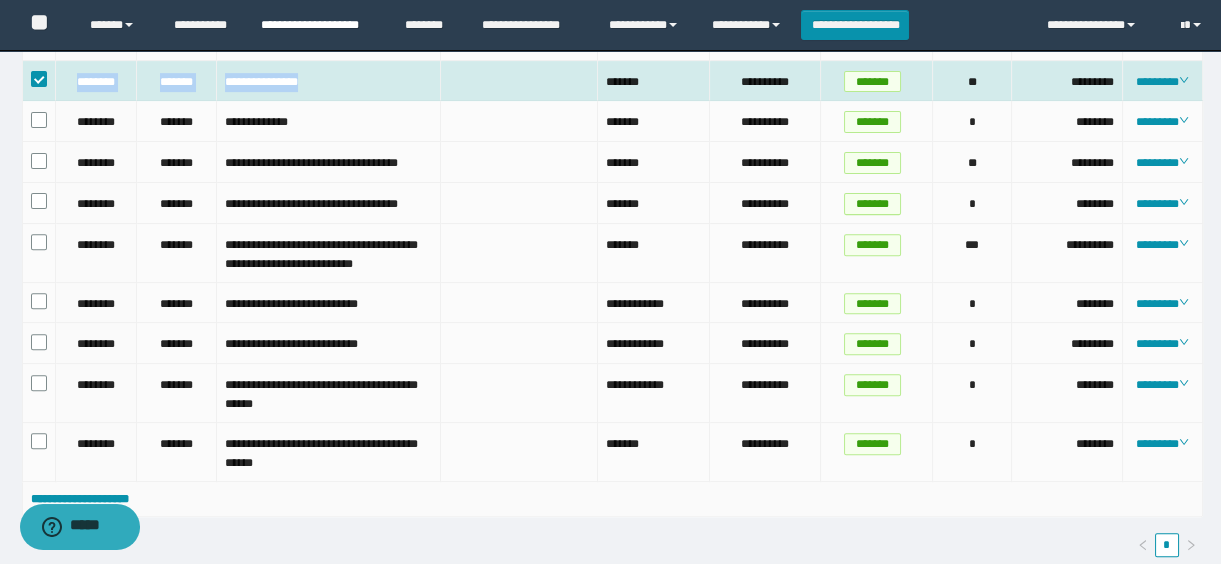 click on "**********" at bounding box center [613, 81] 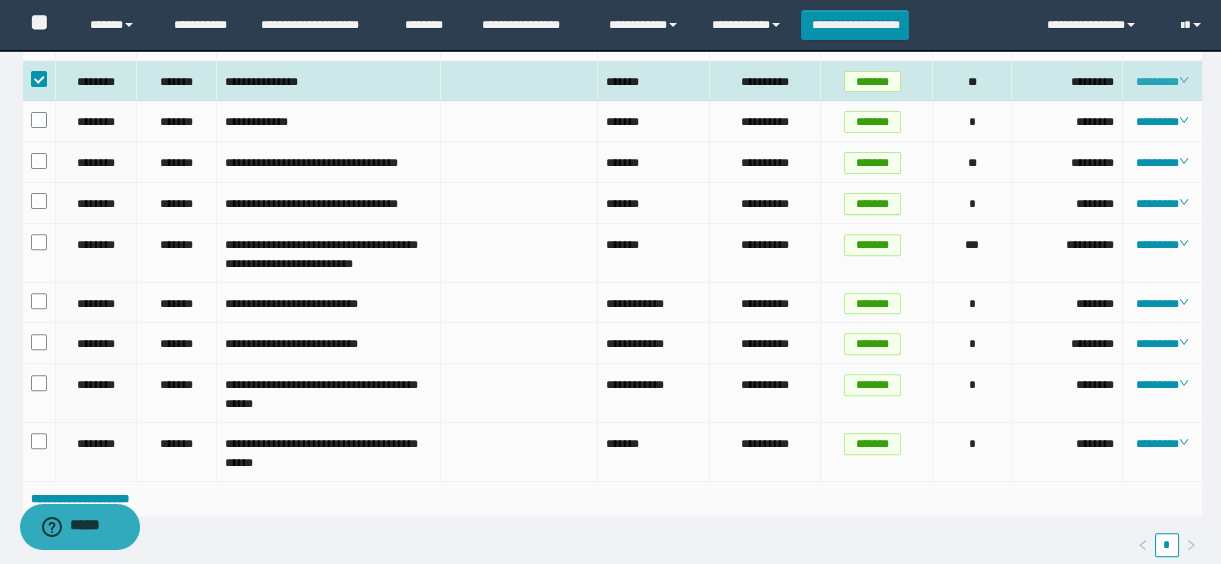 click on "********" at bounding box center [1162, 82] 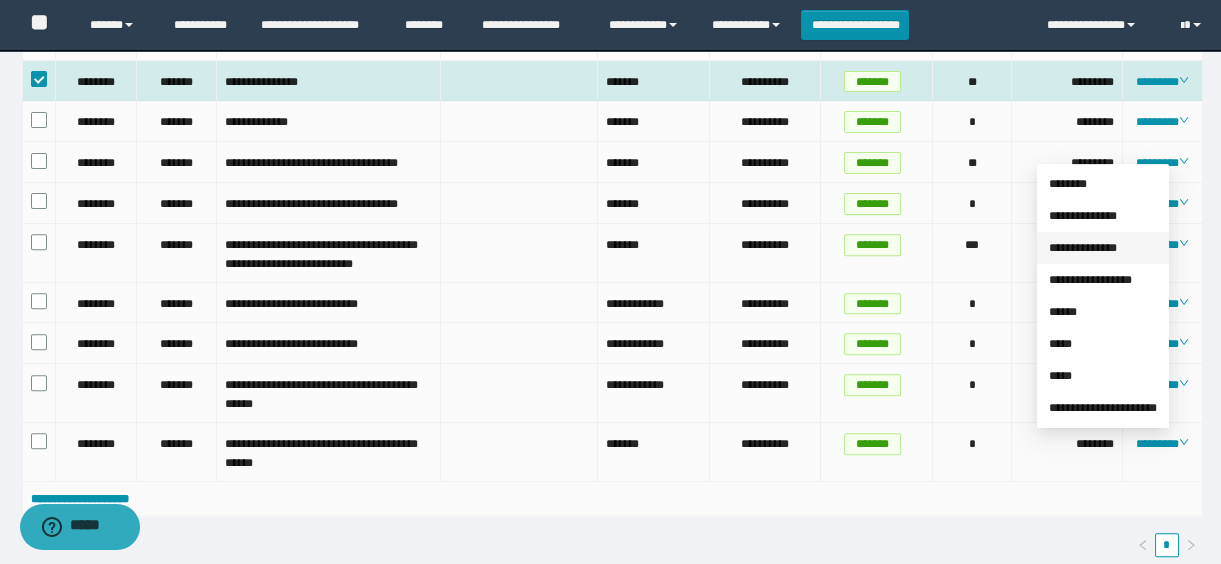 click on "**********" at bounding box center (1083, 248) 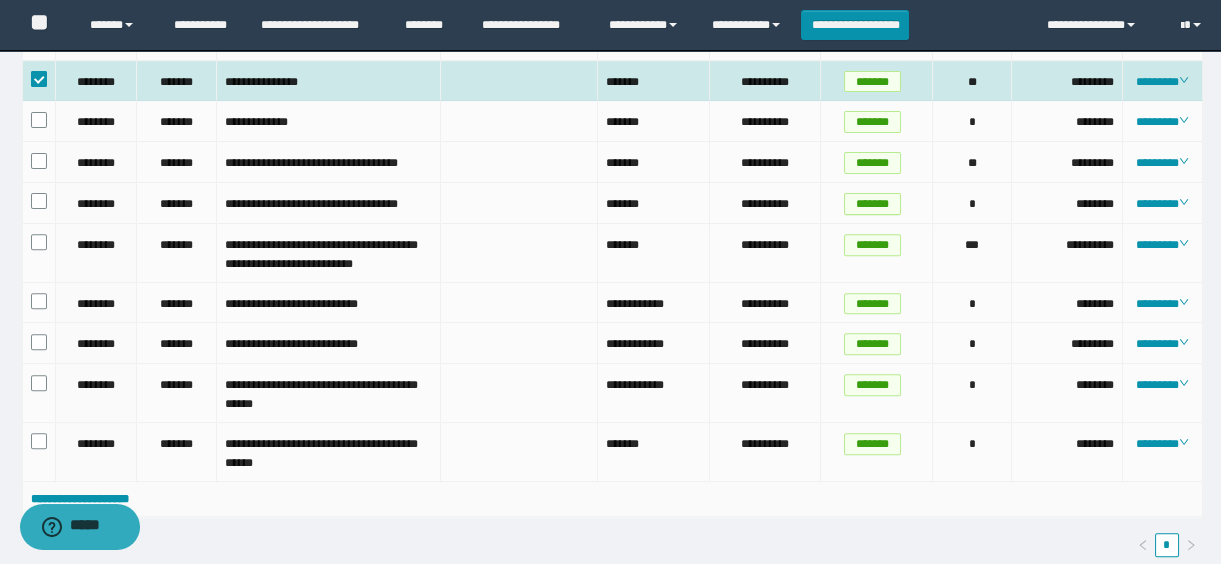 click at bounding box center [39, 79] 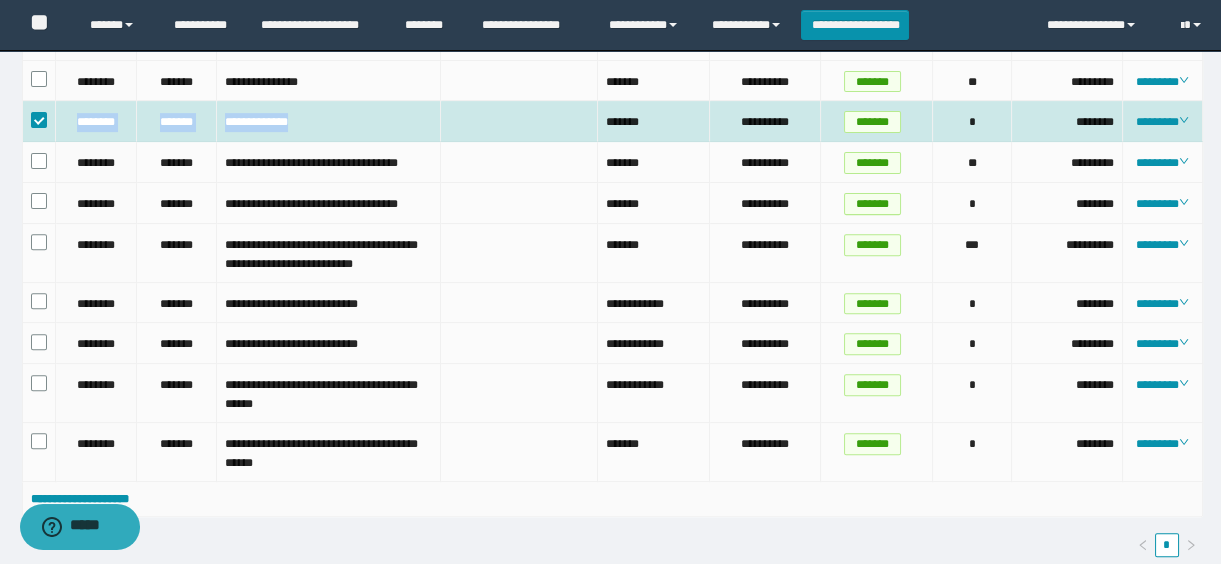 drag, startPoint x: 68, startPoint y: 189, endPoint x: 353, endPoint y: 188, distance: 285.00174 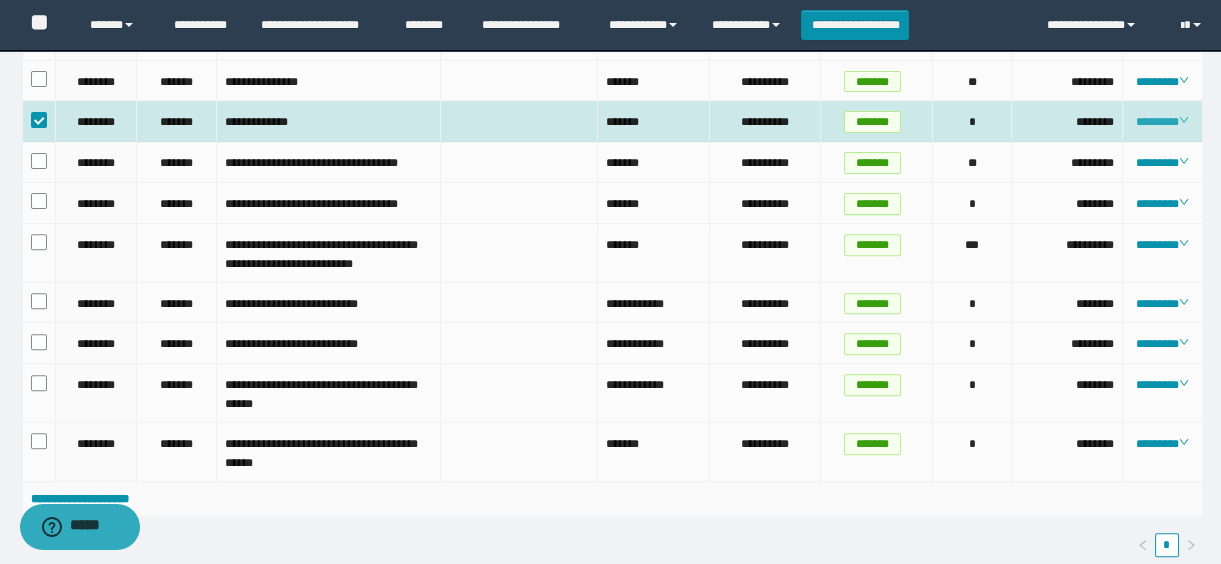 click on "********" at bounding box center (1162, 122) 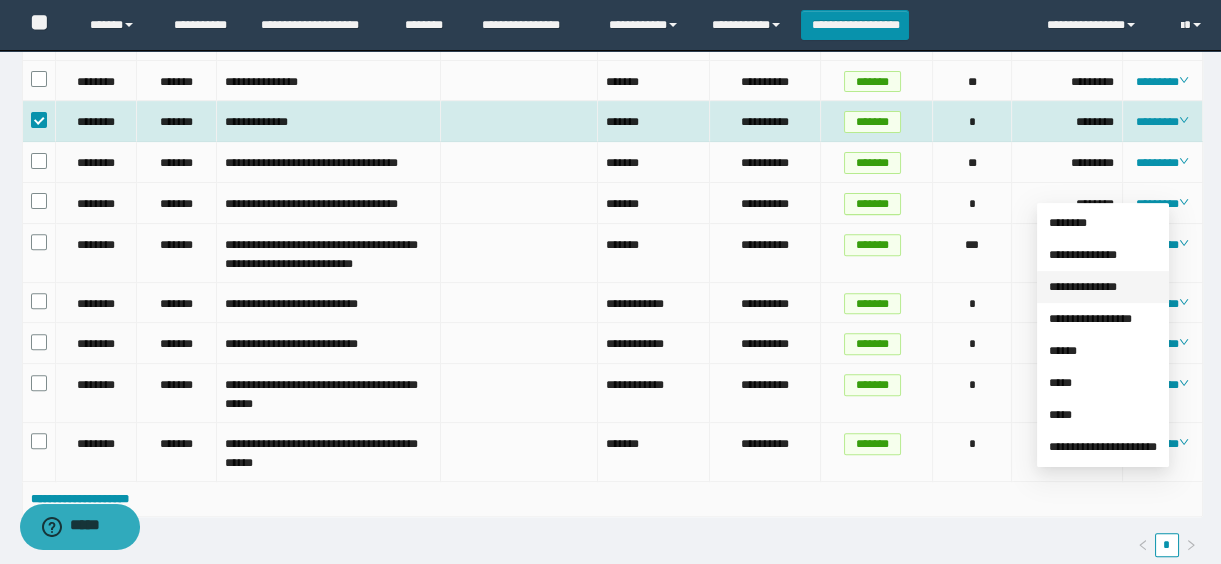 click on "**********" at bounding box center (1083, 287) 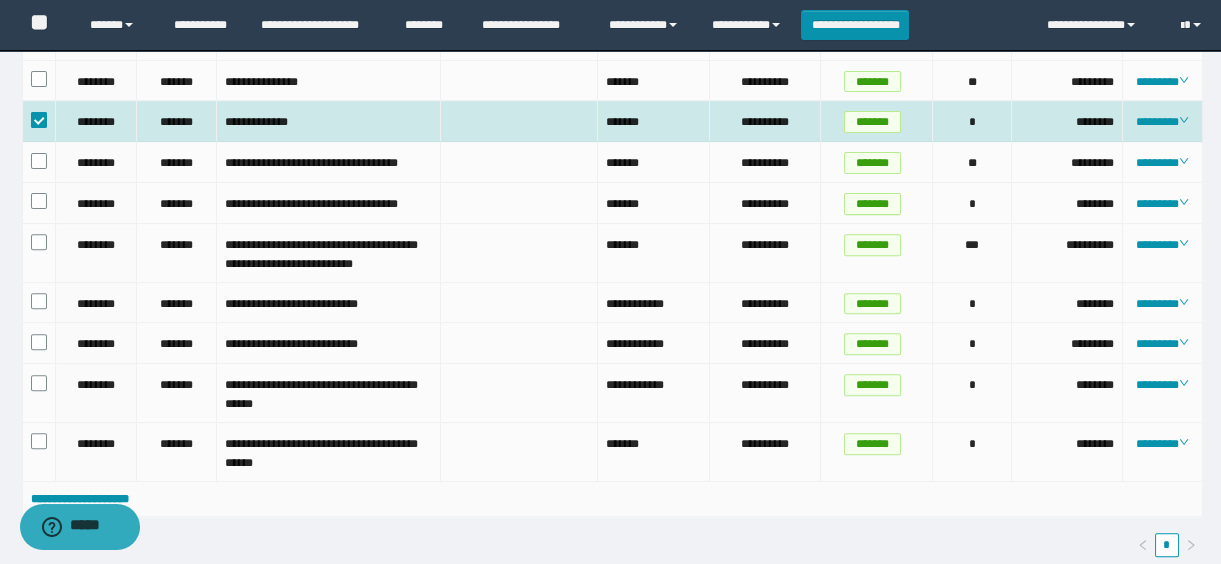 click at bounding box center (39, 120) 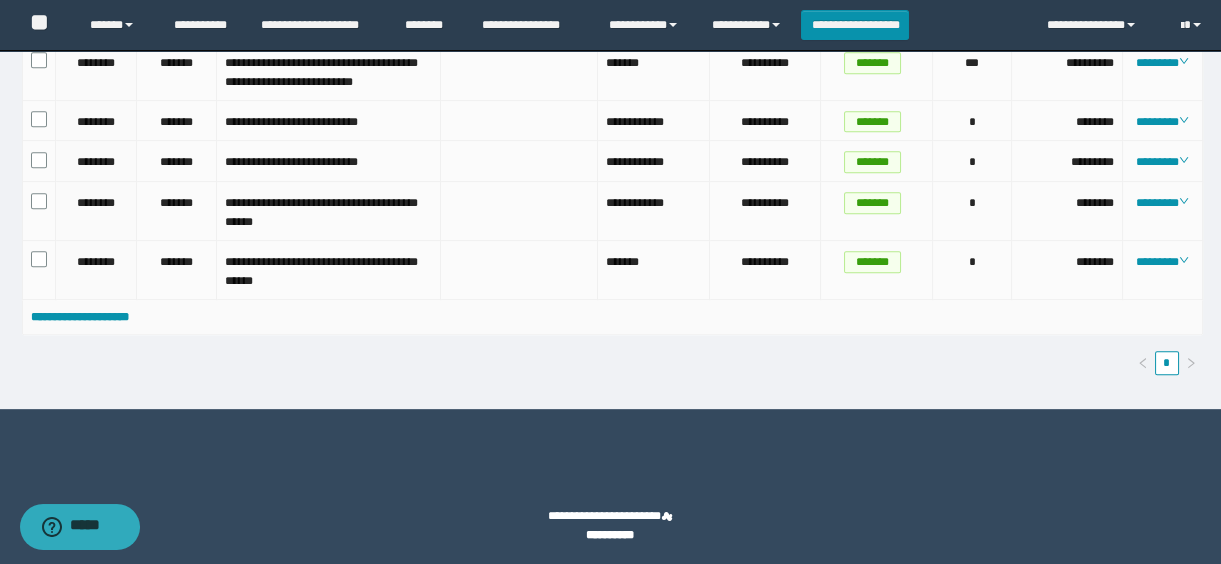 scroll, scrollTop: 1553, scrollLeft: 0, axis: vertical 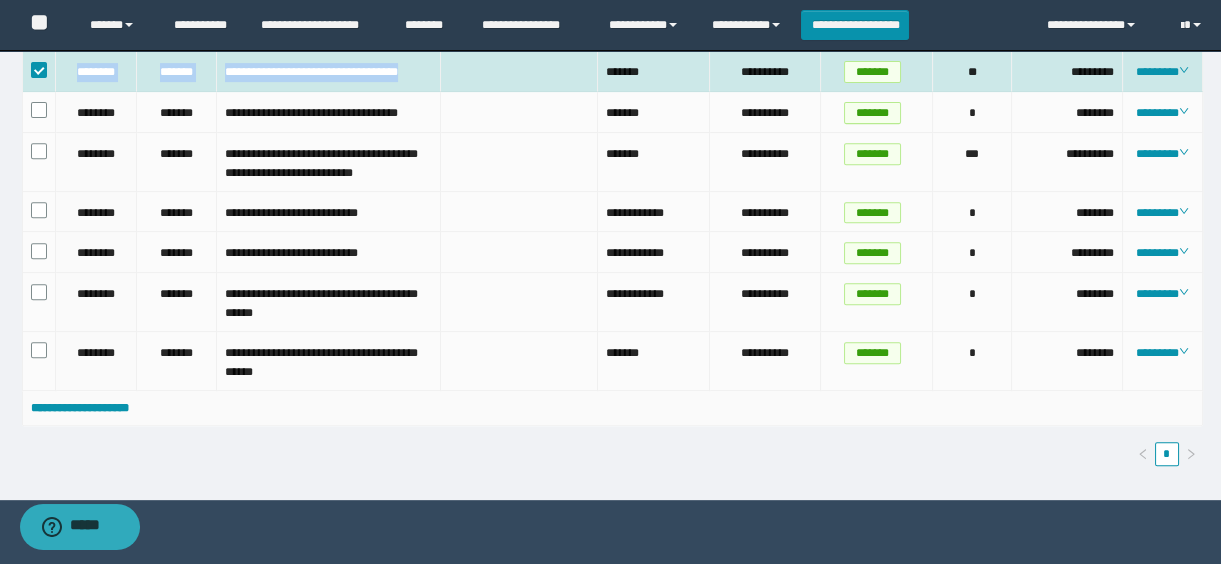 drag, startPoint x: 65, startPoint y: 139, endPoint x: 475, endPoint y: 150, distance: 410.14752 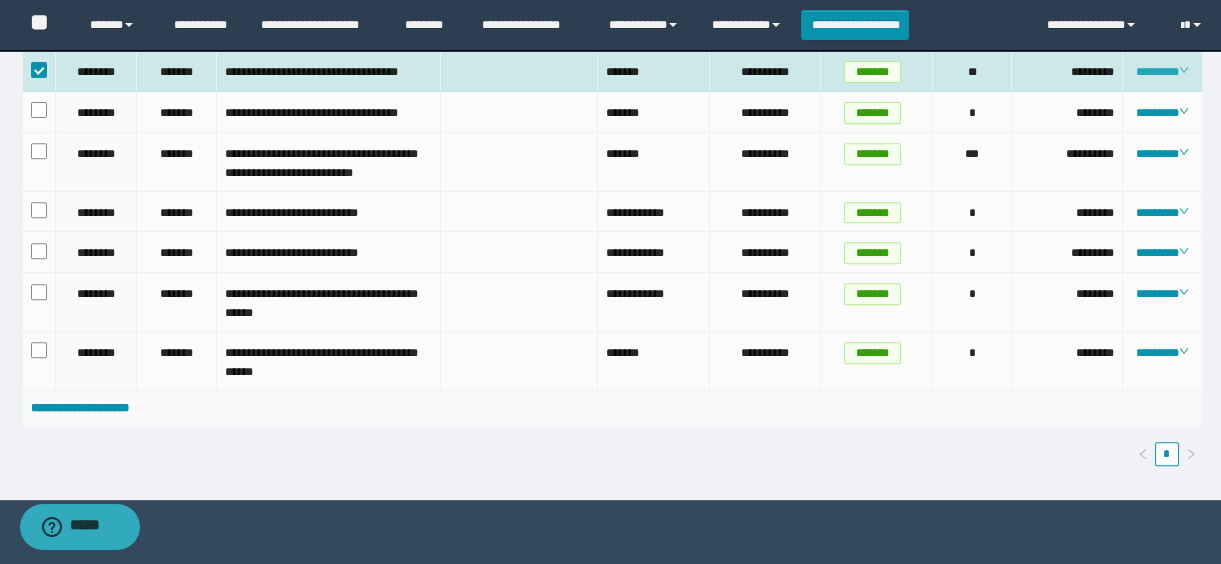 click on "********" at bounding box center [1162, 72] 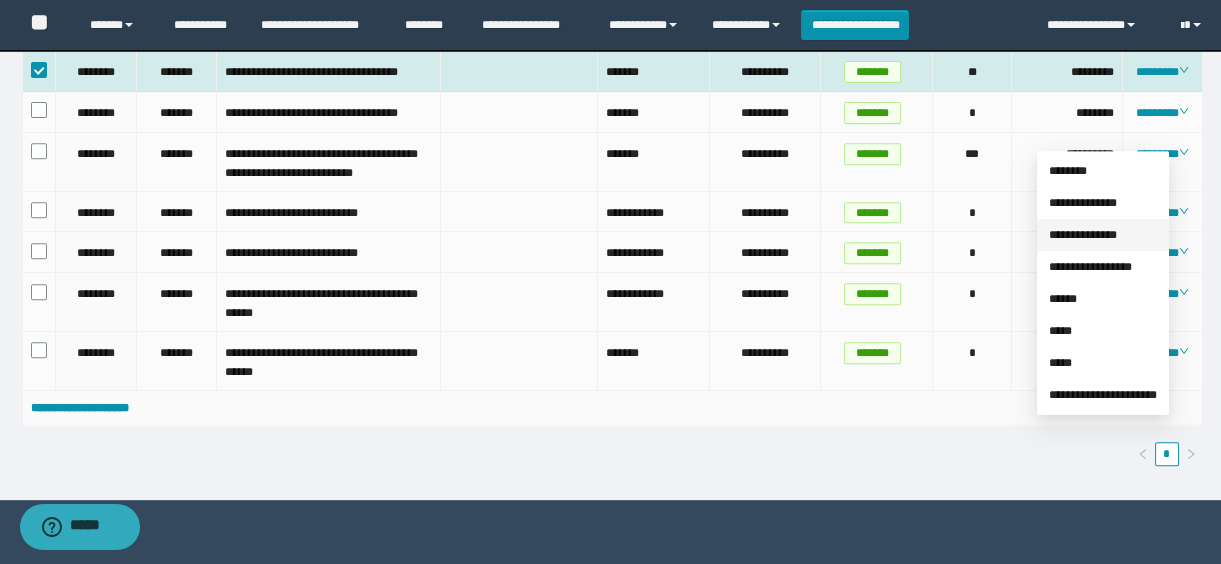 click on "**********" at bounding box center (1083, 235) 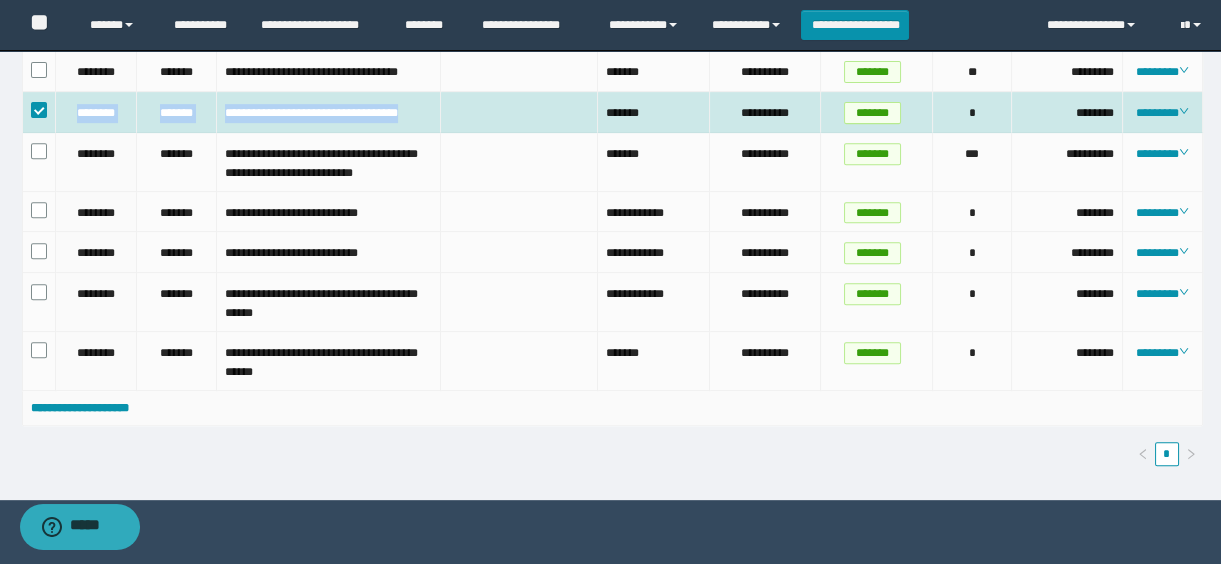 drag, startPoint x: 65, startPoint y: 184, endPoint x: 498, endPoint y: 182, distance: 433.0046 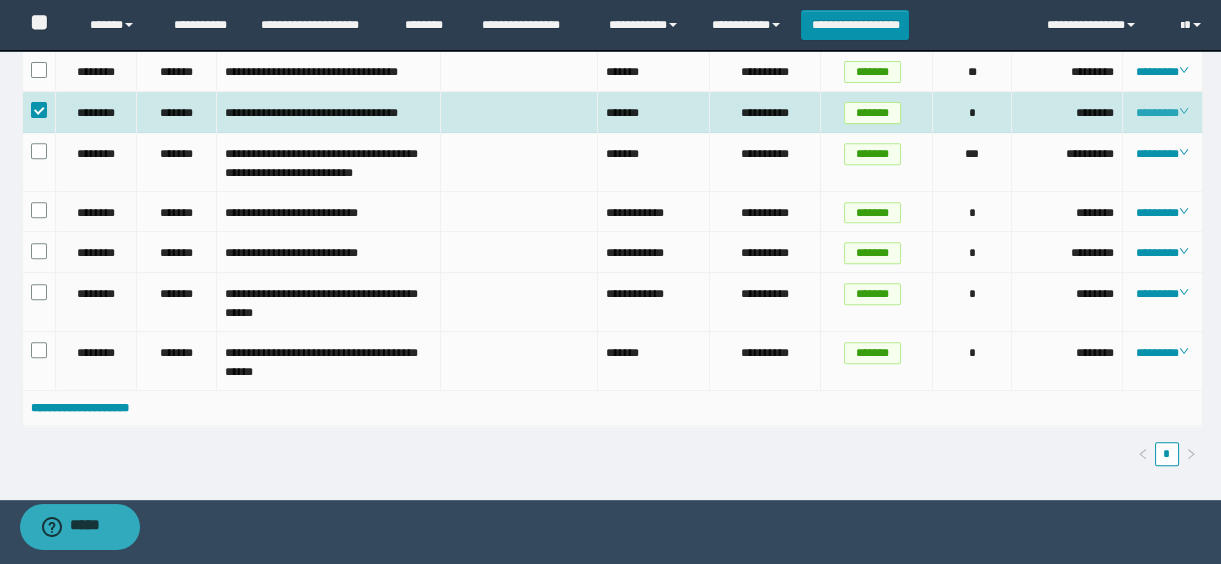 click on "********" at bounding box center [1162, 113] 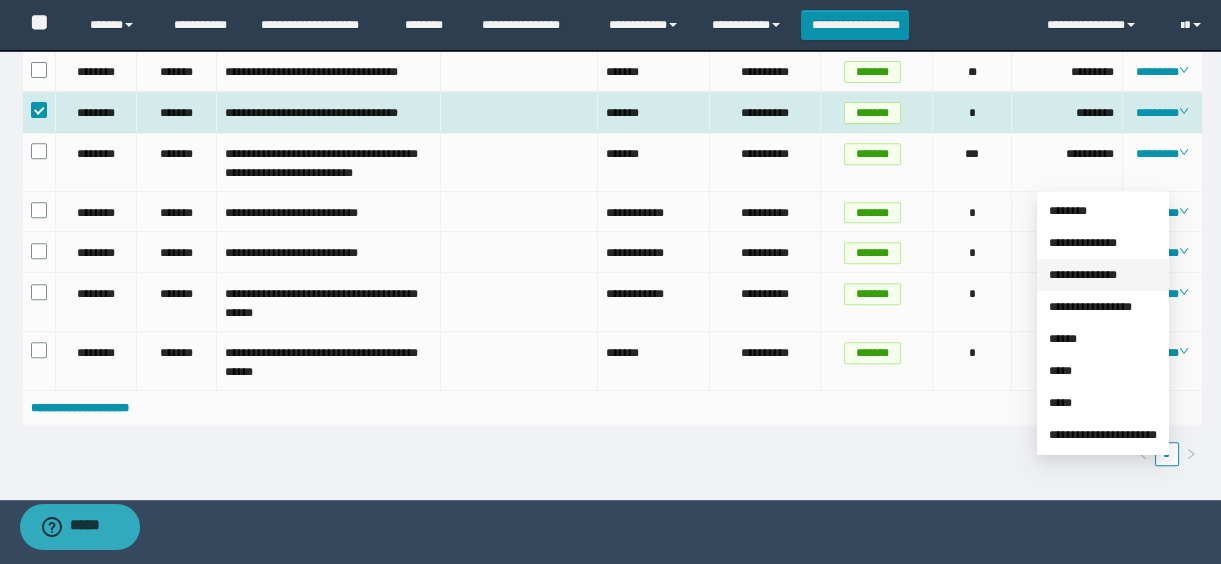 click on "**********" at bounding box center (1083, 275) 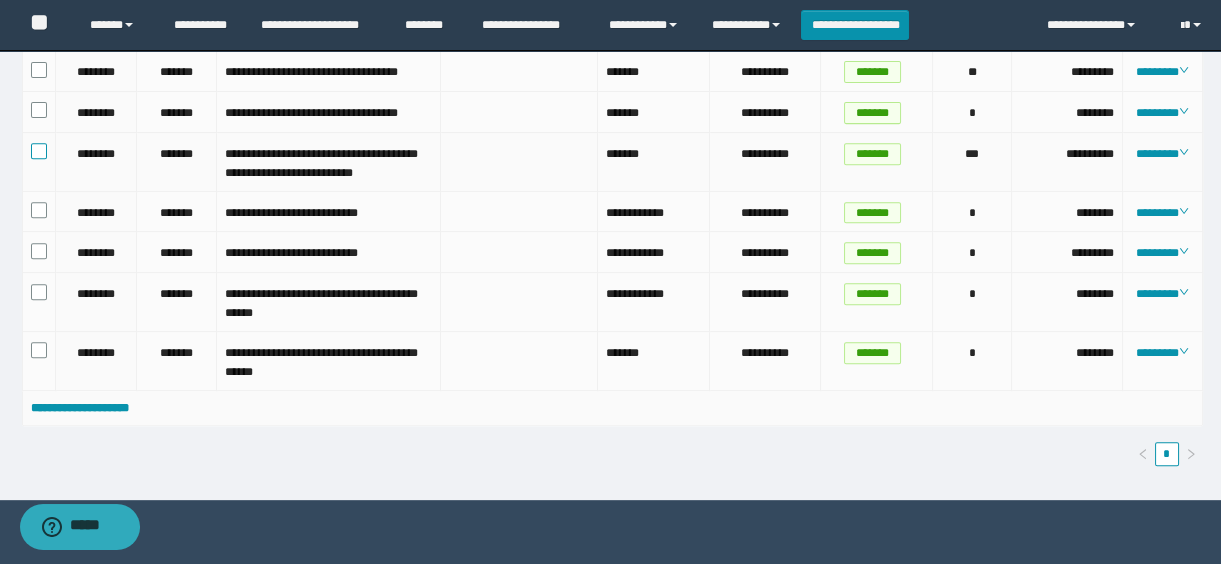 click at bounding box center (39, 151) 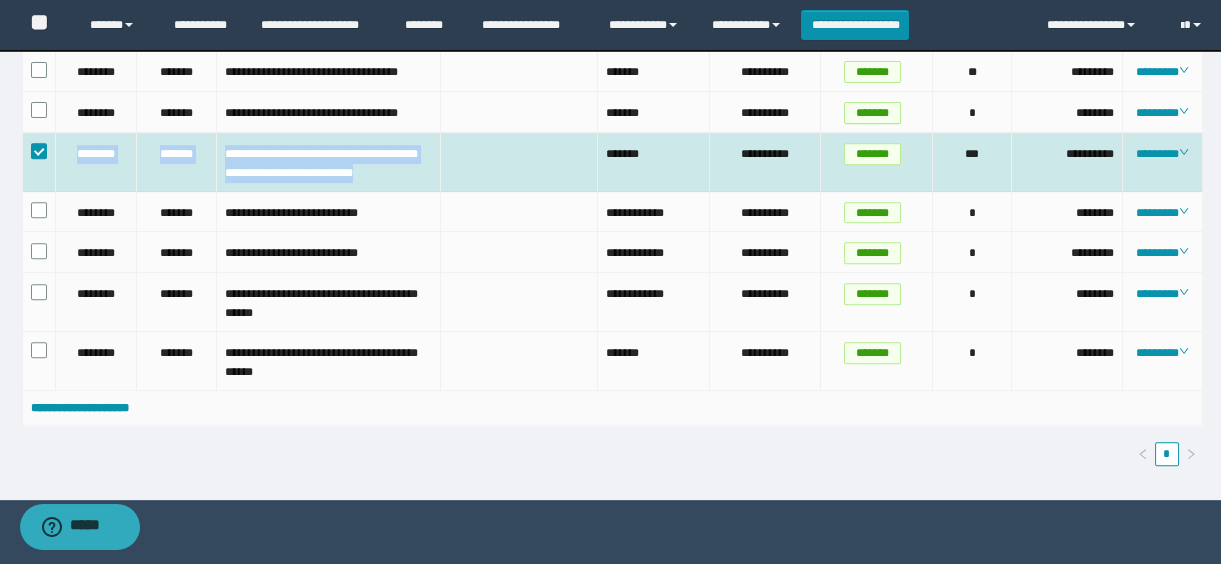 drag, startPoint x: 70, startPoint y: 225, endPoint x: 440, endPoint y: 262, distance: 371.8454 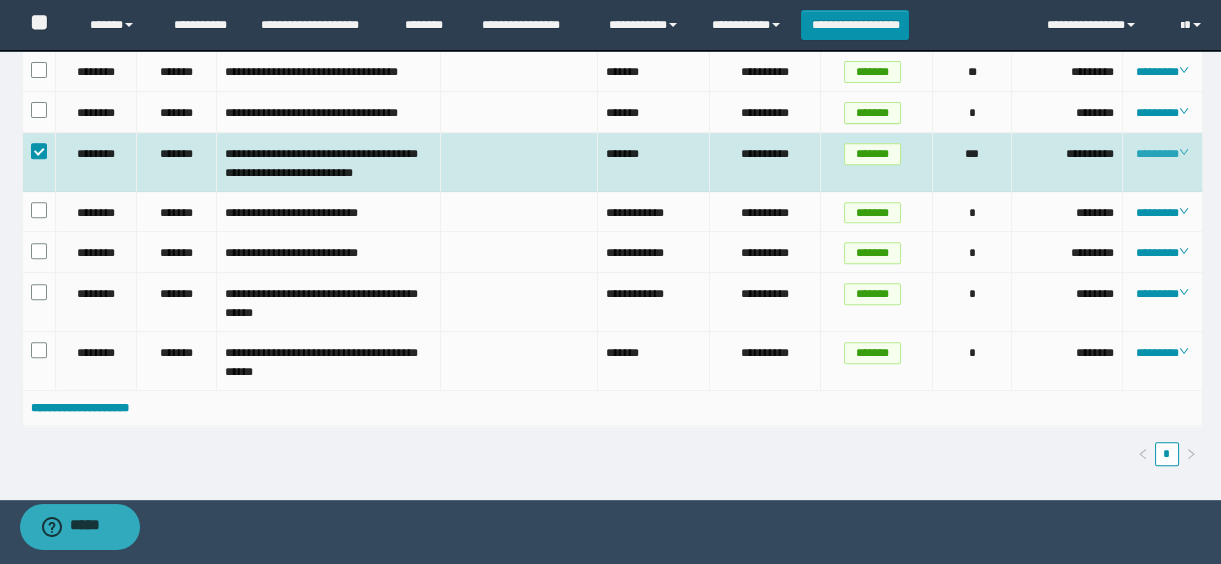 click on "********" at bounding box center (1162, 154) 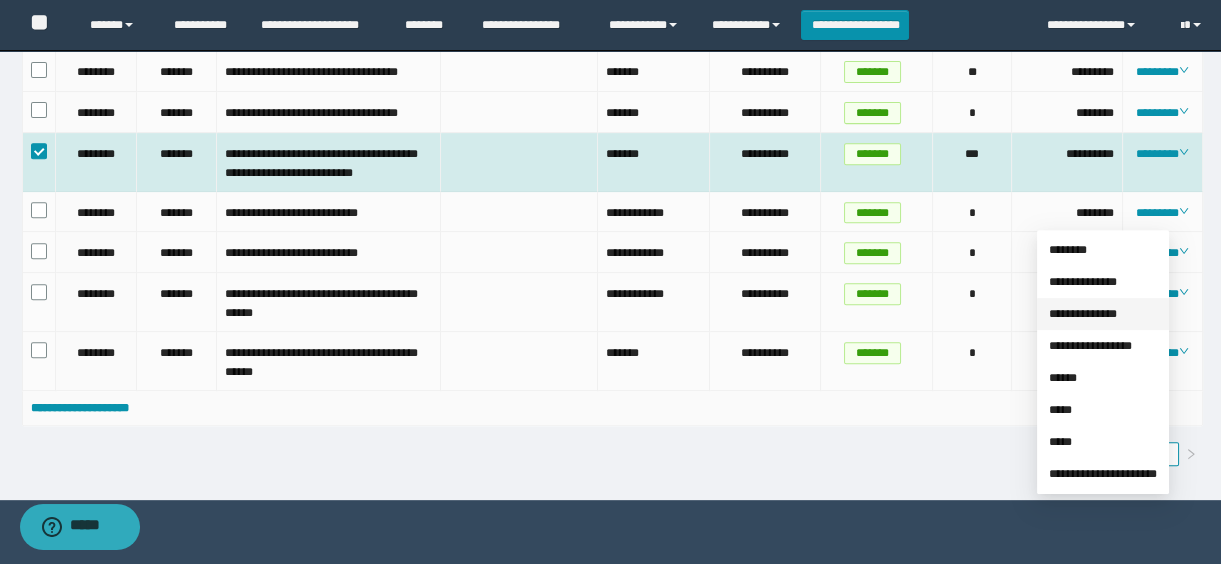 click on "**********" at bounding box center (1083, 314) 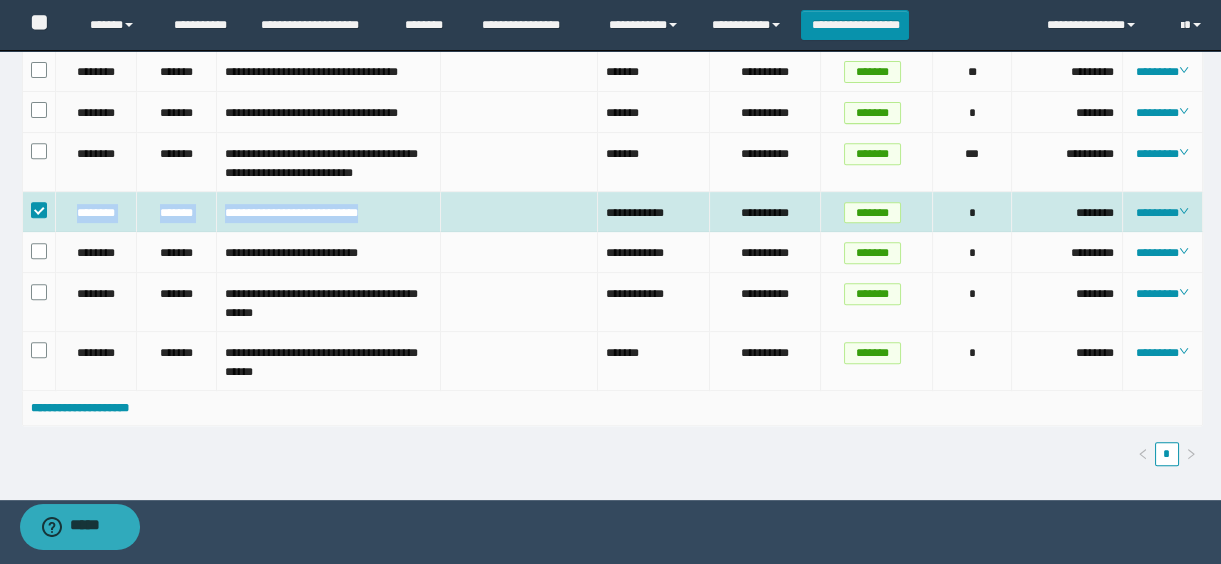 drag, startPoint x: 77, startPoint y: 294, endPoint x: 425, endPoint y: 290, distance: 348.02298 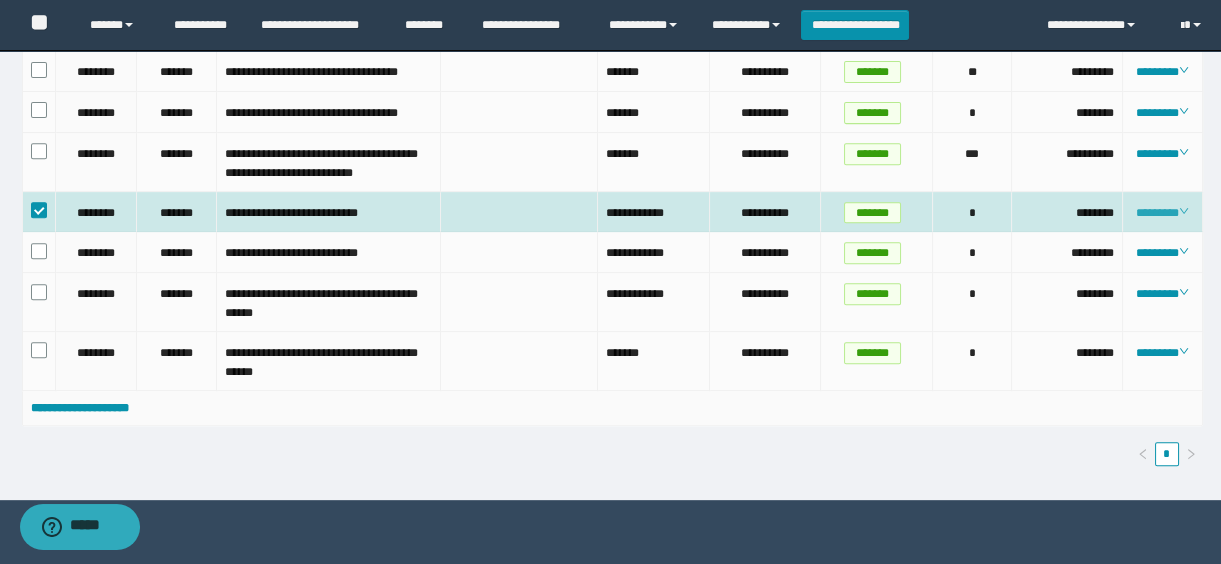 click on "********" at bounding box center (1162, 213) 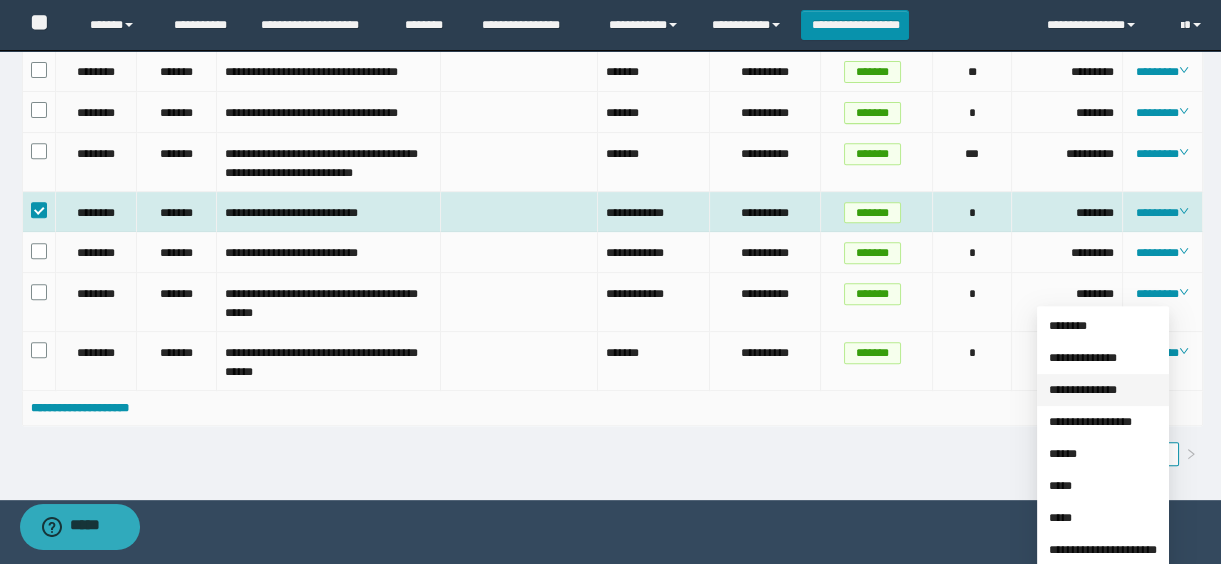 click on "**********" at bounding box center (1083, 390) 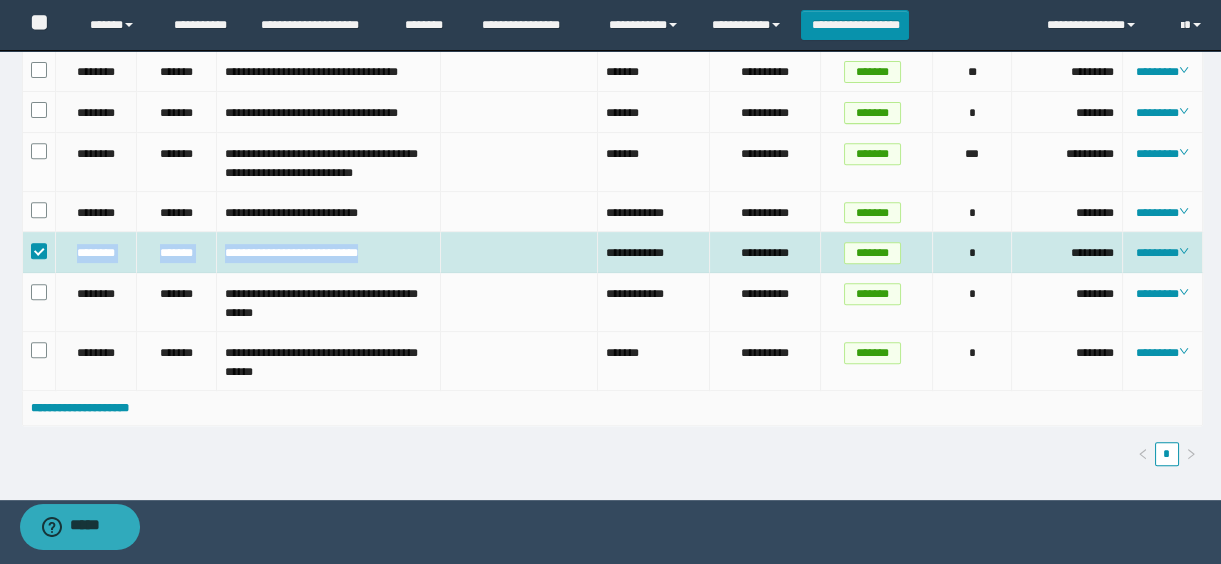 drag, startPoint x: 57, startPoint y: 336, endPoint x: 439, endPoint y: 316, distance: 382.5232 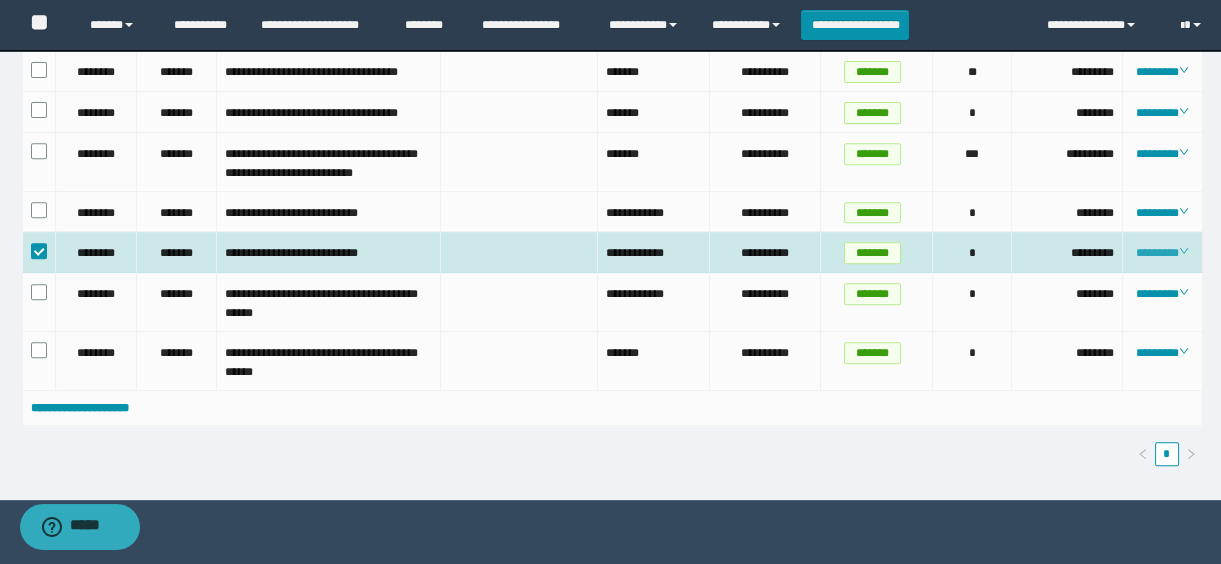 click on "********" at bounding box center (1162, 253) 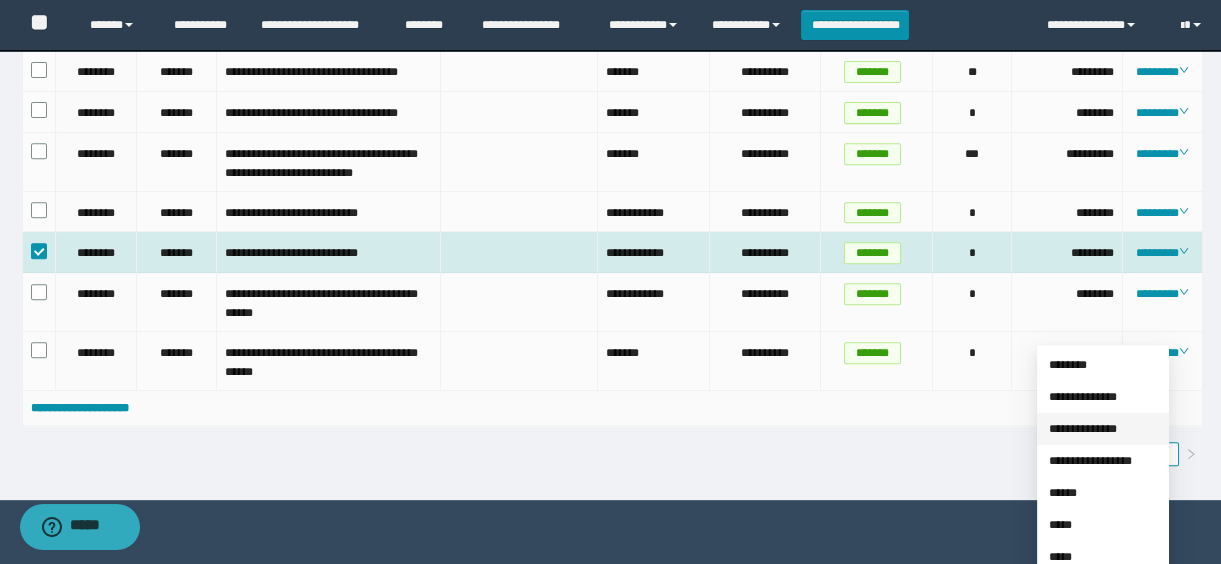click on "**********" at bounding box center (1083, 429) 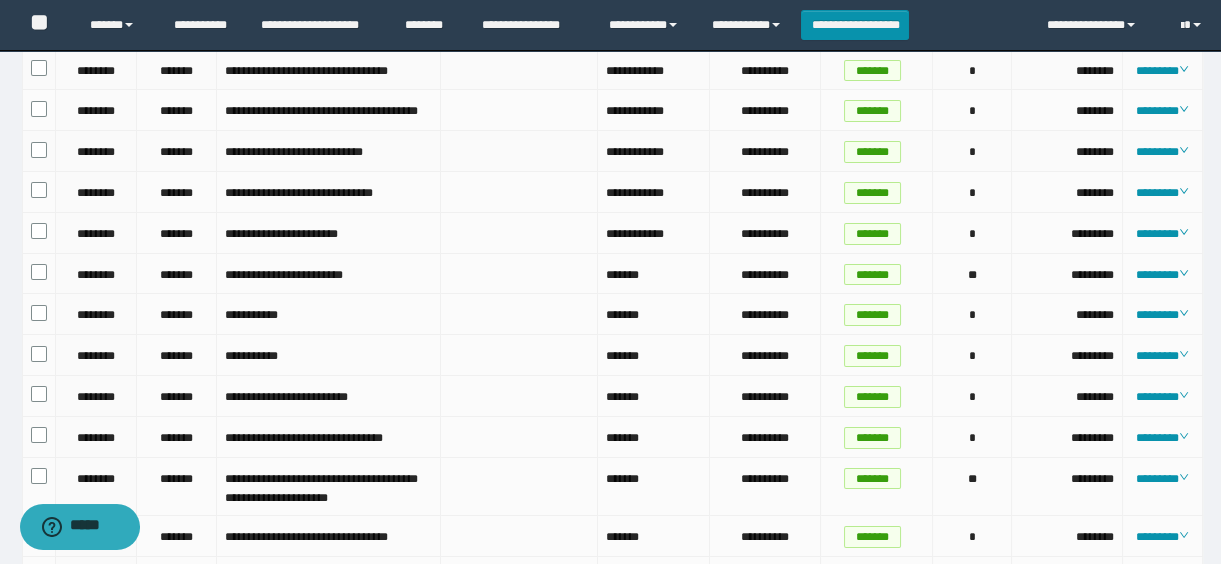 scroll, scrollTop: 0, scrollLeft: 0, axis: both 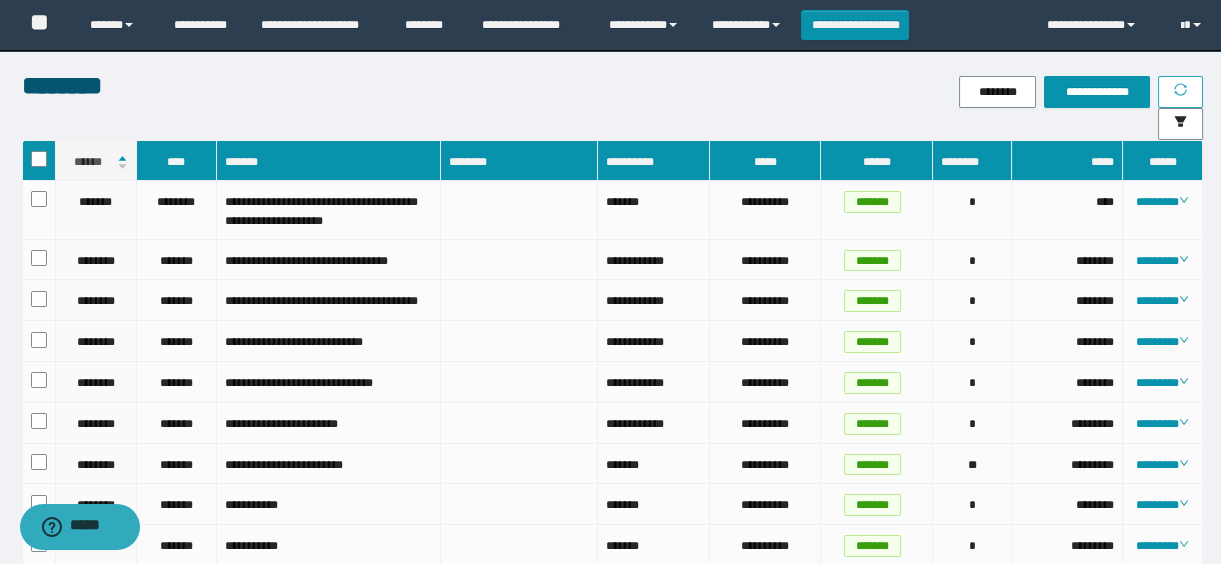 click 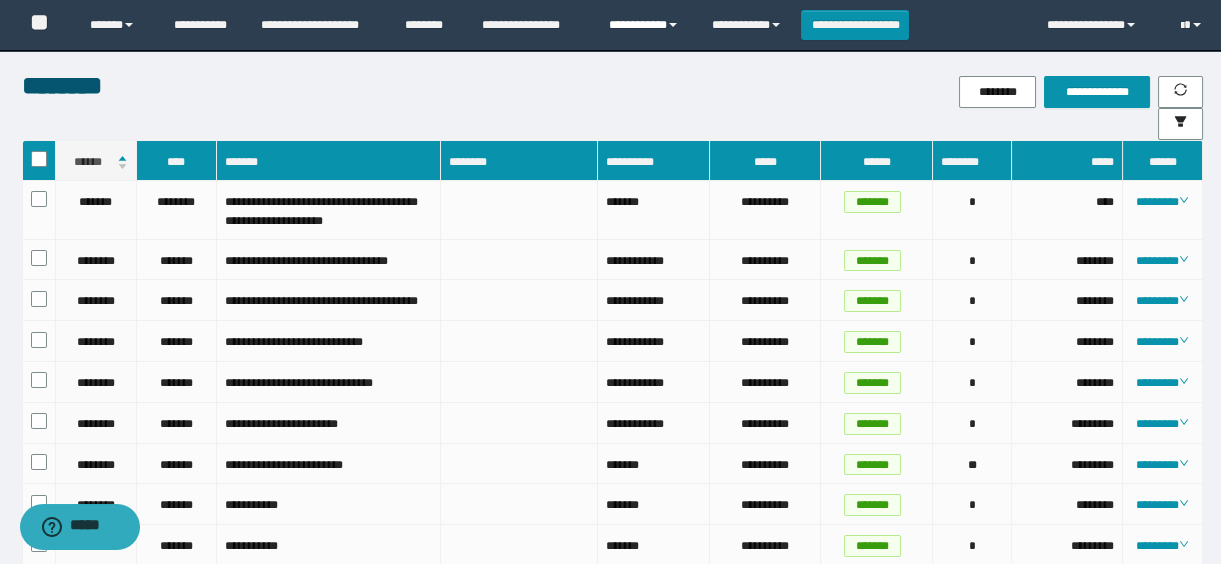 click on "**********" at bounding box center [645, 25] 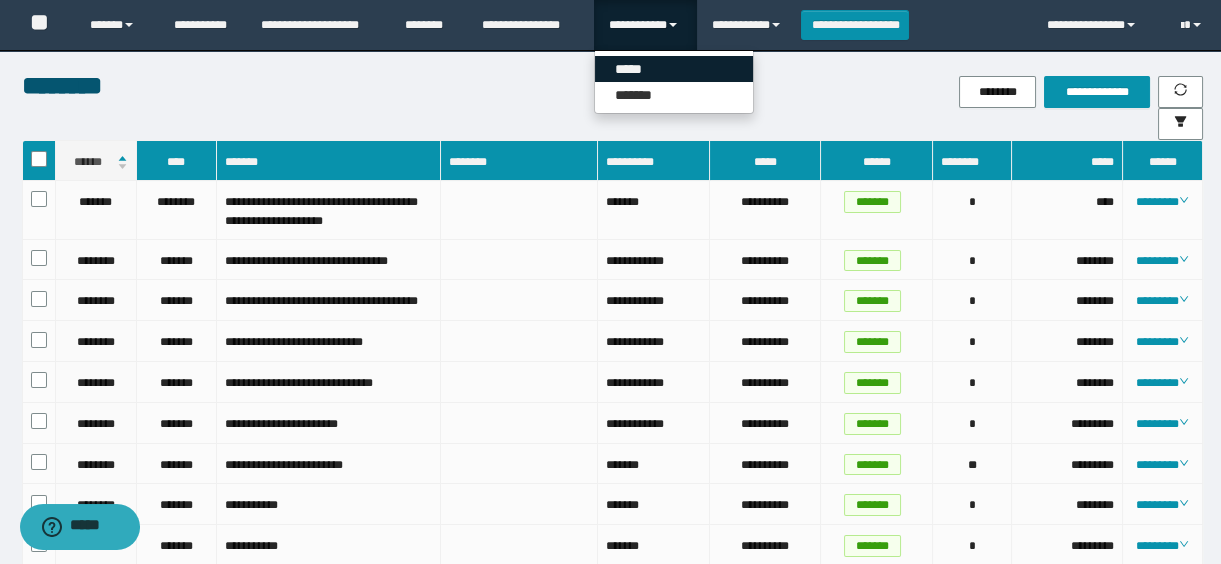 click on "*****" at bounding box center (674, 69) 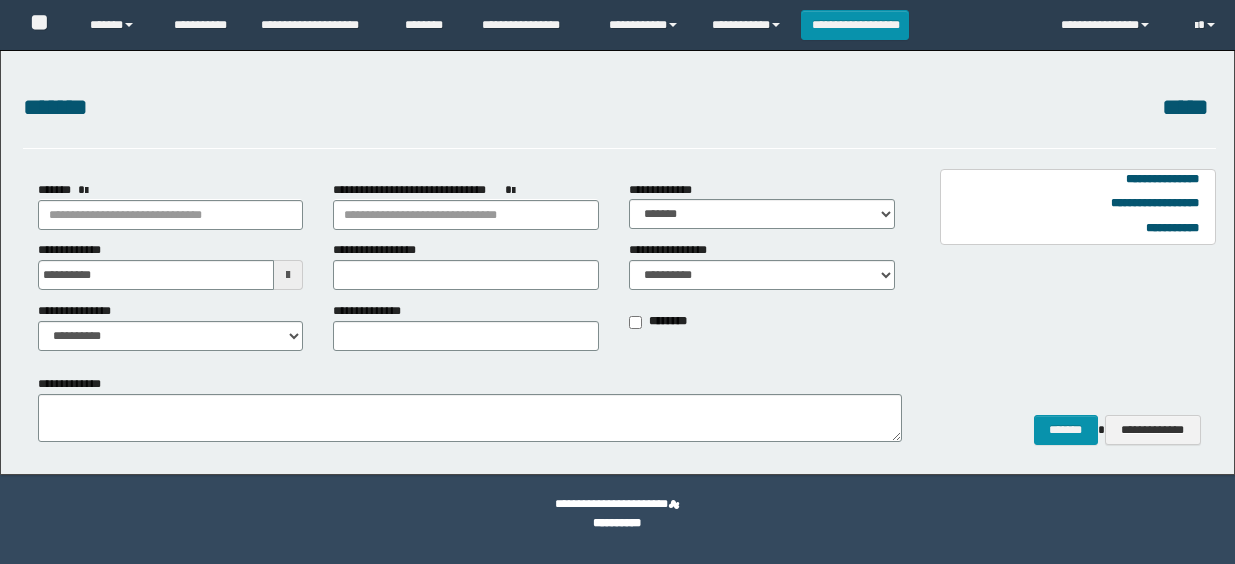 scroll, scrollTop: 0, scrollLeft: 0, axis: both 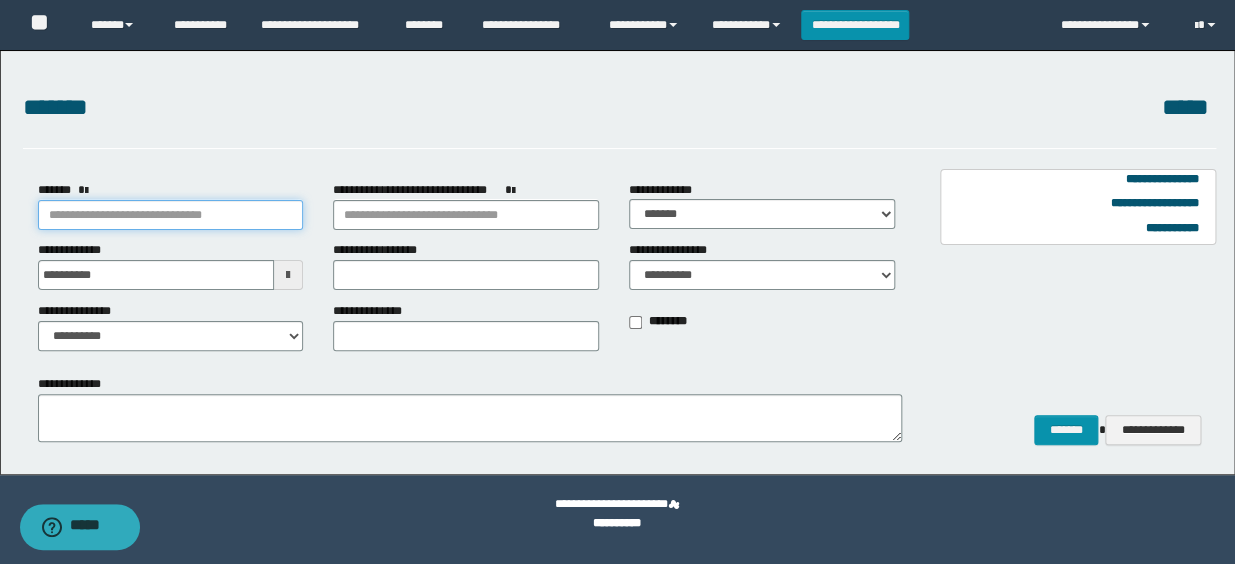 click on "*******" at bounding box center (171, 215) 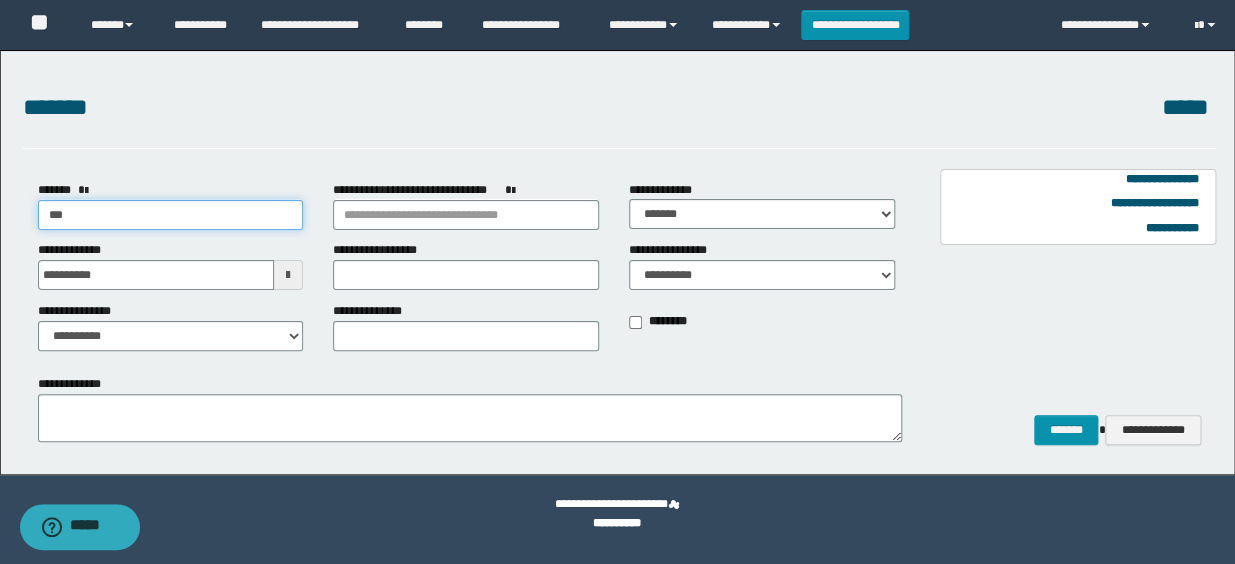 type on "****" 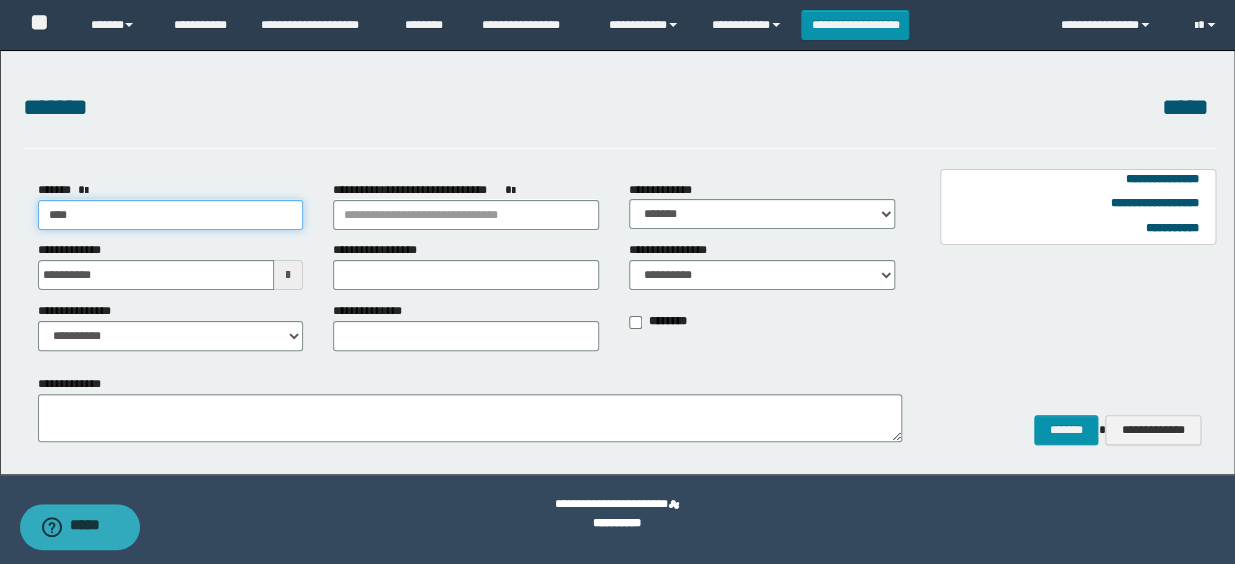 type on "****" 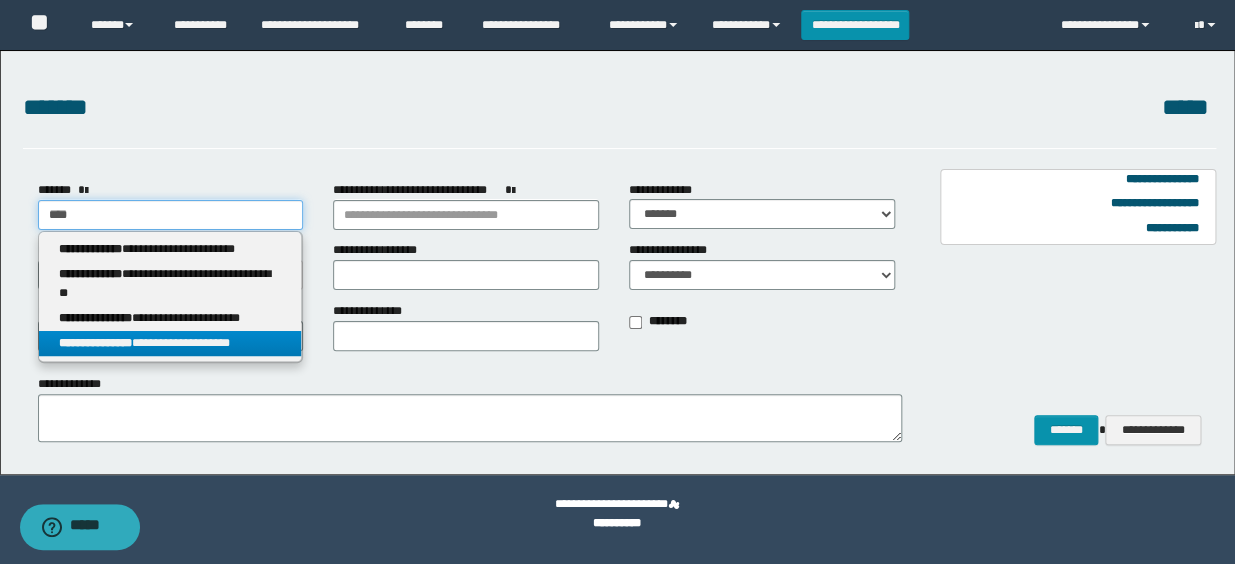 type on "****" 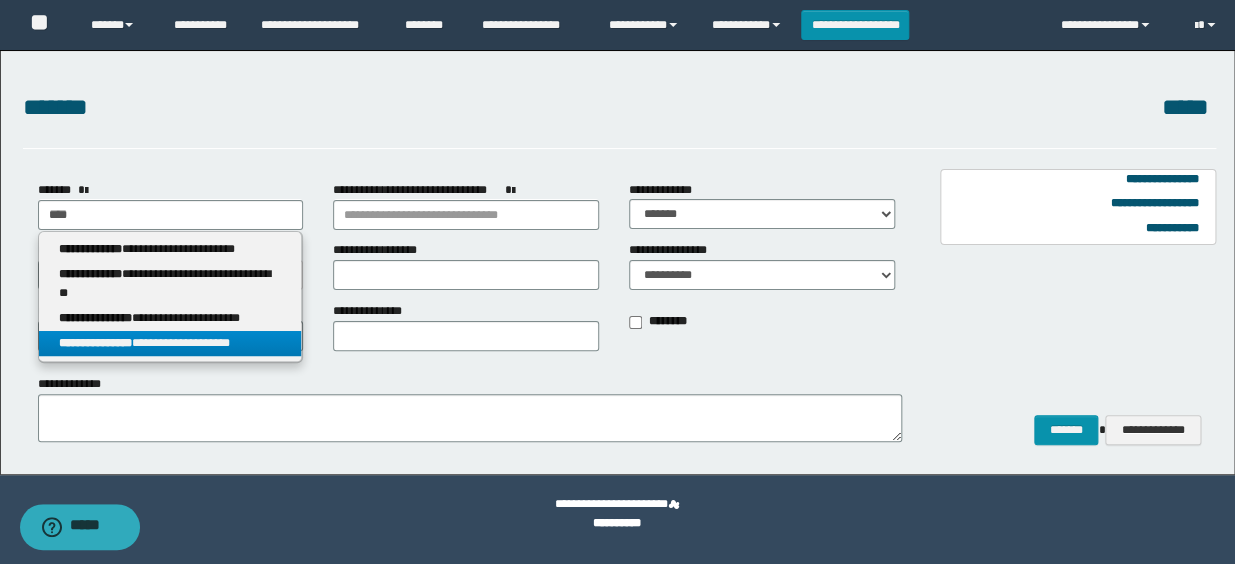 click on "**********" at bounding box center [170, 343] 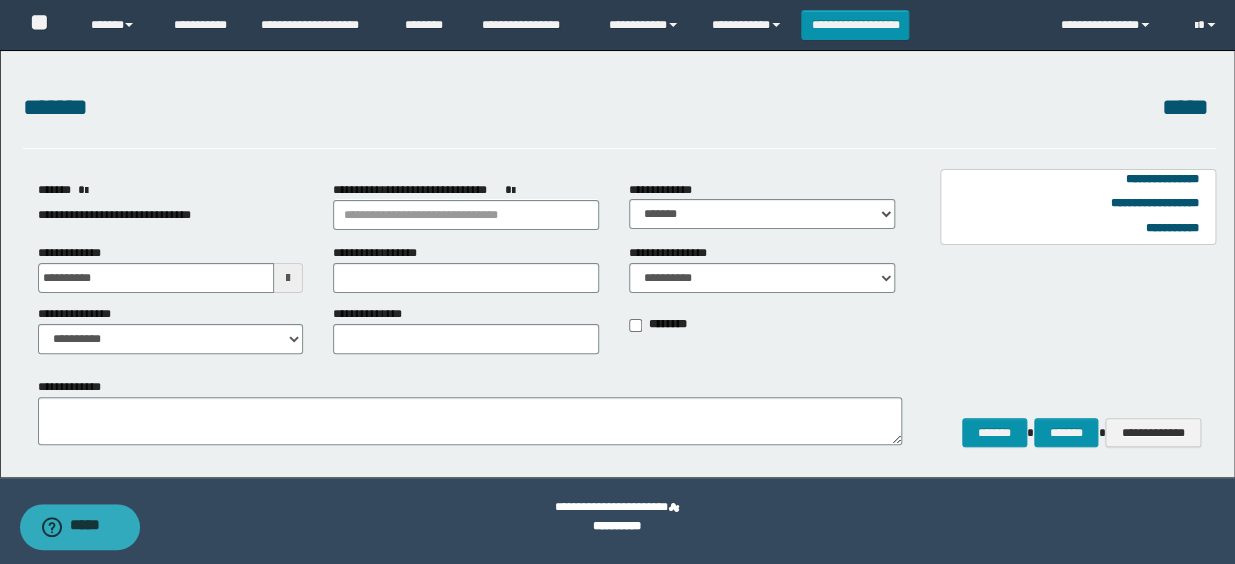 click on "**********" at bounding box center (466, 267) 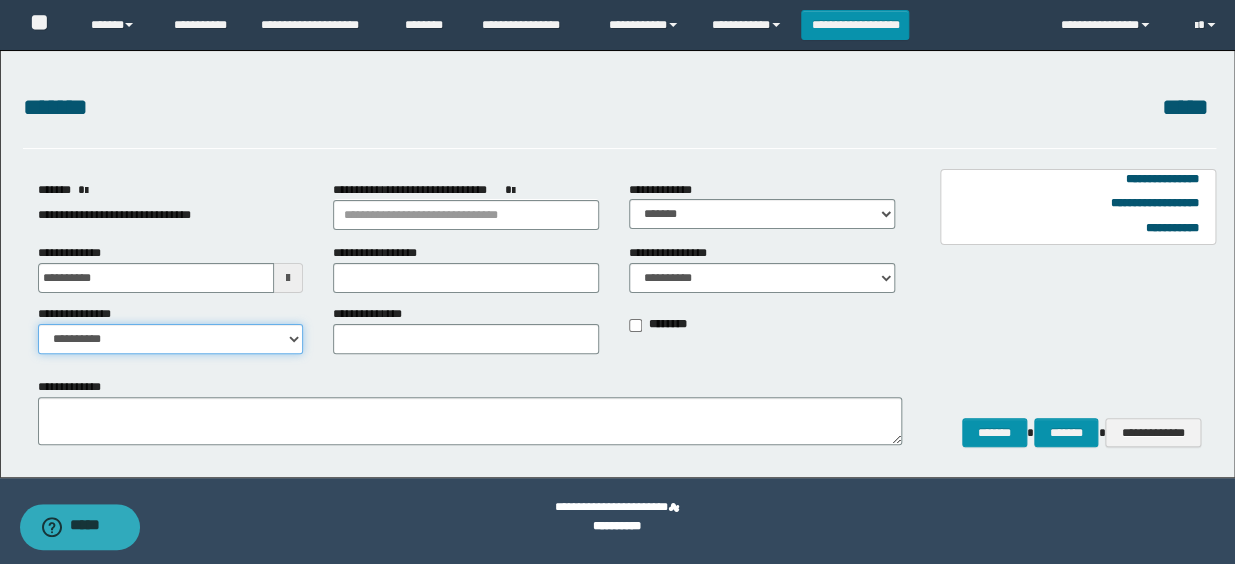 drag, startPoint x: 156, startPoint y: 342, endPoint x: 157, endPoint y: 353, distance: 11.045361 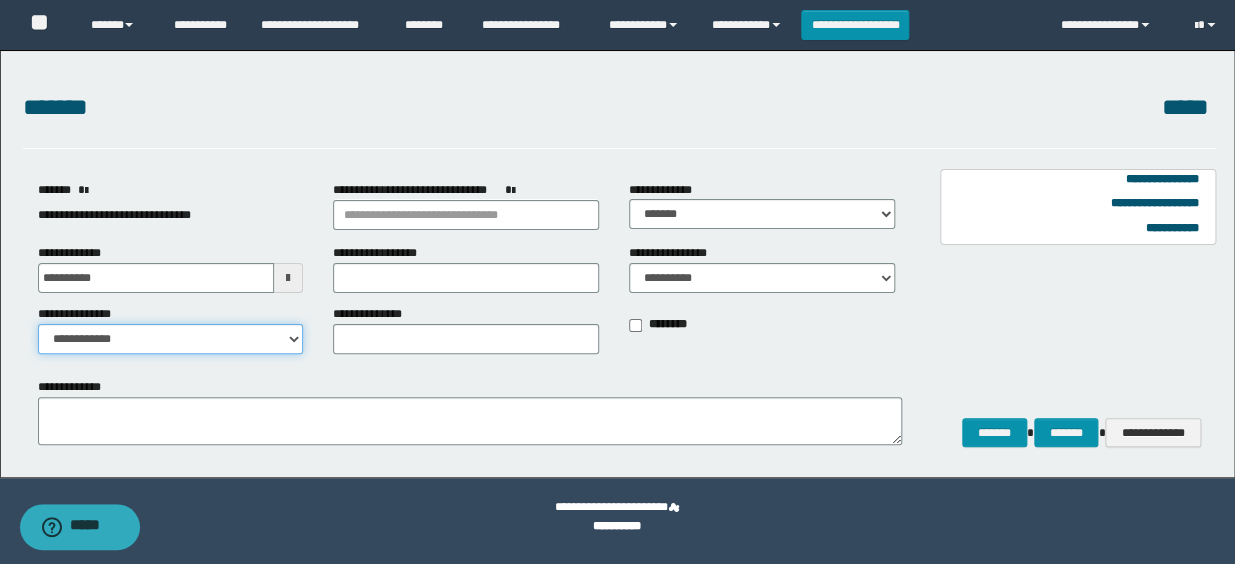 click on "**********" at bounding box center (171, 339) 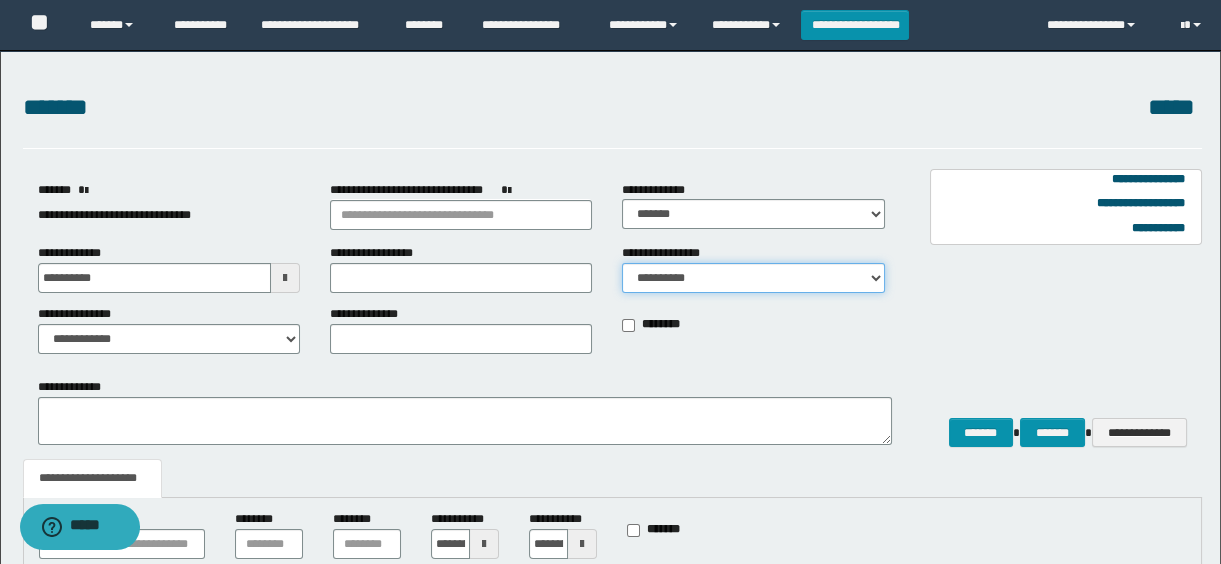 click on "**********" at bounding box center [753, 278] 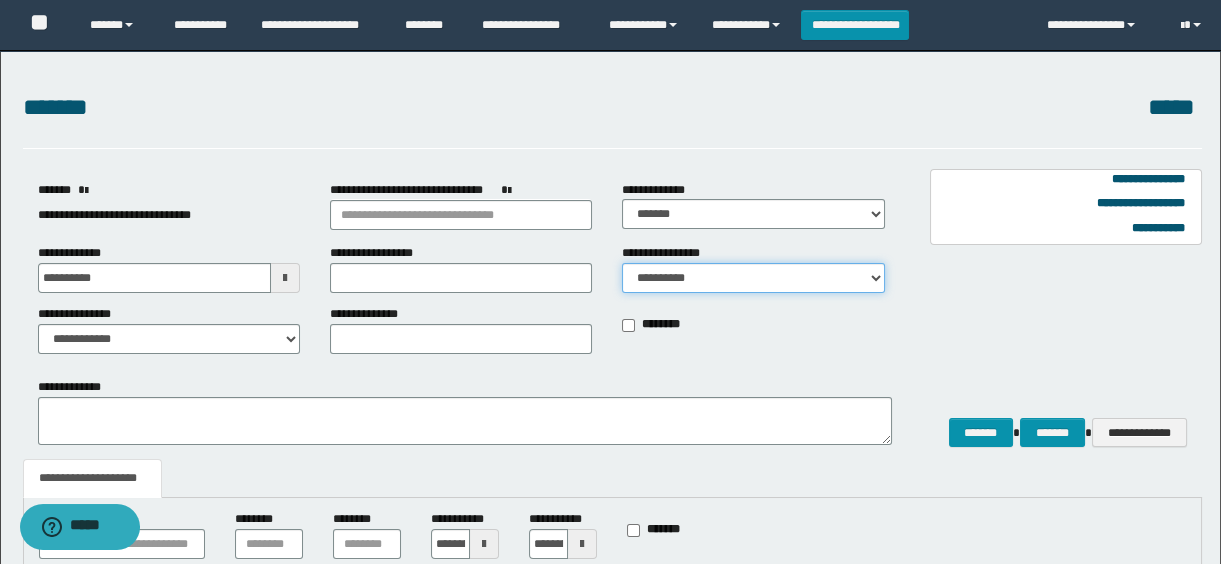 select on "*" 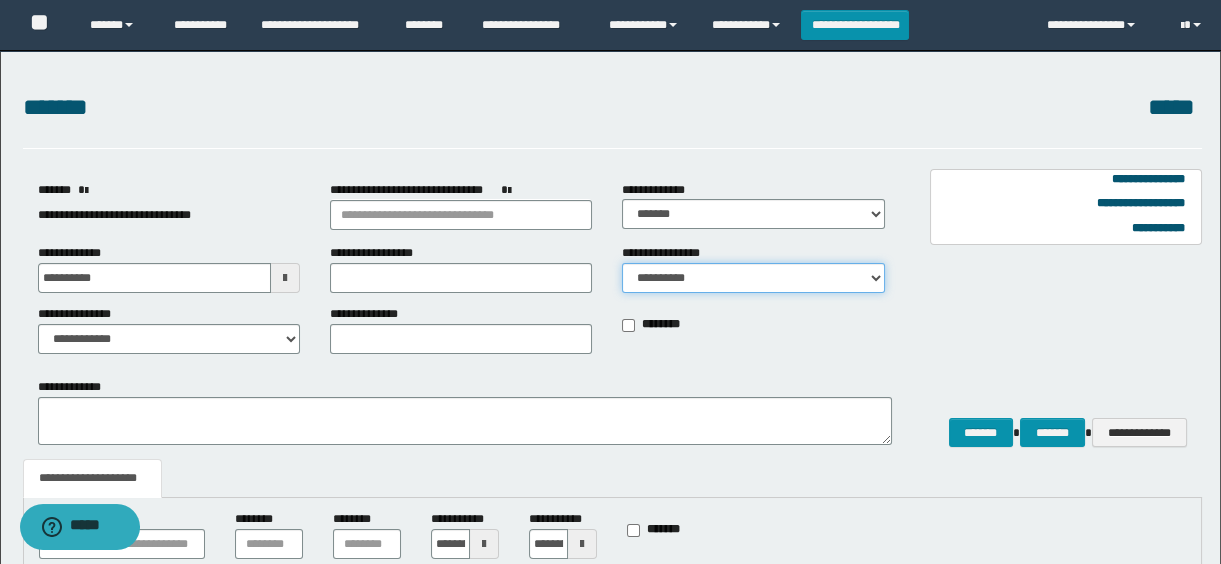 click on "**********" at bounding box center [753, 278] 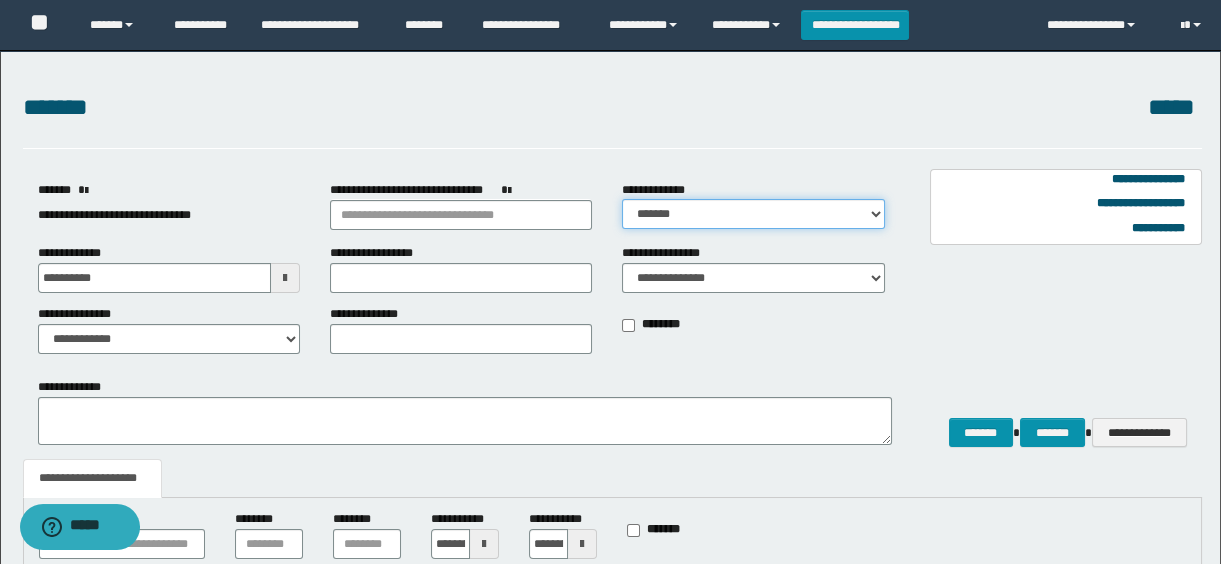 click on "**********" at bounding box center (753, 214) 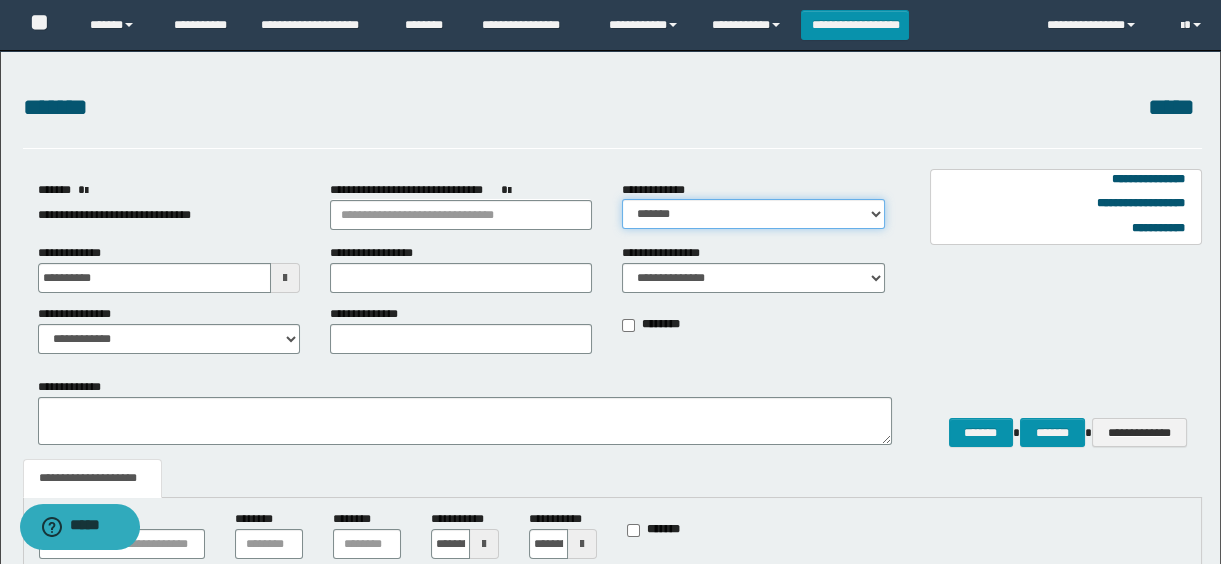 scroll, scrollTop: 255, scrollLeft: 0, axis: vertical 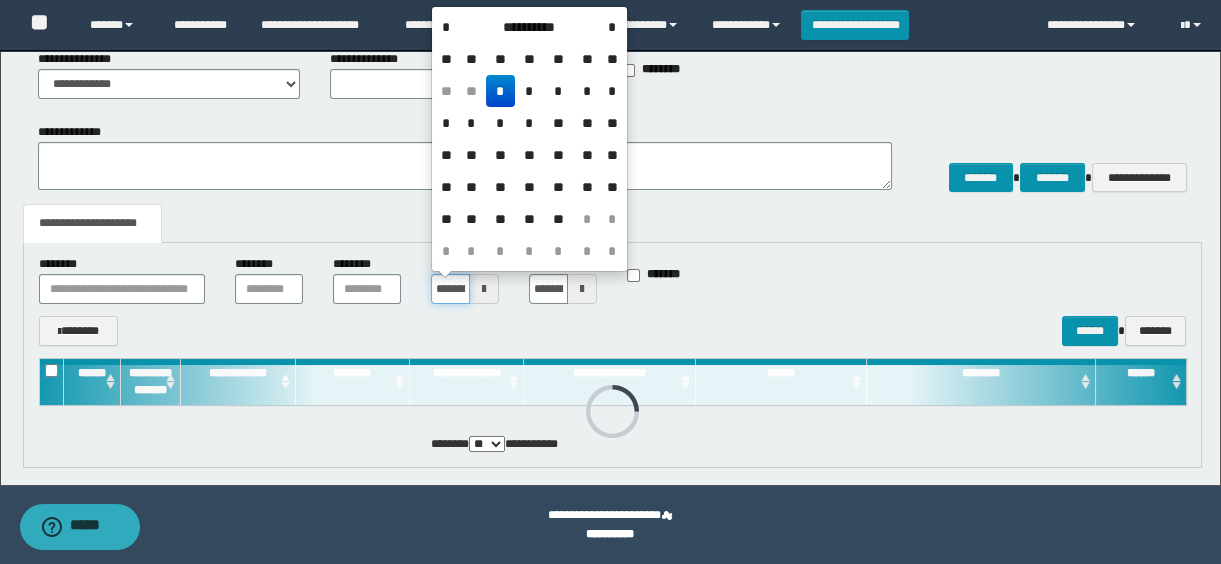 click on "**********" at bounding box center (450, 289) 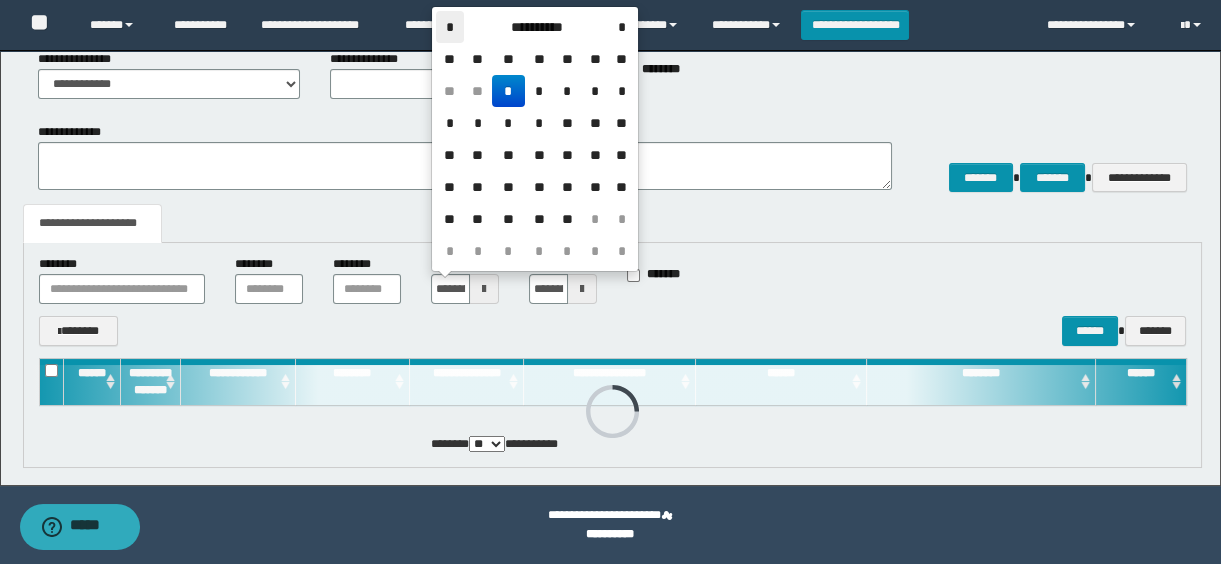 click on "*" at bounding box center [450, 27] 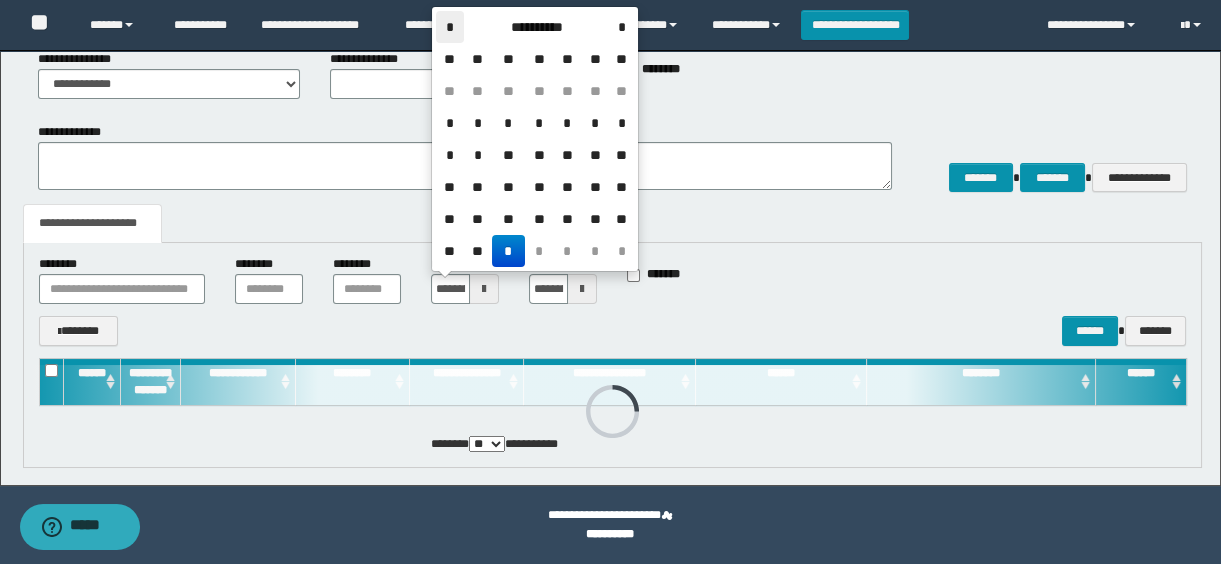 click on "*" at bounding box center [450, 27] 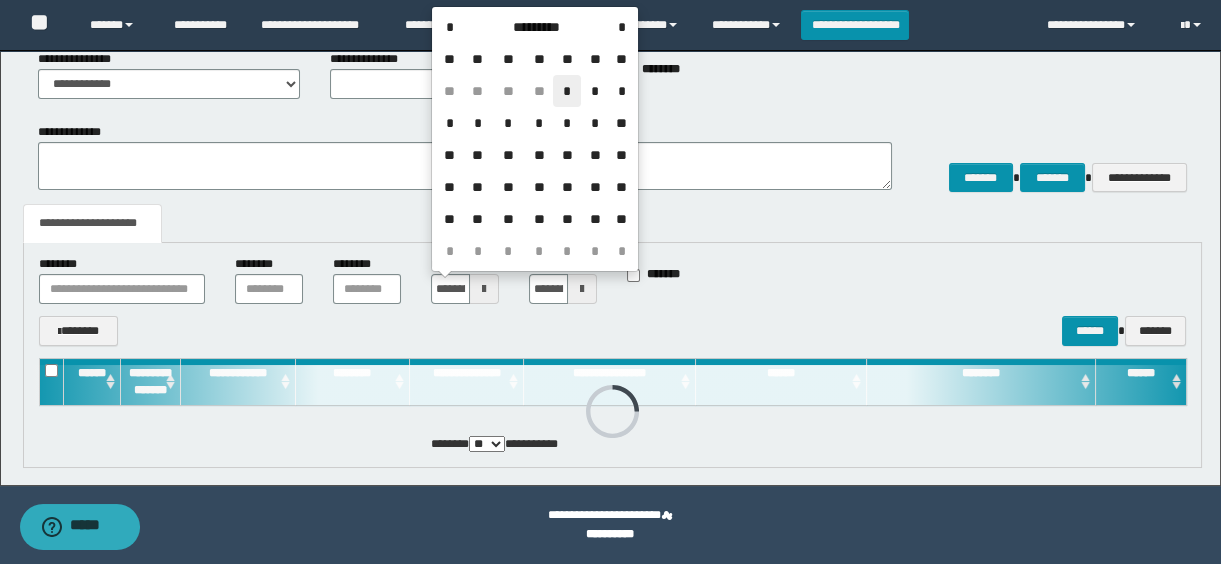 click on "*" at bounding box center [567, 91] 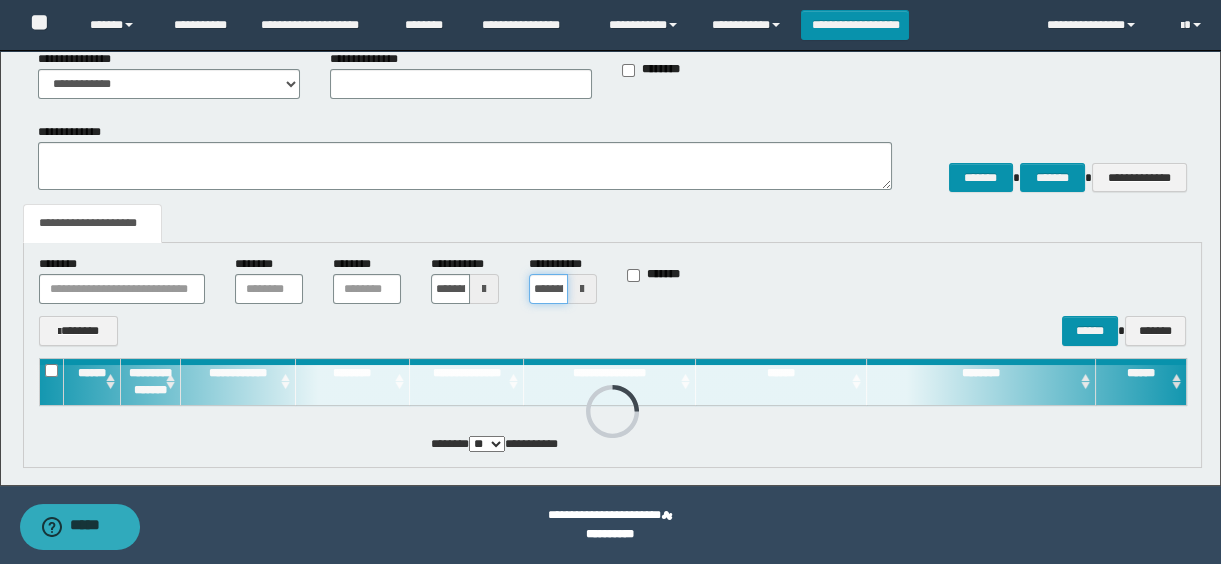 click on "**********" at bounding box center [548, 289] 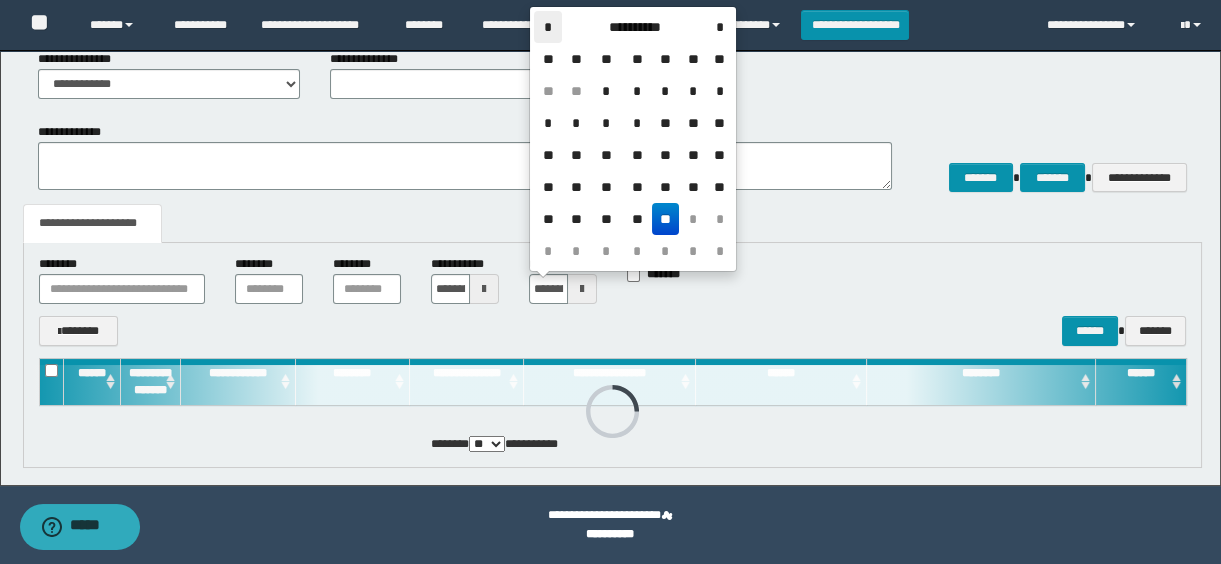 click on "*" at bounding box center [548, 27] 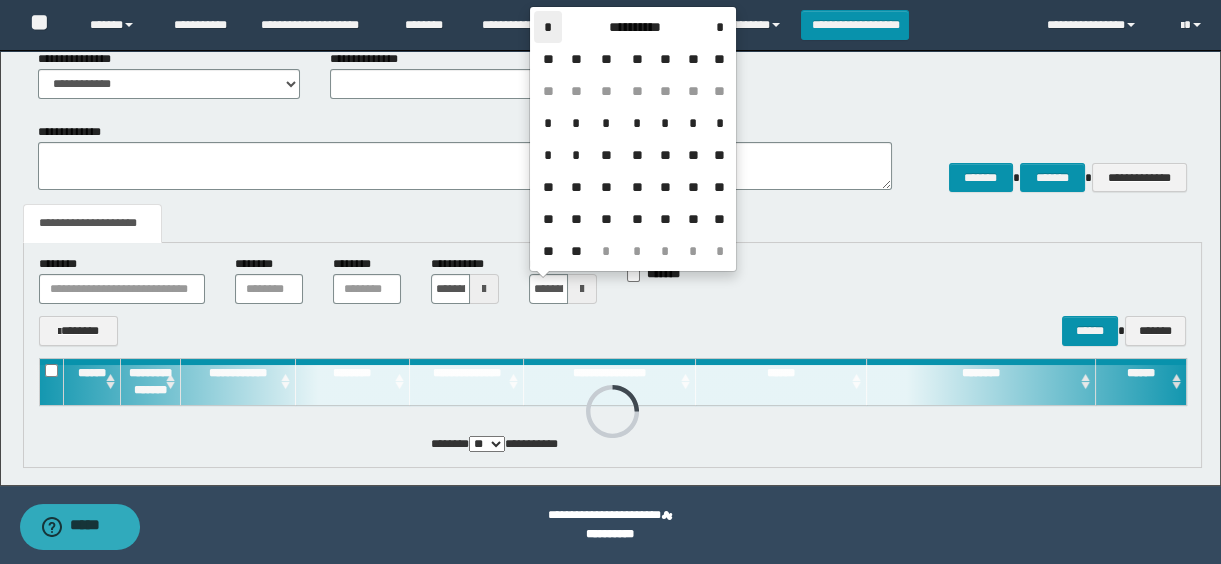 click on "*" at bounding box center (548, 27) 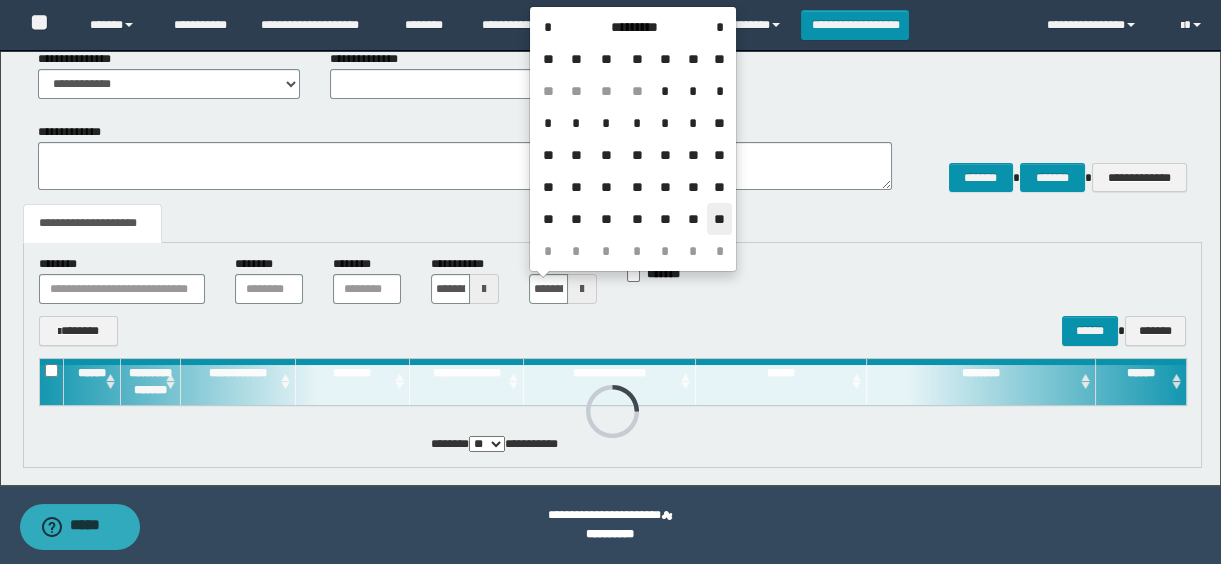 click on "**" at bounding box center [719, 219] 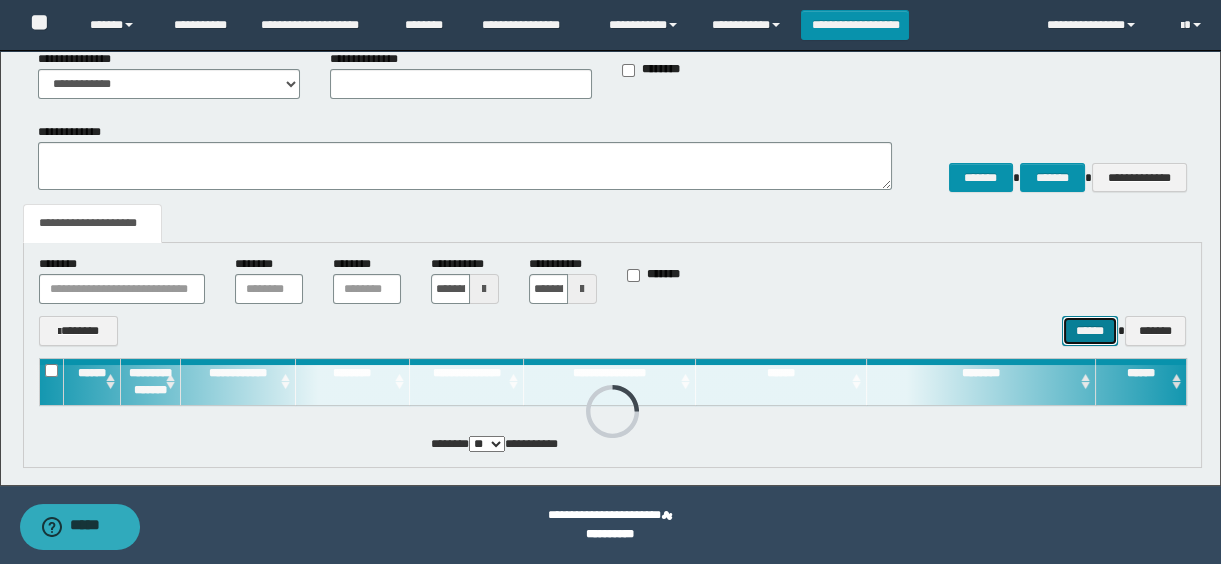 click on "******" at bounding box center [1090, 331] 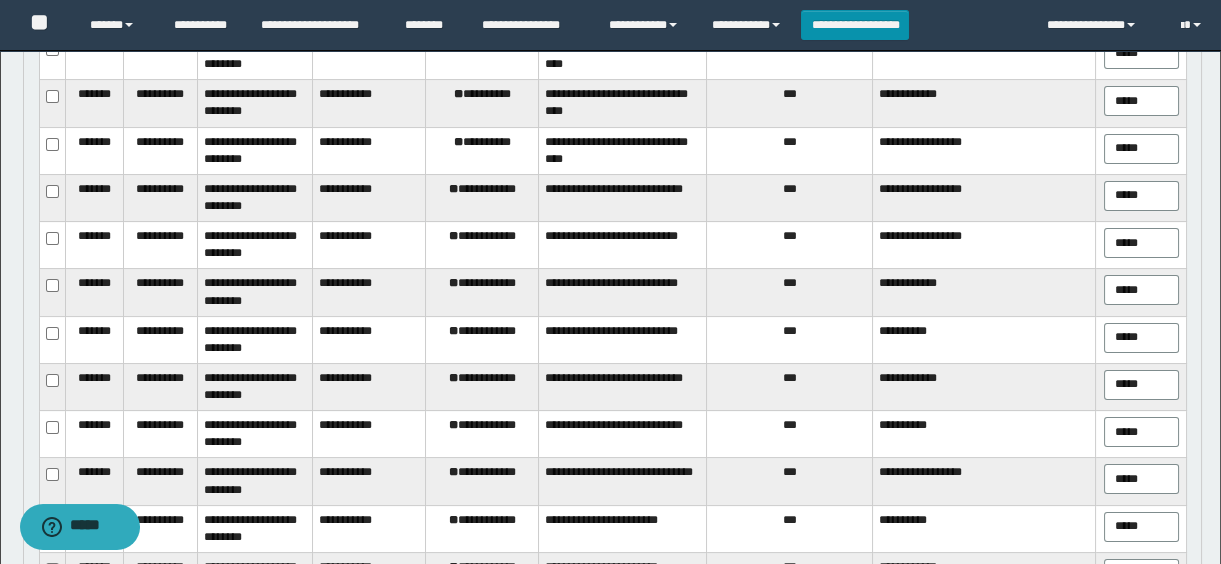 scroll, scrollTop: 407, scrollLeft: 0, axis: vertical 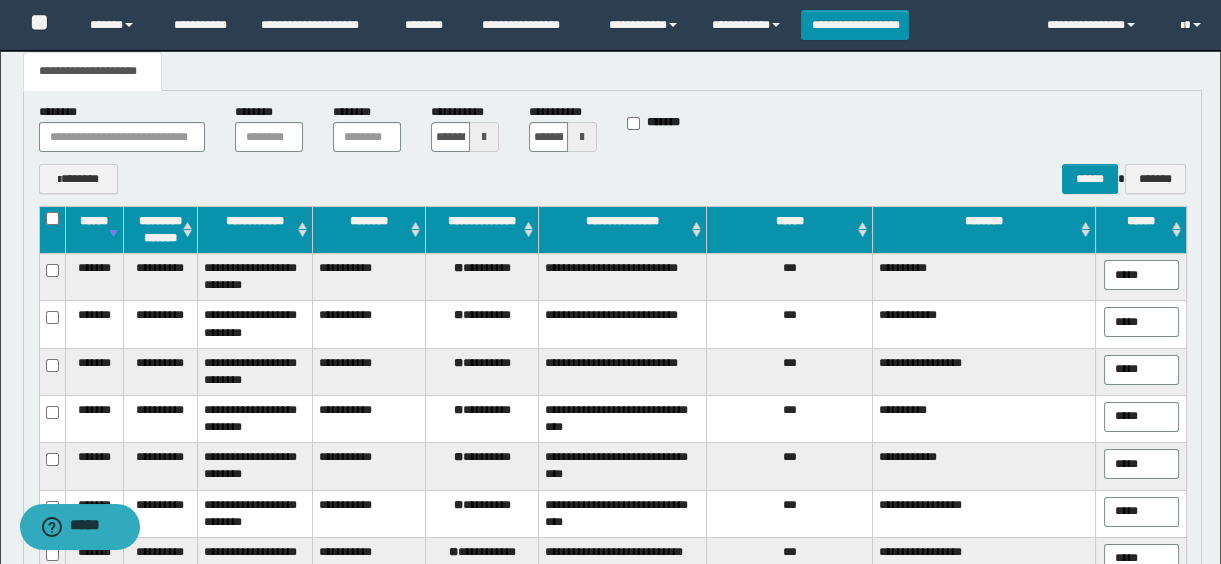 click on "********" at bounding box center [984, 229] 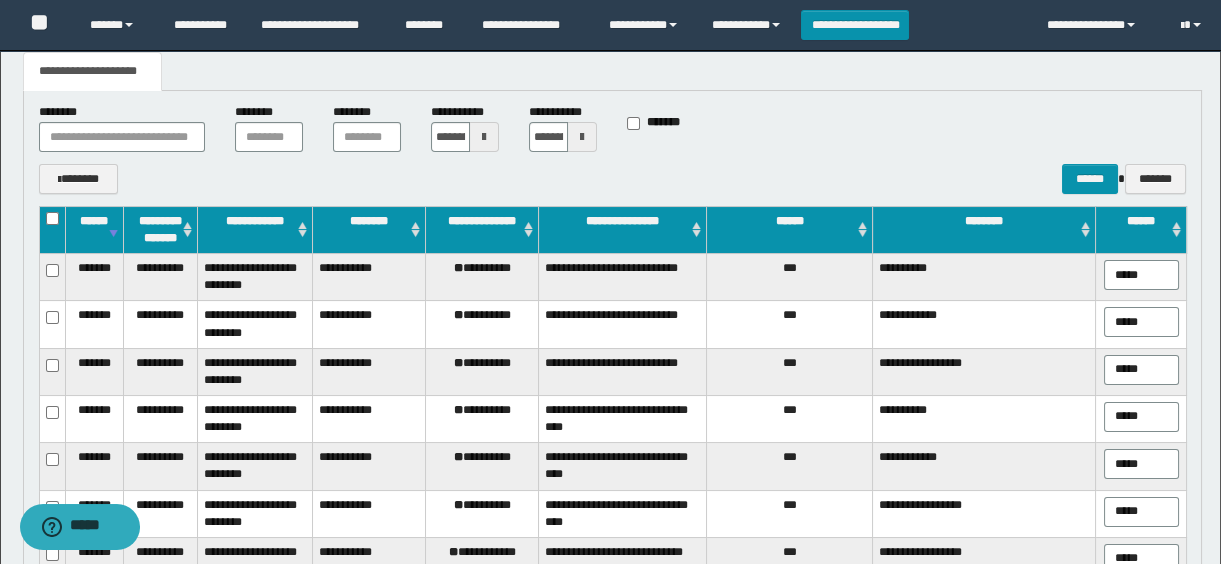 click on "********" at bounding box center (984, 229) 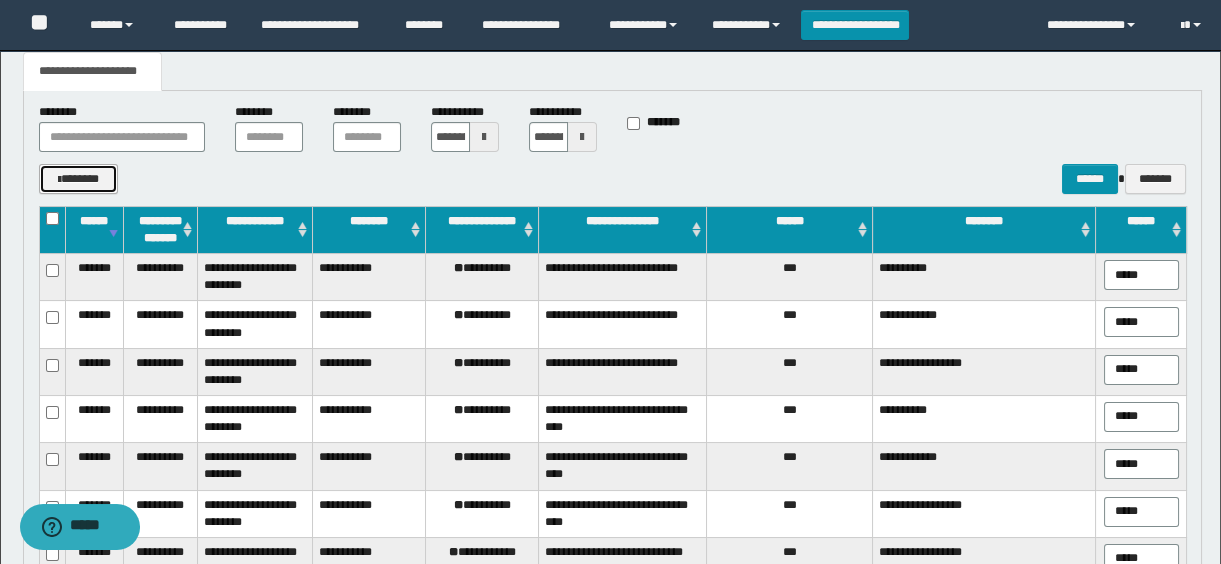 click on "*******" at bounding box center [79, 179] 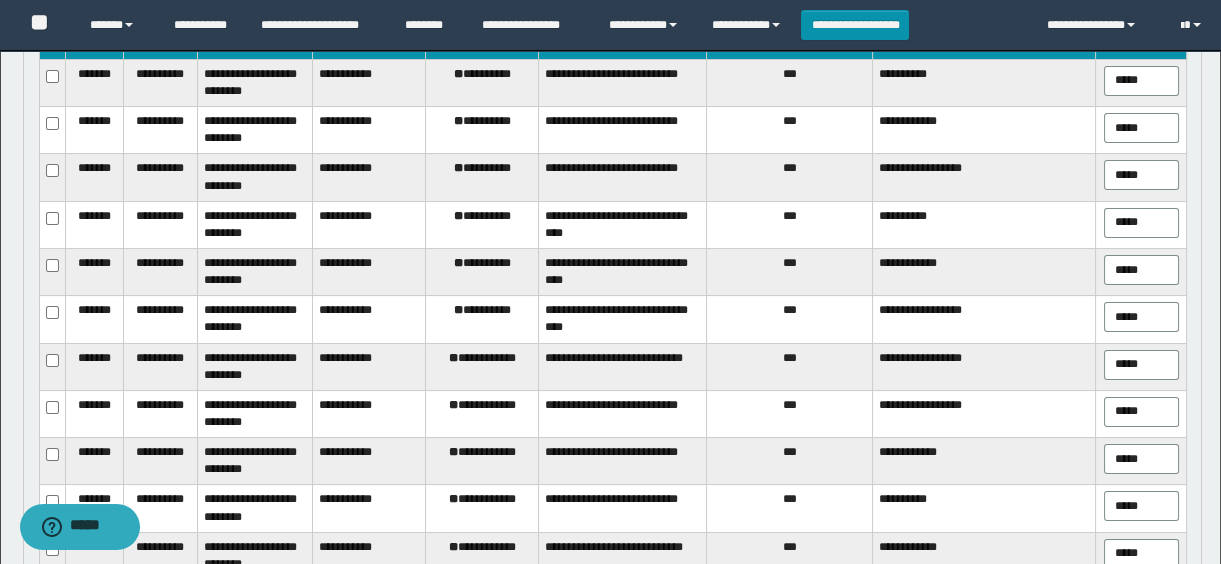 scroll, scrollTop: 255, scrollLeft: 0, axis: vertical 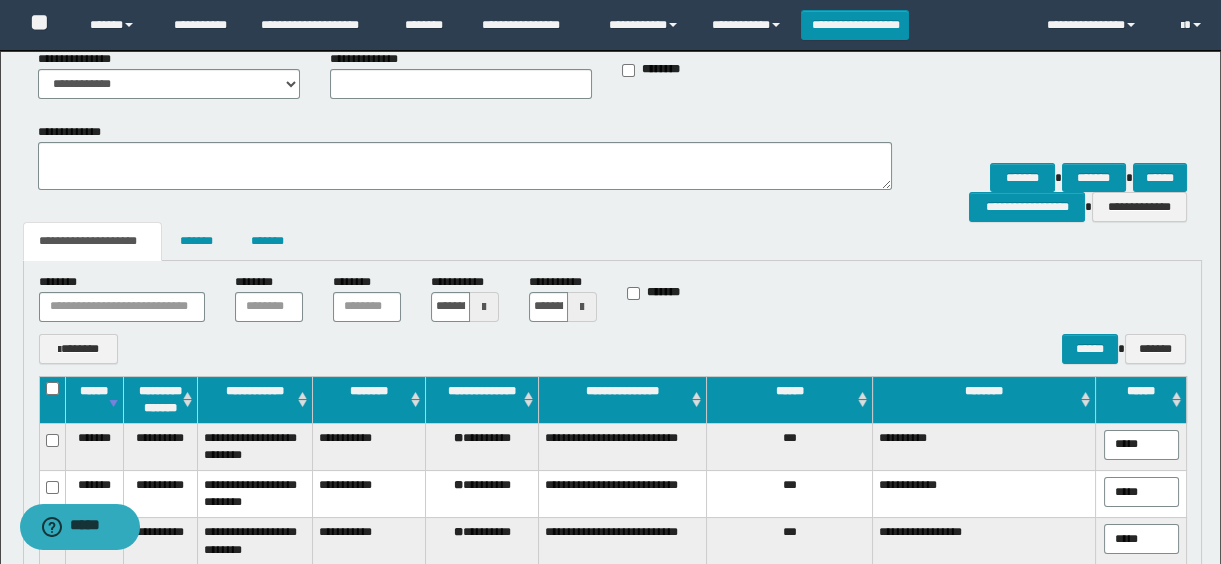 click at bounding box center (484, 307) 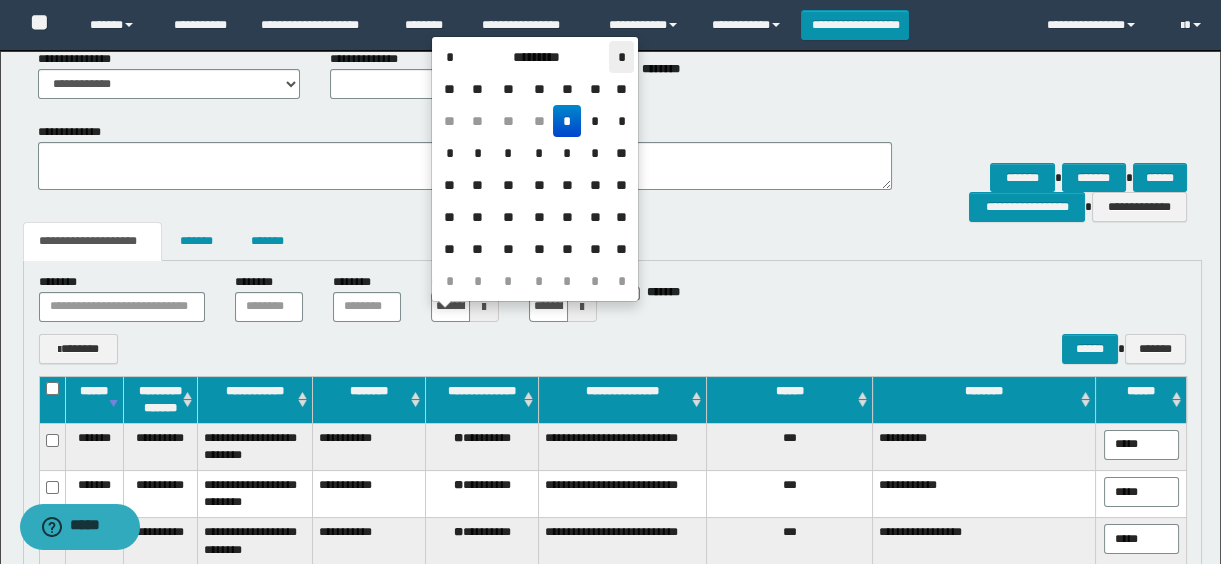 click on "*" at bounding box center [621, 57] 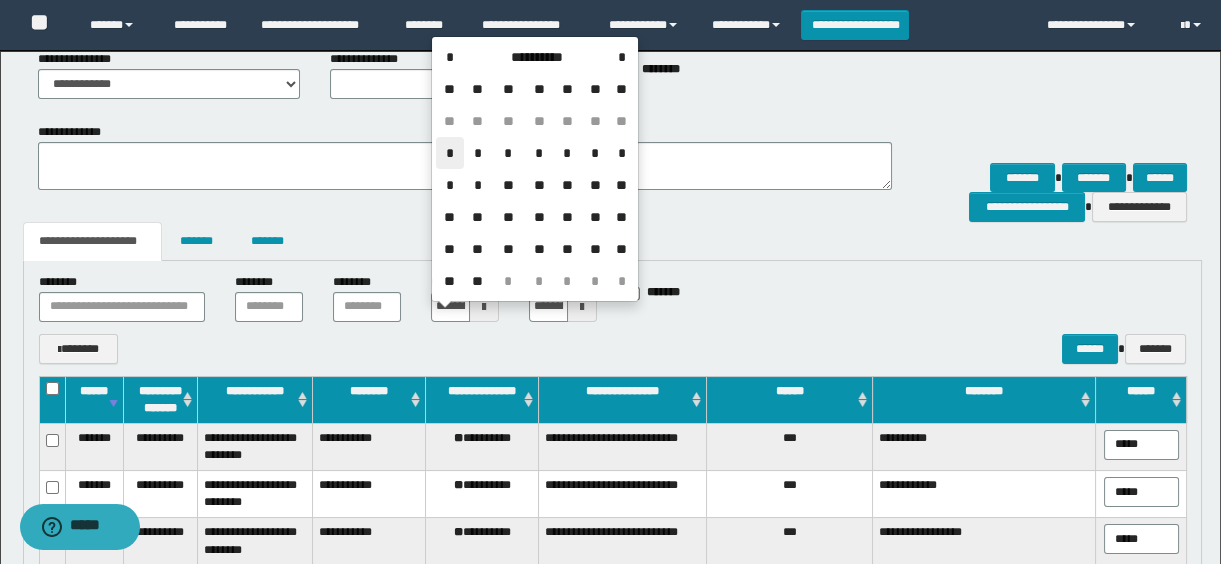 click on "*" at bounding box center [450, 153] 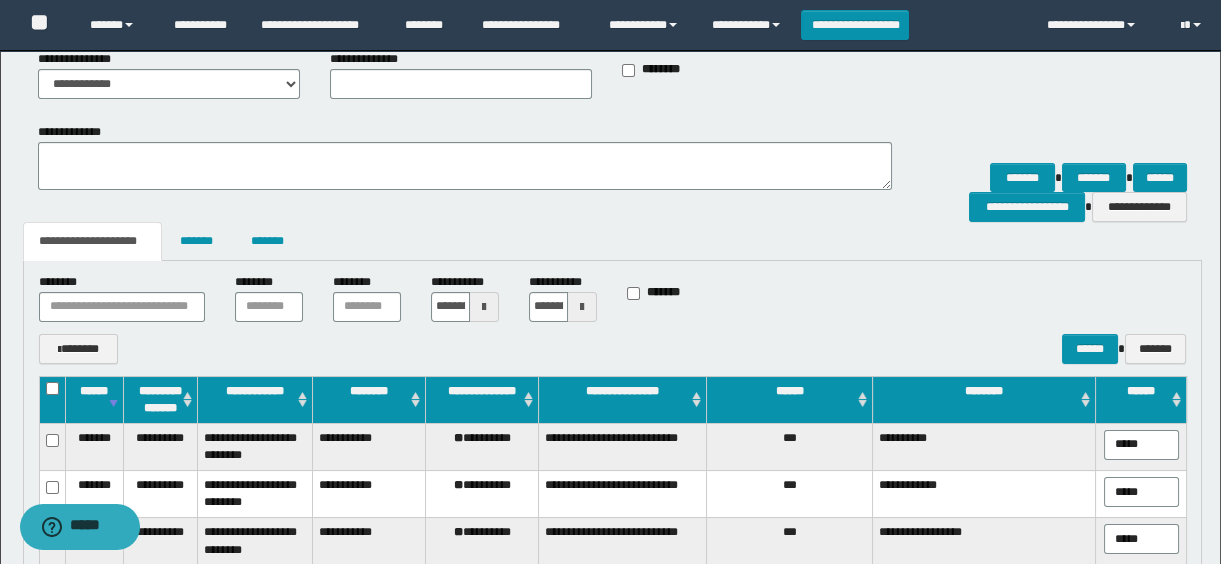 click at bounding box center [582, 307] 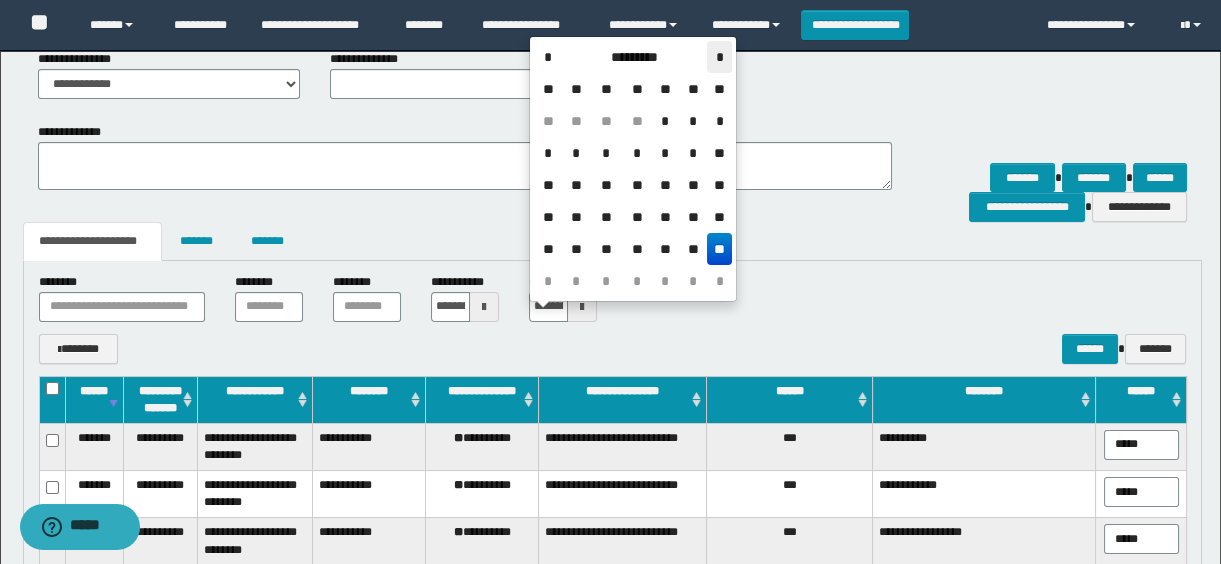 click on "*" at bounding box center [719, 57] 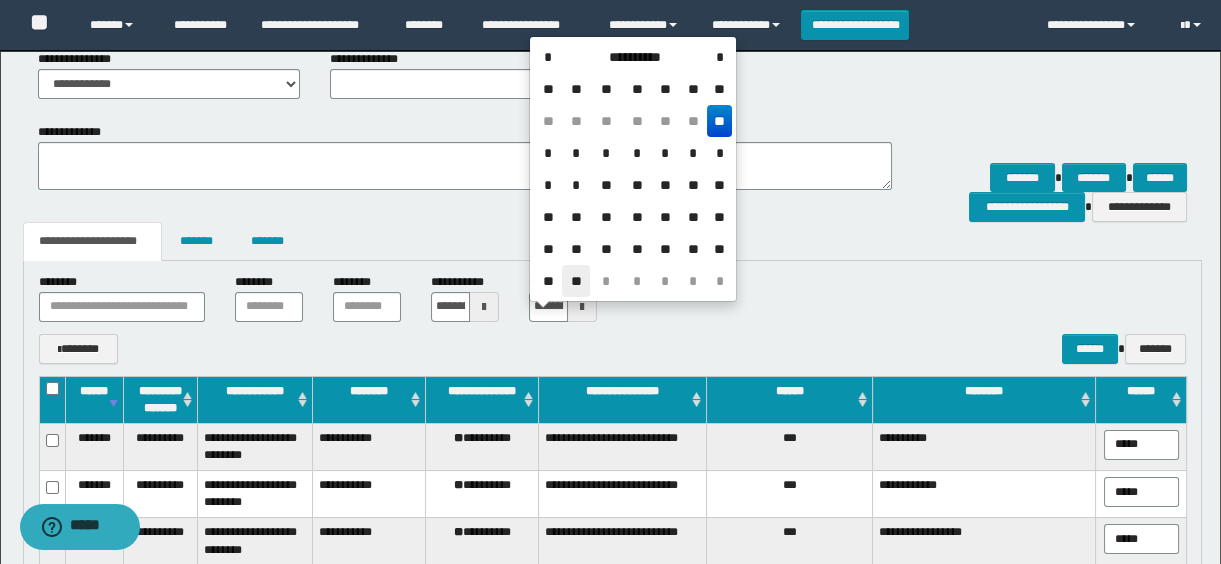 click on "**" at bounding box center [576, 281] 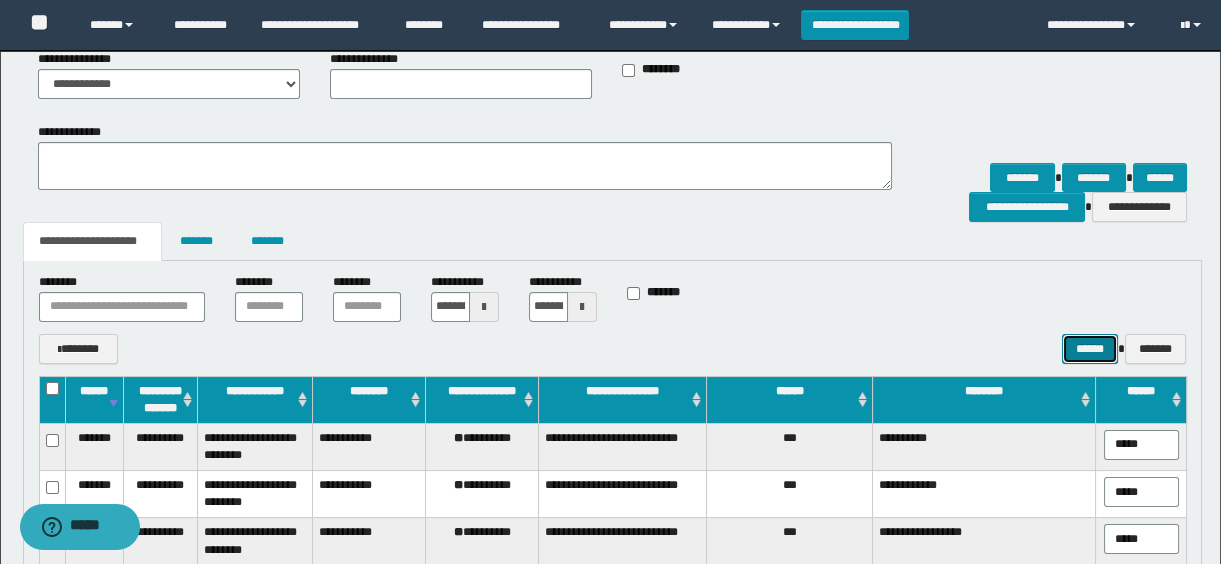 click on "******" at bounding box center [1090, 349] 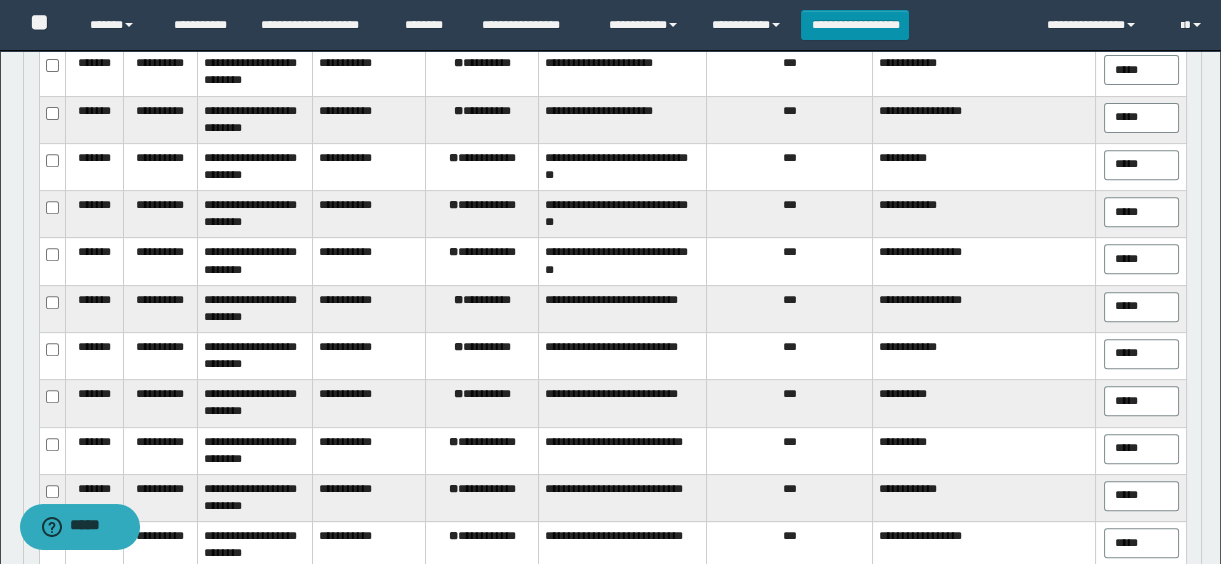 scroll, scrollTop: 1982, scrollLeft: 0, axis: vertical 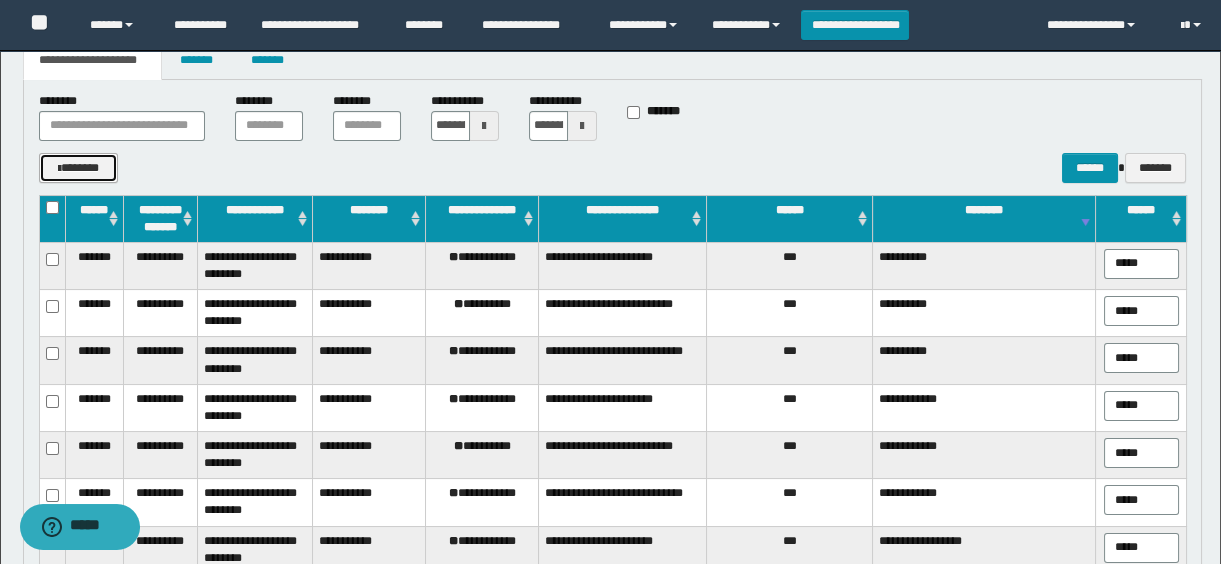 click on "*******" at bounding box center [79, 168] 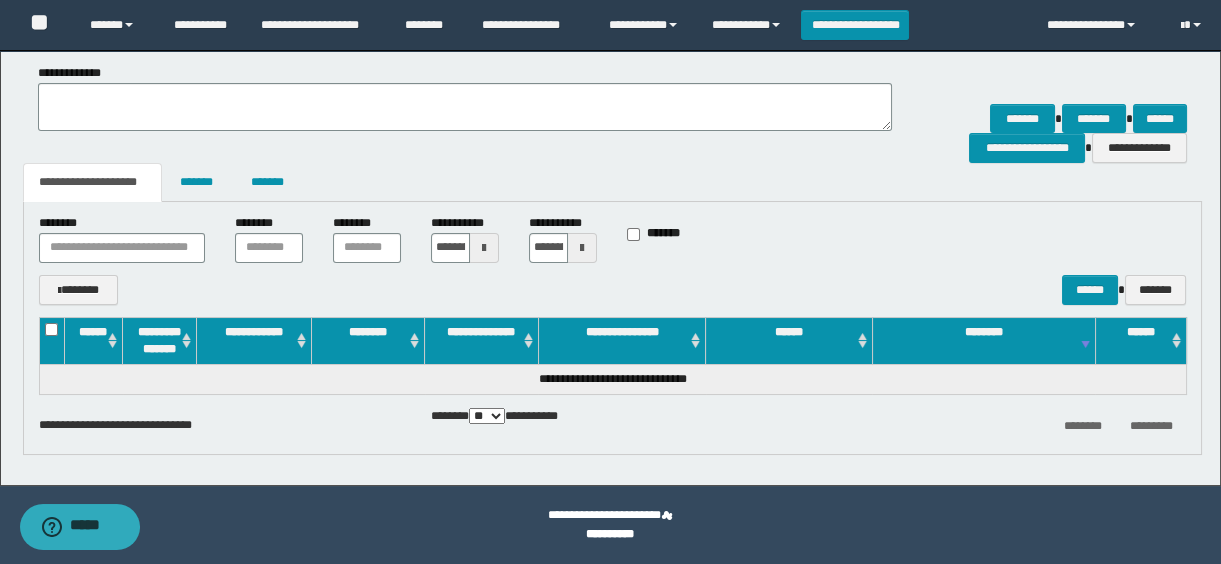 scroll, scrollTop: 314, scrollLeft: 0, axis: vertical 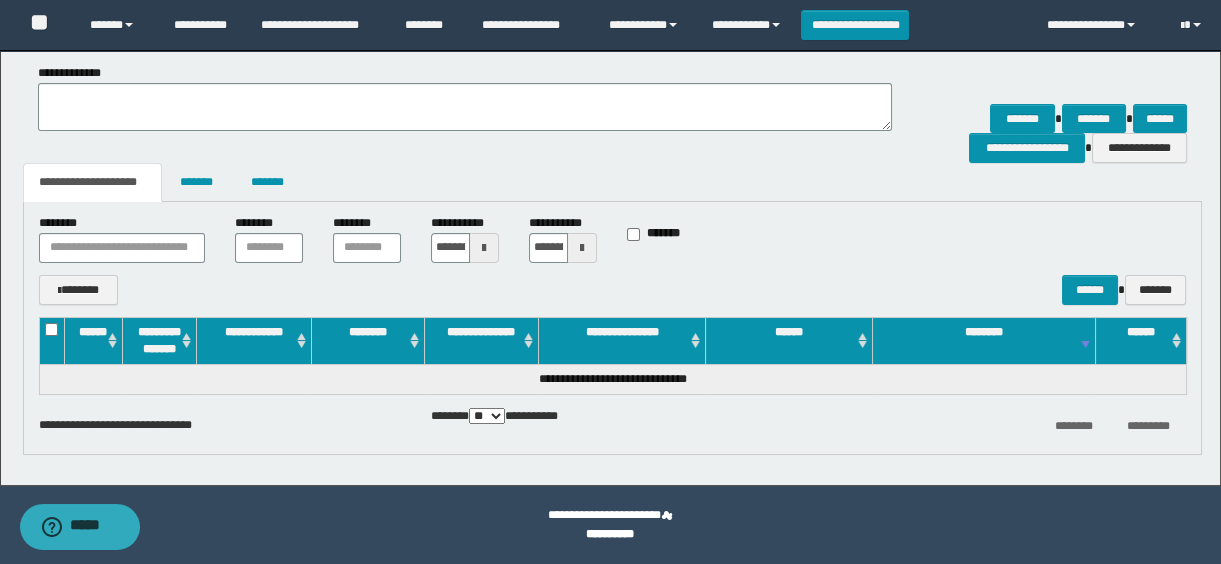 click at bounding box center (484, 248) 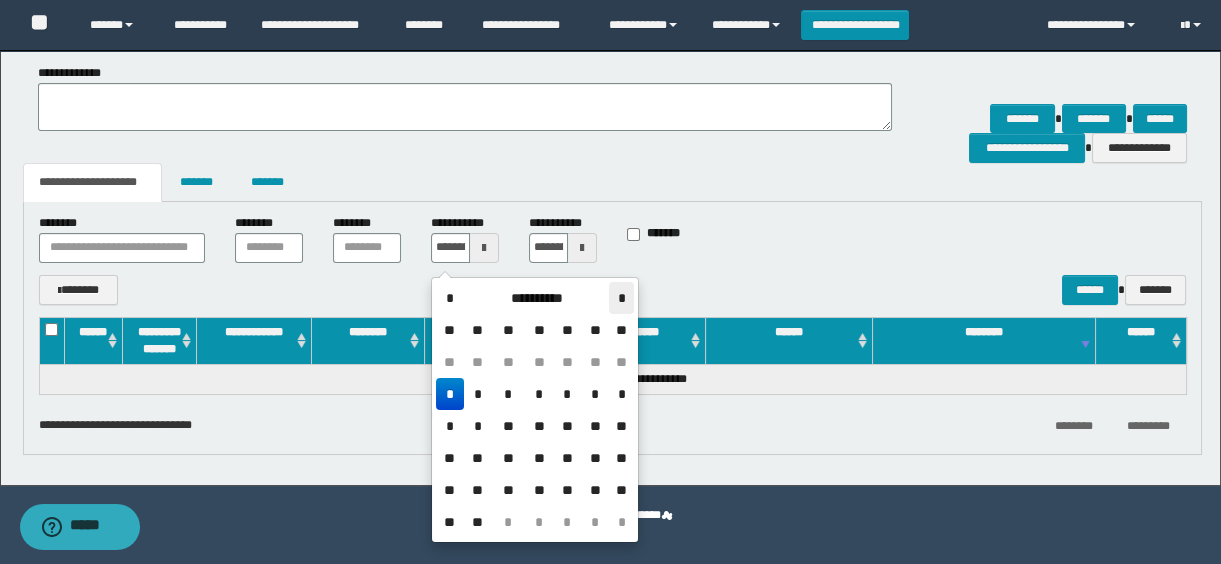 click on "*" at bounding box center (621, 298) 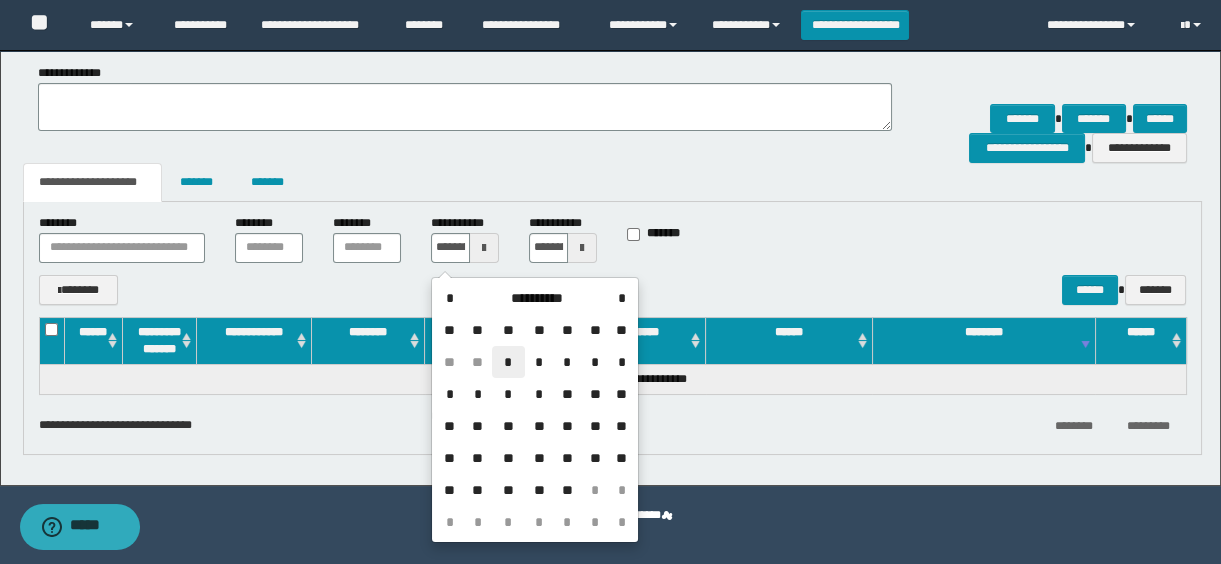 click on "*" at bounding box center [508, 362] 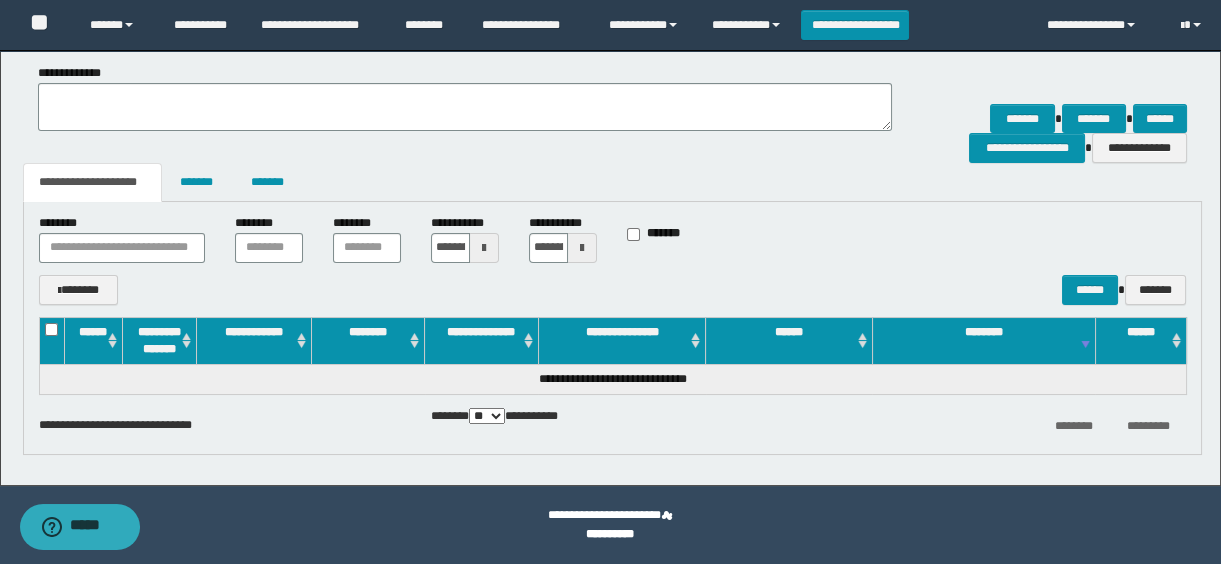 click at bounding box center [582, 248] 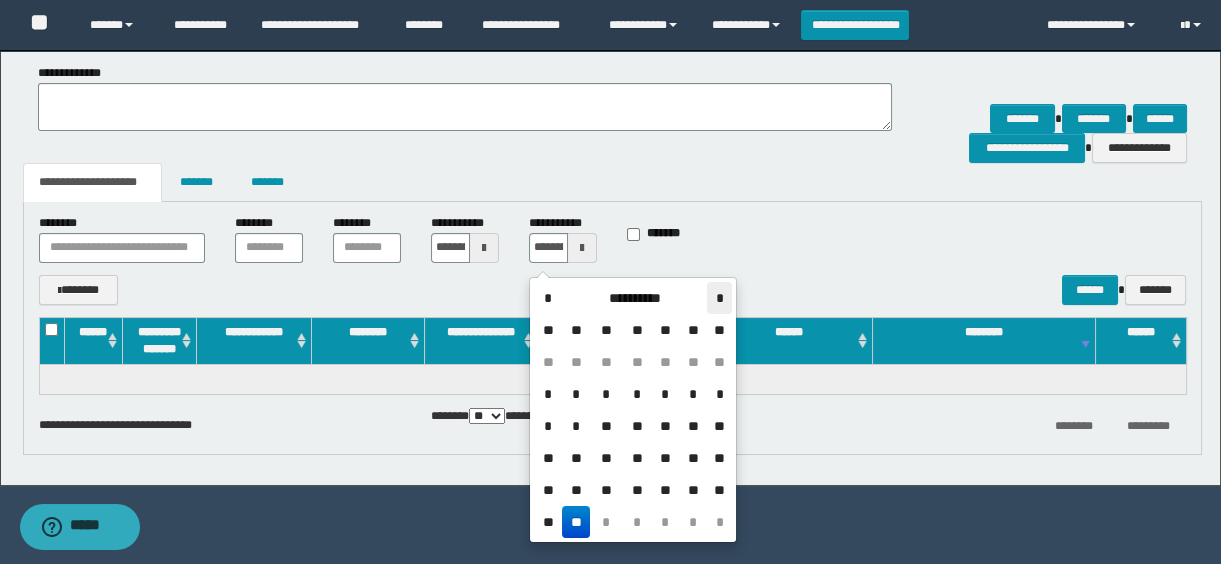 click on "*" at bounding box center (719, 298) 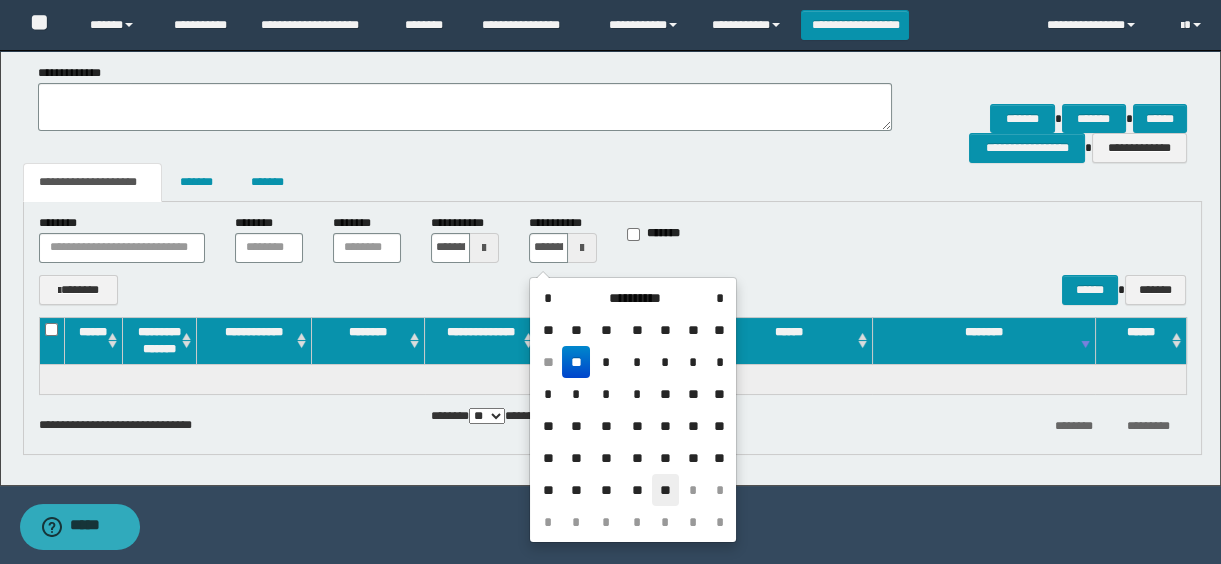 click on "**" at bounding box center [666, 490] 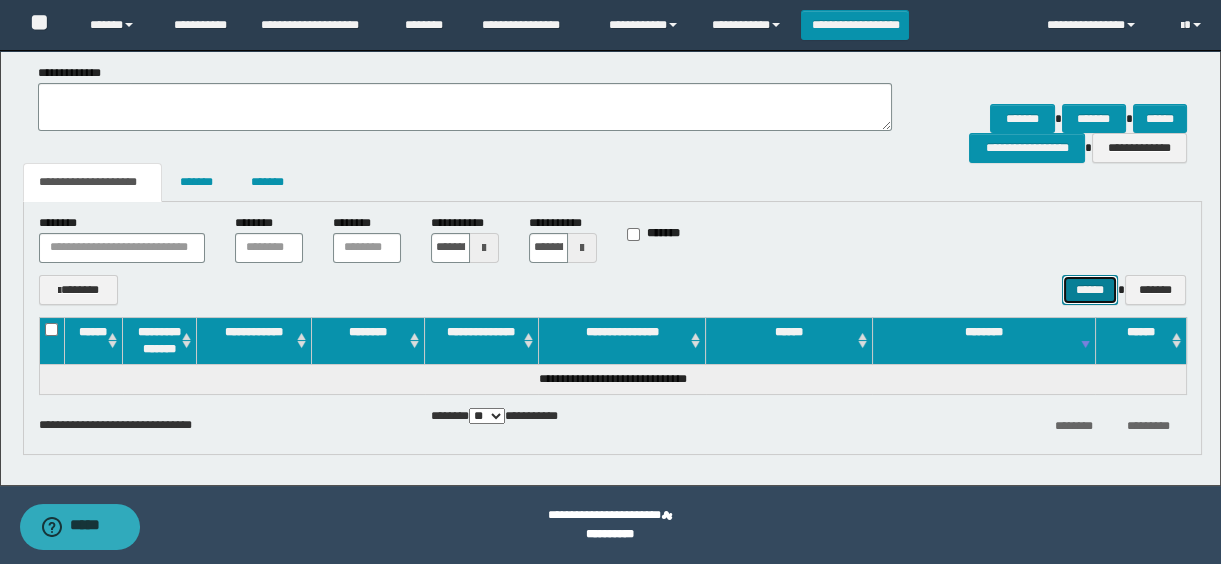 click on "******" at bounding box center (1090, 290) 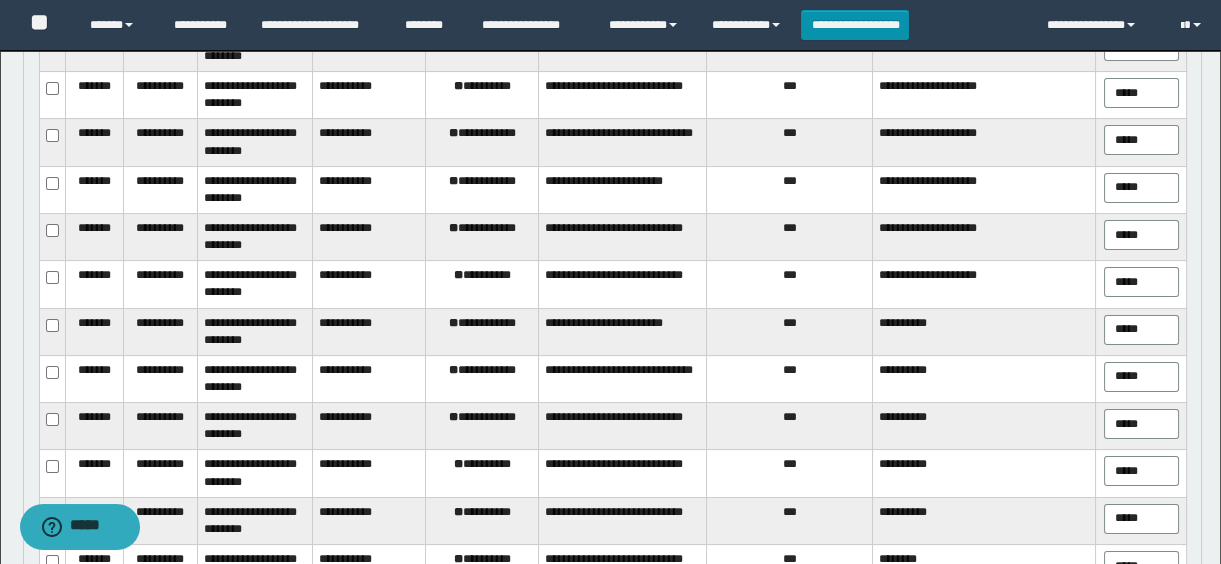 scroll, scrollTop: 381, scrollLeft: 0, axis: vertical 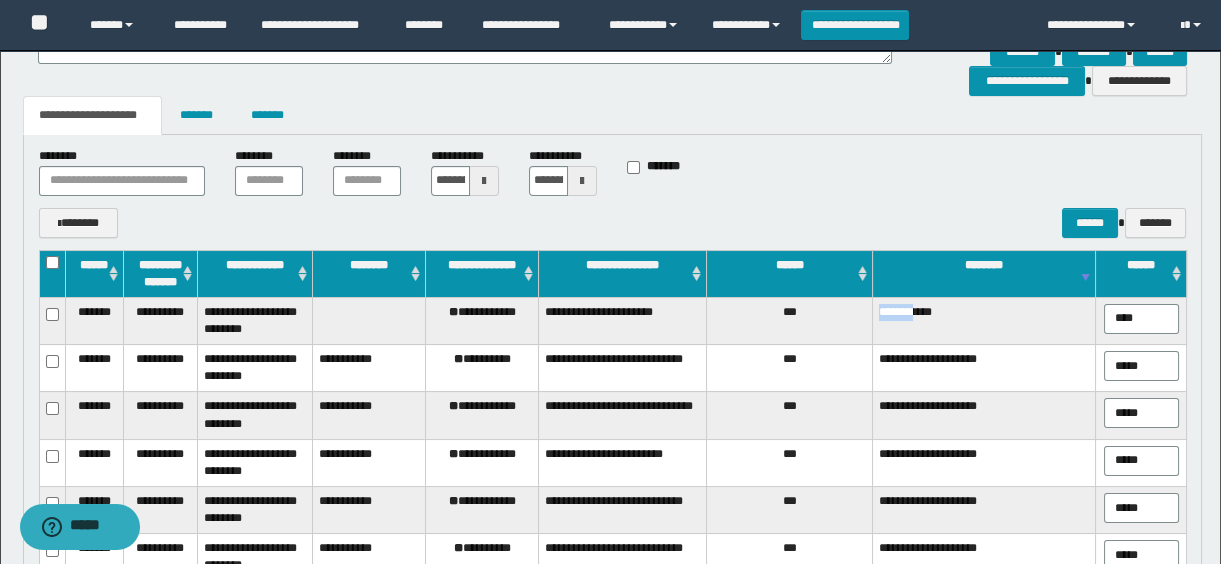 drag, startPoint x: 922, startPoint y: 320, endPoint x: 859, endPoint y: 330, distance: 63.788715 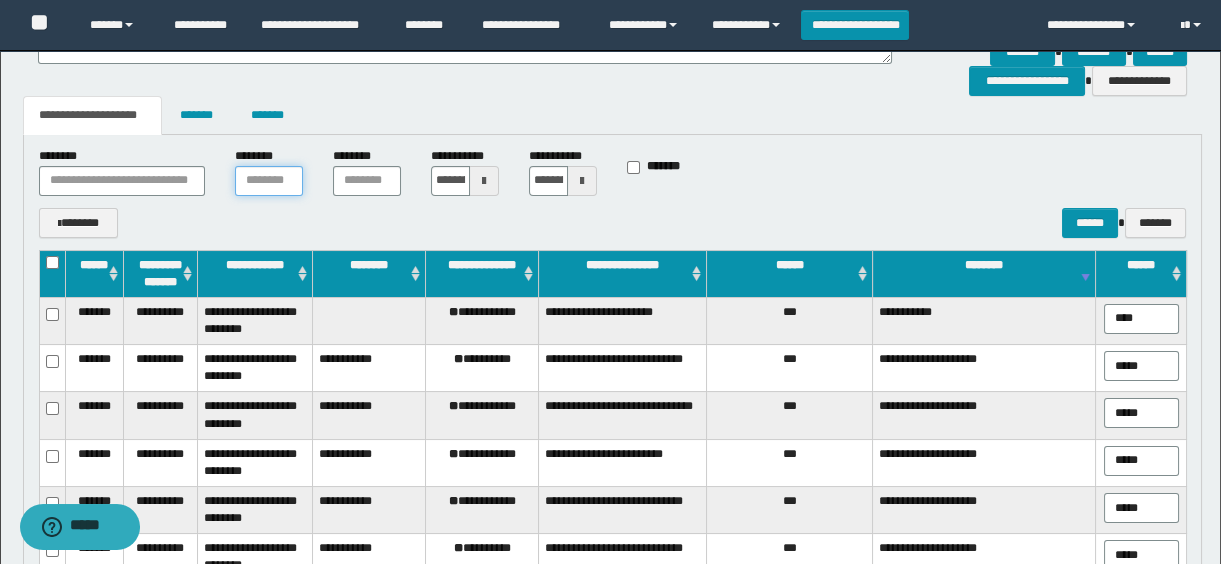 click at bounding box center [269, 181] 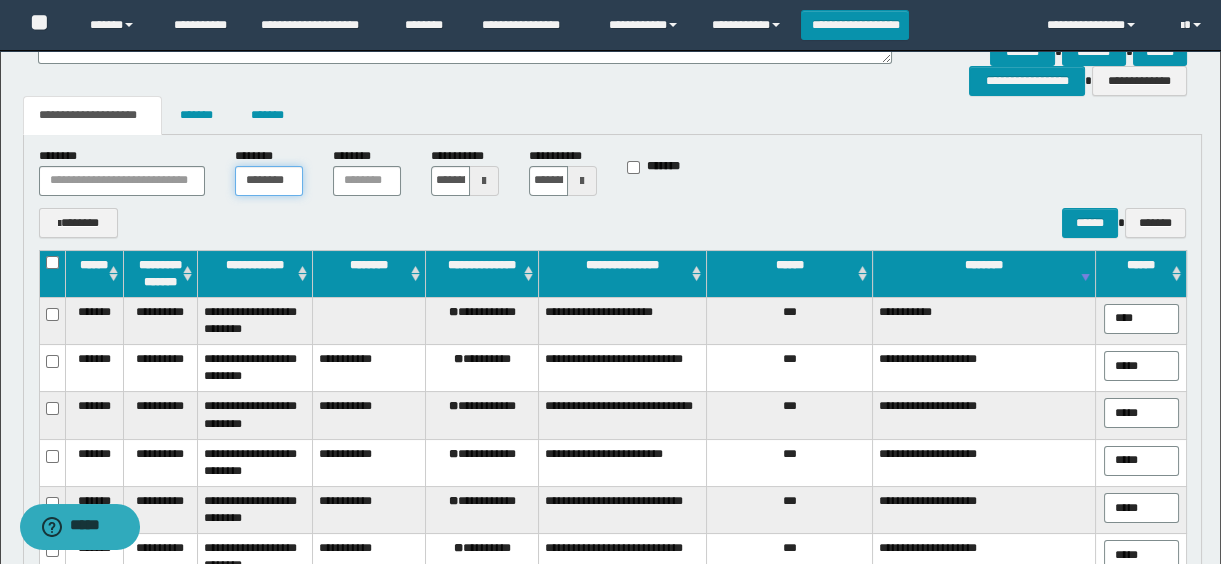 scroll, scrollTop: 0, scrollLeft: 21, axis: horizontal 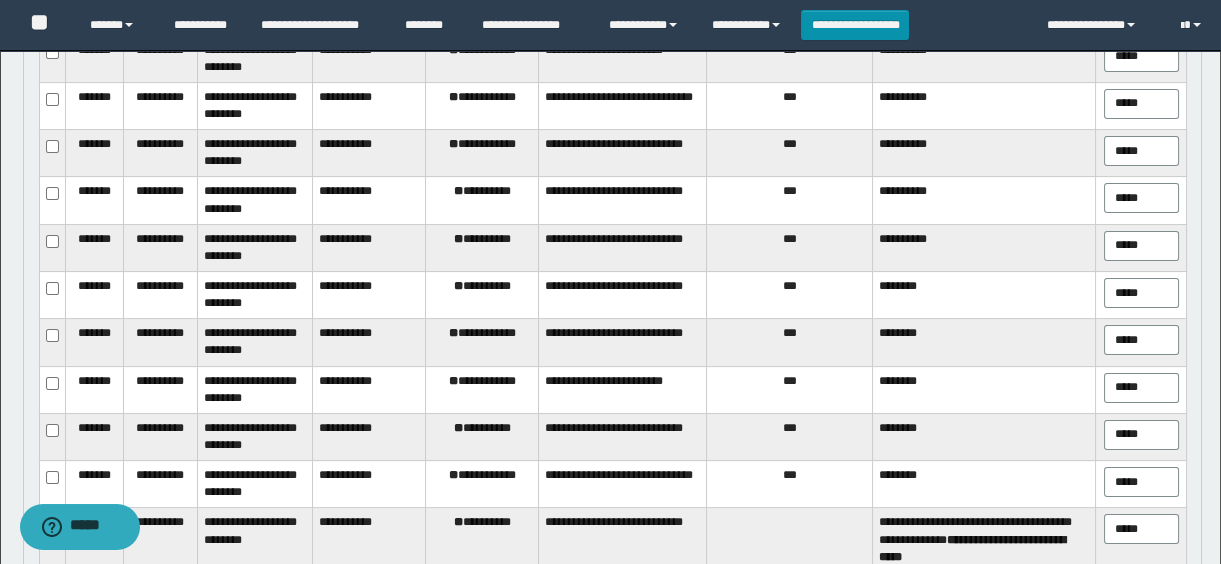 type on "*******" 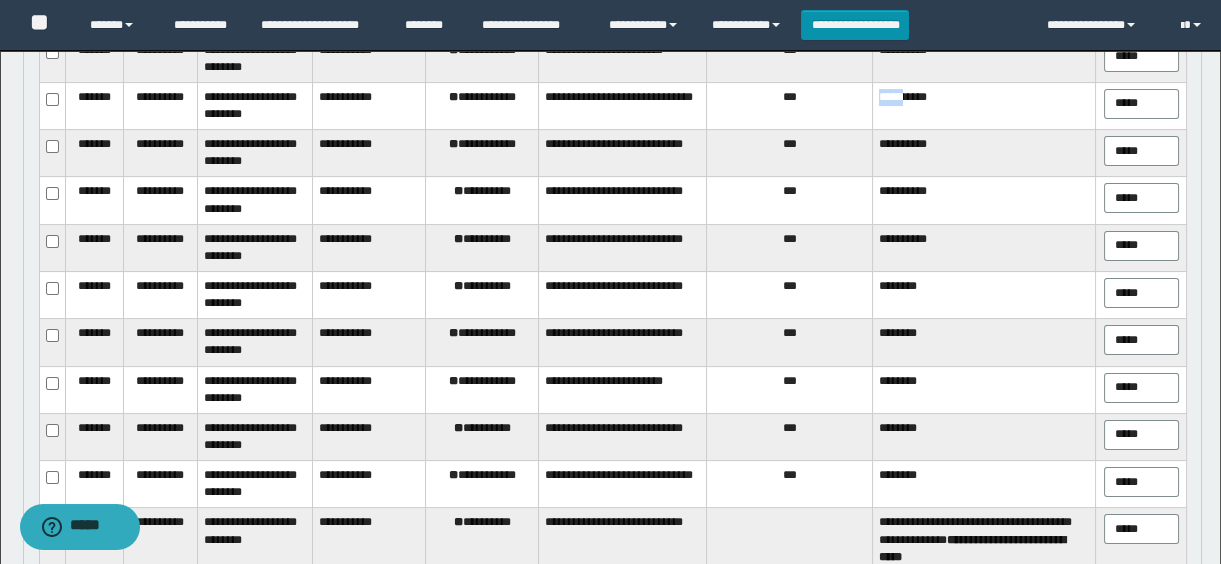 drag, startPoint x: 919, startPoint y: 112, endPoint x: 856, endPoint y: 109, distance: 63.07139 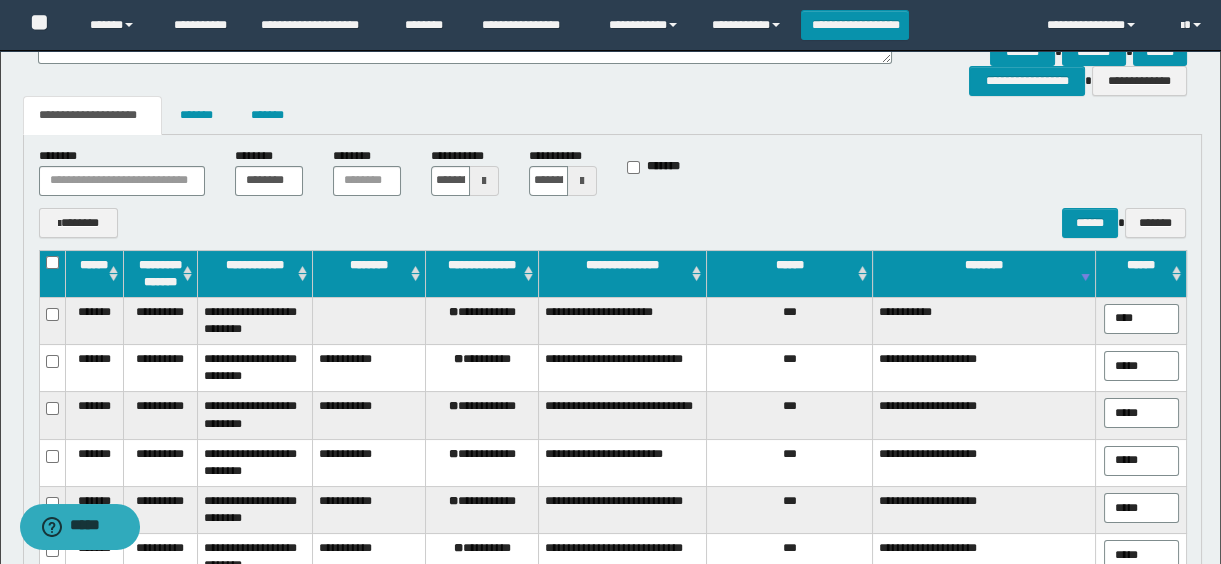 scroll, scrollTop: 200, scrollLeft: 0, axis: vertical 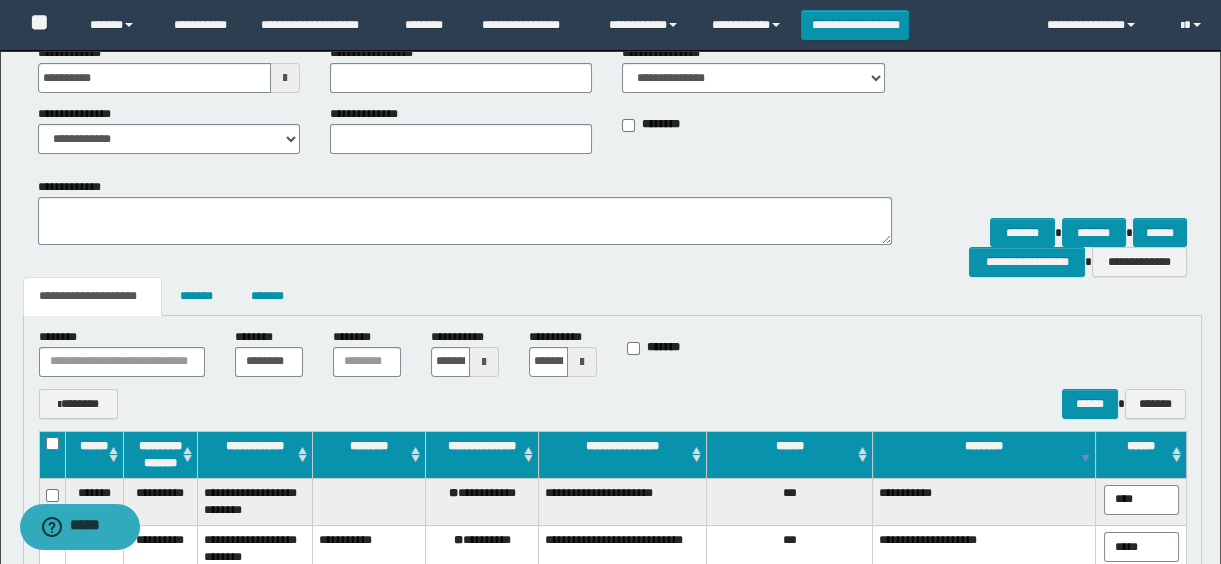 click on "**********" at bounding box center [613, 373] 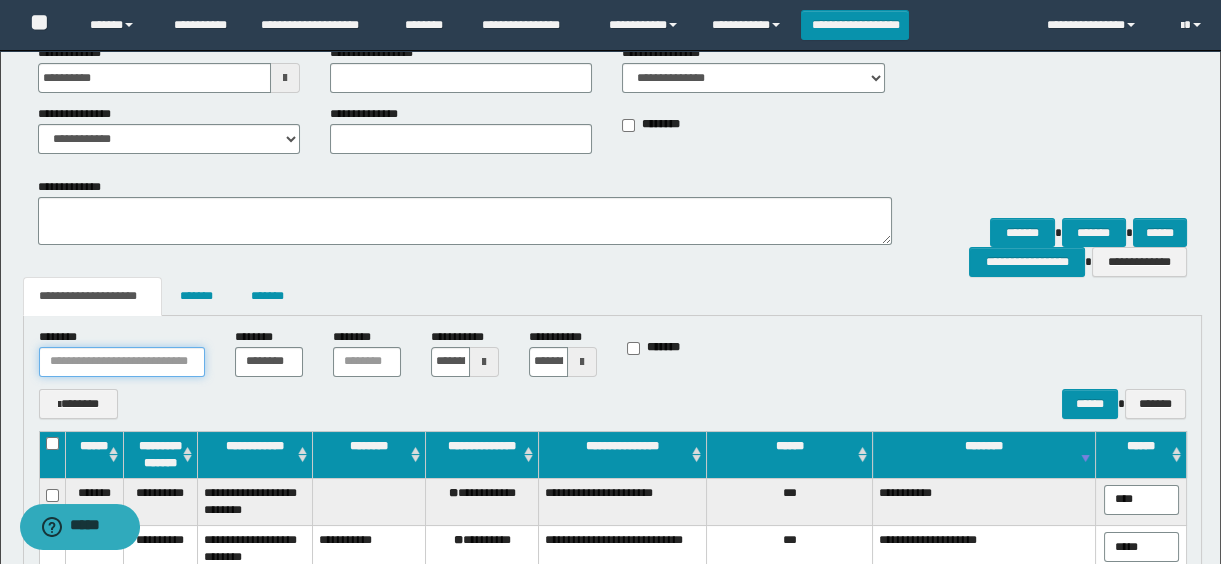 click at bounding box center [122, 362] 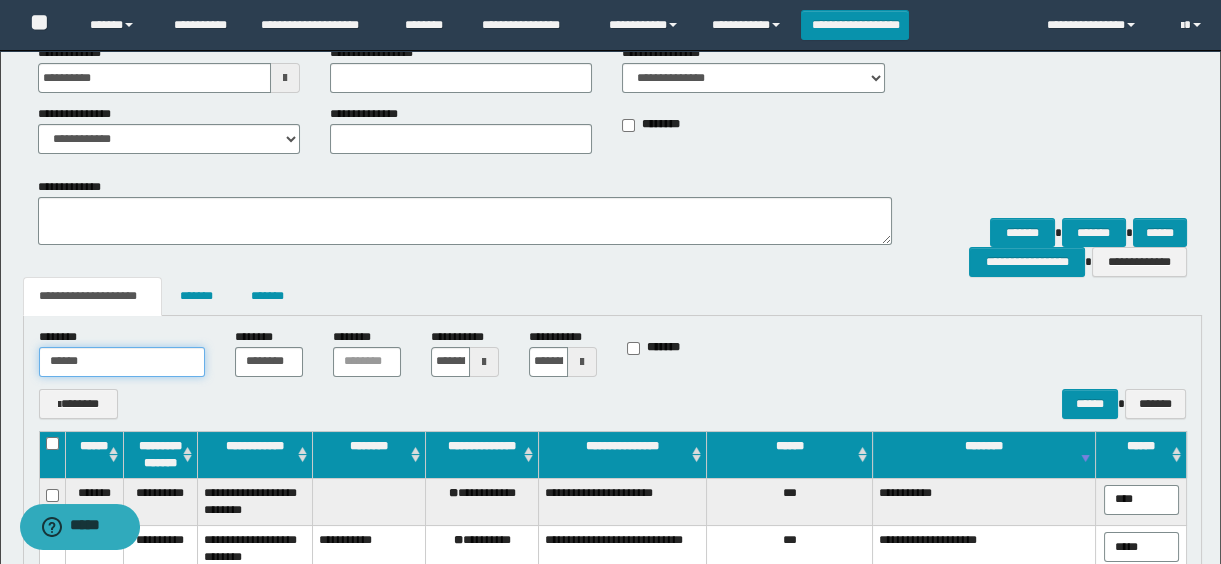 drag, startPoint x: 73, startPoint y: 373, endPoint x: 203, endPoint y: 376, distance: 130.0346 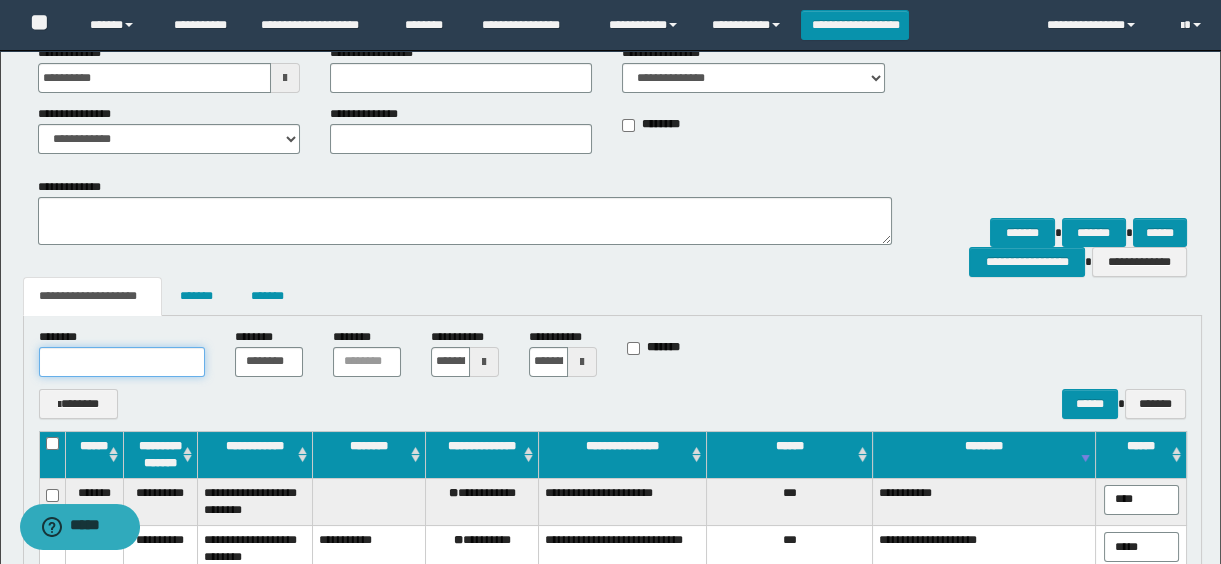 type 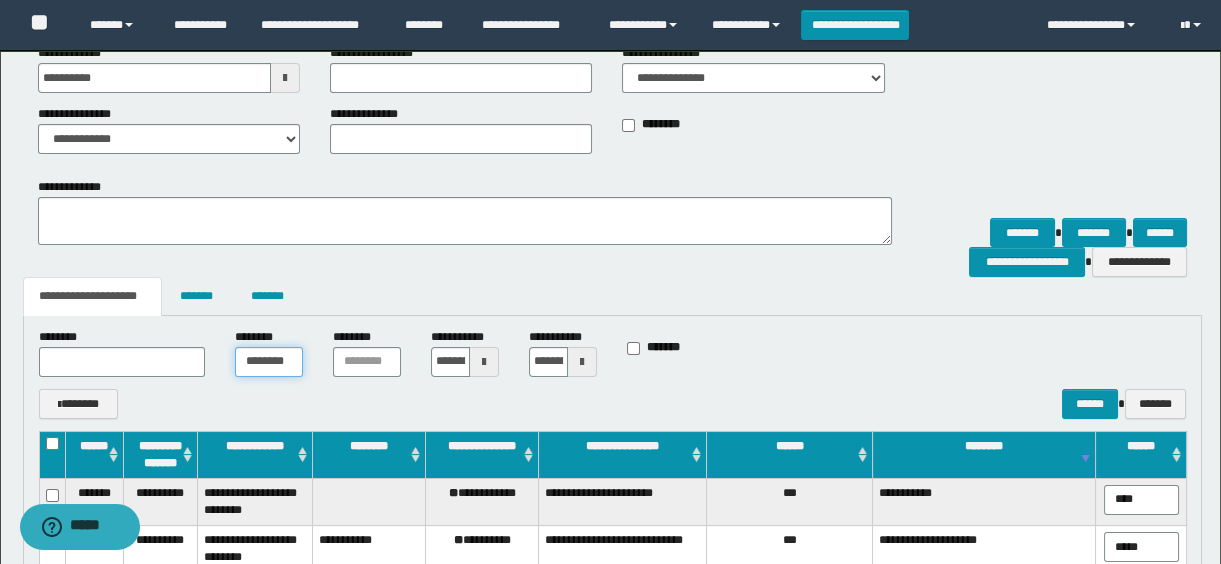 scroll, scrollTop: 0, scrollLeft: 21, axis: horizontal 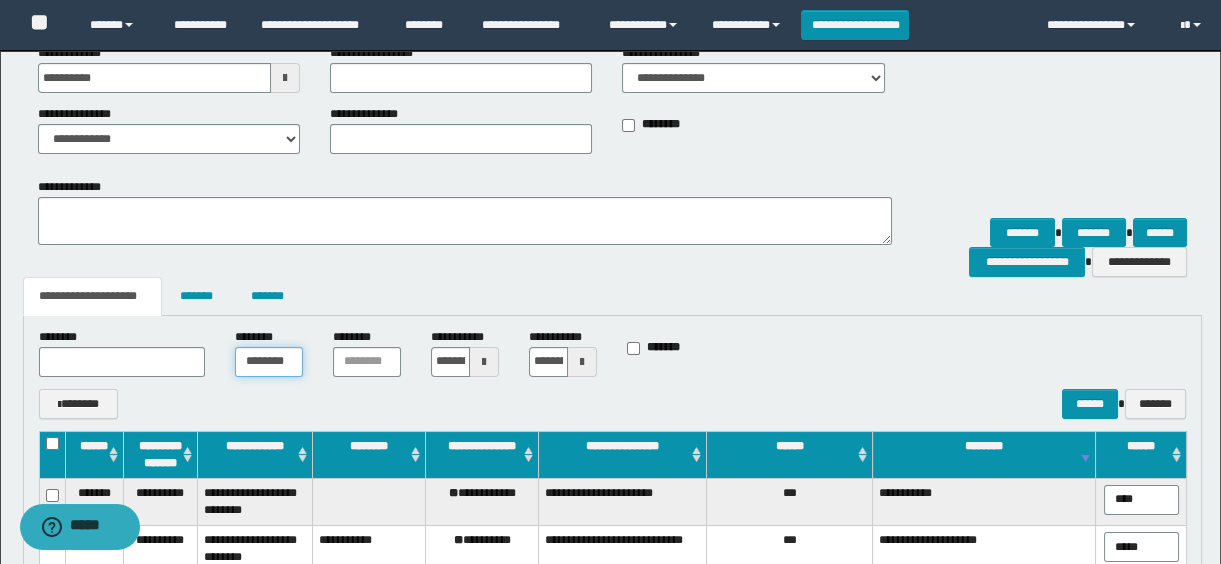 paste 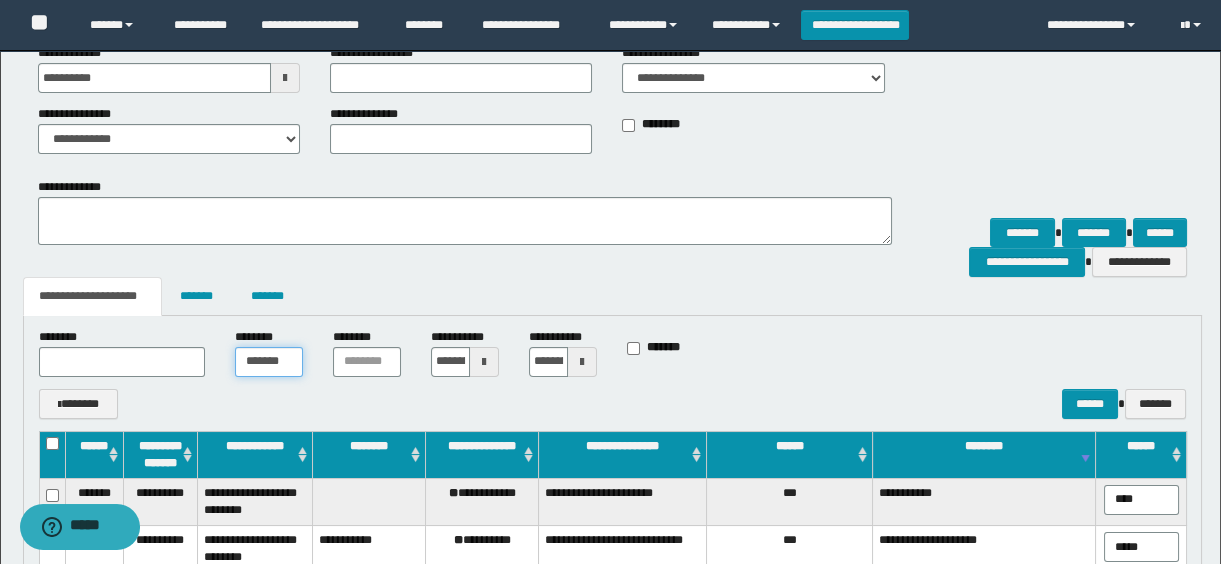 scroll, scrollTop: 0, scrollLeft: 43, axis: horizontal 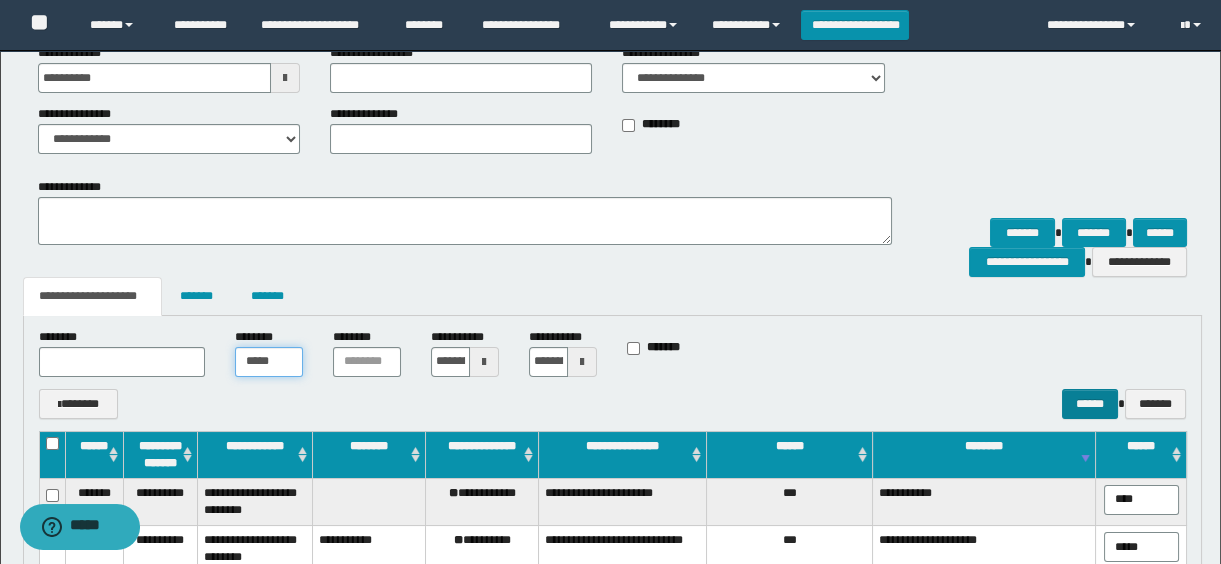 type on "*****" 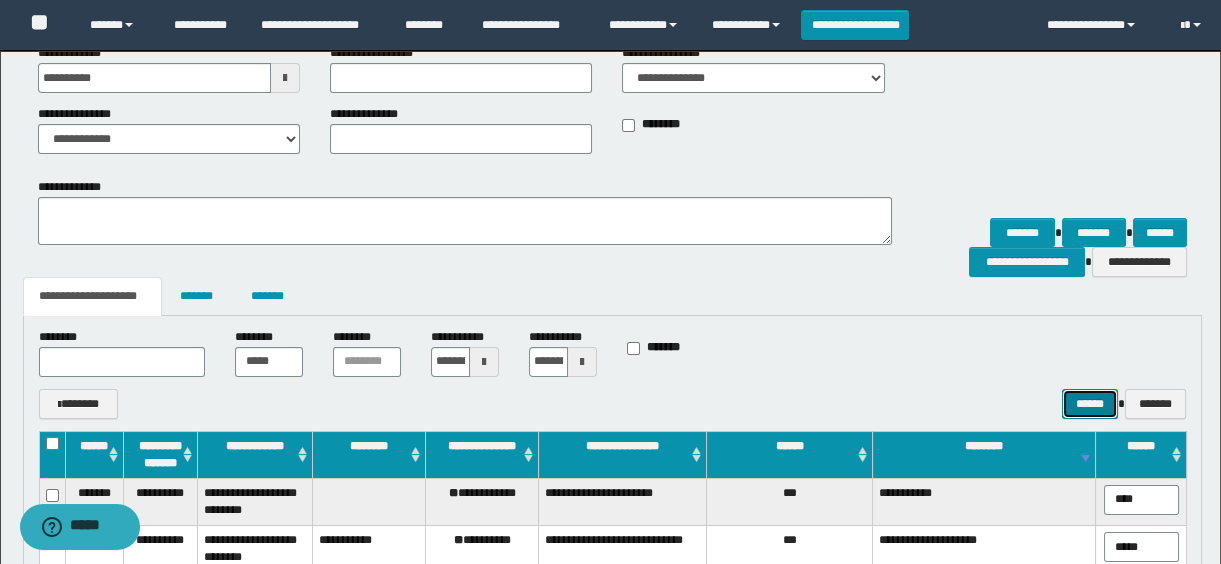 click on "******" at bounding box center (1090, 404) 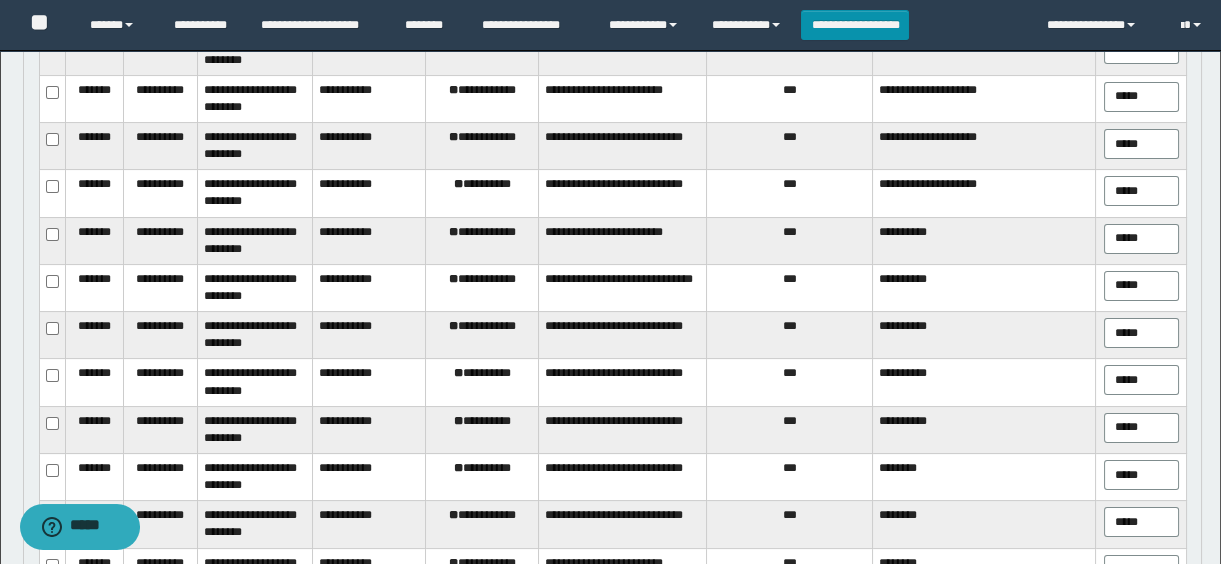 scroll, scrollTop: 563, scrollLeft: 0, axis: vertical 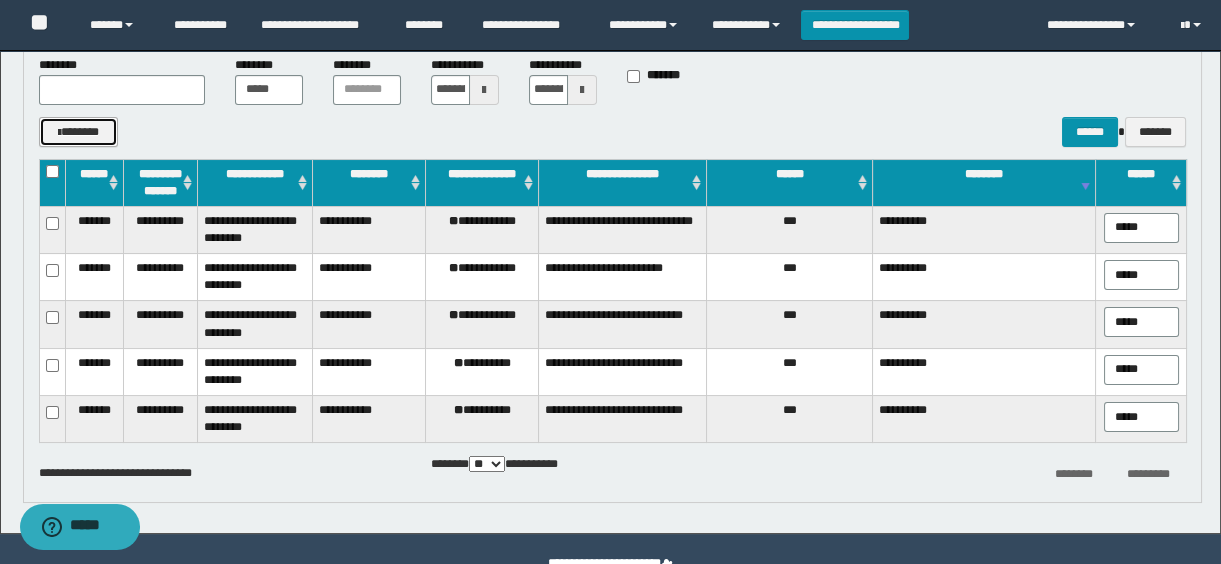 click on "*******" at bounding box center (79, 132) 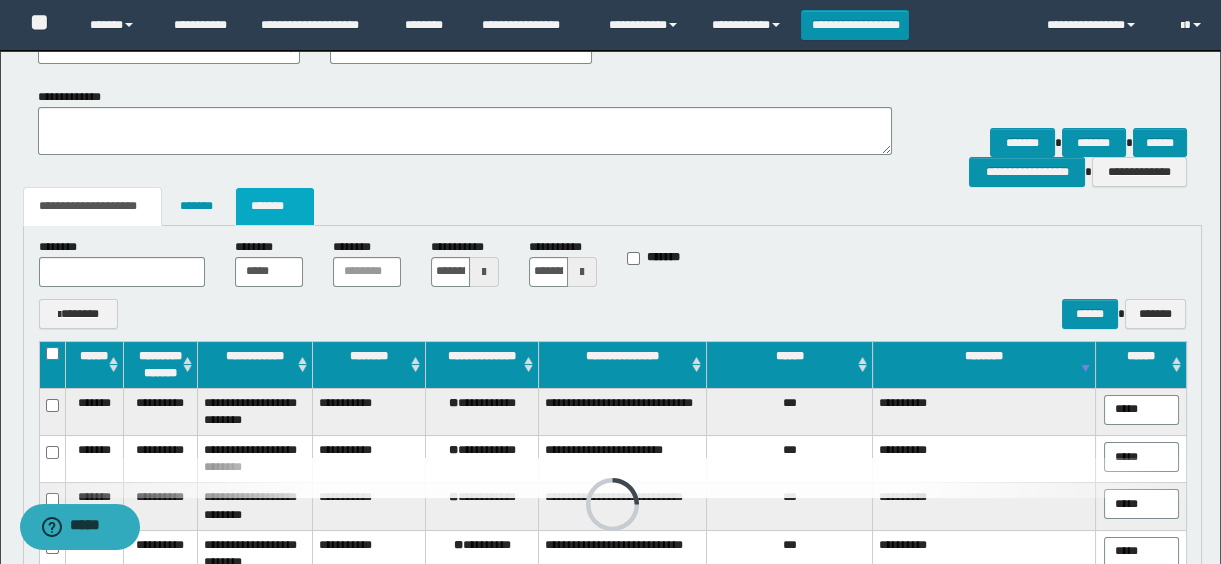 click on "*******" at bounding box center (275, 206) 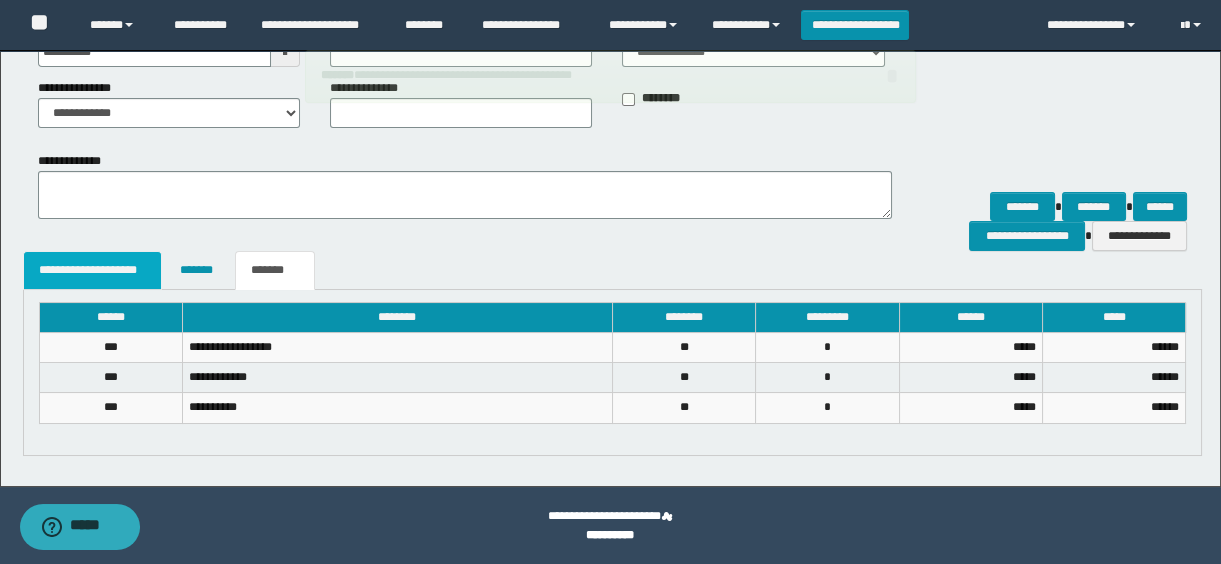 click on "**********" at bounding box center [93, 270] 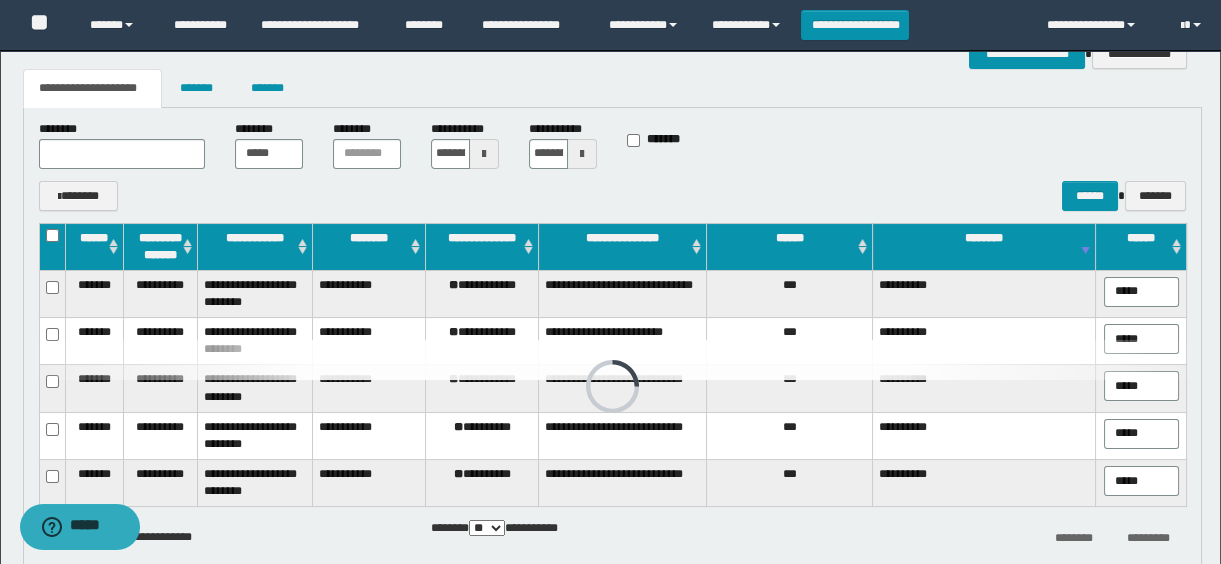 scroll, scrollTop: 499, scrollLeft: 0, axis: vertical 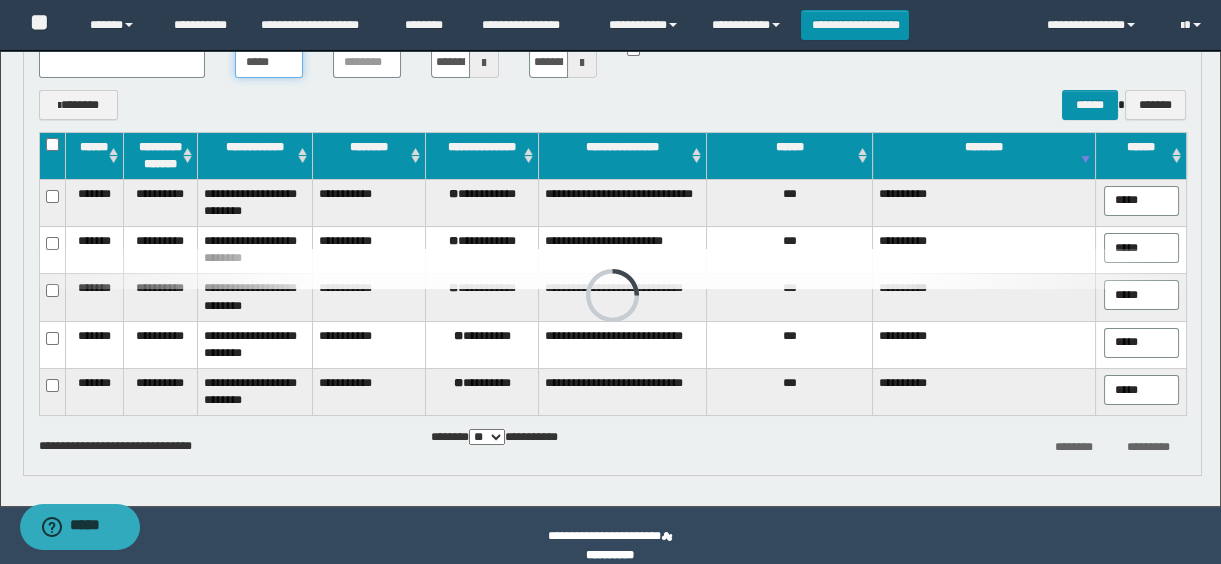 drag, startPoint x: 239, startPoint y: 78, endPoint x: 313, endPoint y: 74, distance: 74.10803 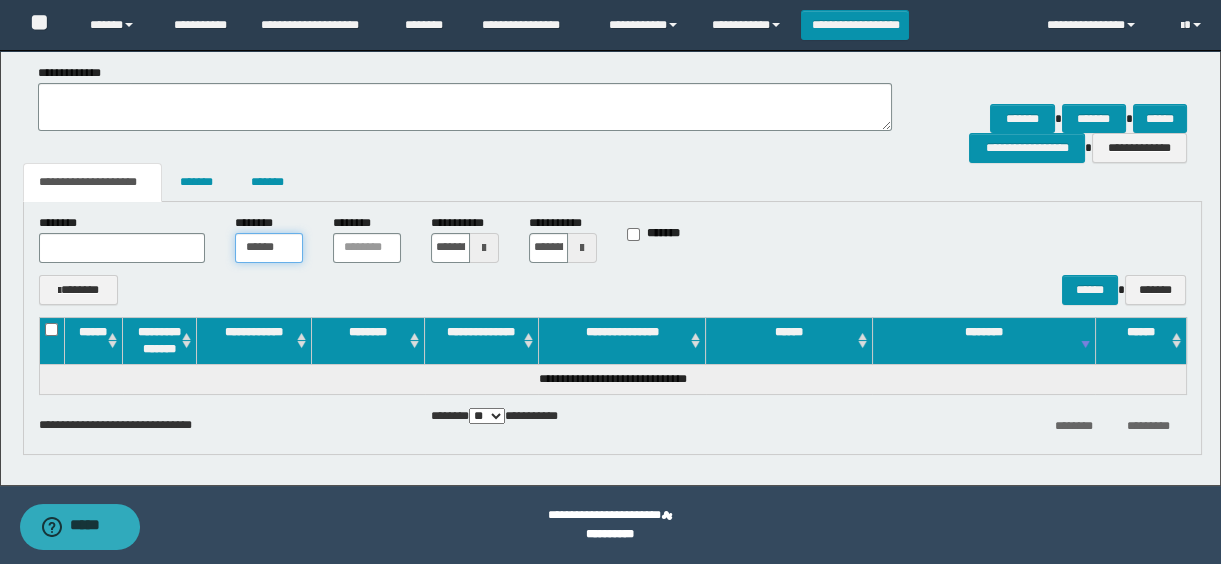 scroll, scrollTop: 314, scrollLeft: 0, axis: vertical 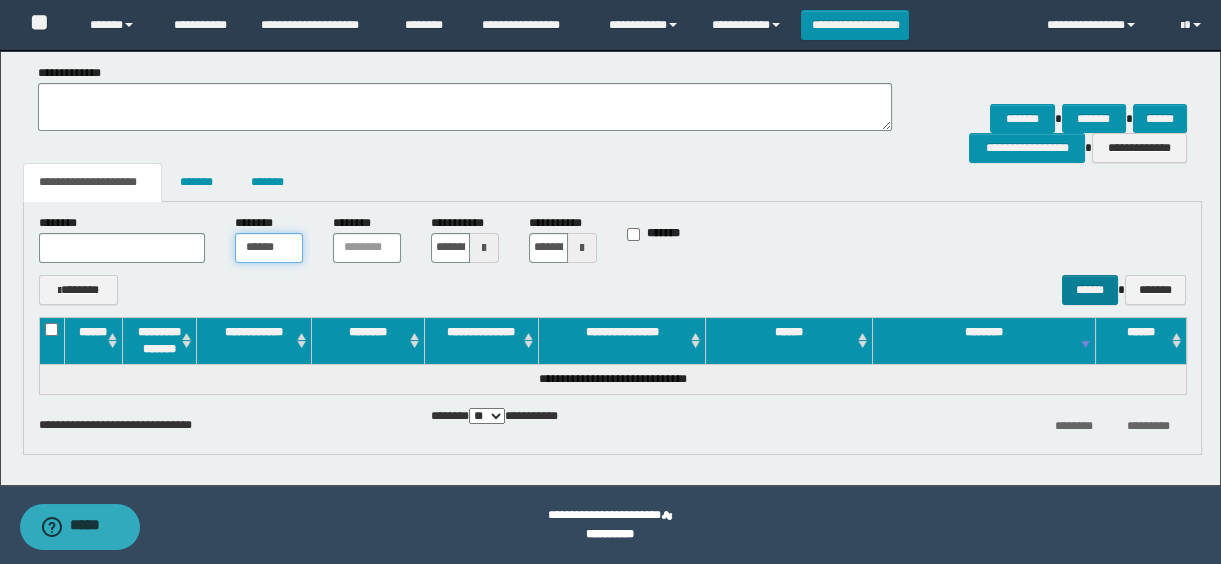 type on "******" 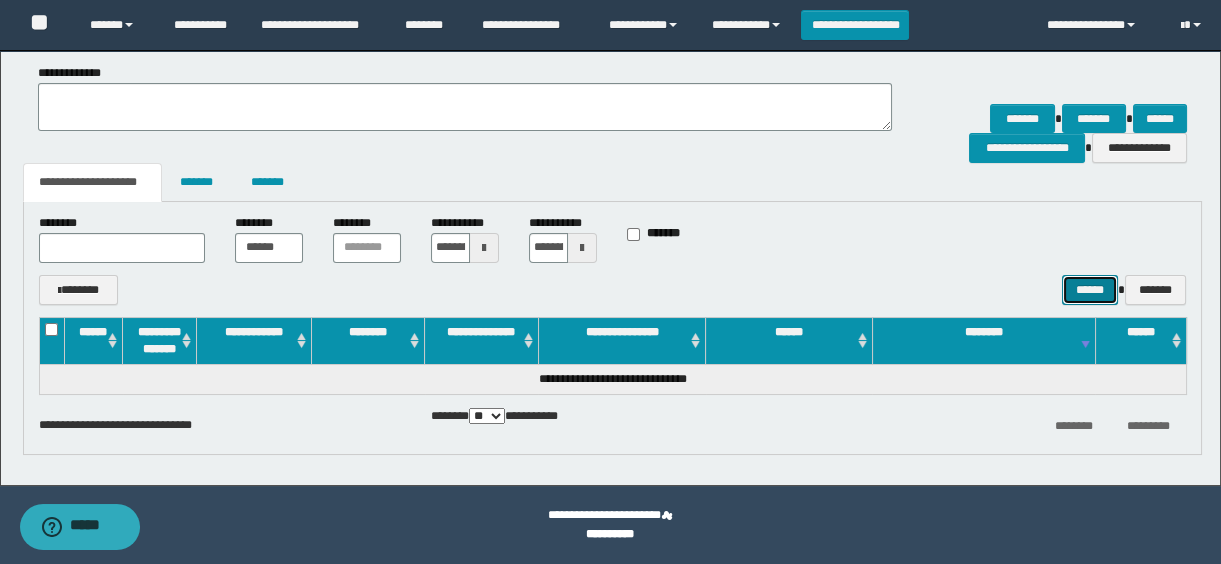 click on "******" at bounding box center [1090, 290] 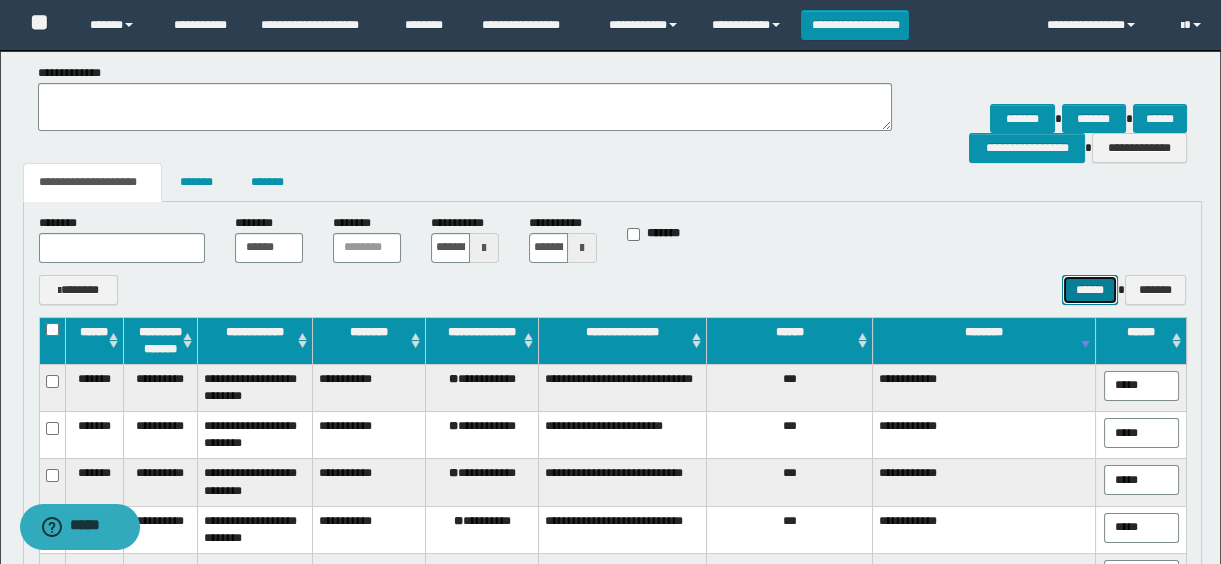 scroll, scrollTop: 520, scrollLeft: 0, axis: vertical 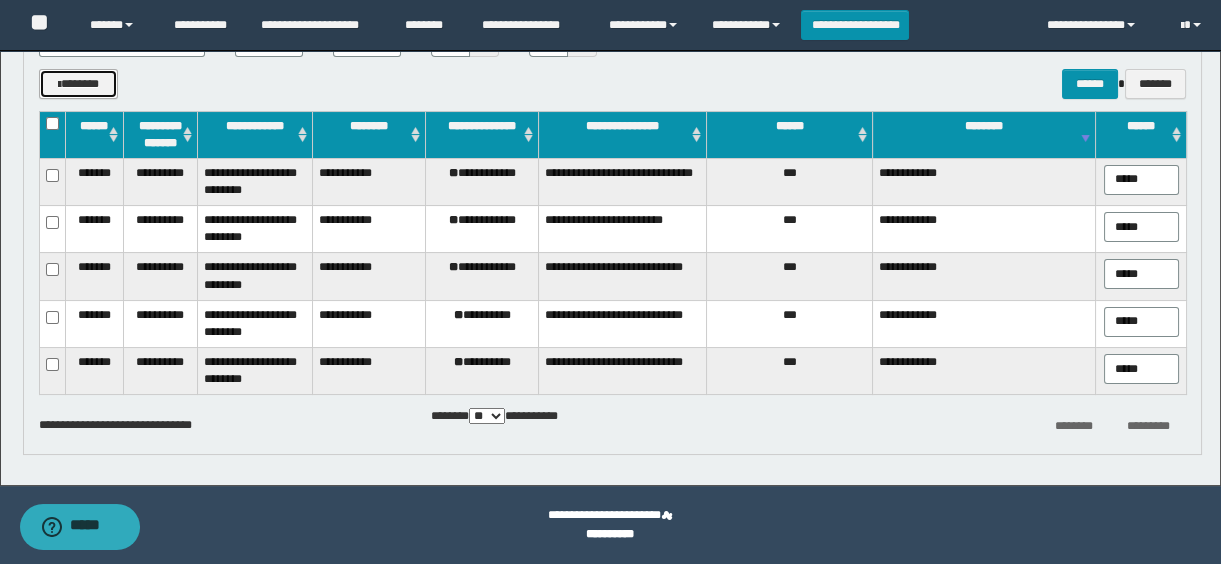 click on "*******" at bounding box center [79, 84] 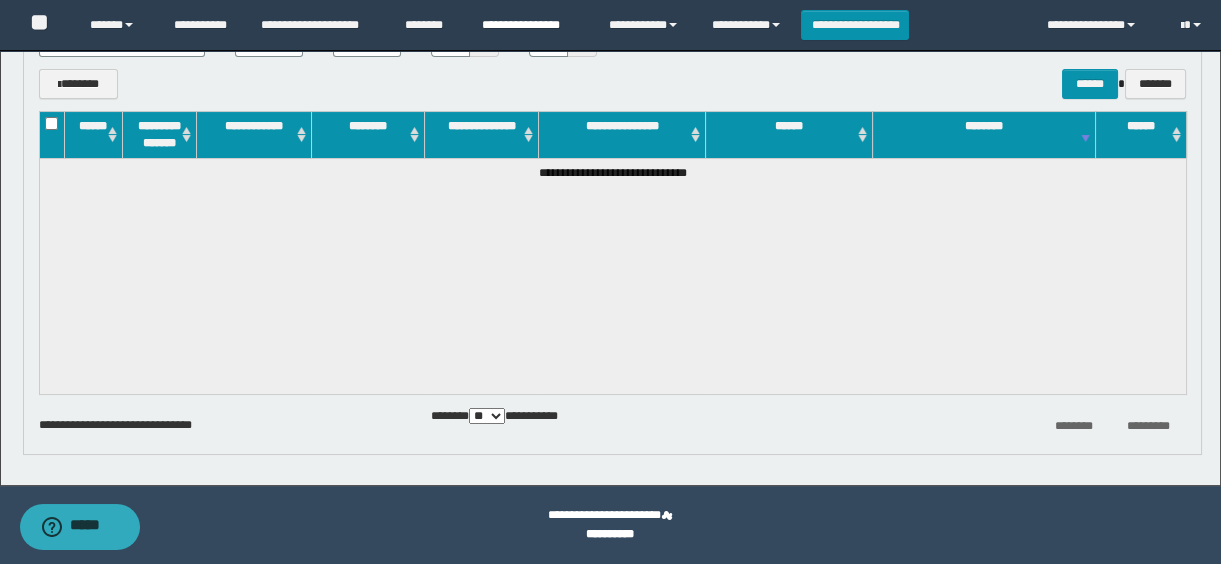 scroll, scrollTop: 314, scrollLeft: 0, axis: vertical 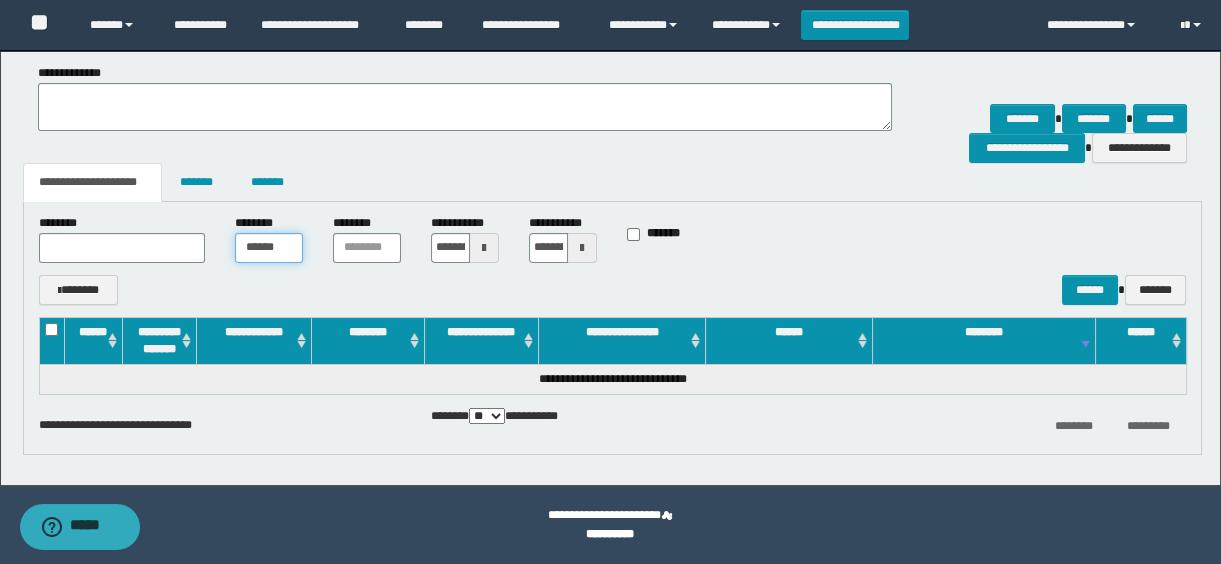 drag, startPoint x: 283, startPoint y: 268, endPoint x: 229, endPoint y: 254, distance: 55.7853 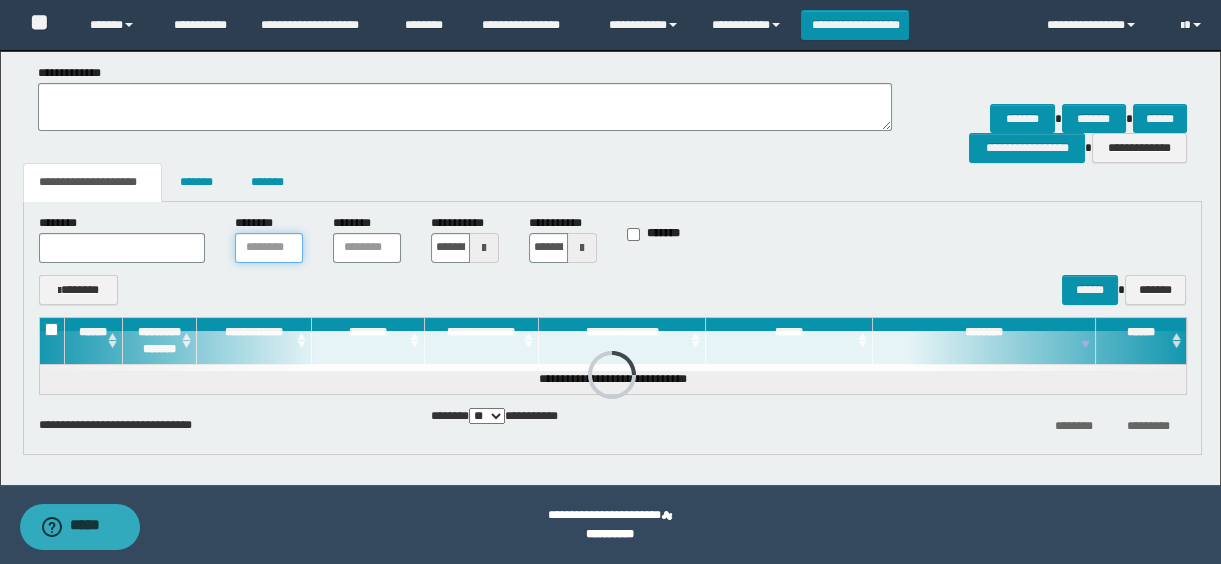 click at bounding box center [269, 248] 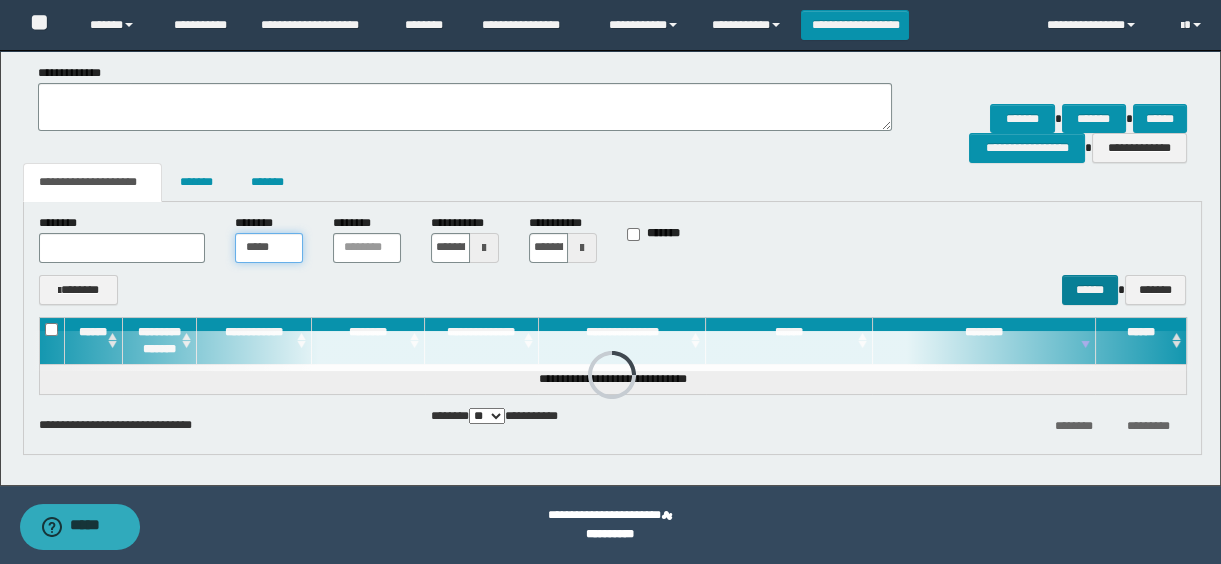 type on "*****" 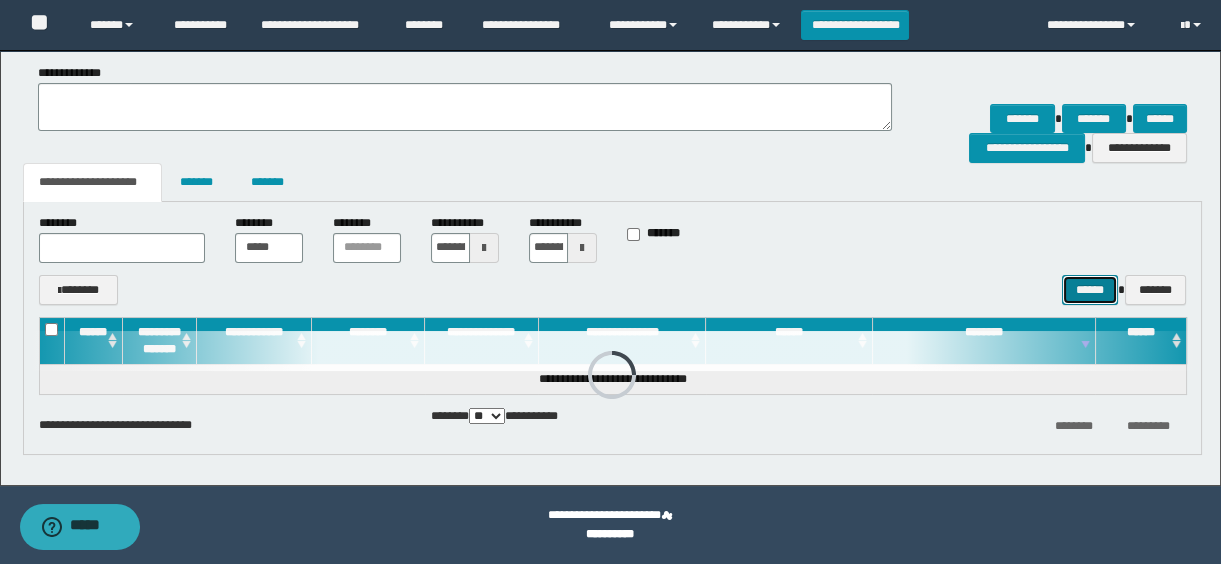 click on "******" at bounding box center (1090, 290) 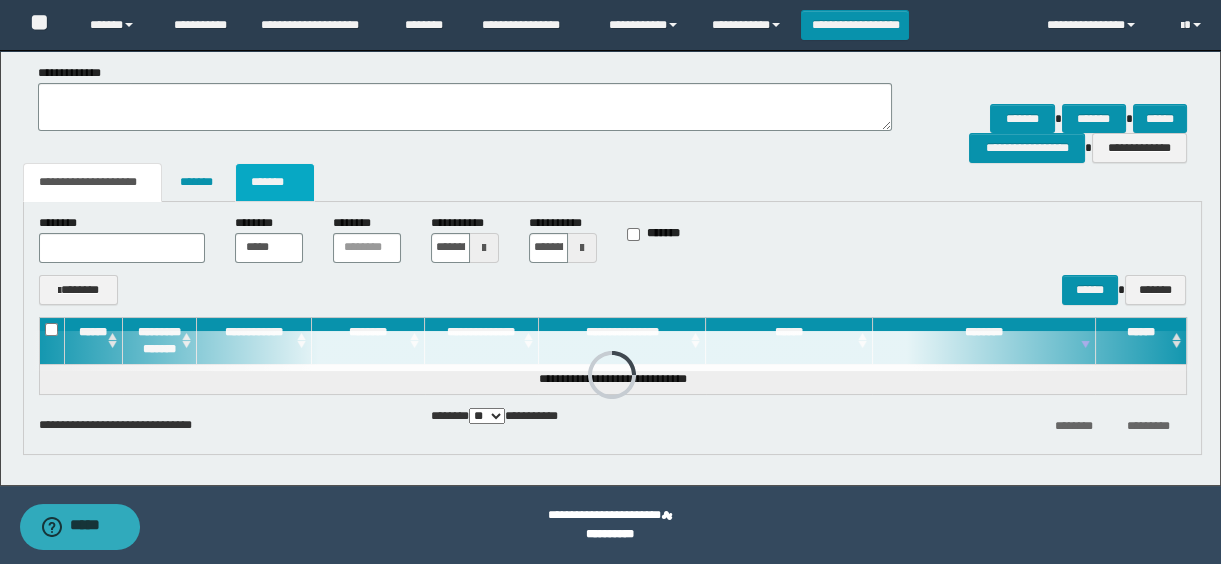 click on "*******" at bounding box center (275, 182) 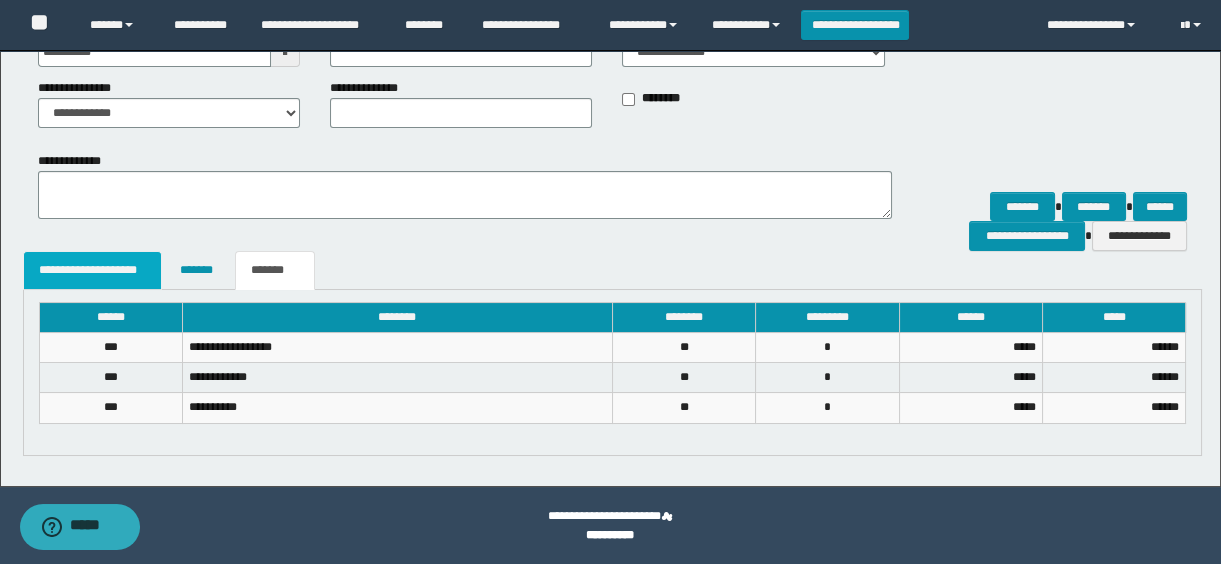 click on "**********" at bounding box center [93, 270] 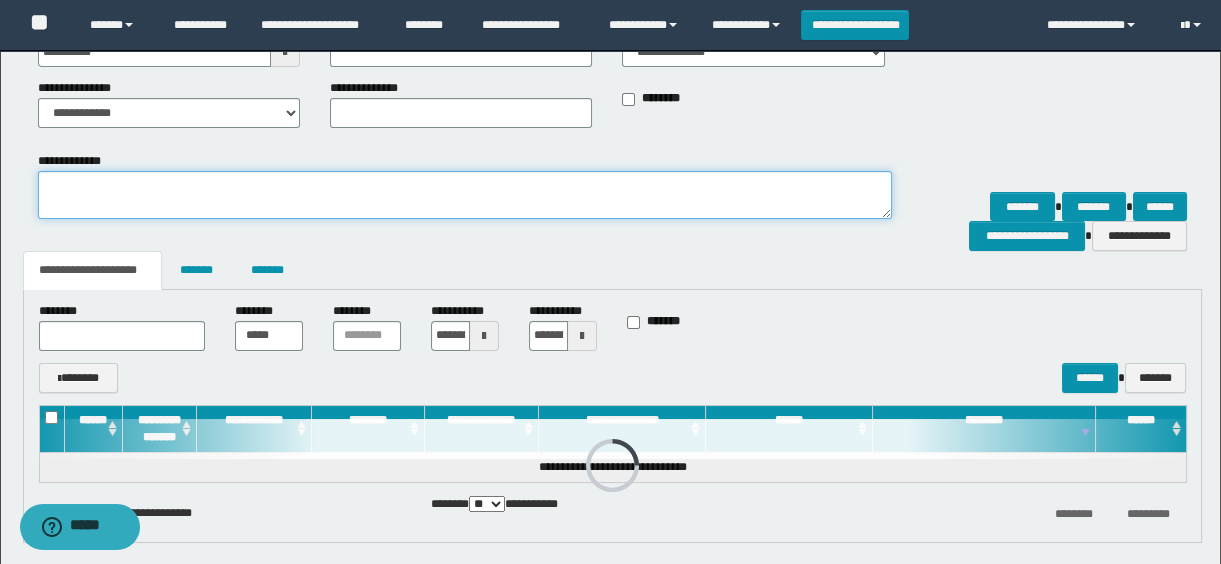 click on "**********" at bounding box center [465, 195] 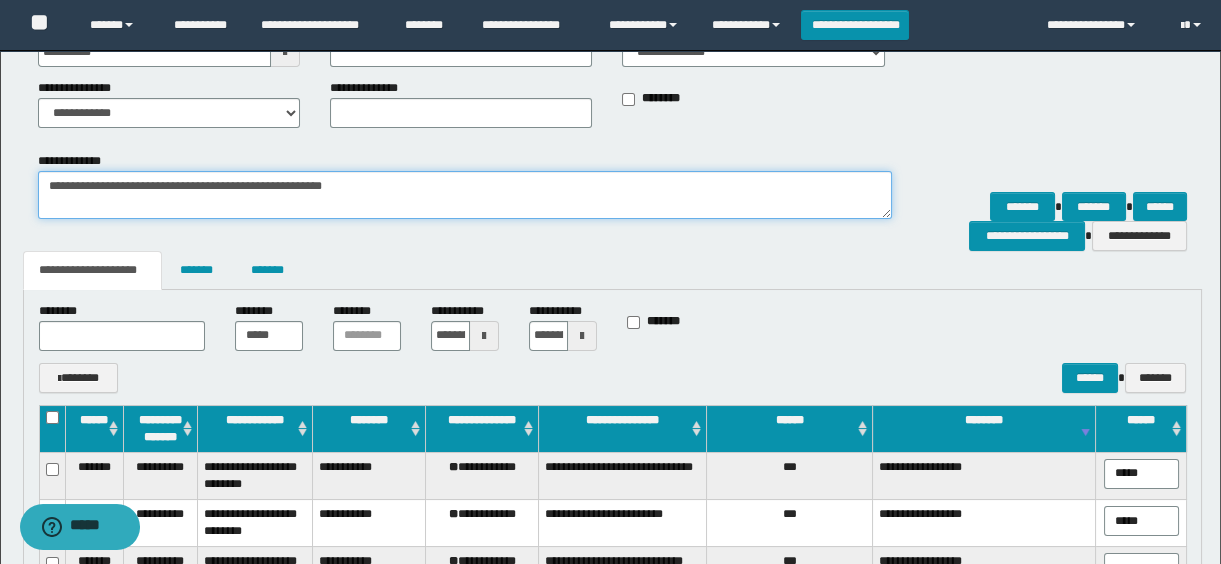 scroll, scrollTop: 567, scrollLeft: 0, axis: vertical 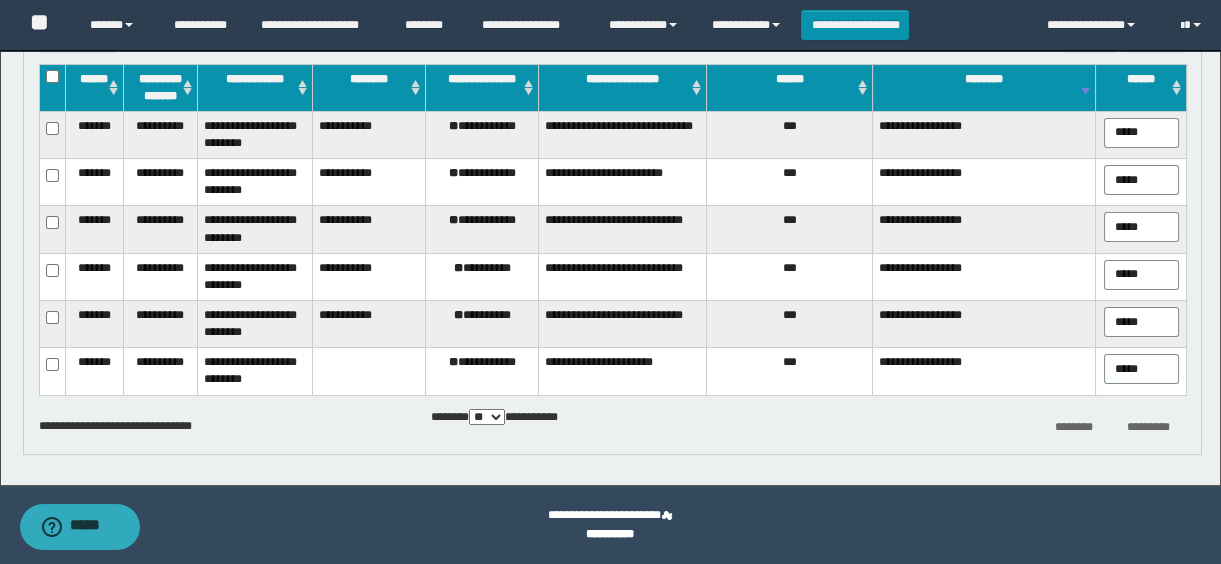 type on "**********" 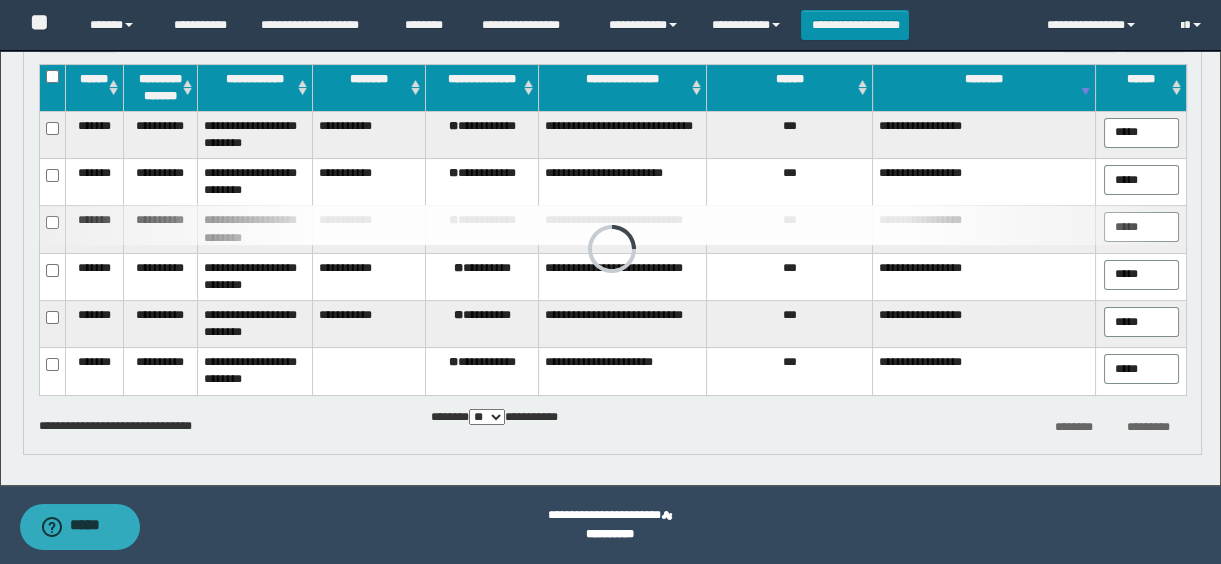 click on "**********" at bounding box center [481, 371] 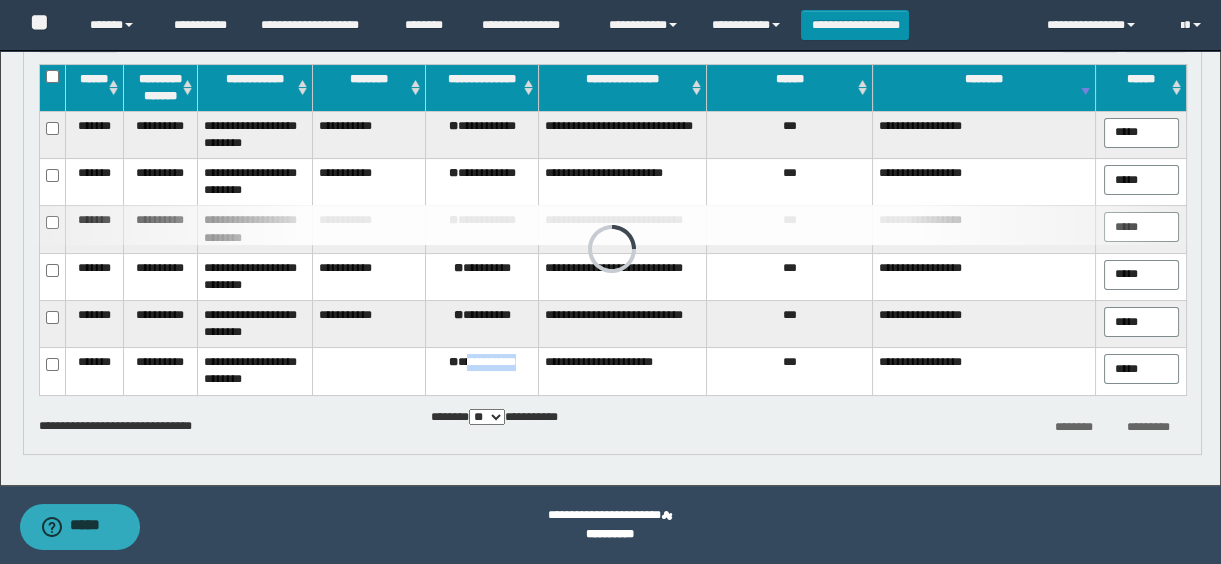 click on "**********" at bounding box center [481, 371] 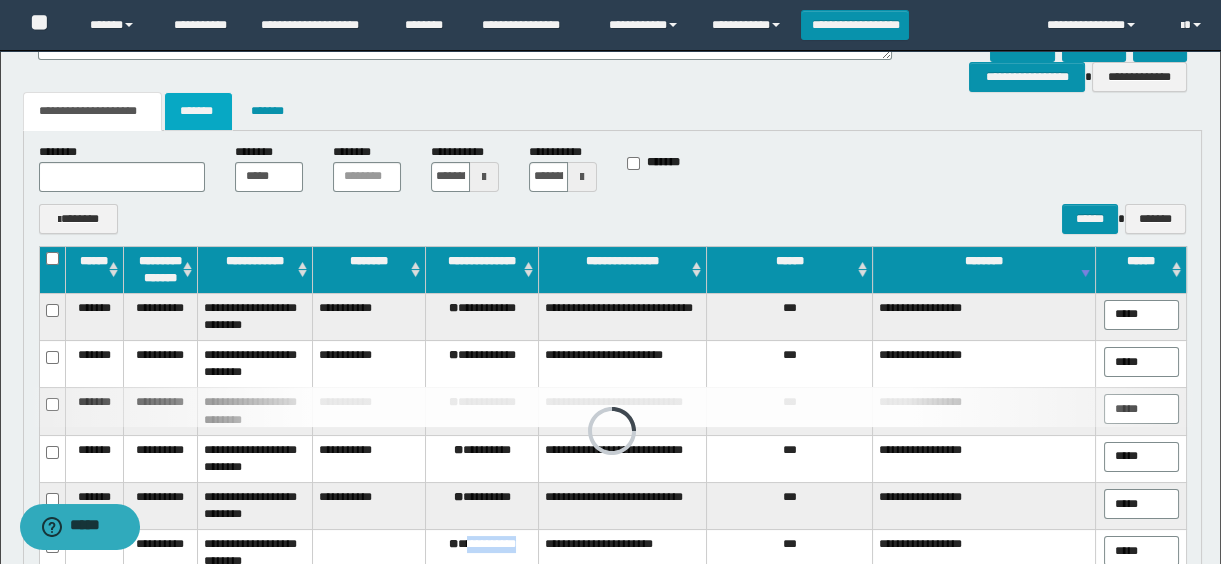 click on "*******" at bounding box center [198, 111] 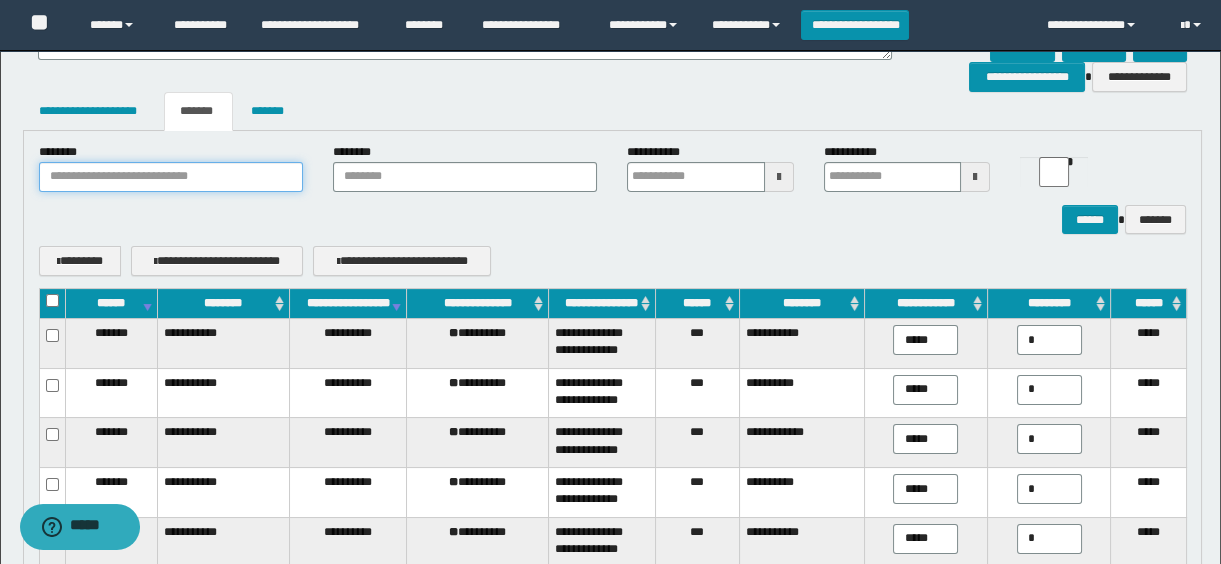 click at bounding box center [171, 177] 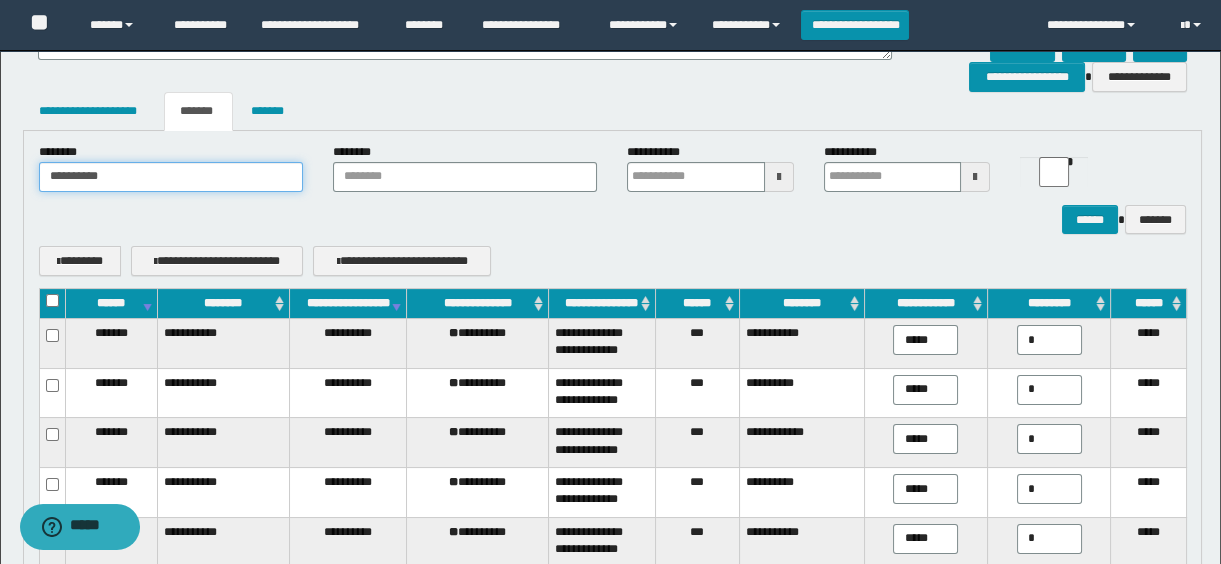 type on "**********" 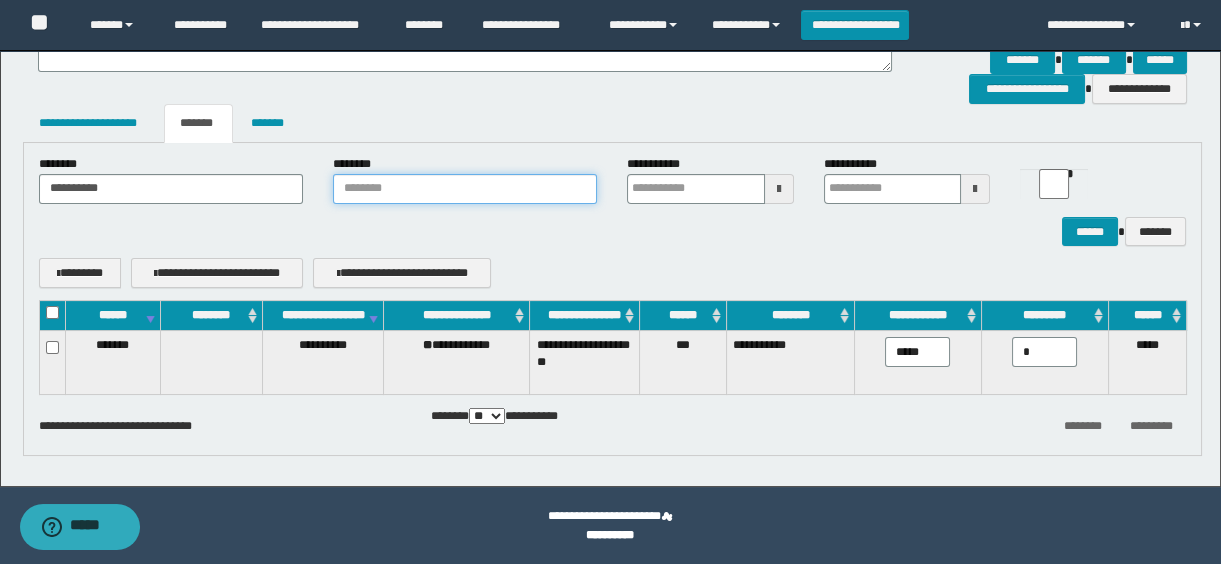 scroll, scrollTop: 373, scrollLeft: 0, axis: vertical 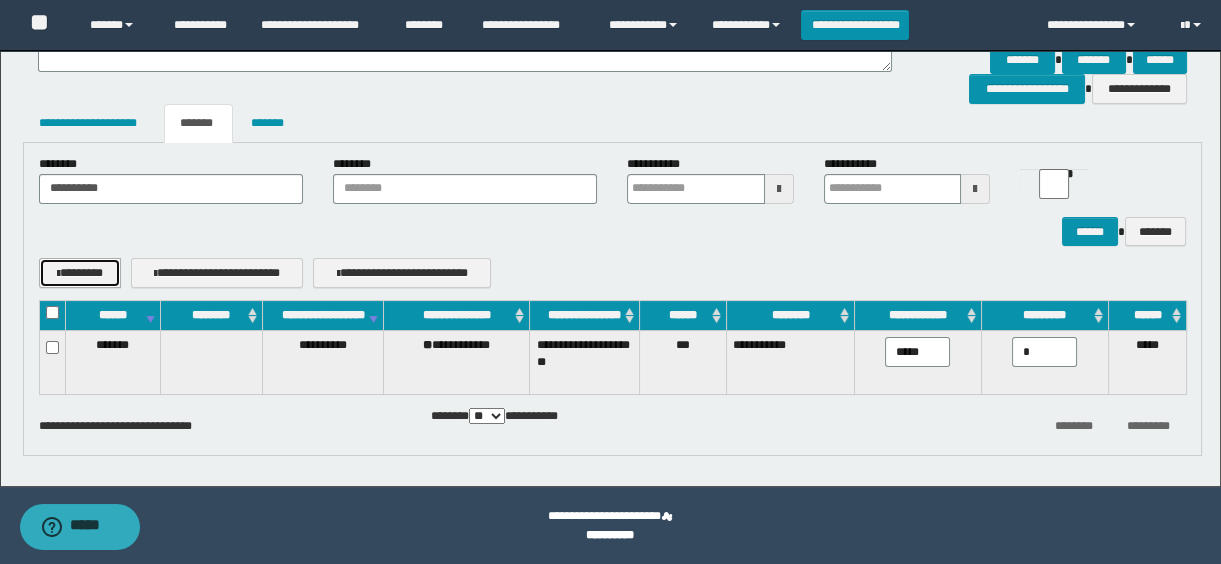 click on "********" at bounding box center (80, 273) 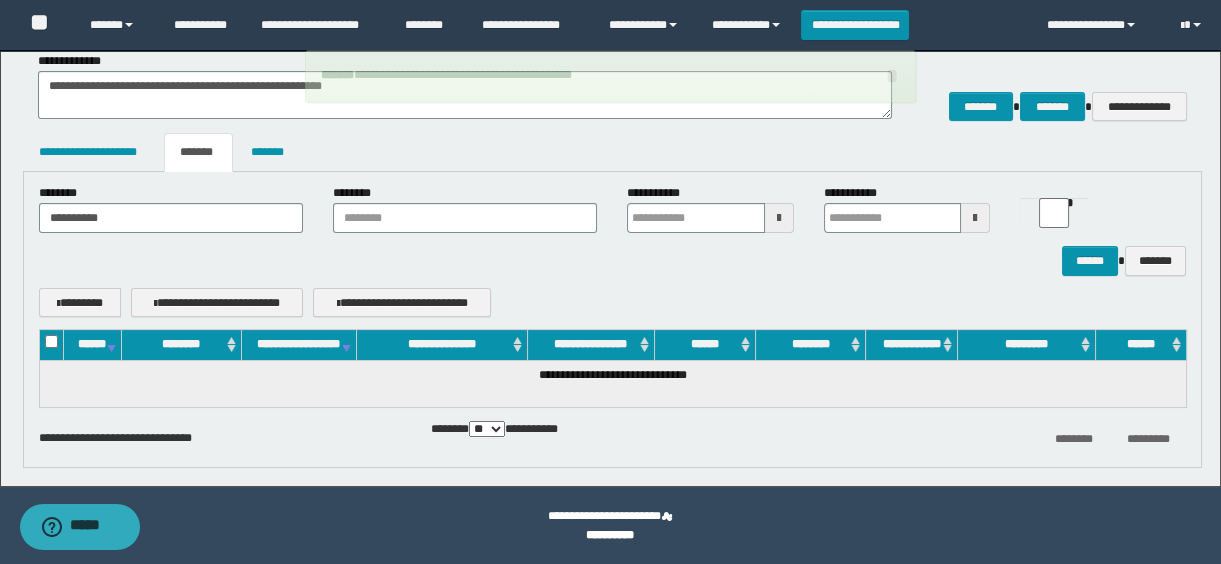 scroll, scrollTop: 327, scrollLeft: 0, axis: vertical 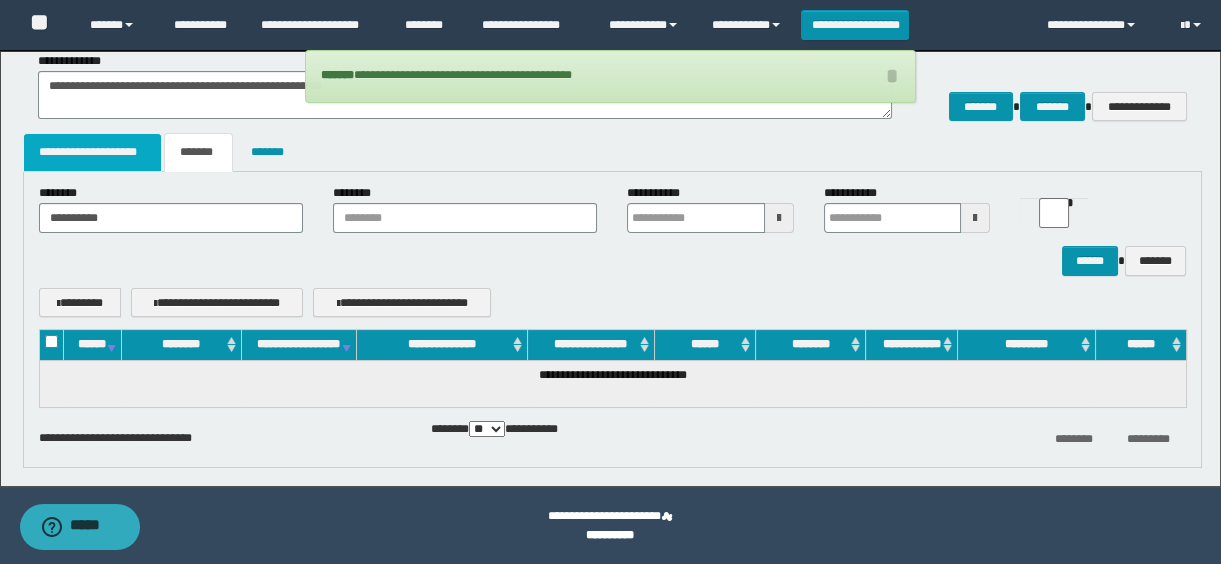 click on "**********" at bounding box center (93, 152) 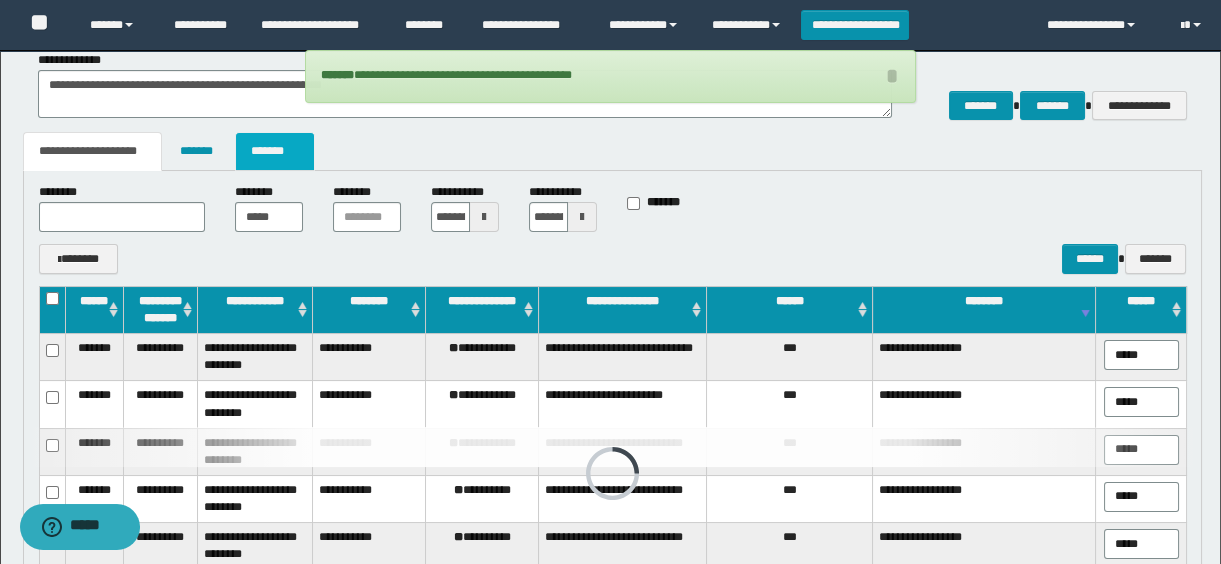 click on "*******" at bounding box center (275, 151) 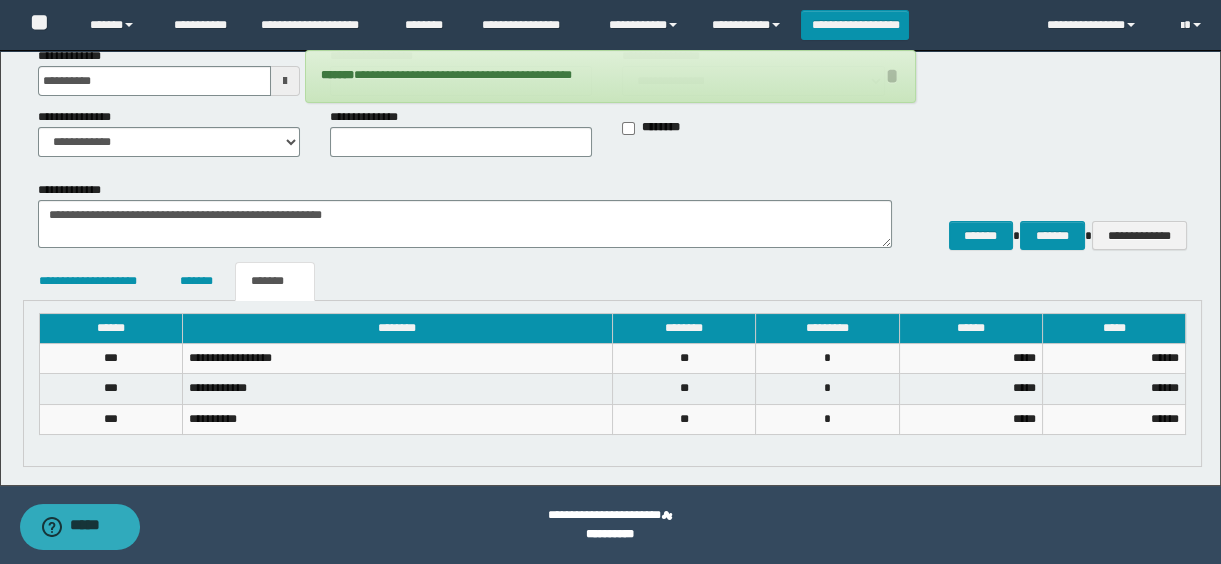 scroll, scrollTop: 197, scrollLeft: 0, axis: vertical 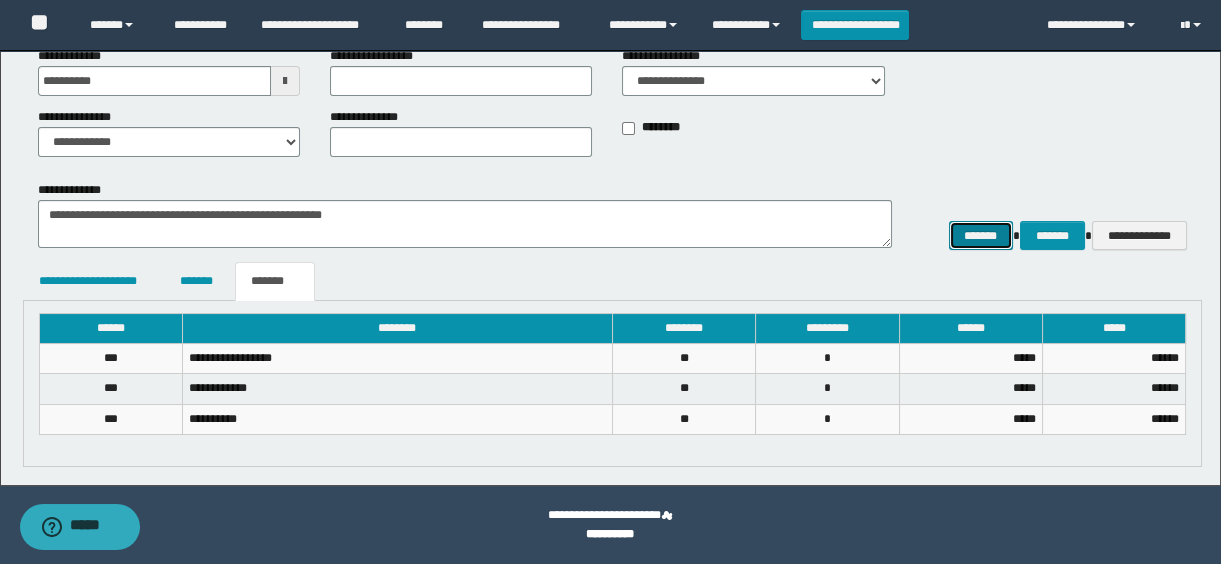 click on "*******" at bounding box center [981, 236] 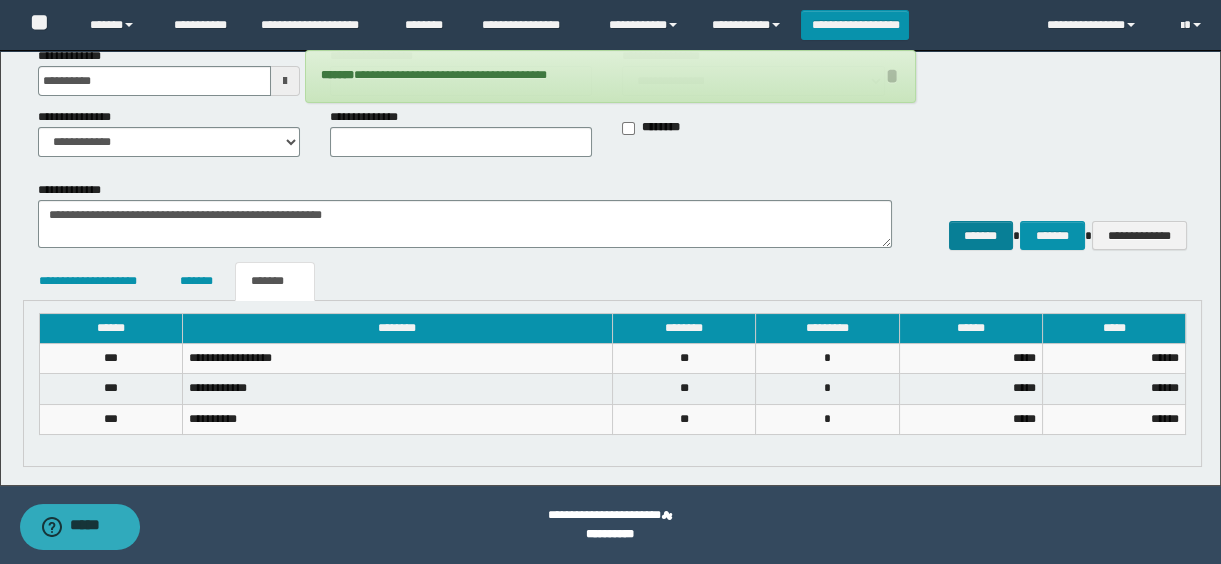 scroll, scrollTop: 0, scrollLeft: 0, axis: both 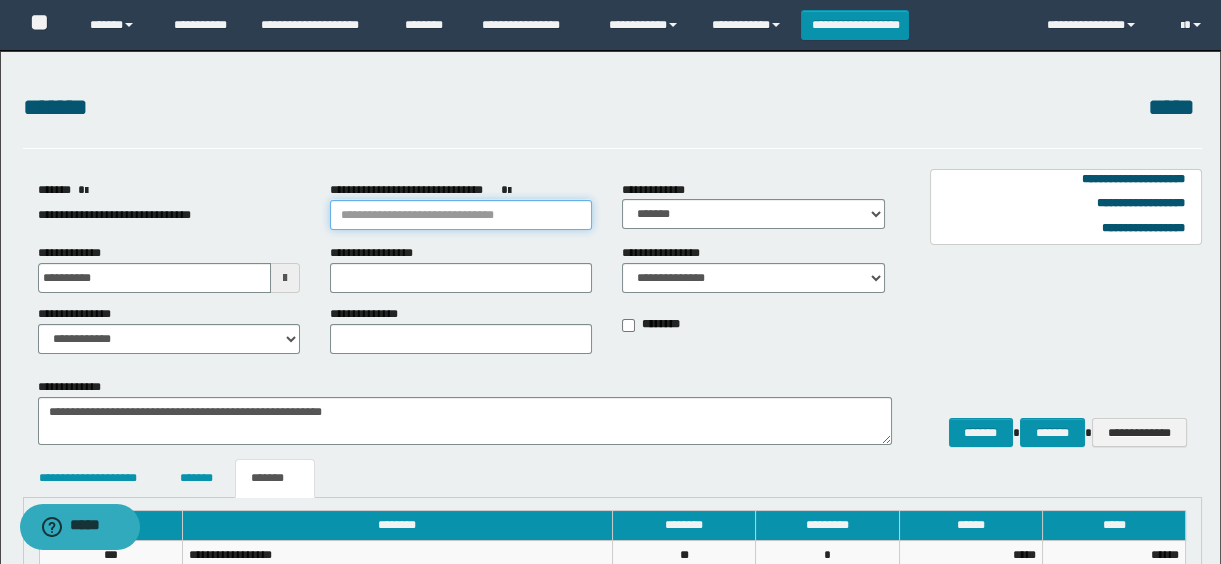 click on "**********" at bounding box center [461, 215] 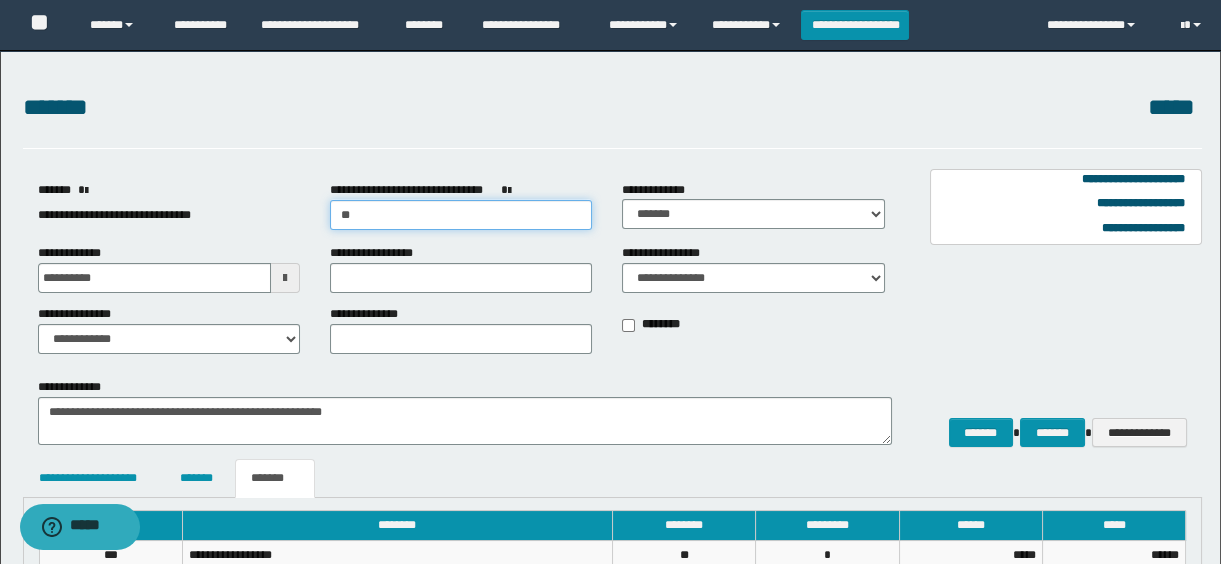 type on "***" 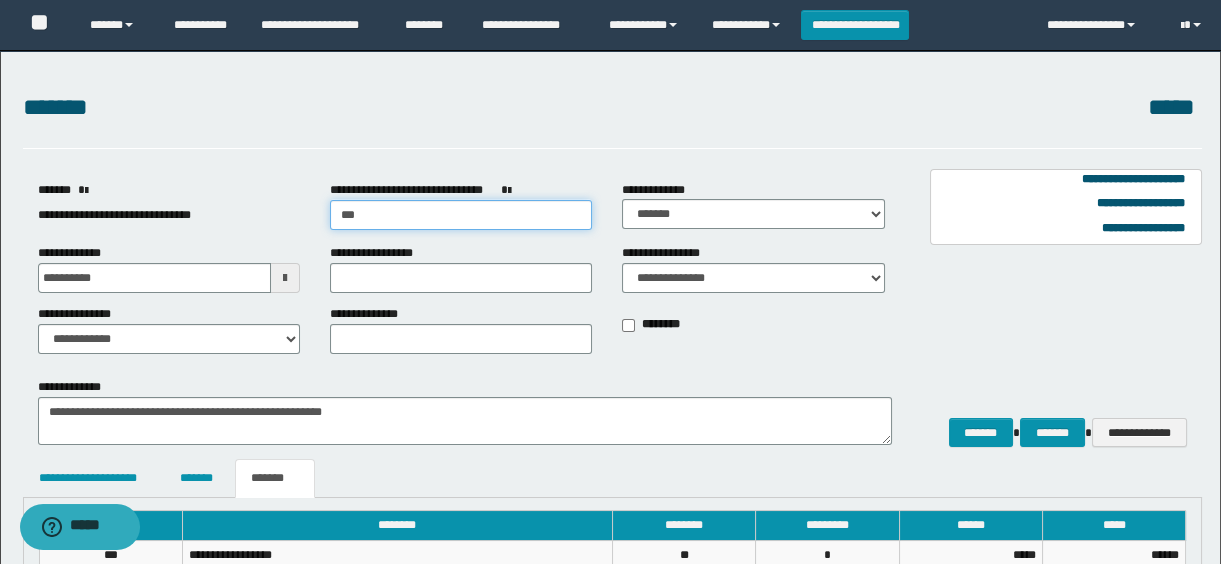 type on "**********" 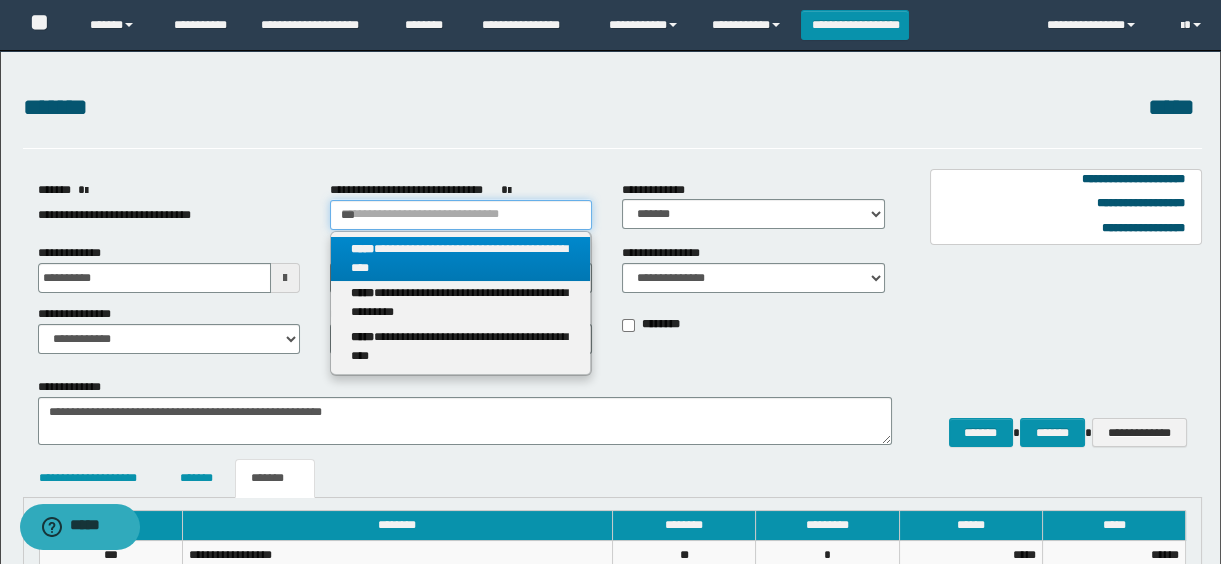 type on "***" 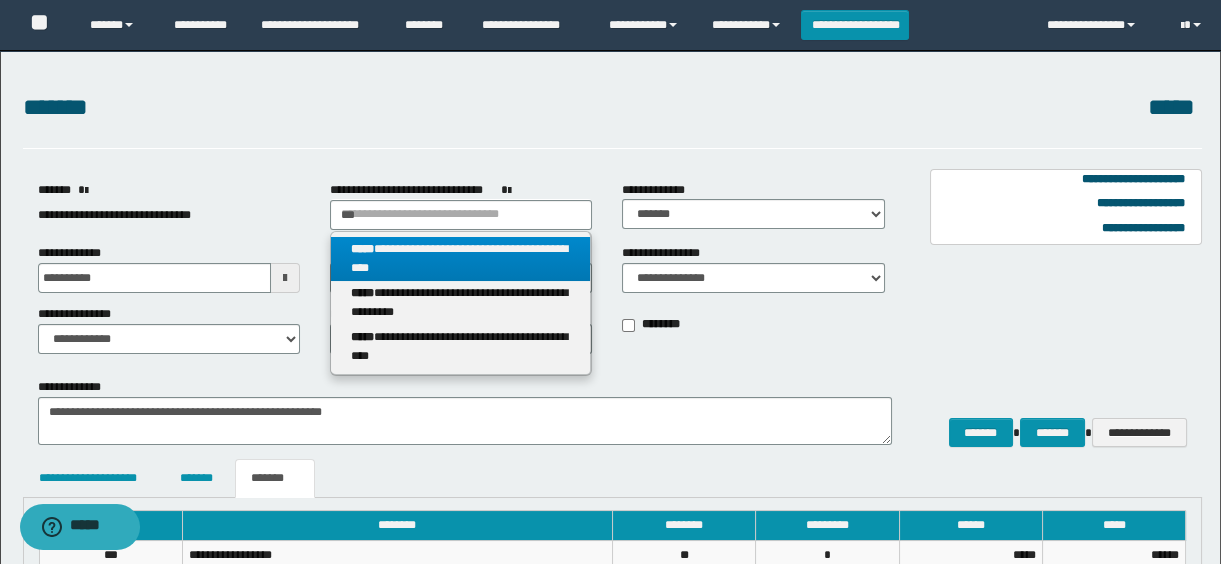 click on "**********" at bounding box center (461, 259) 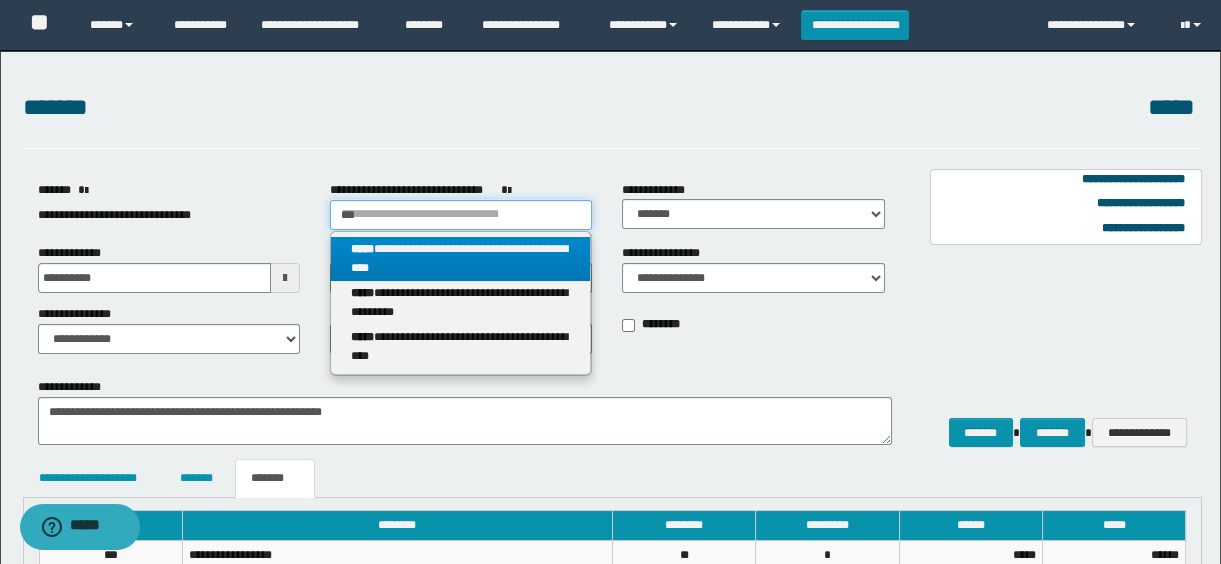 type 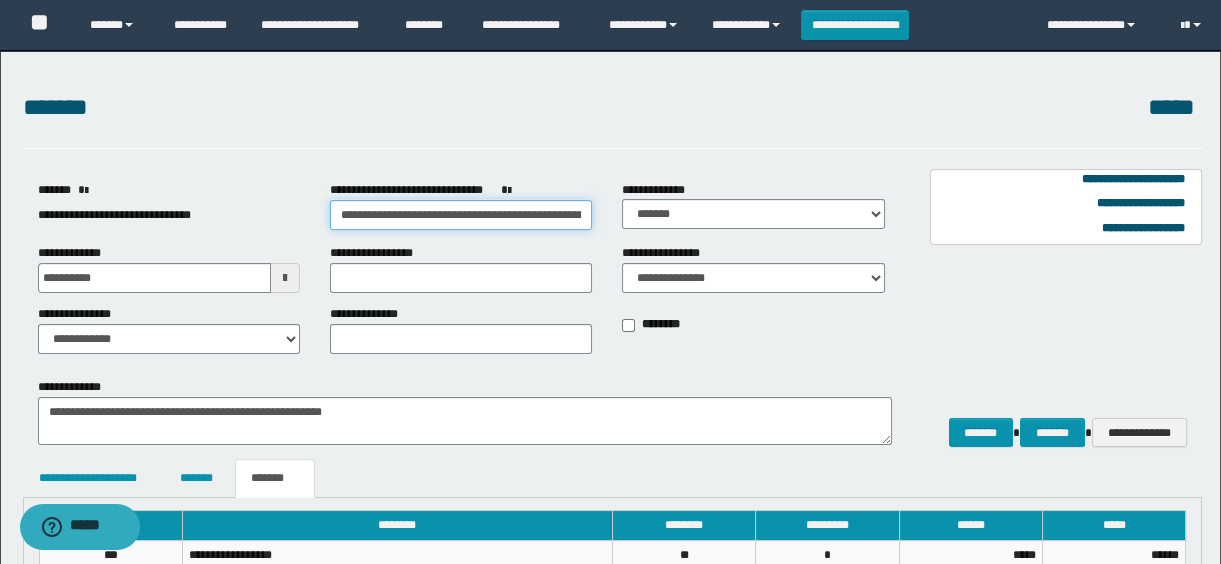 scroll, scrollTop: 197, scrollLeft: 0, axis: vertical 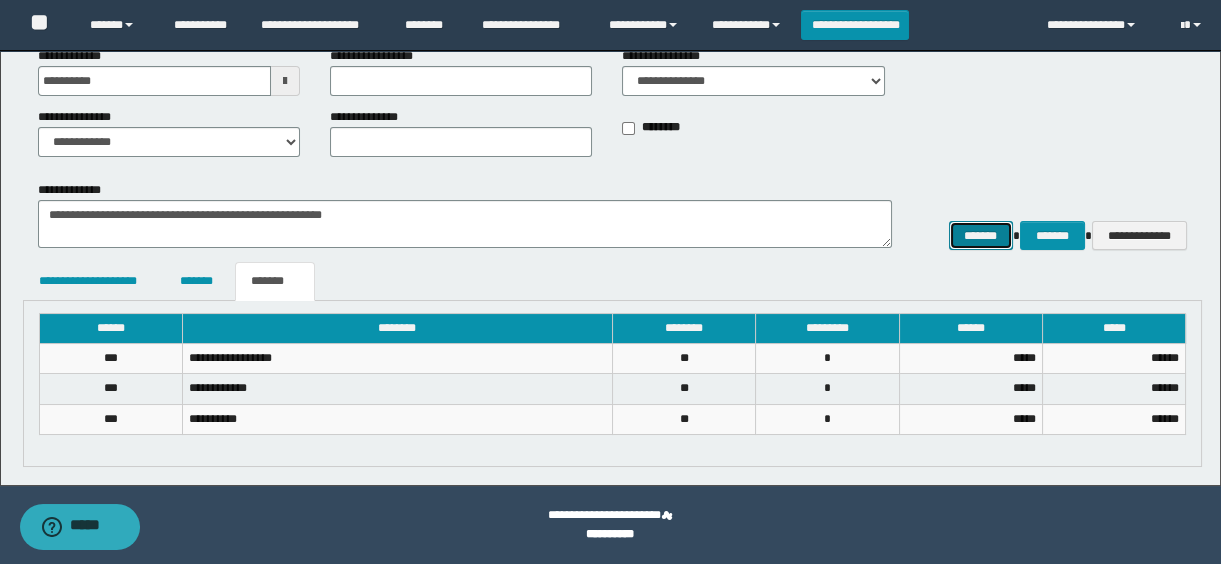 click on "*******" at bounding box center [981, 236] 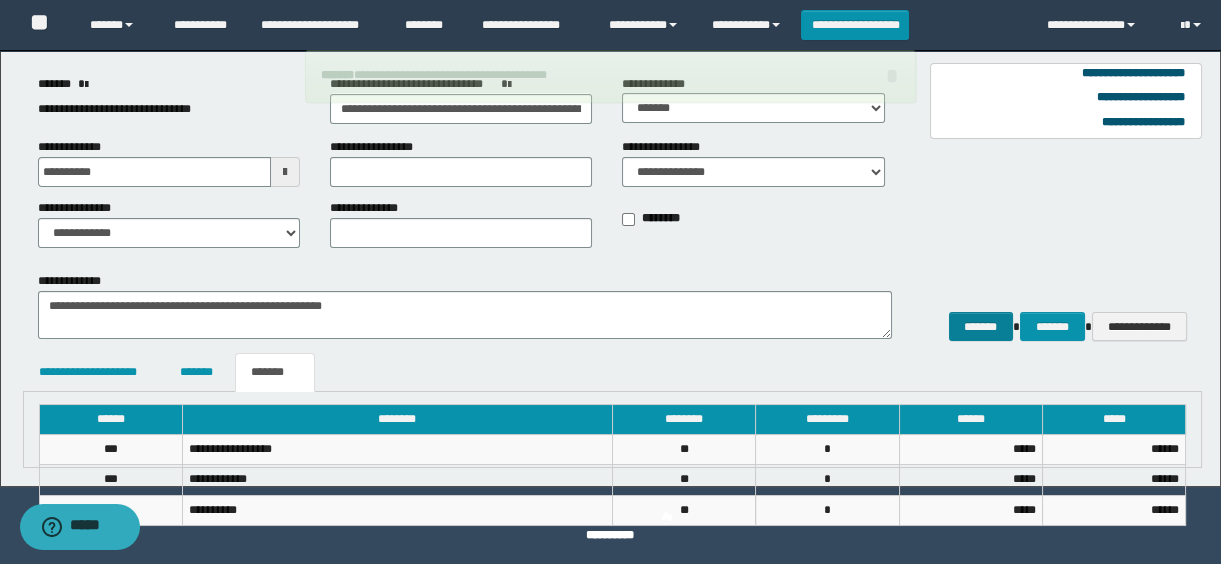 scroll, scrollTop: 197, scrollLeft: 0, axis: vertical 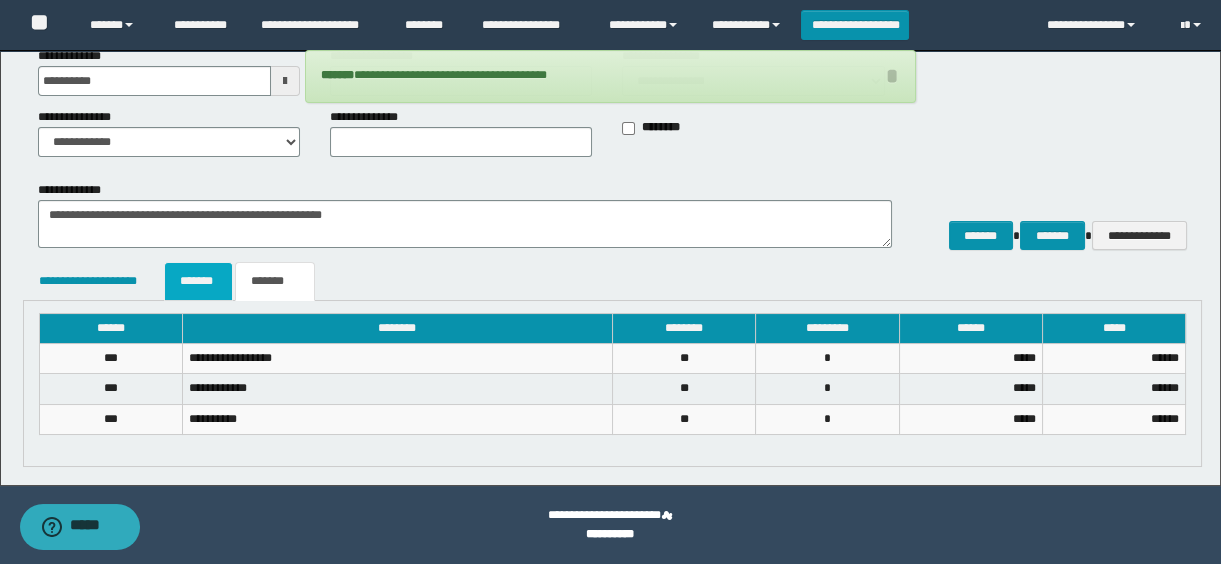 click on "*******" at bounding box center (198, 281) 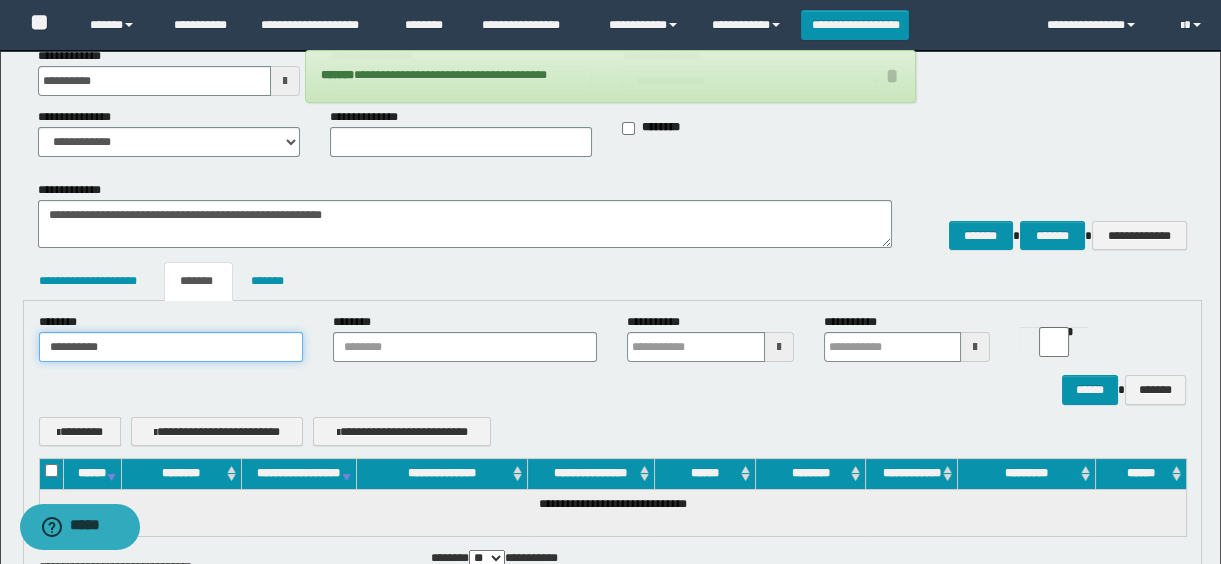 drag, startPoint x: 132, startPoint y: 348, endPoint x: 12, endPoint y: 337, distance: 120.50311 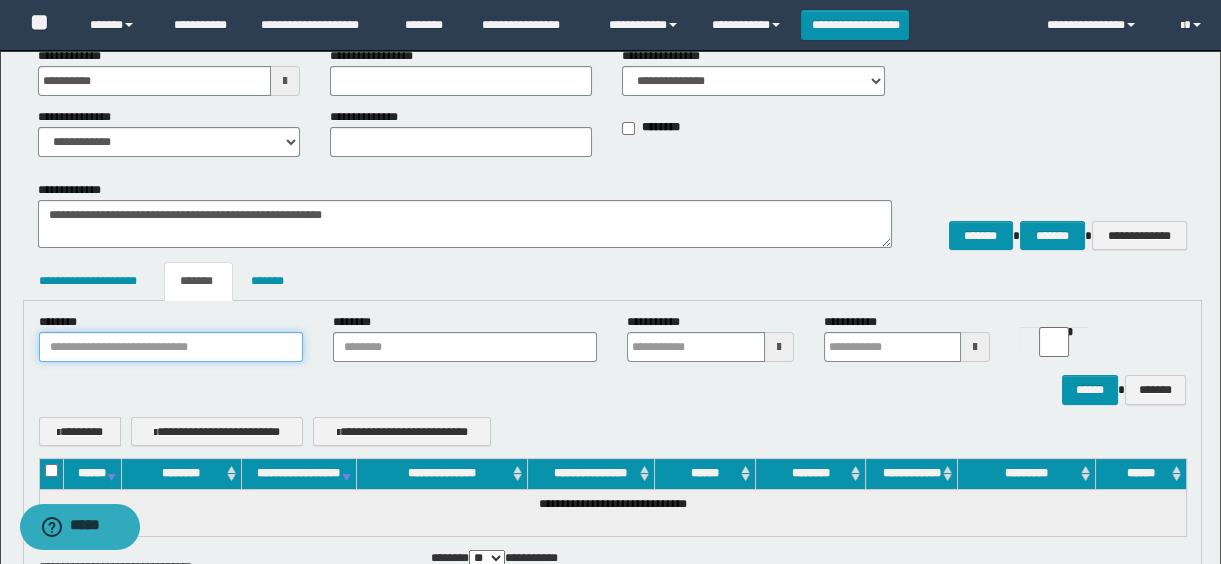 type 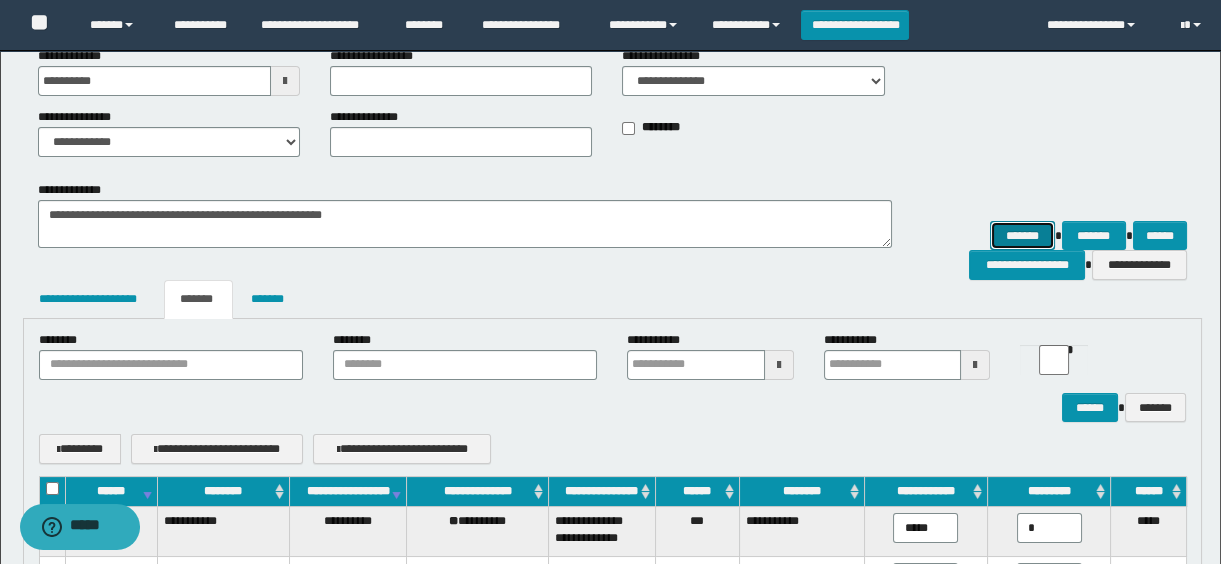 click on "*******" at bounding box center [1022, 236] 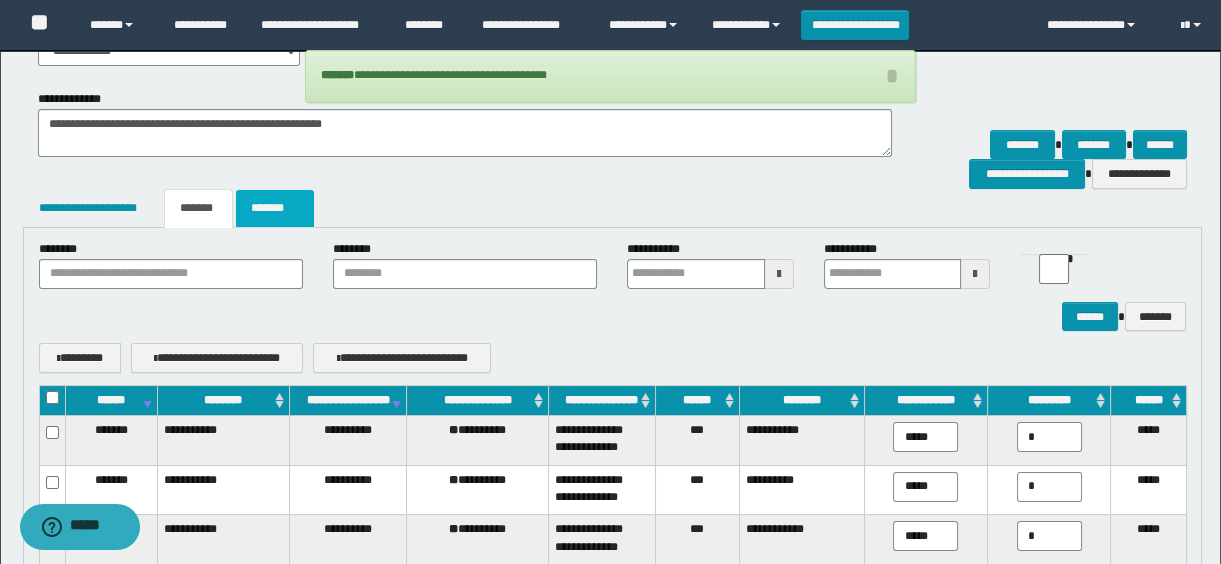 click on "*******" at bounding box center [275, 208] 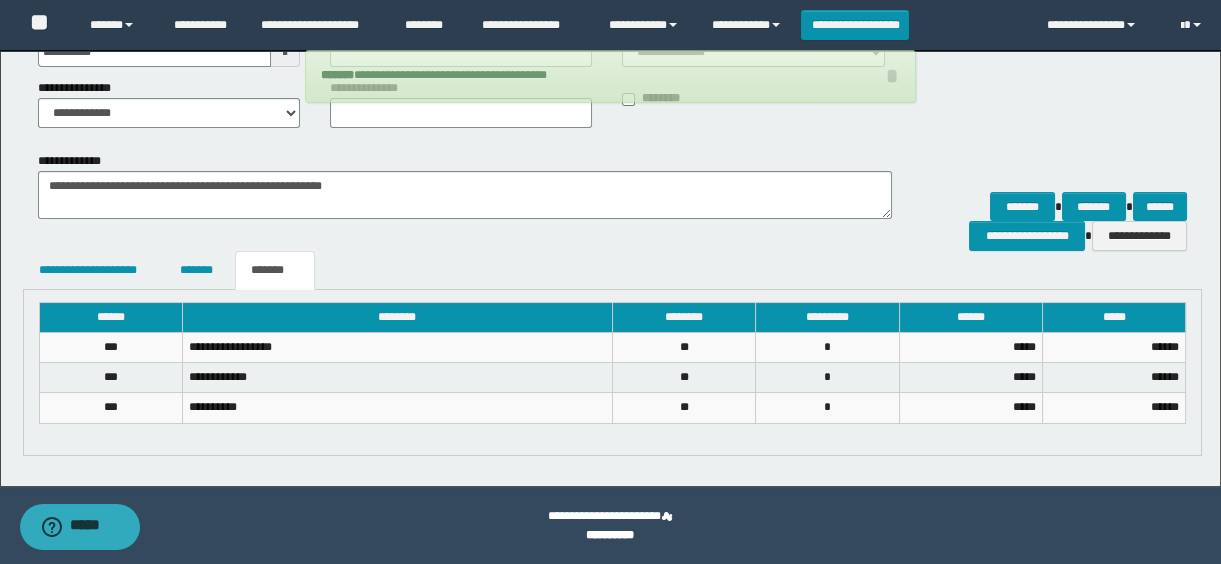 scroll, scrollTop: 226, scrollLeft: 0, axis: vertical 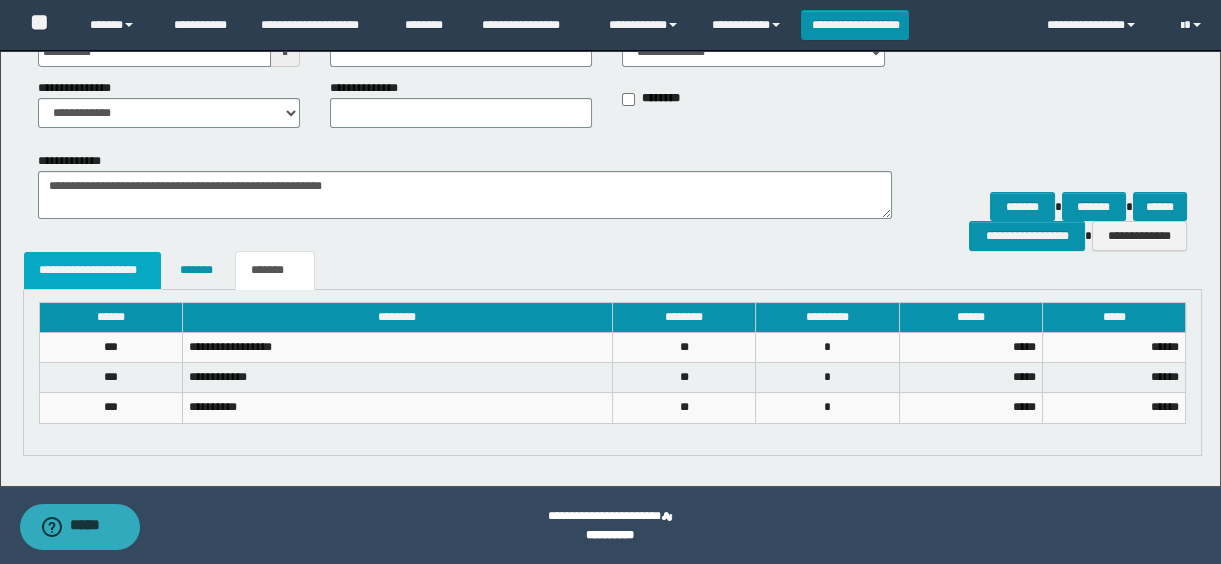 click on "**********" at bounding box center [93, 270] 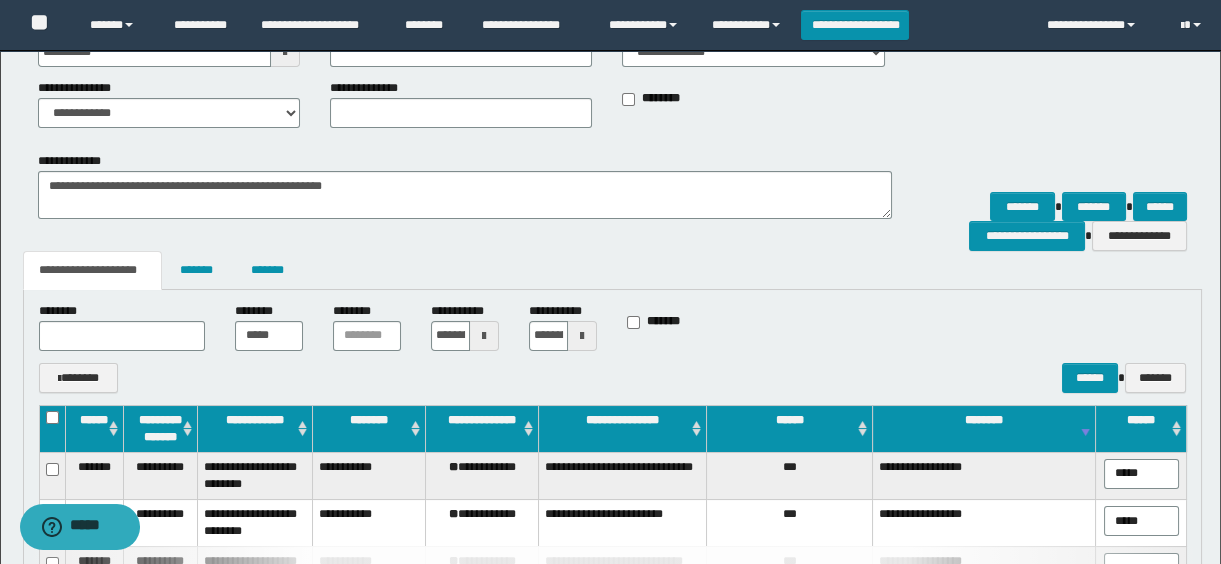 scroll, scrollTop: 499, scrollLeft: 0, axis: vertical 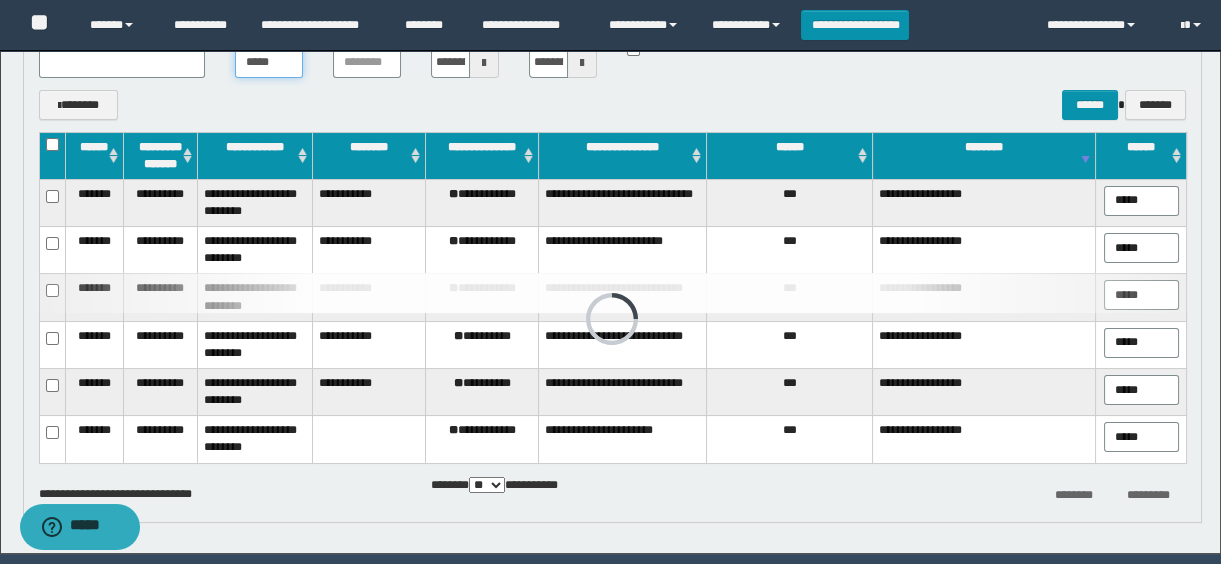 drag, startPoint x: 240, startPoint y: 75, endPoint x: 299, endPoint y: 87, distance: 60.207973 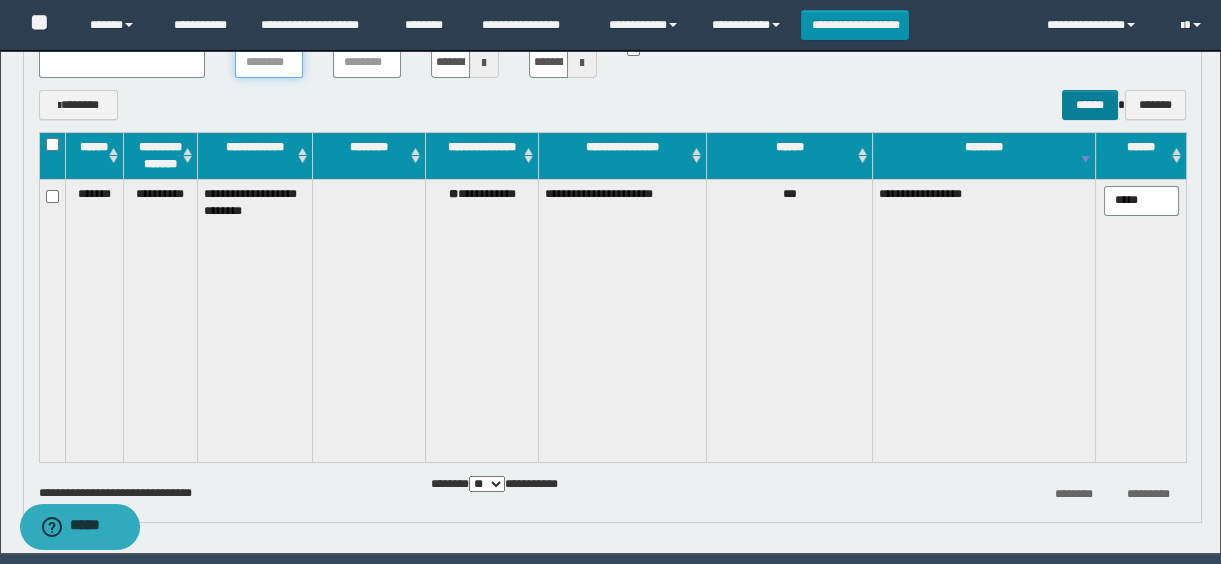 scroll, scrollTop: 330, scrollLeft: 0, axis: vertical 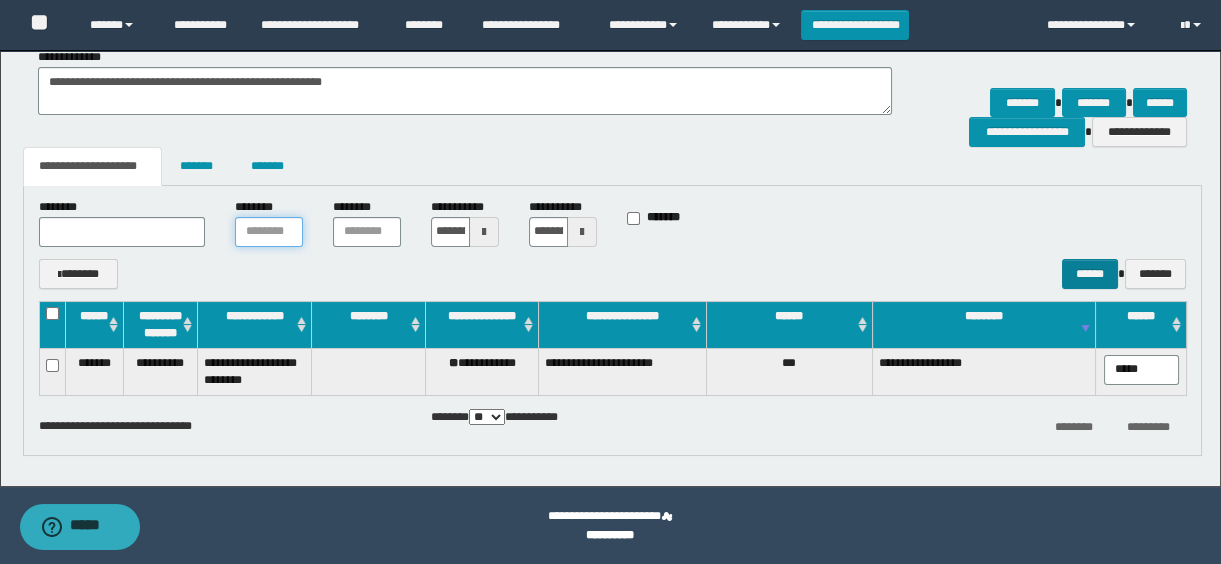 type 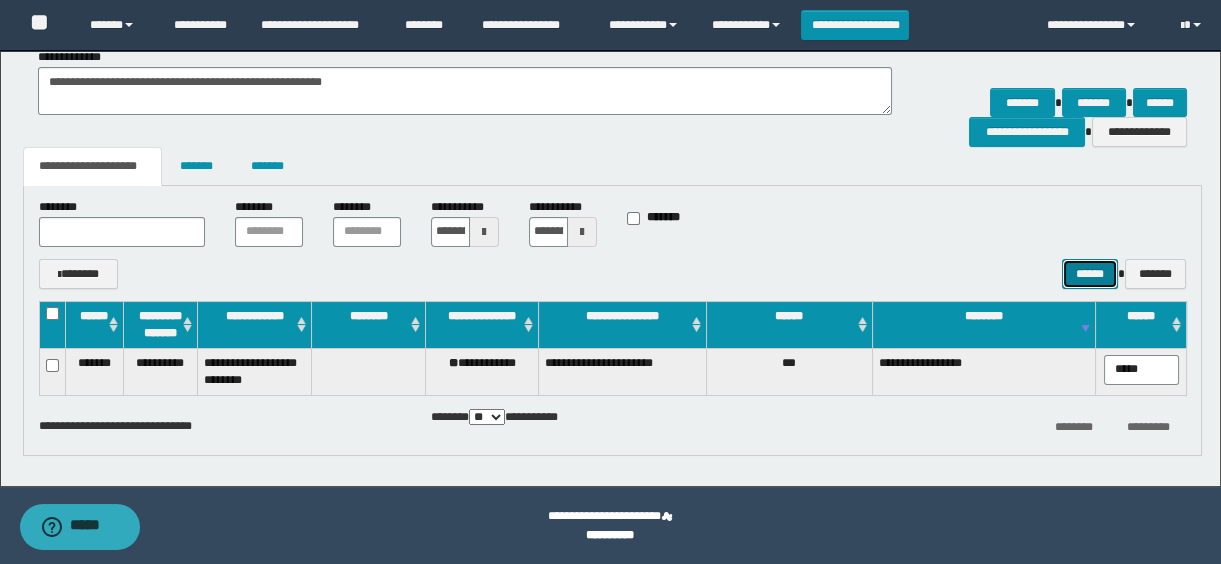 click on "******" at bounding box center [1090, 274] 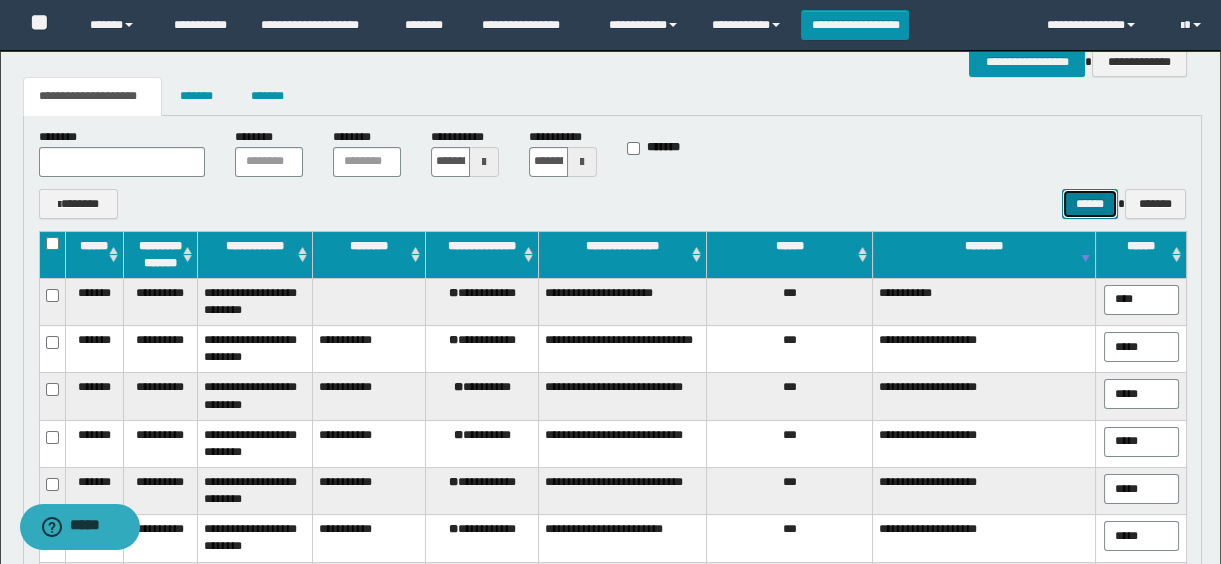 scroll, scrollTop: 310, scrollLeft: 0, axis: vertical 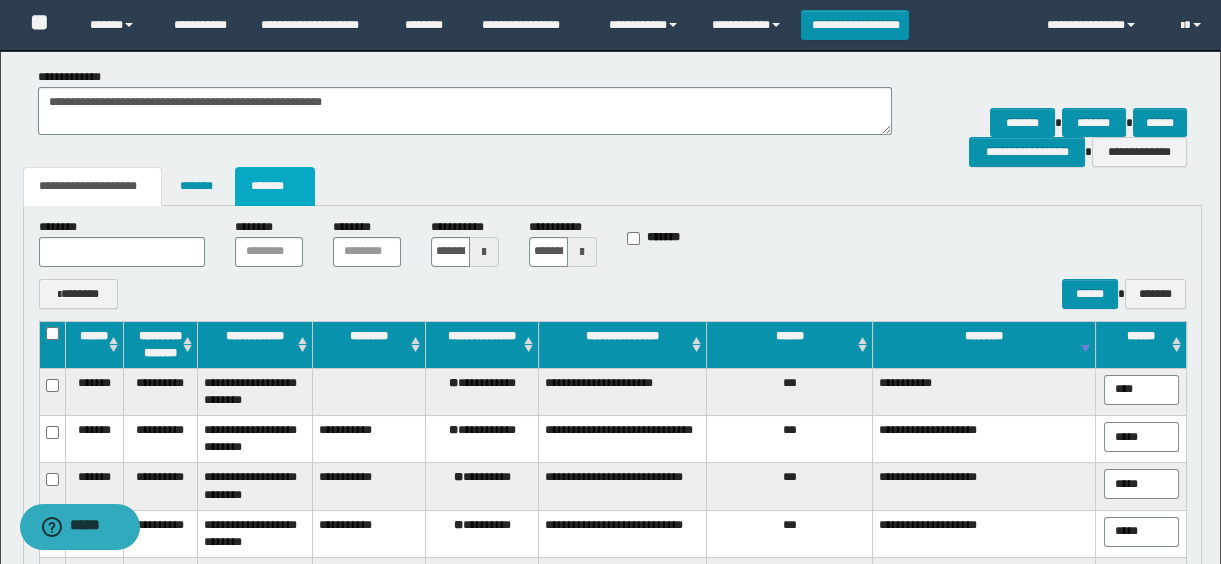 drag, startPoint x: 293, startPoint y: 202, endPoint x: 365, endPoint y: 227, distance: 76.2168 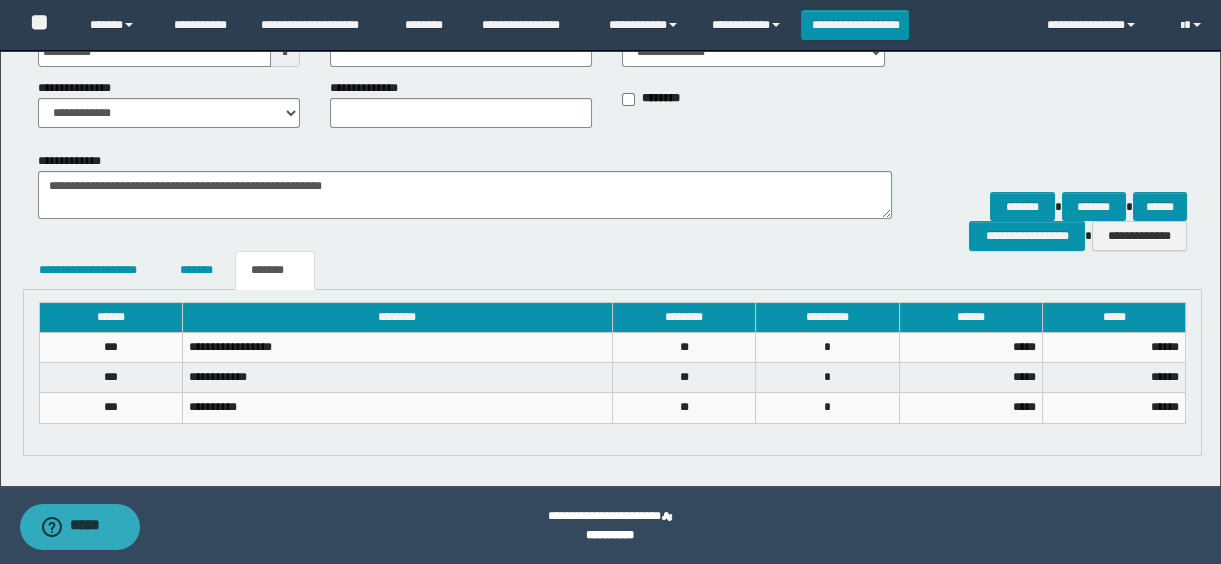 scroll, scrollTop: 226, scrollLeft: 0, axis: vertical 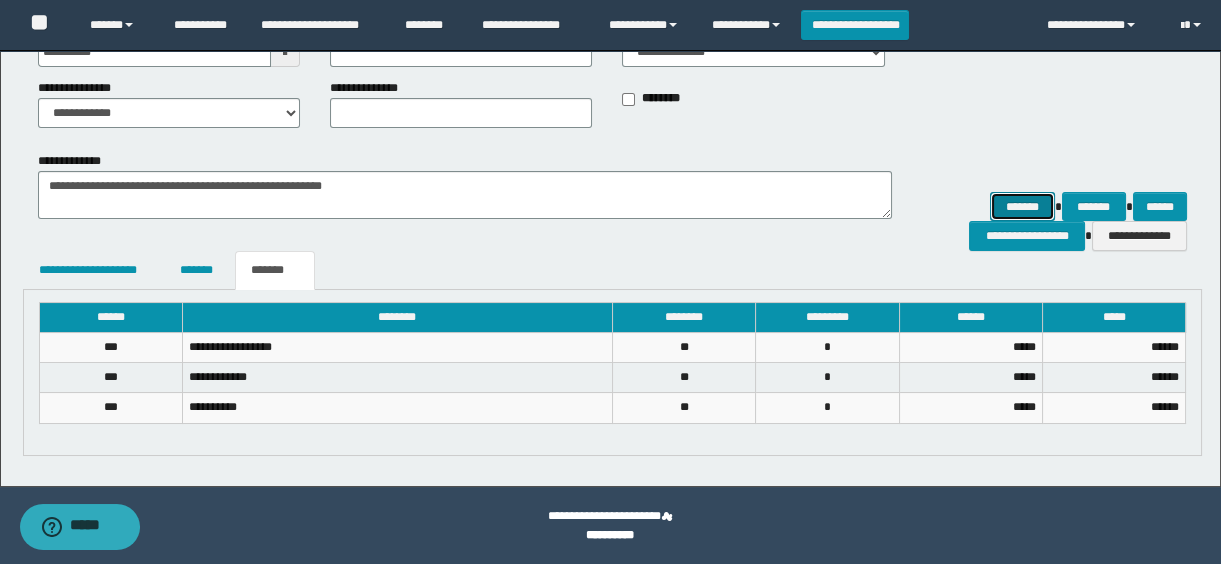click on "*******" at bounding box center [1022, 207] 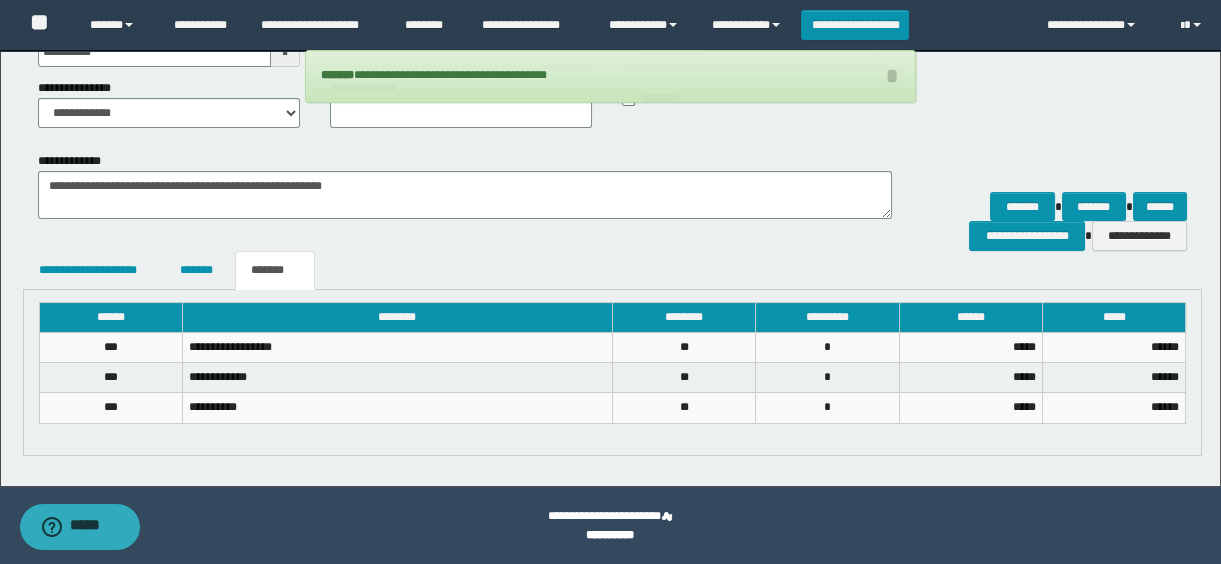 scroll, scrollTop: 0, scrollLeft: 0, axis: both 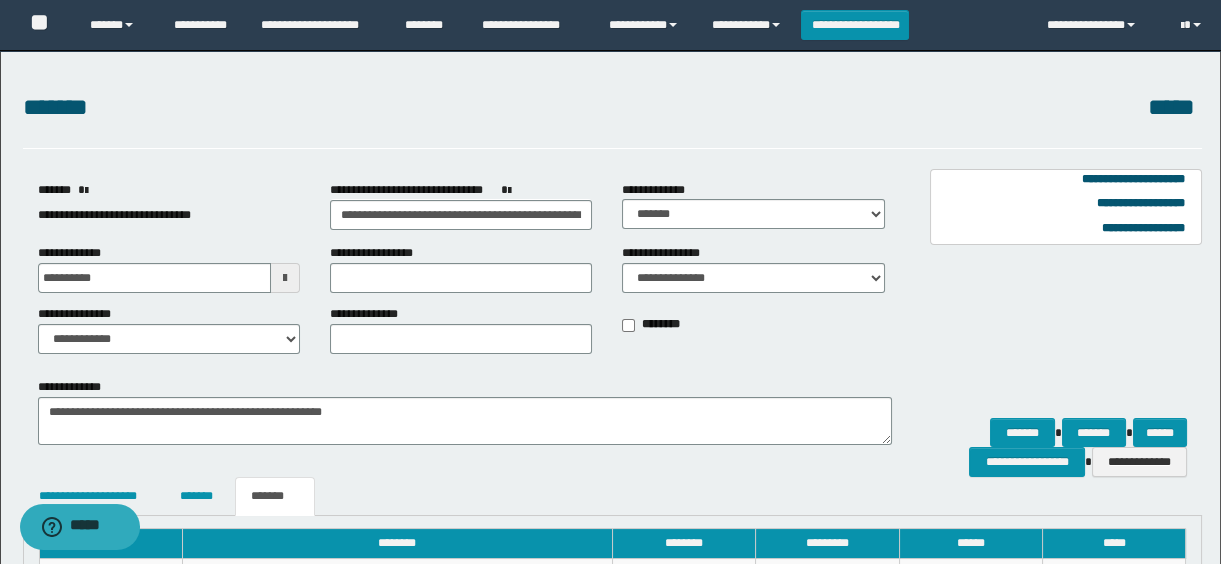 click at bounding box center (285, 278) 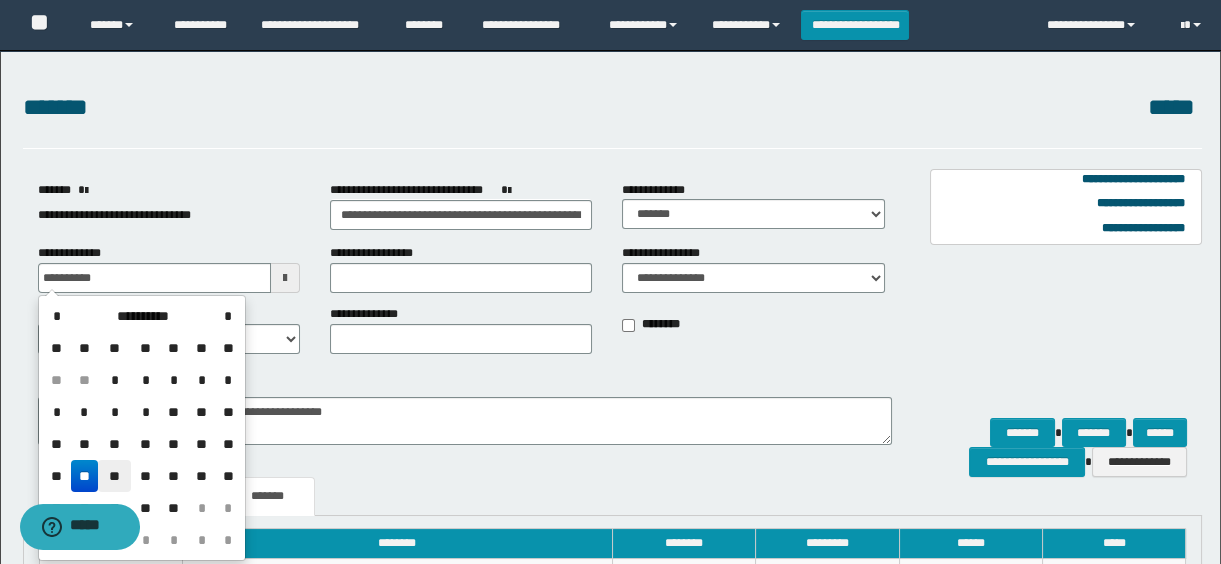 click on "**" at bounding box center [114, 476] 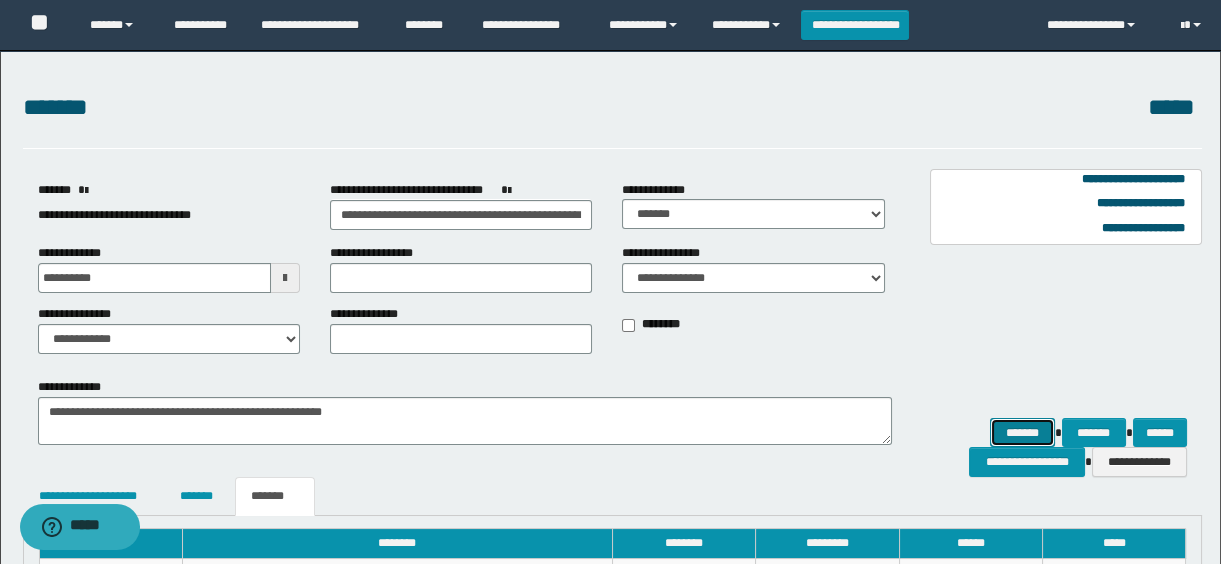 click on "*******" at bounding box center (1022, 433) 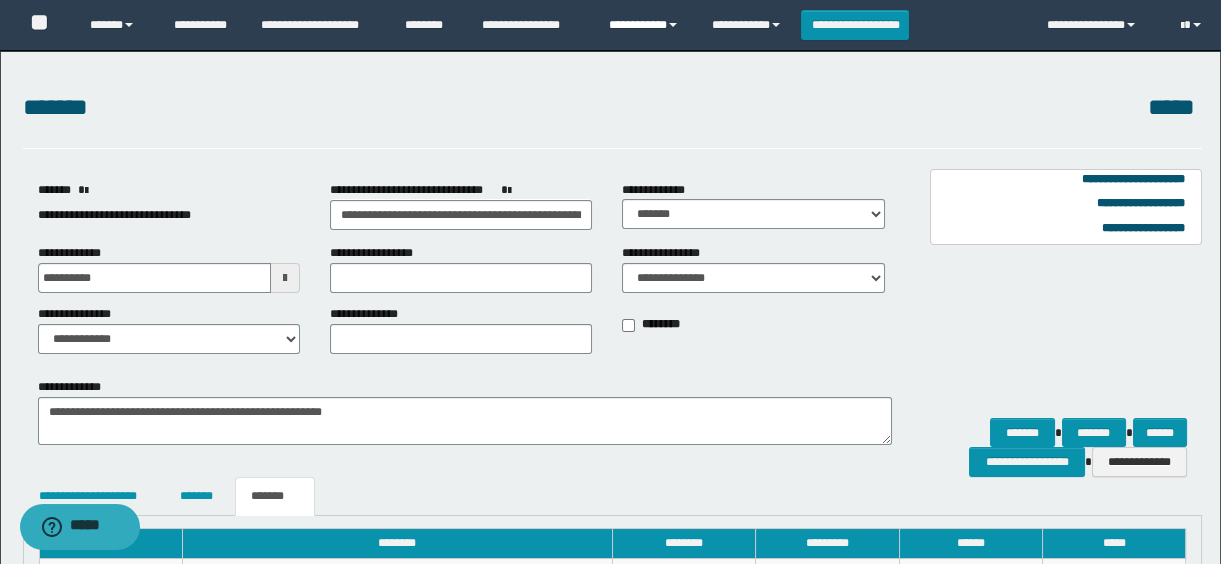 click on "**********" at bounding box center (645, 25) 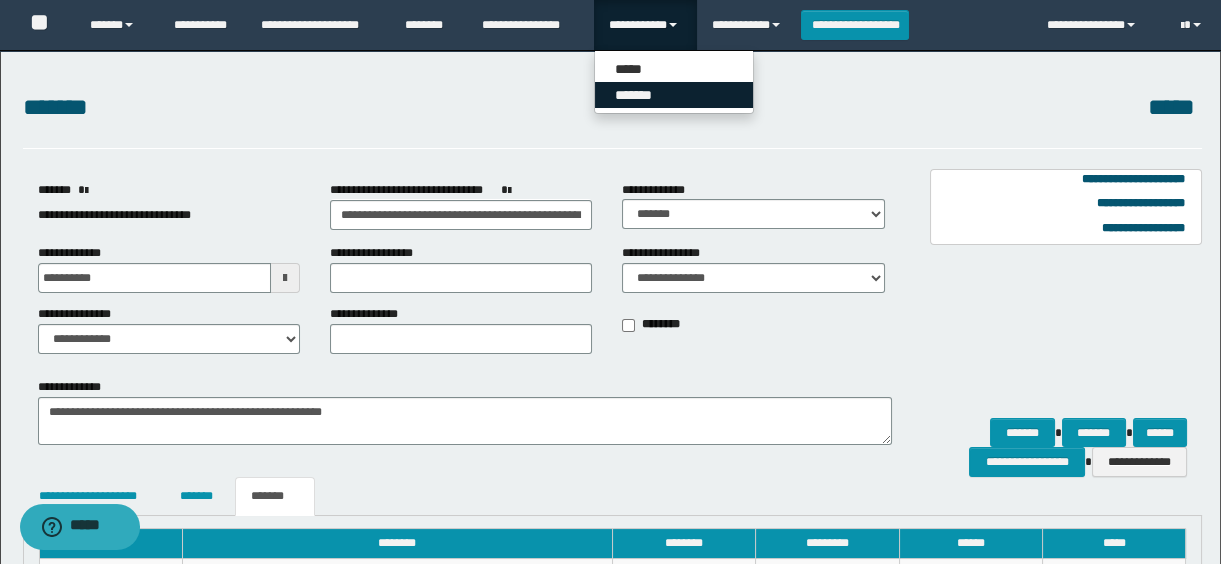 click on "*******" at bounding box center [674, 95] 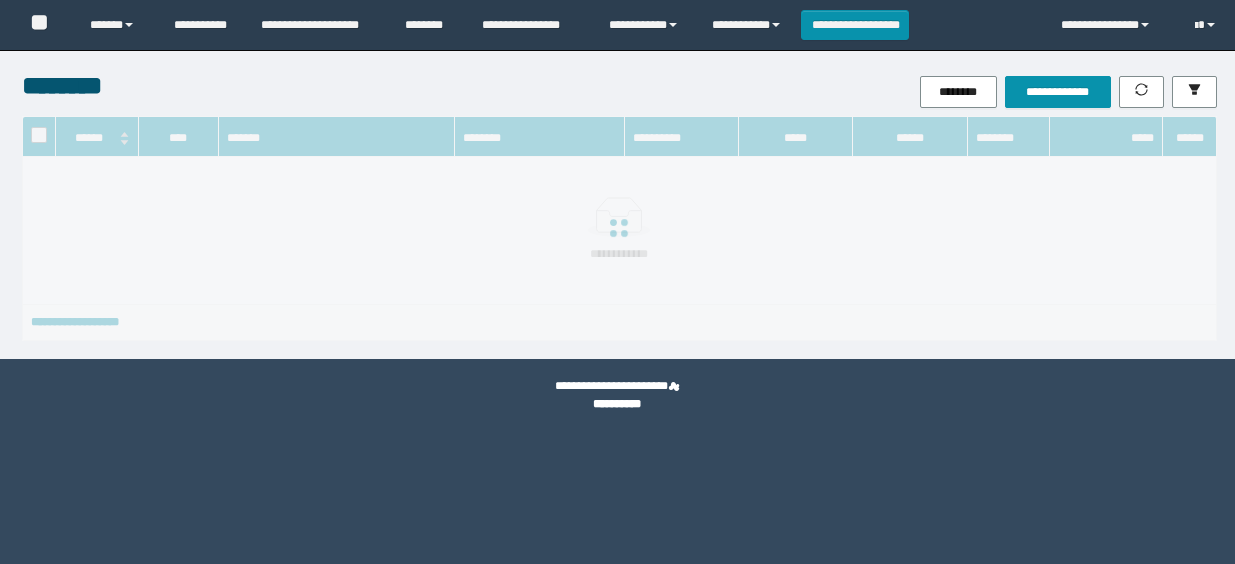 scroll, scrollTop: 0, scrollLeft: 0, axis: both 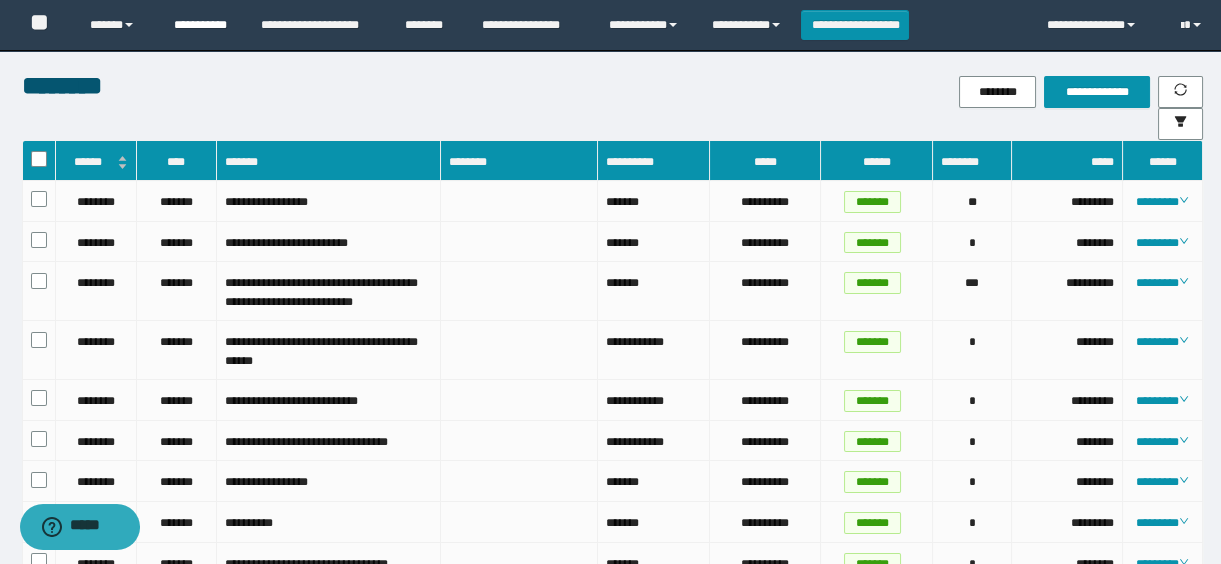 click on "**********" at bounding box center [202, 25] 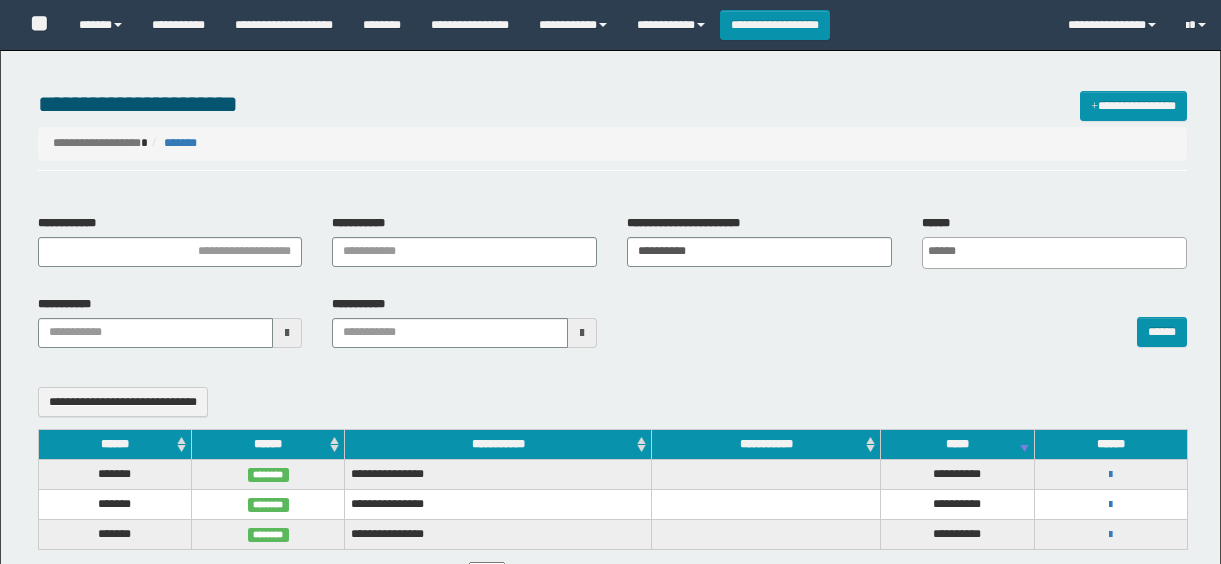 select 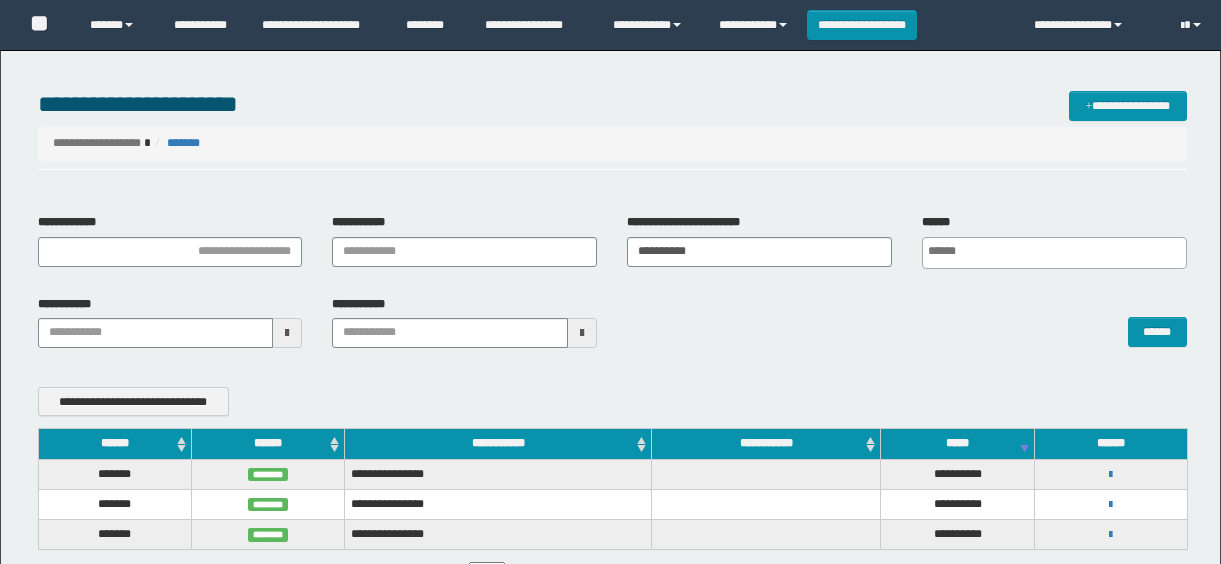 scroll, scrollTop: 0, scrollLeft: 0, axis: both 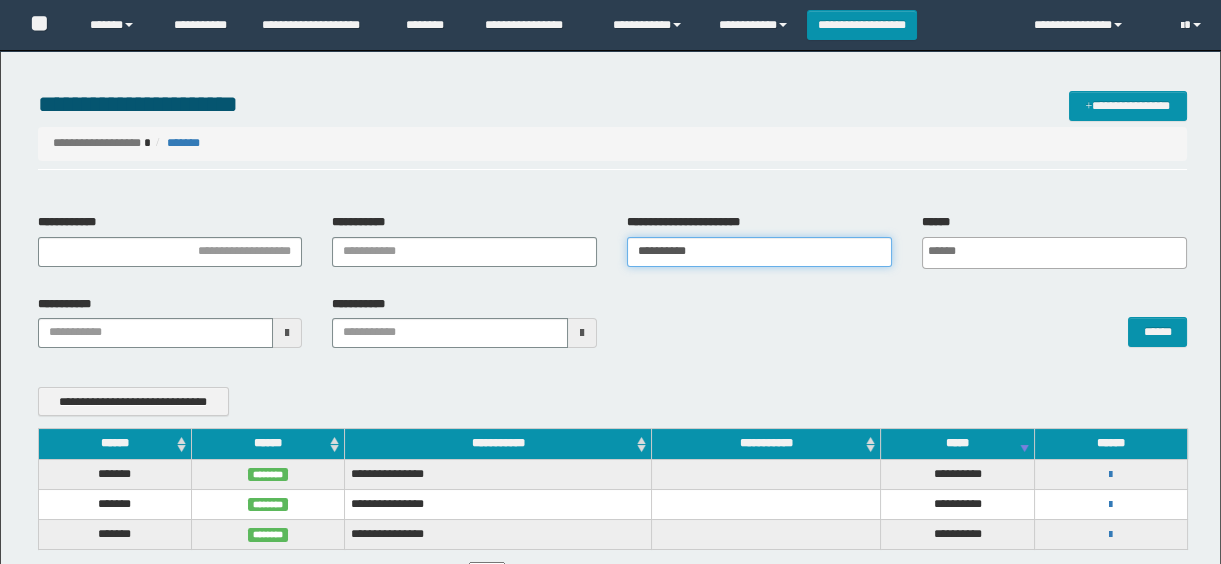 click on "**********" at bounding box center (759, 252) 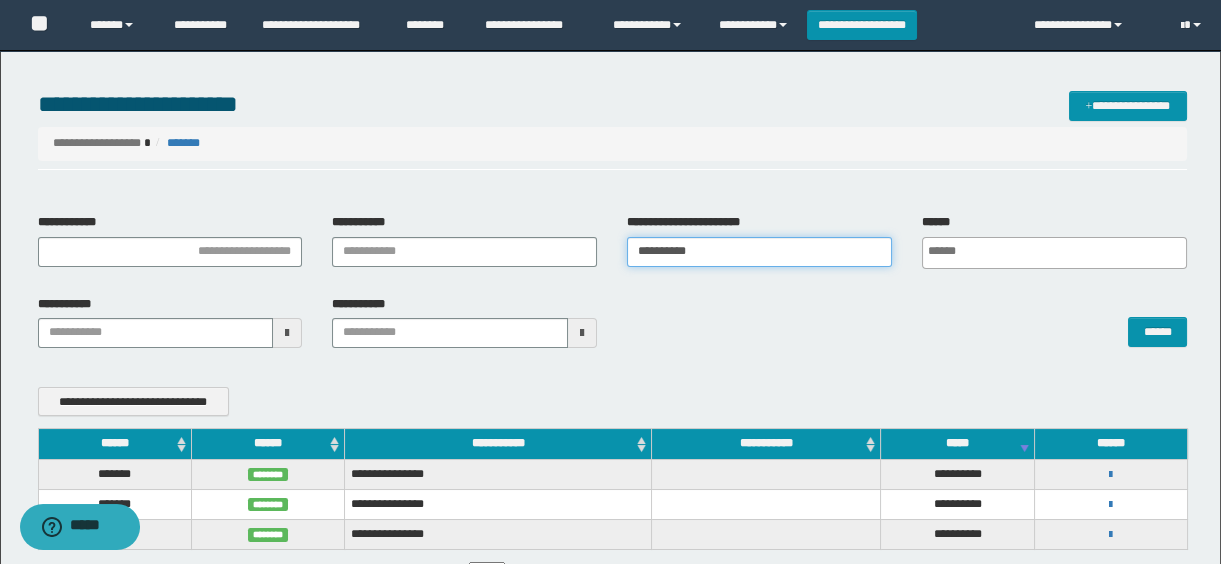 click on "**********" at bounding box center (759, 252) 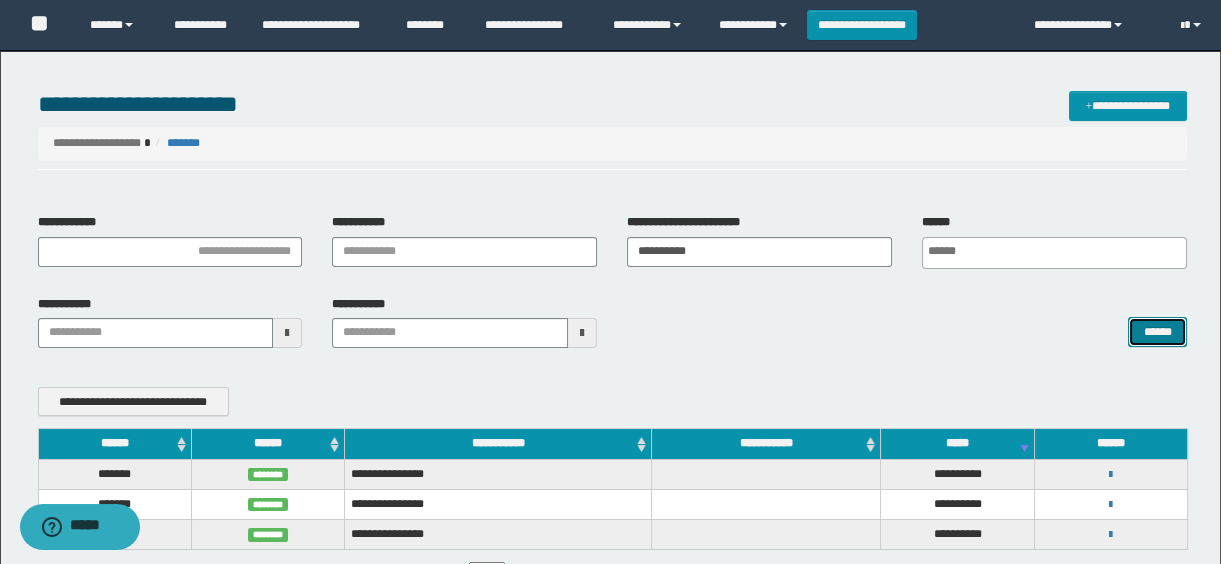 click on "******" at bounding box center (1157, 332) 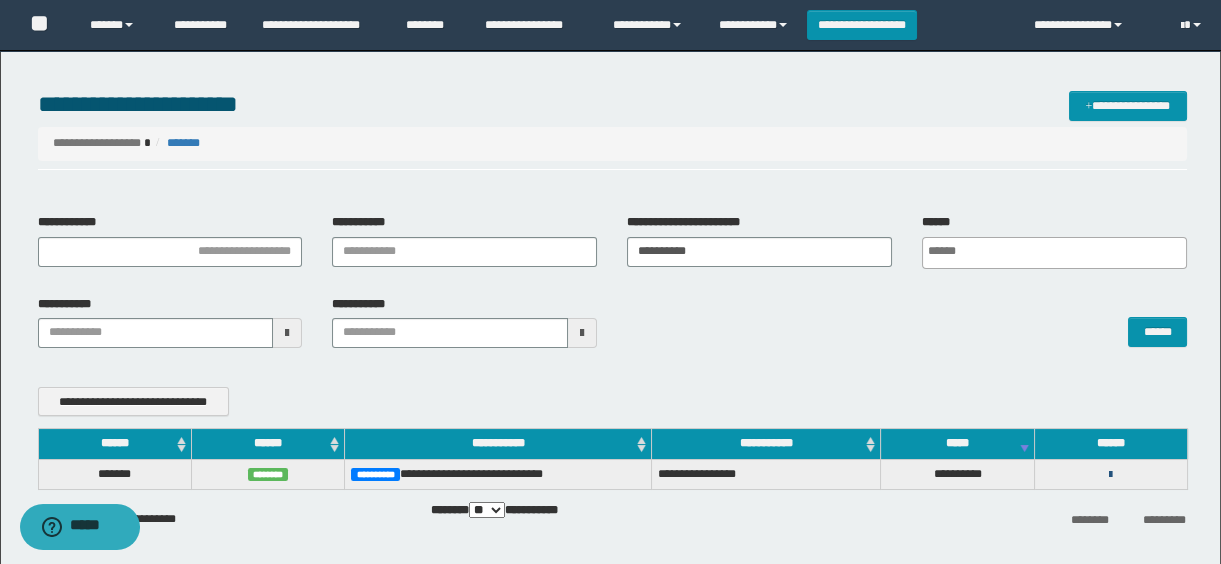 click at bounding box center (1110, 475) 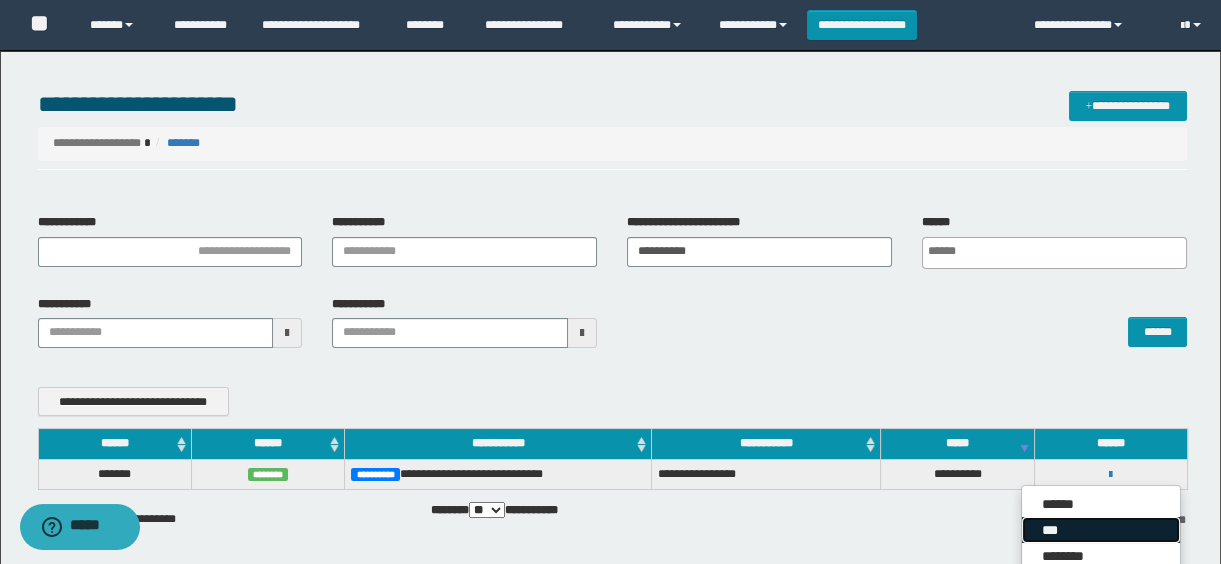 click on "***" at bounding box center (1101, 530) 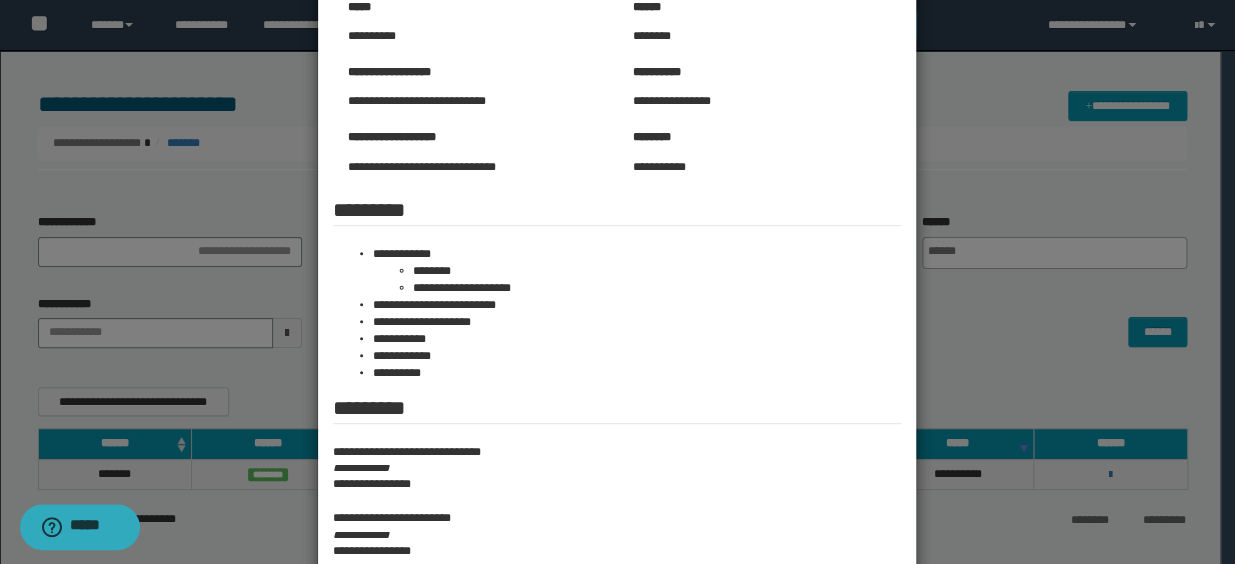 scroll, scrollTop: 388, scrollLeft: 0, axis: vertical 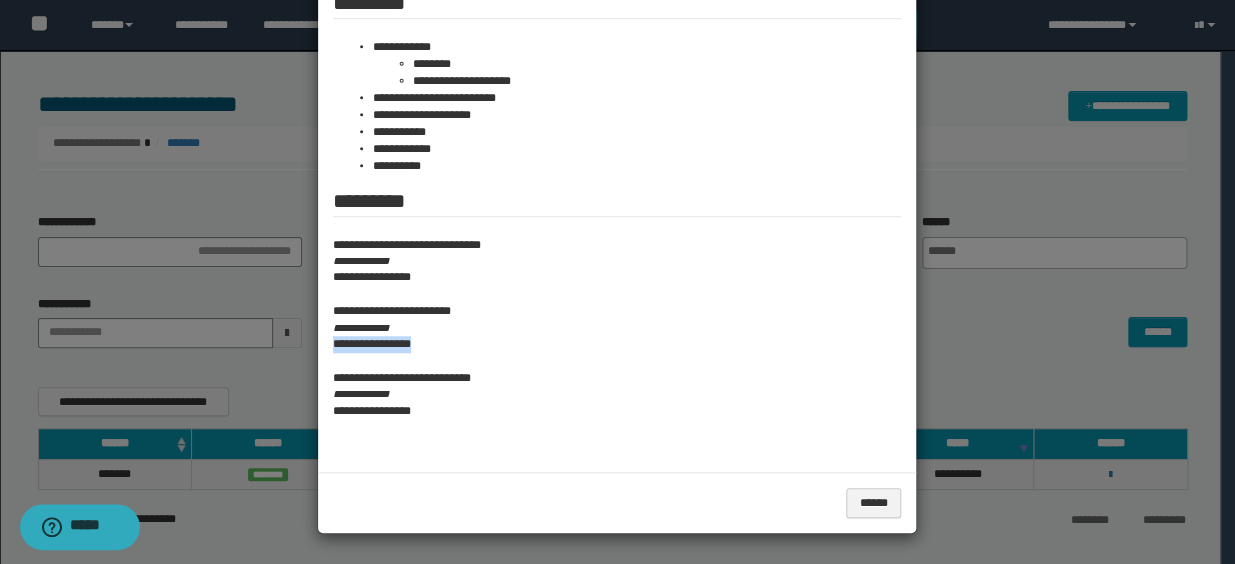 drag, startPoint x: 326, startPoint y: 341, endPoint x: 455, endPoint y: 351, distance: 129.38702 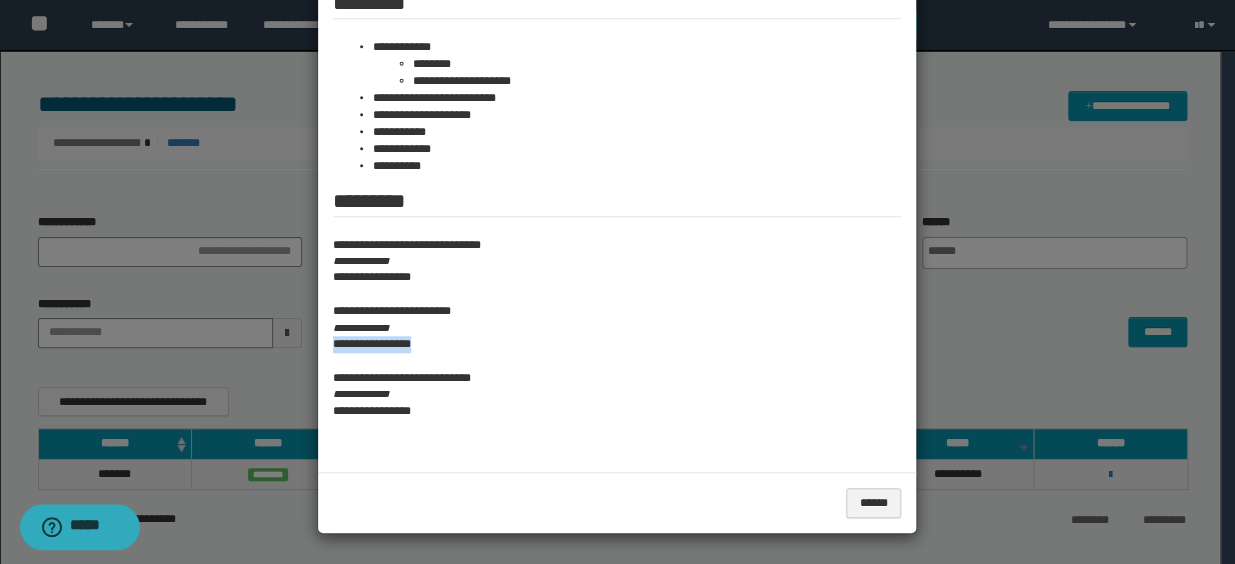 click on "**********" at bounding box center (617, 344) 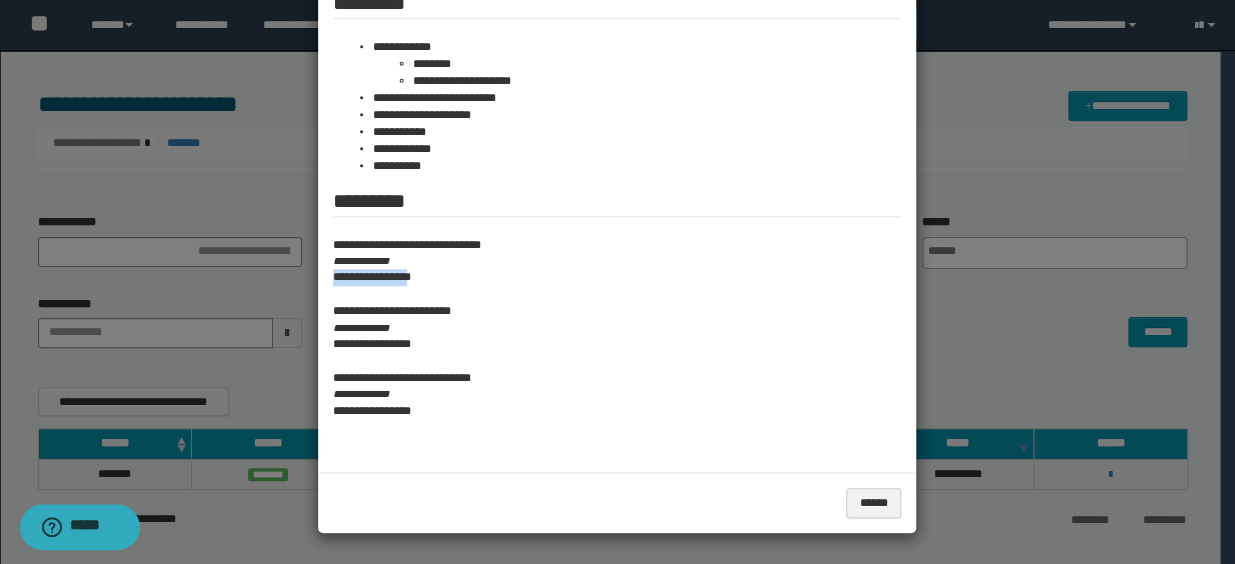 drag, startPoint x: 456, startPoint y: 336, endPoint x: 420, endPoint y: 280, distance: 66.573265 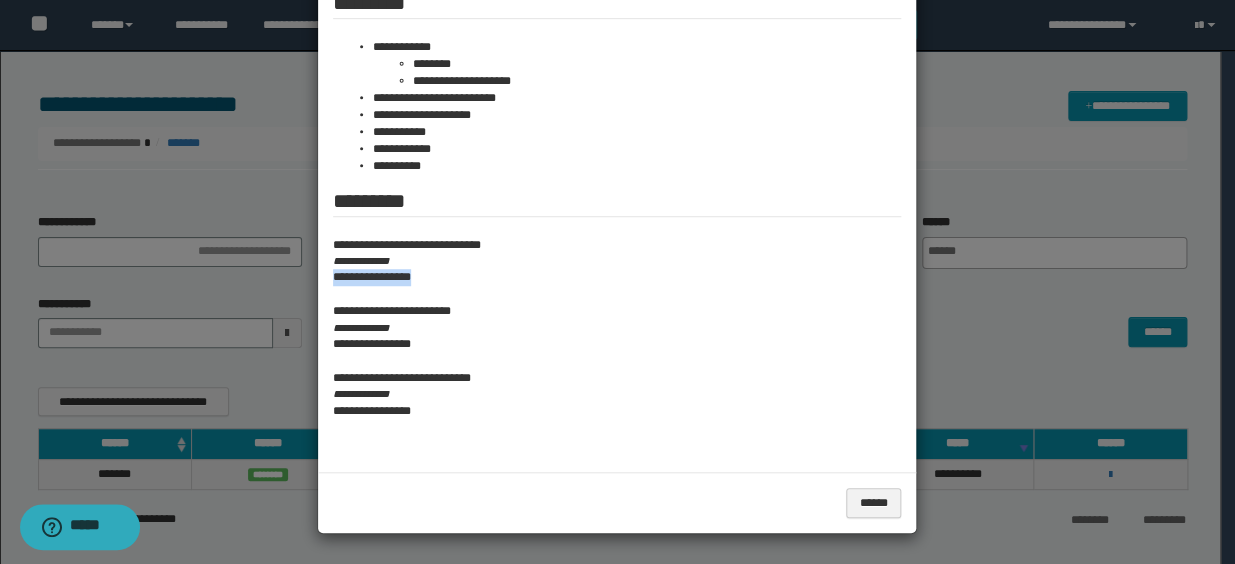 drag, startPoint x: 429, startPoint y: 275, endPoint x: 316, endPoint y: 284, distance: 113.35784 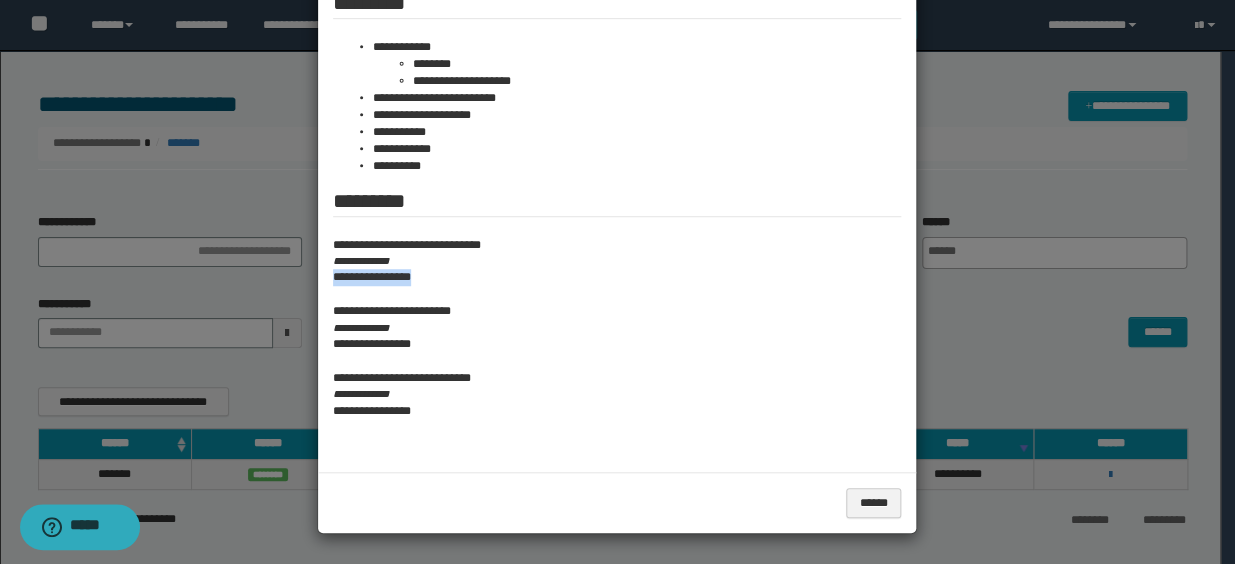 click on "**********" at bounding box center (617, 86) 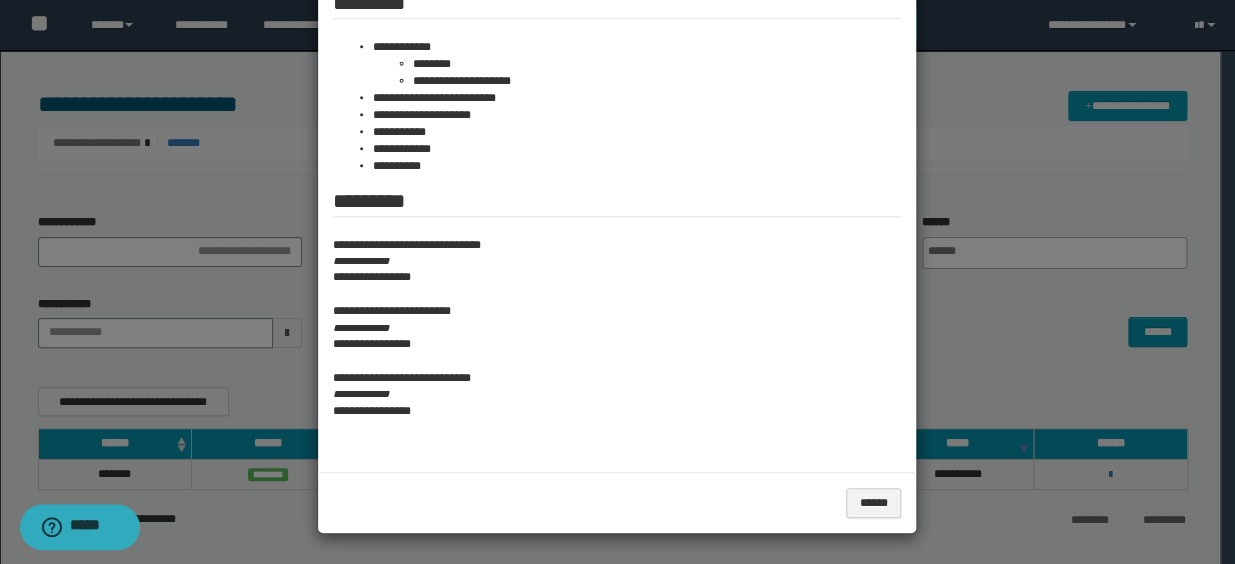 drag, startPoint x: 927, startPoint y: 123, endPoint x: 809, endPoint y: 219, distance: 152.11838 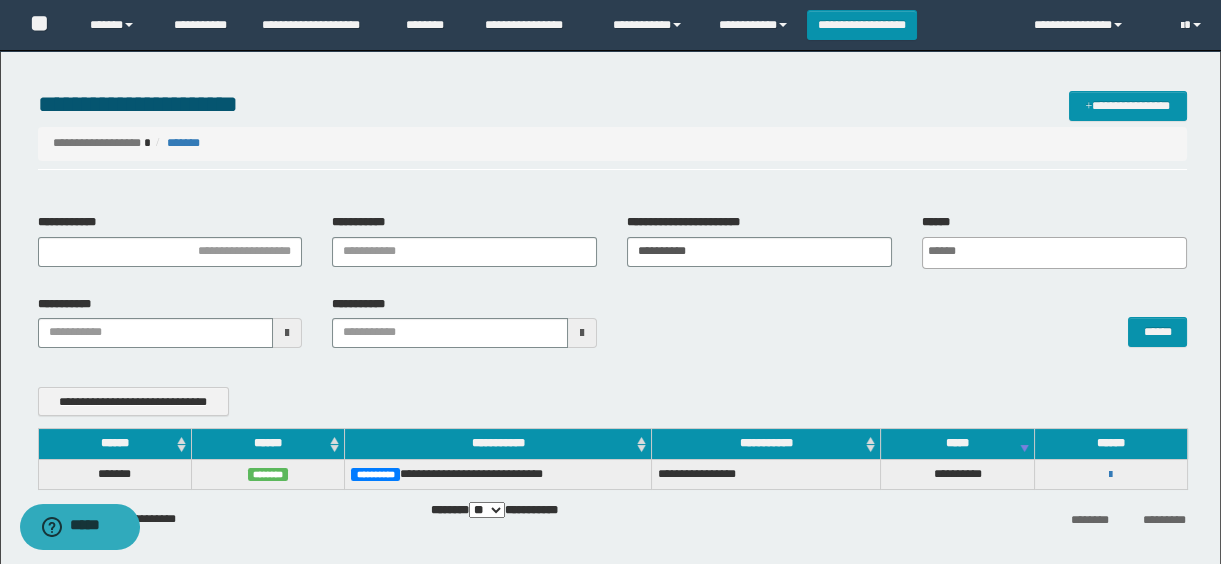 click on "**********" at bounding box center (759, 240) 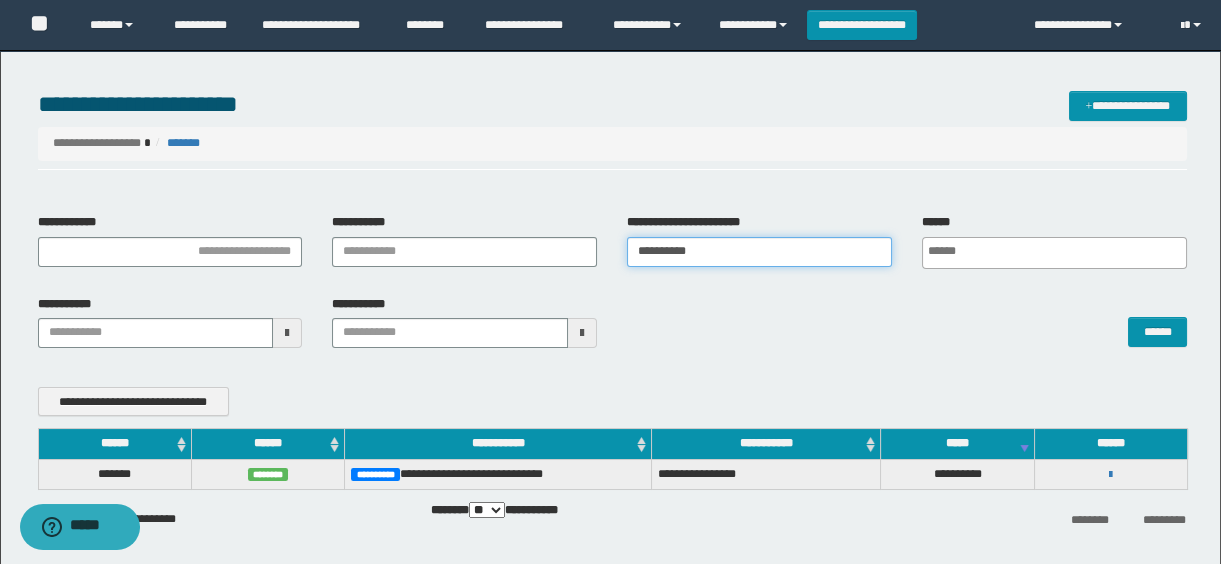 click on "**********" at bounding box center (759, 252) 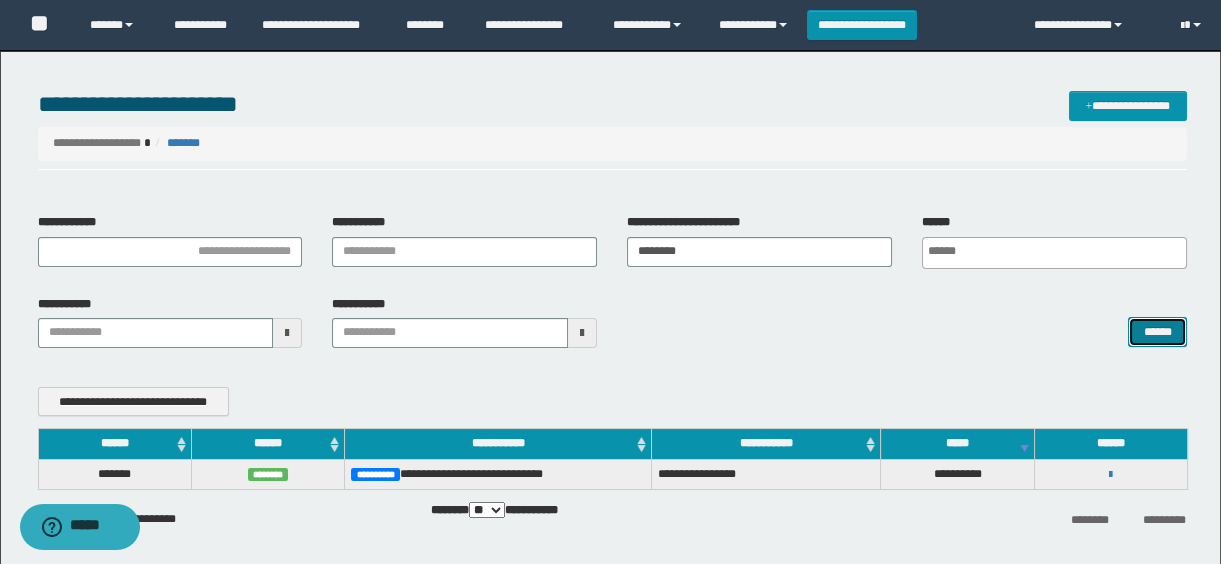 click on "******" at bounding box center (1157, 332) 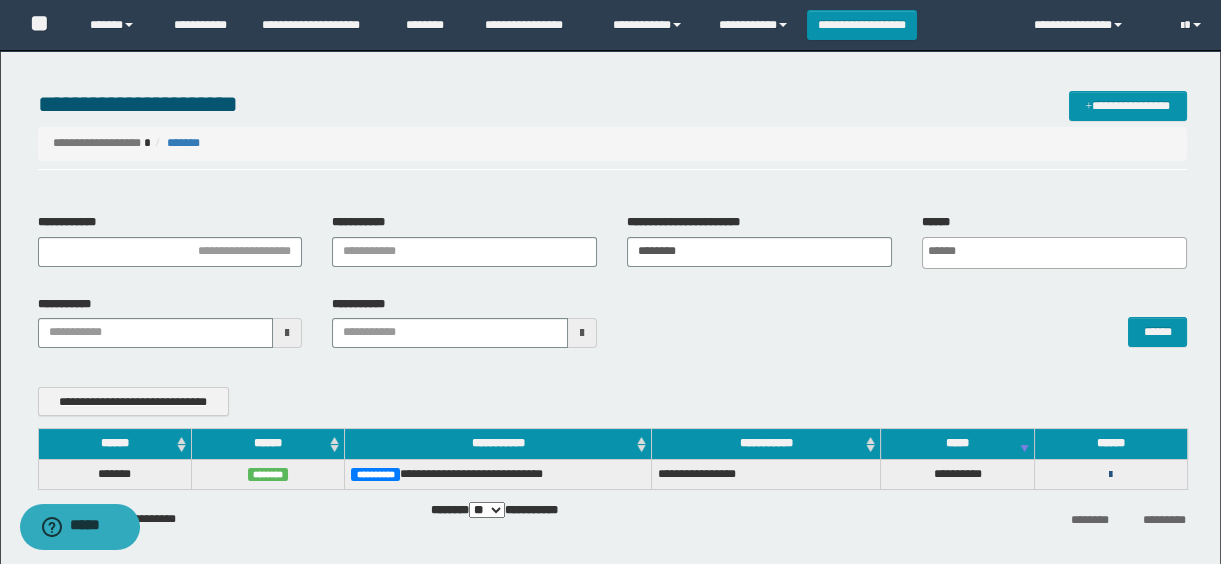 click at bounding box center (1110, 475) 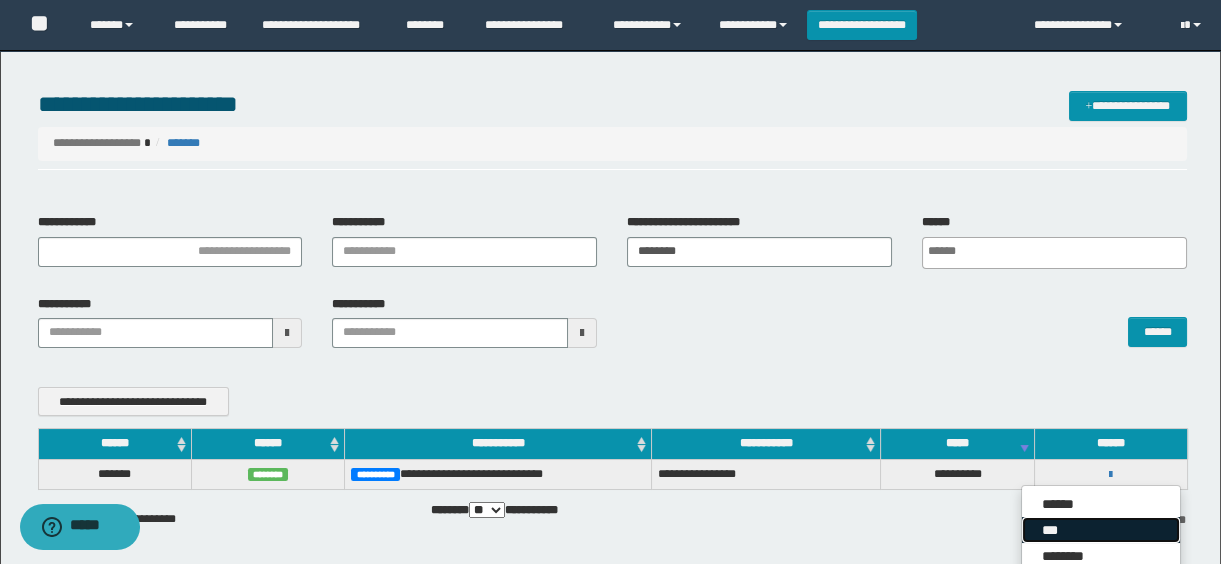 click on "***" at bounding box center [1101, 530] 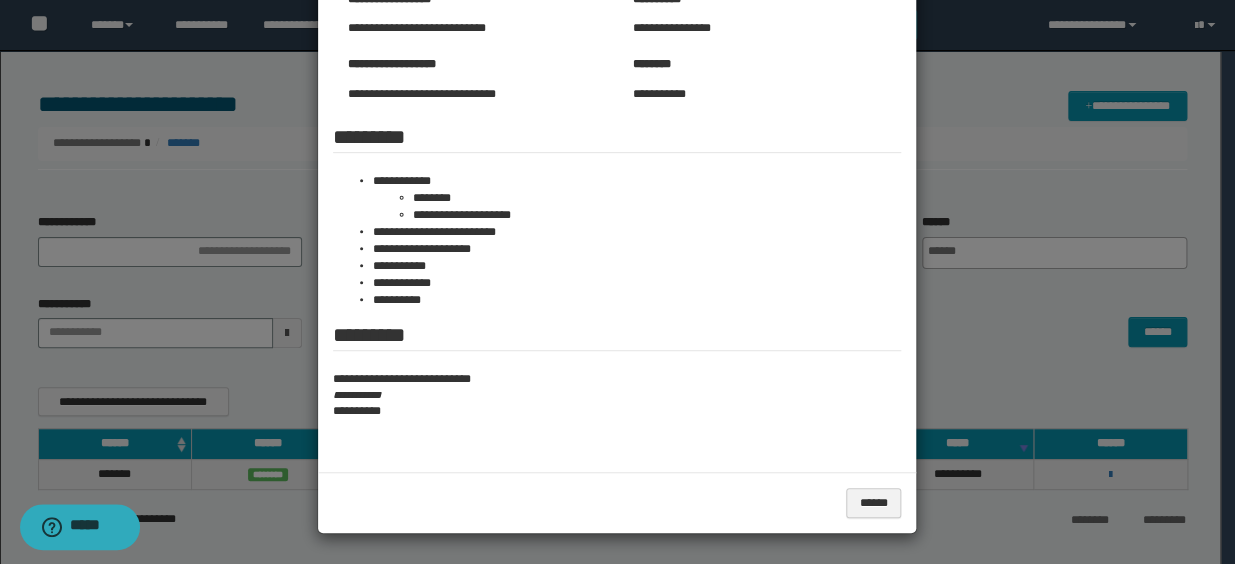 scroll, scrollTop: 0, scrollLeft: 0, axis: both 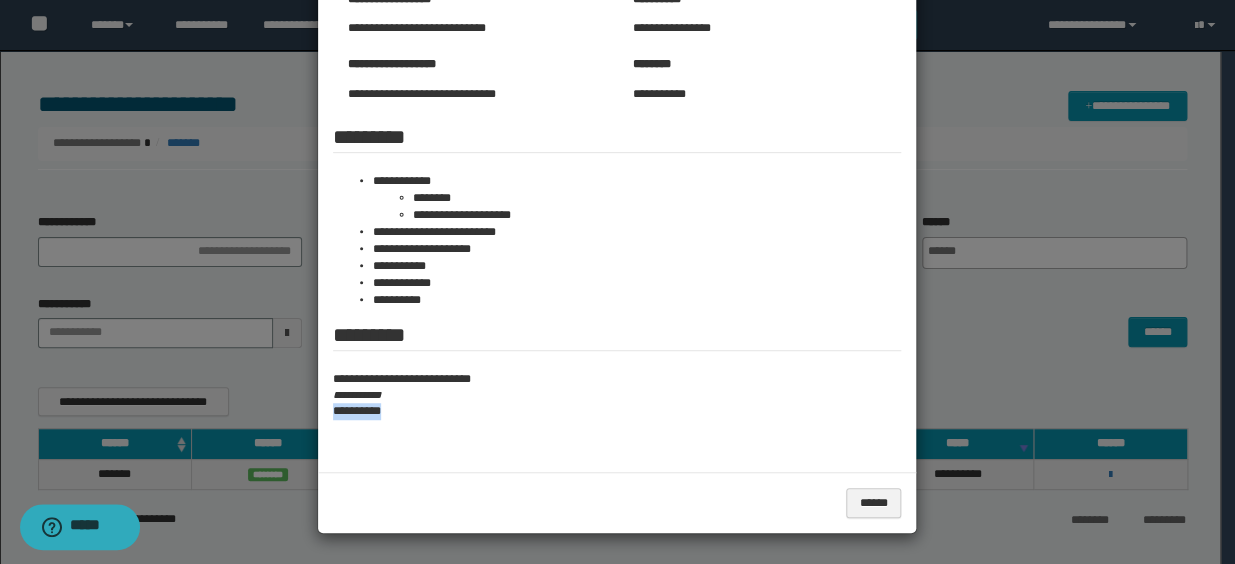 drag, startPoint x: 320, startPoint y: 414, endPoint x: 387, endPoint y: 417, distance: 67.06713 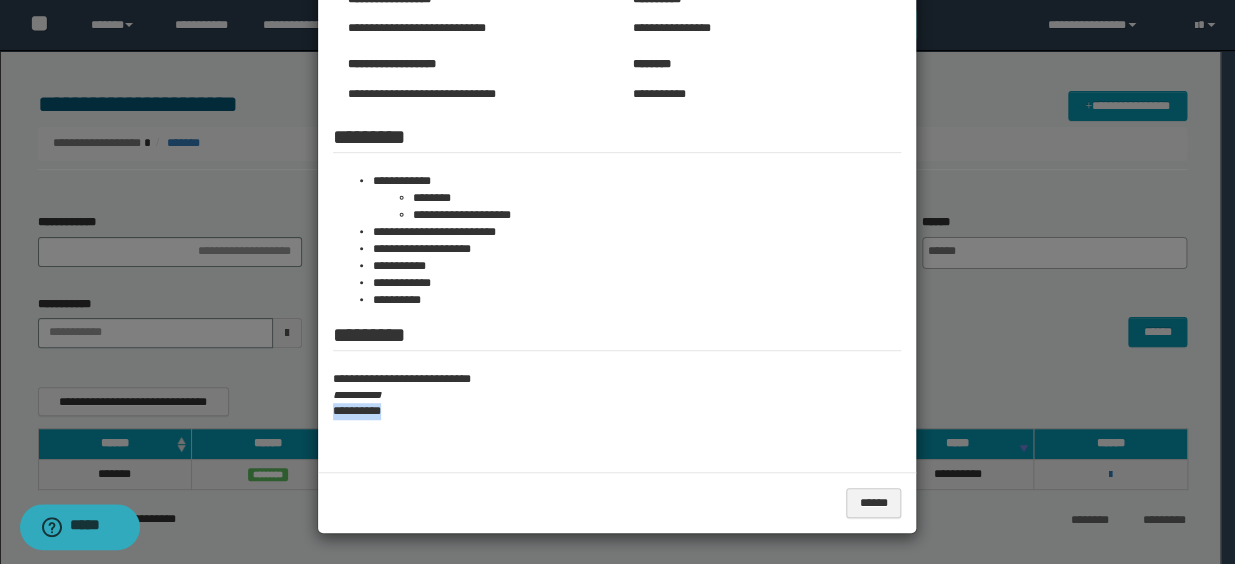 click on "**********" at bounding box center (617, 153) 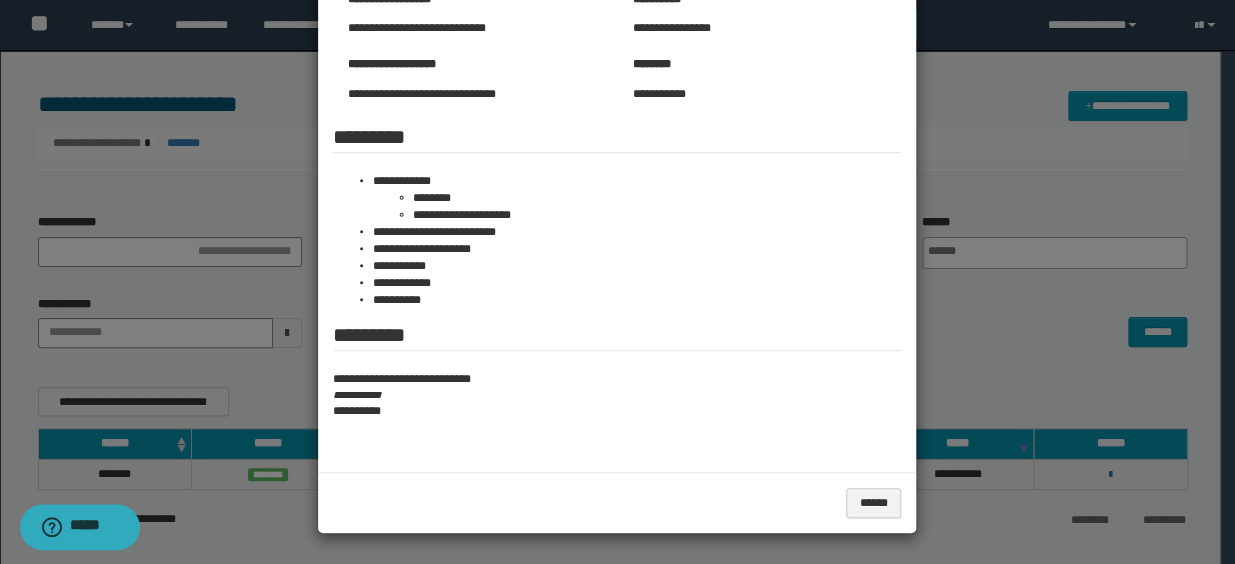 drag, startPoint x: 989, startPoint y: 167, endPoint x: 888, endPoint y: 248, distance: 129.46814 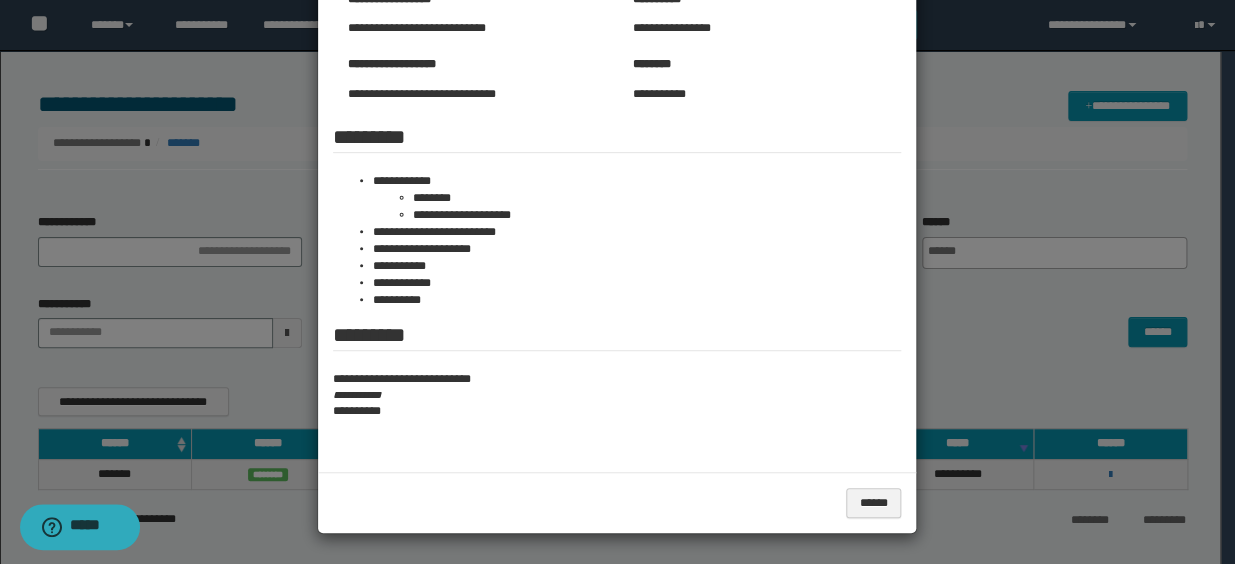 click at bounding box center (617, 155) 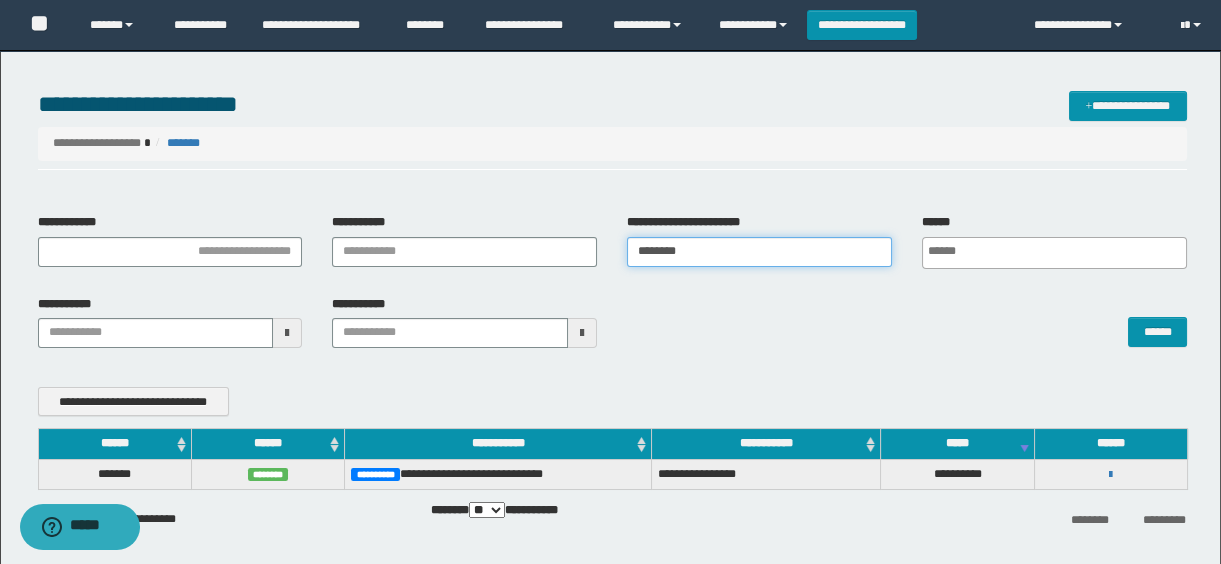click on "********" at bounding box center (759, 252) 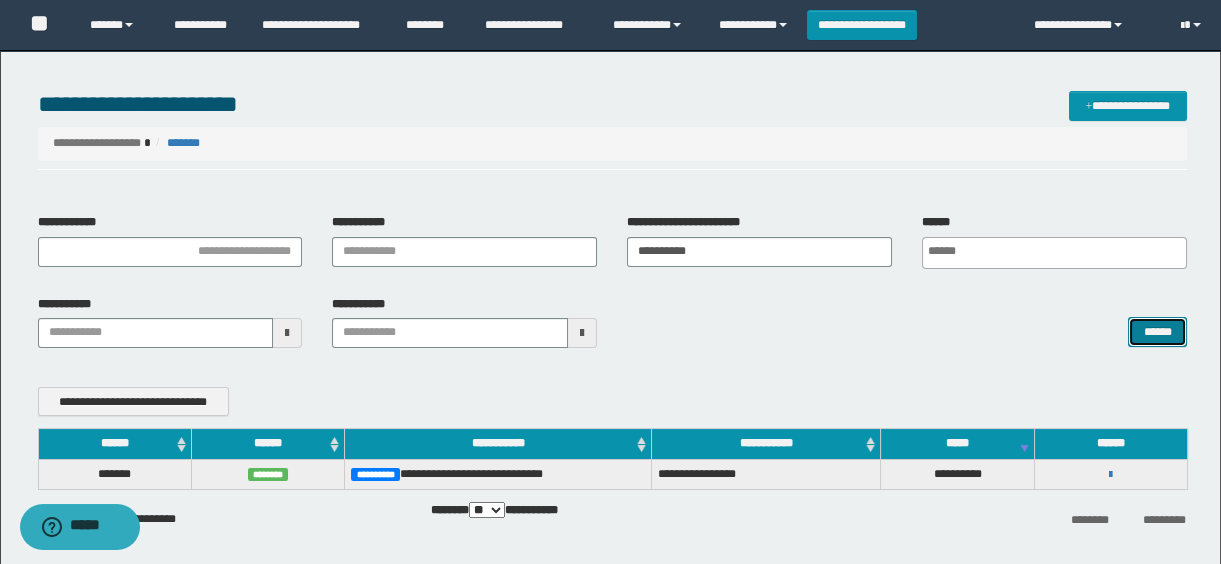 click on "******" at bounding box center [1157, 332] 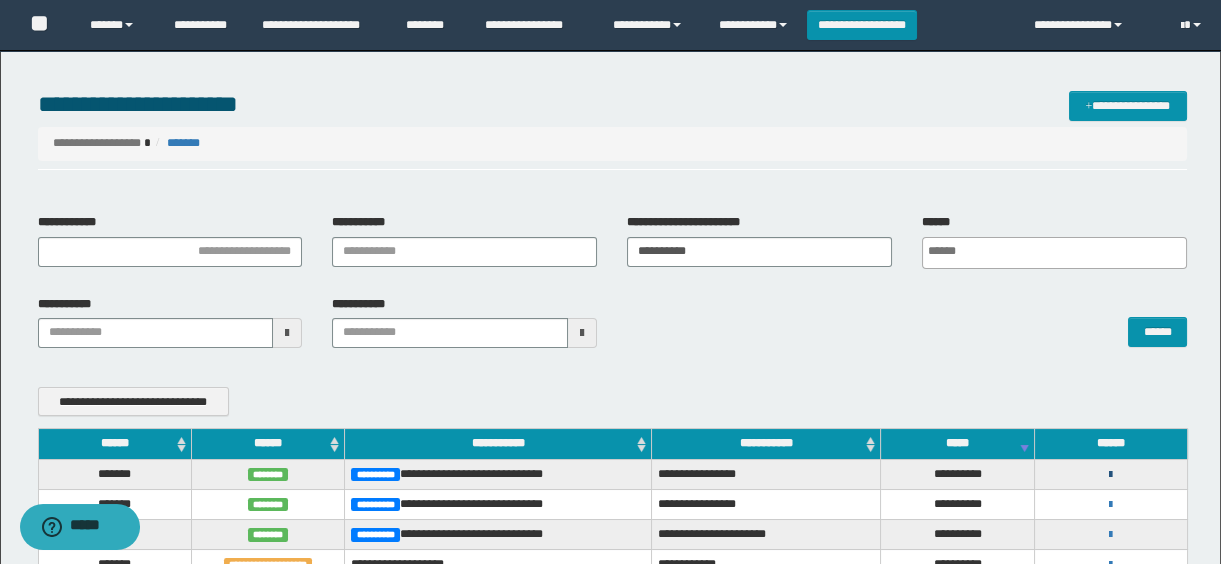 click at bounding box center [1110, 475] 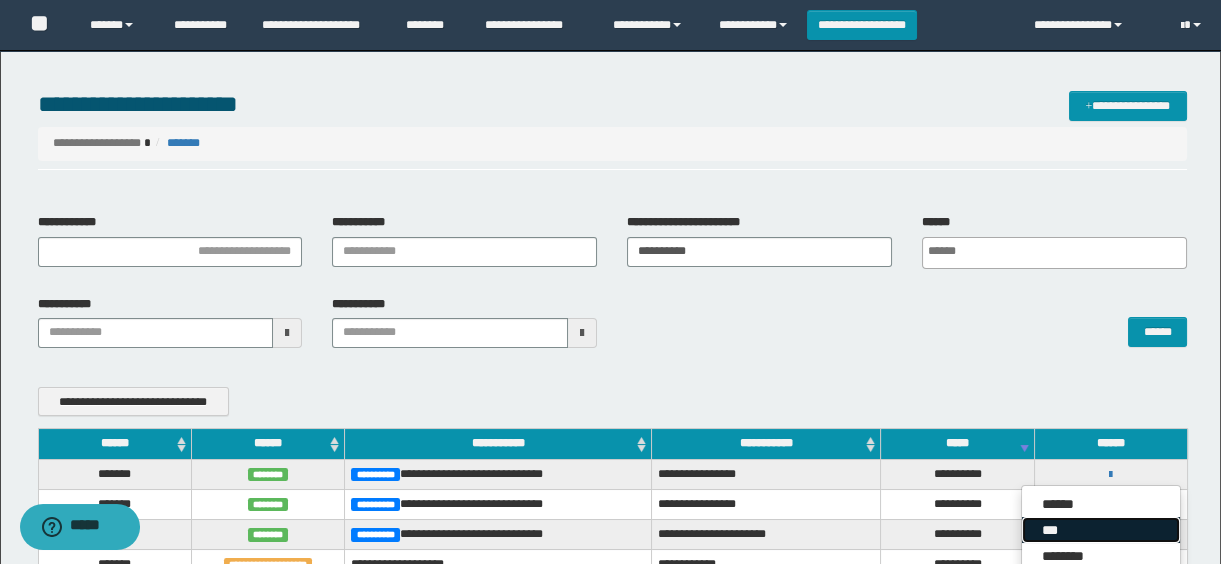 click on "***" at bounding box center [1101, 530] 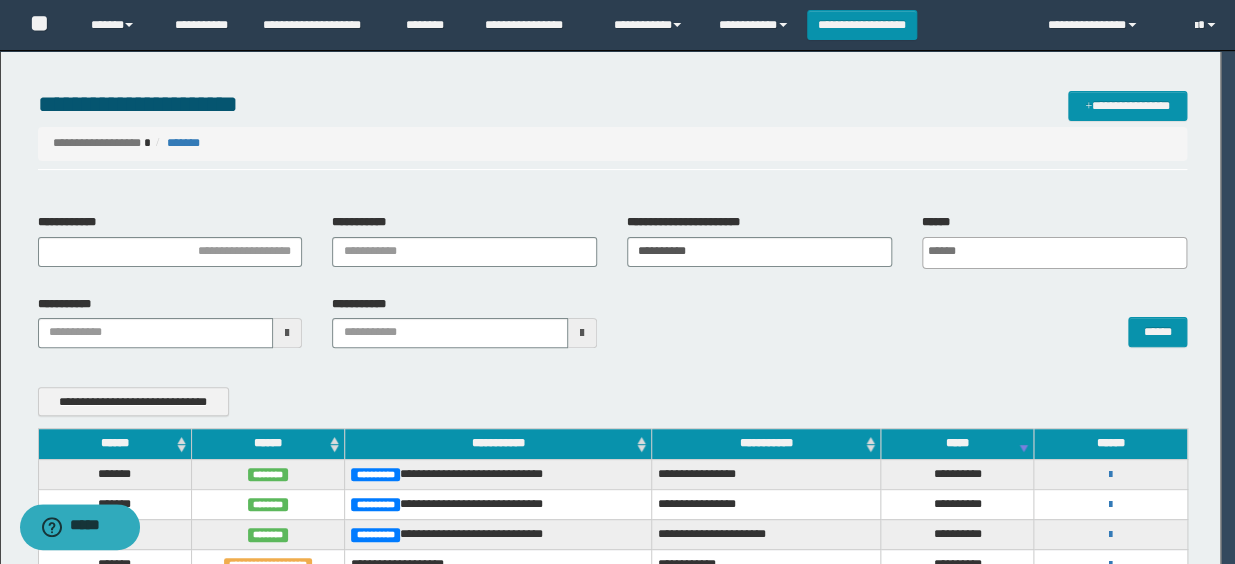scroll, scrollTop: 0, scrollLeft: 0, axis: both 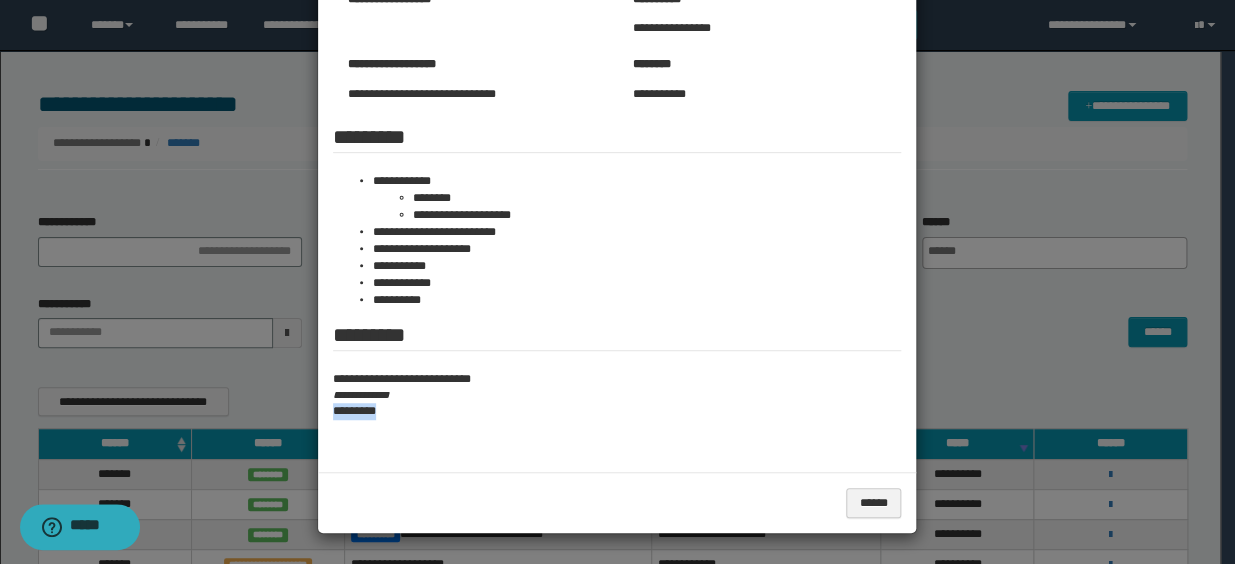 drag, startPoint x: 330, startPoint y: 412, endPoint x: 388, endPoint y: 420, distance: 58.549126 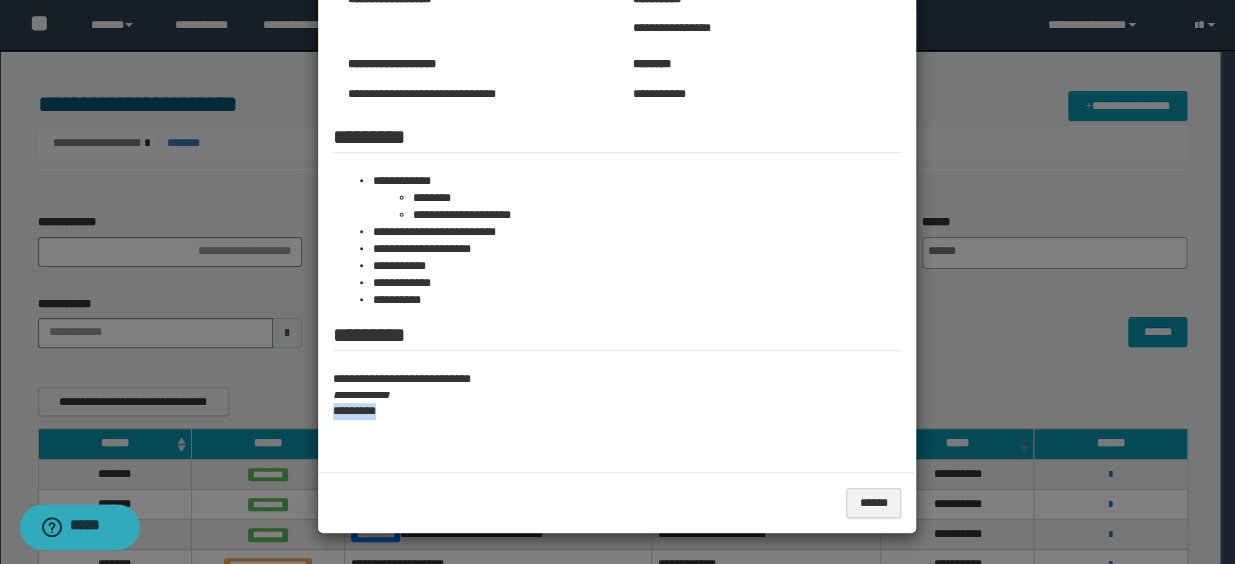 click on "**********" at bounding box center (617, 404) 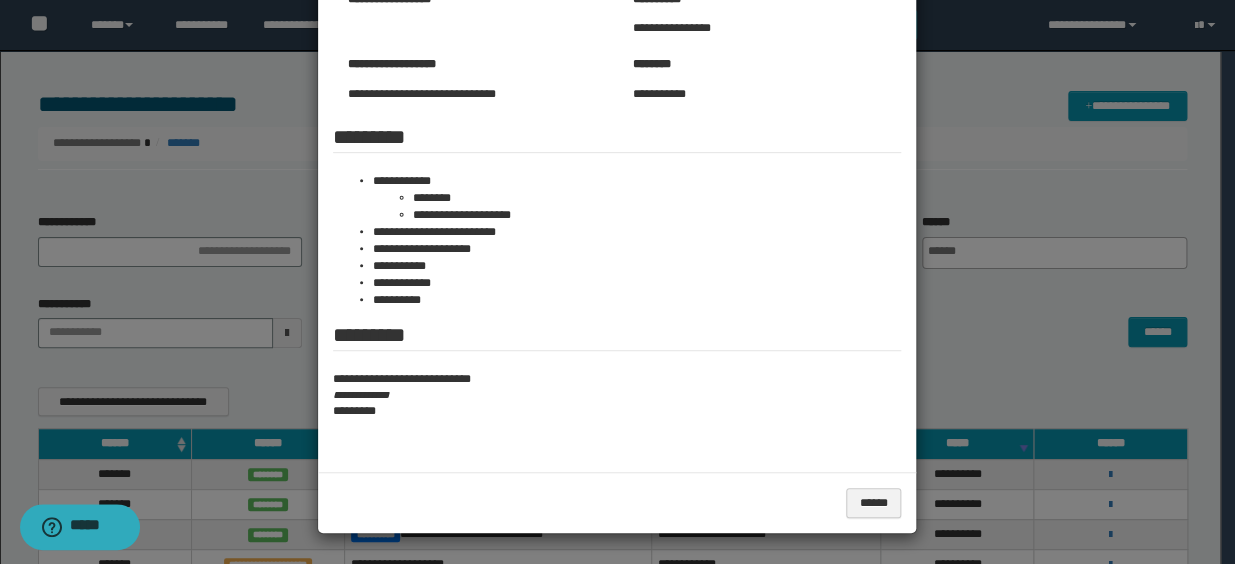 click at bounding box center (617, 155) 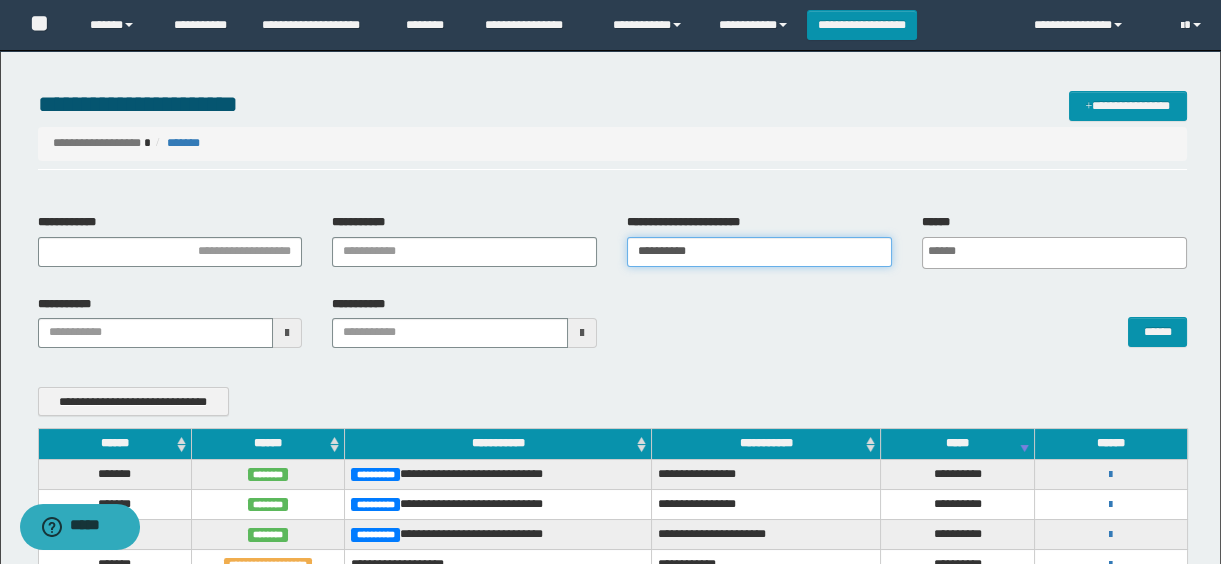 click on "**********" at bounding box center [759, 252] 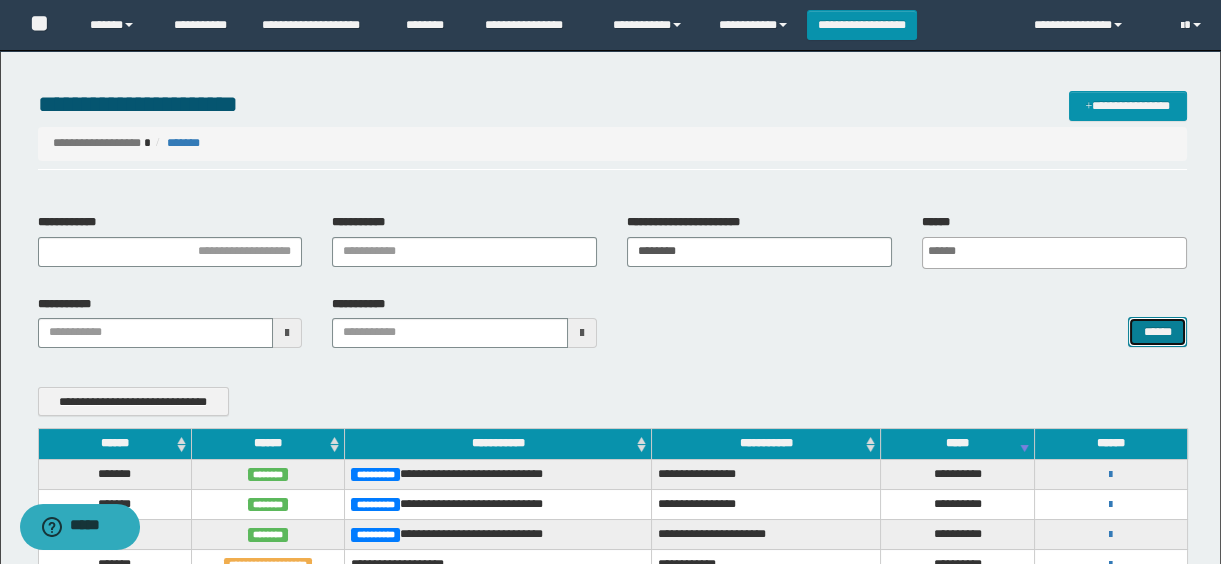 click on "******" at bounding box center [1157, 332] 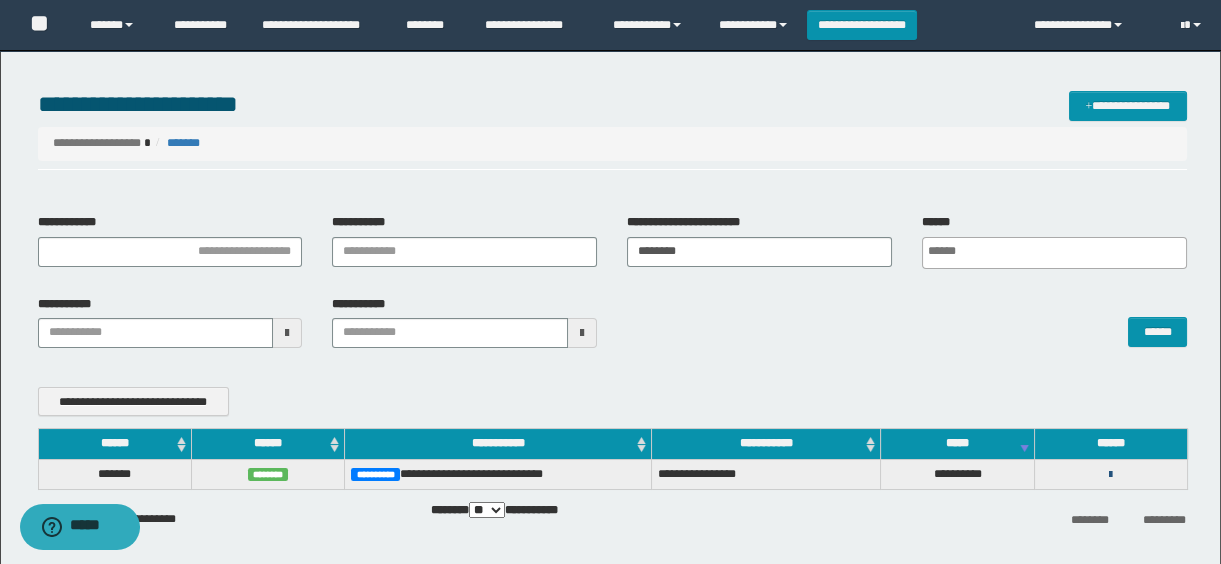 drag, startPoint x: 1107, startPoint y: 470, endPoint x: 1096, endPoint y: 495, distance: 27.313 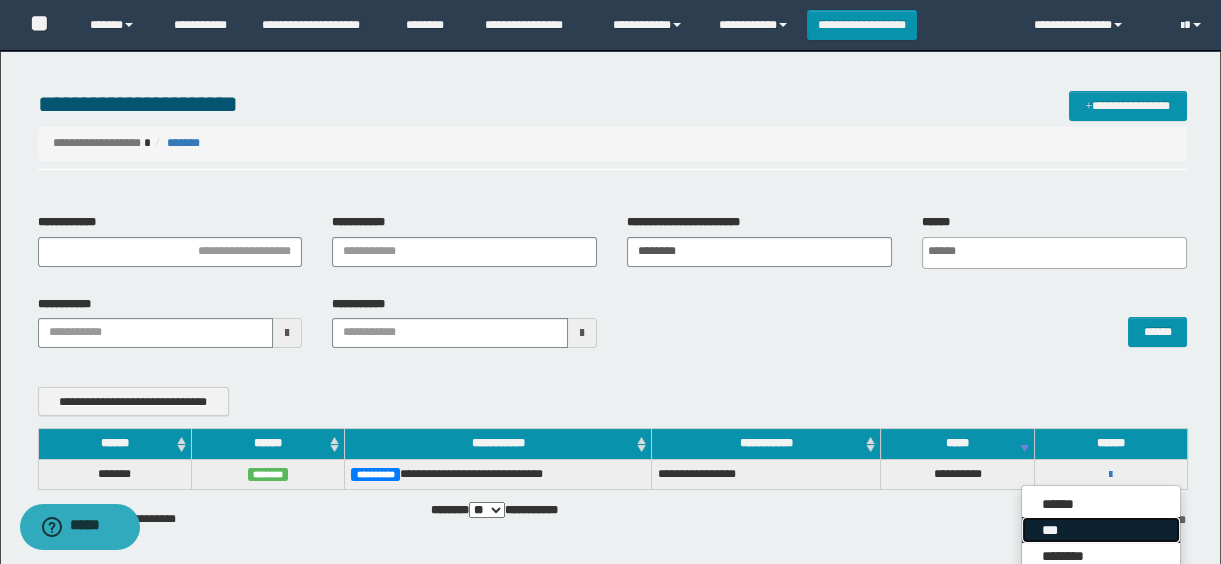 click on "***" at bounding box center (1101, 530) 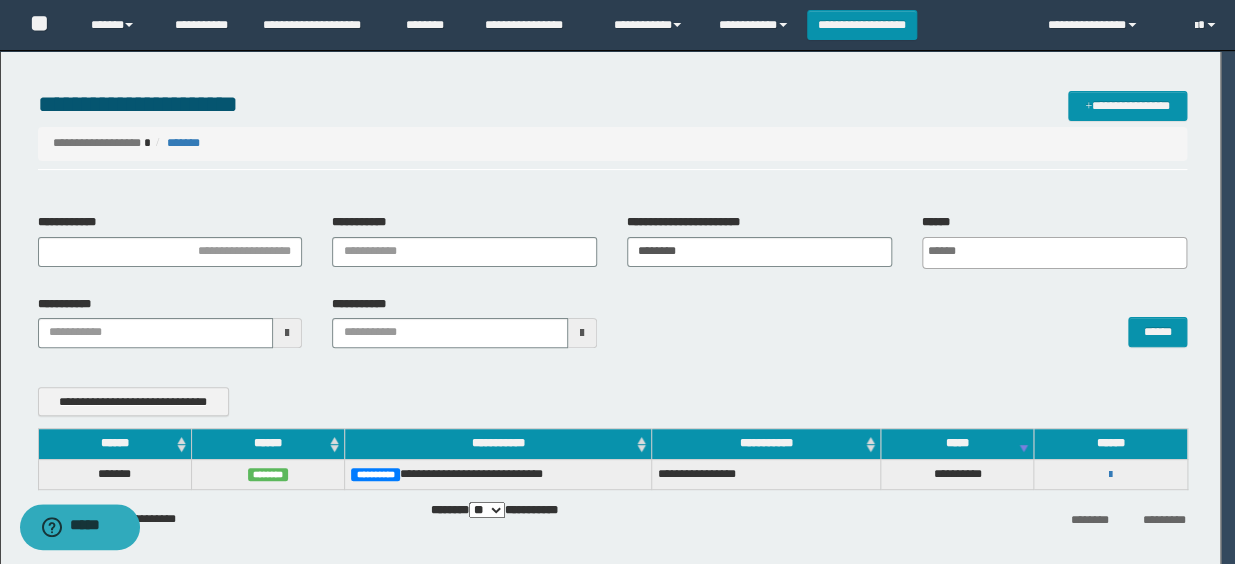 scroll, scrollTop: 0, scrollLeft: 0, axis: both 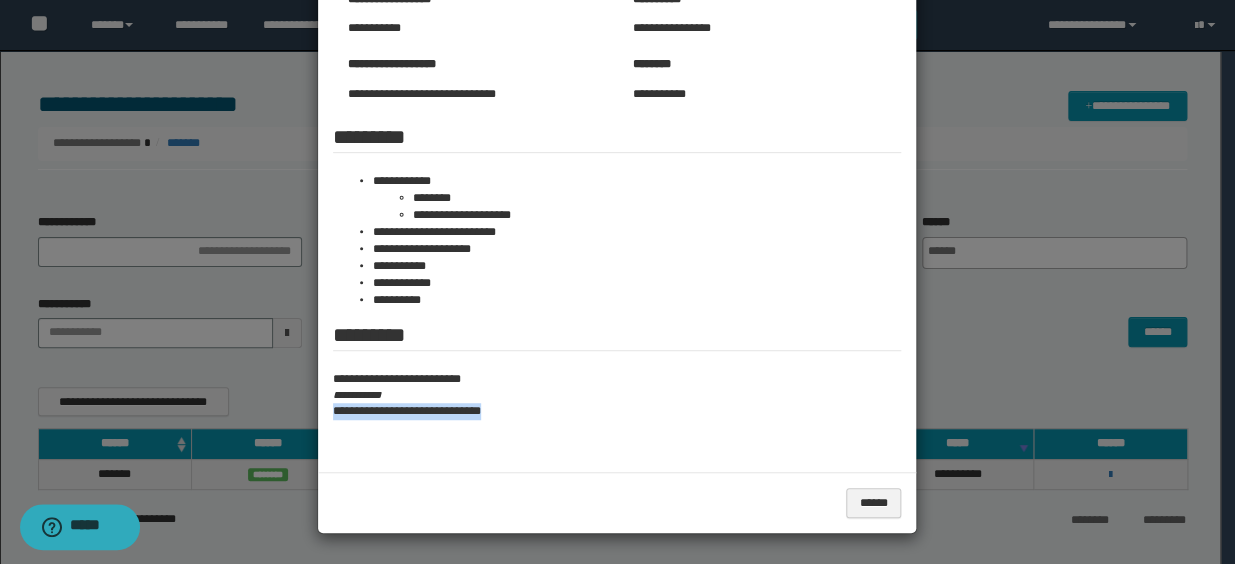 drag, startPoint x: 325, startPoint y: 410, endPoint x: 502, endPoint y: 414, distance: 177.0452 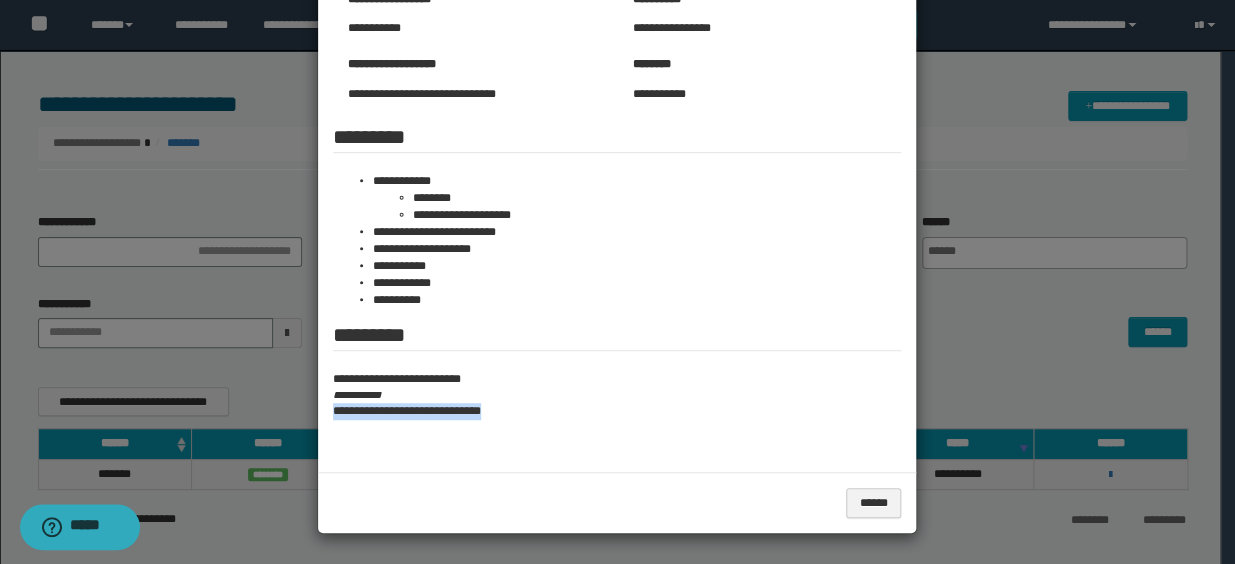 click on "**********" at bounding box center (617, 153) 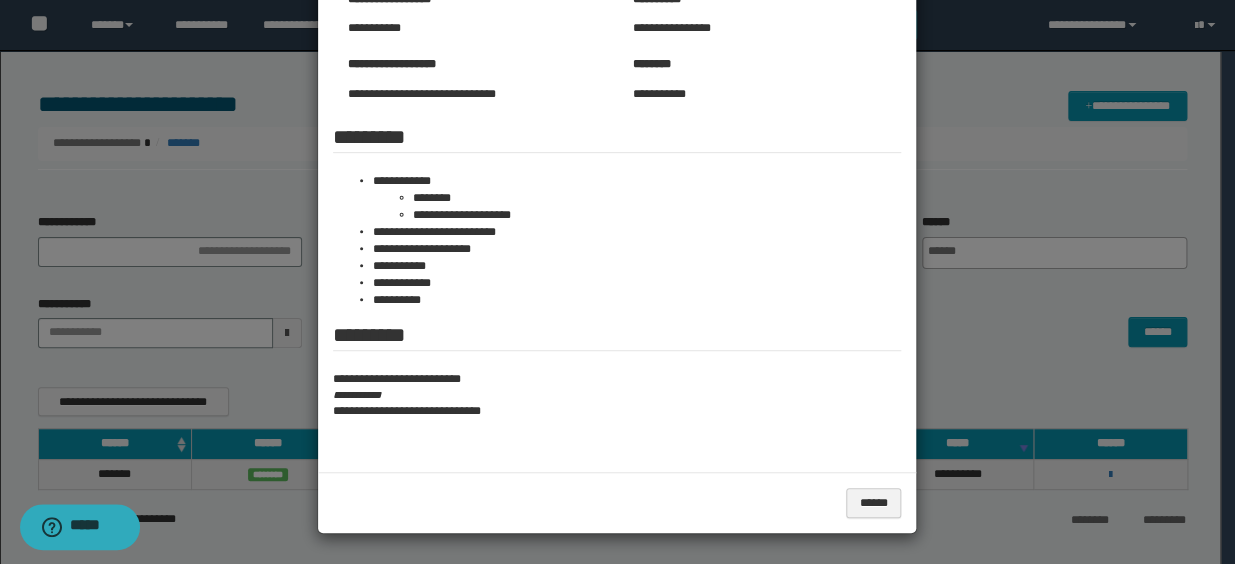 drag, startPoint x: 990, startPoint y: 162, endPoint x: 979, endPoint y: 166, distance: 11.7046995 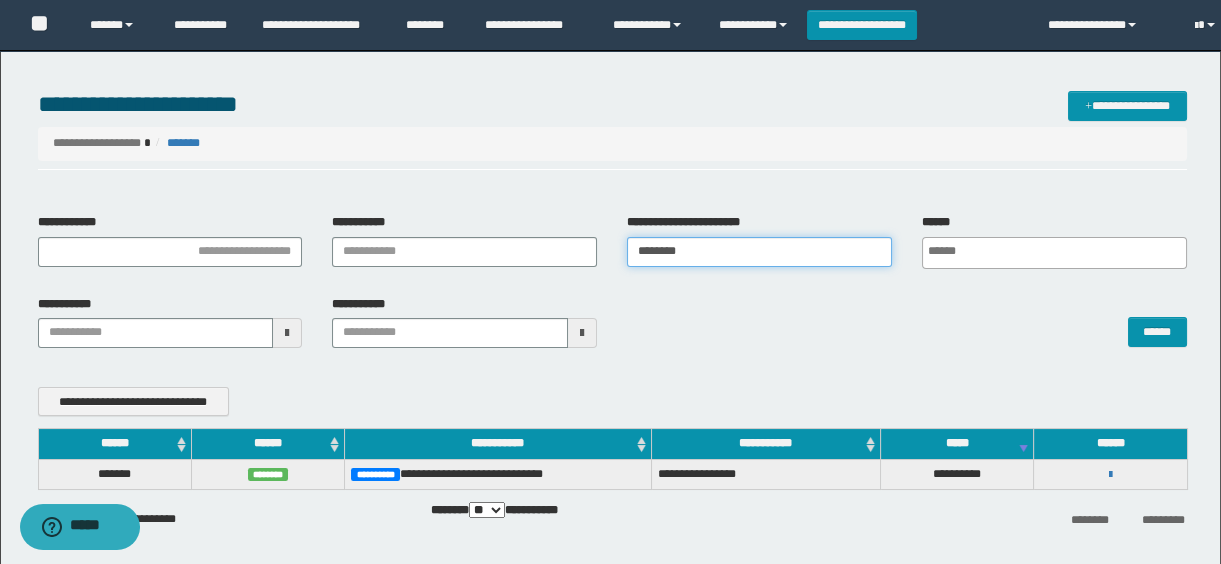 click on "********" at bounding box center (759, 252) 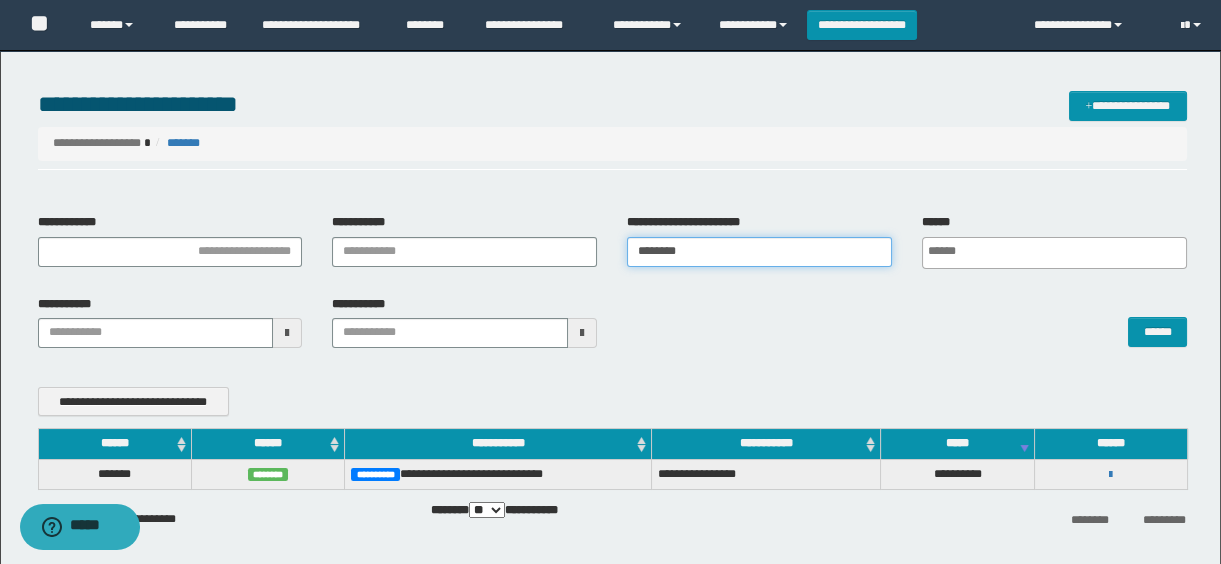 click on "********" at bounding box center [759, 252] 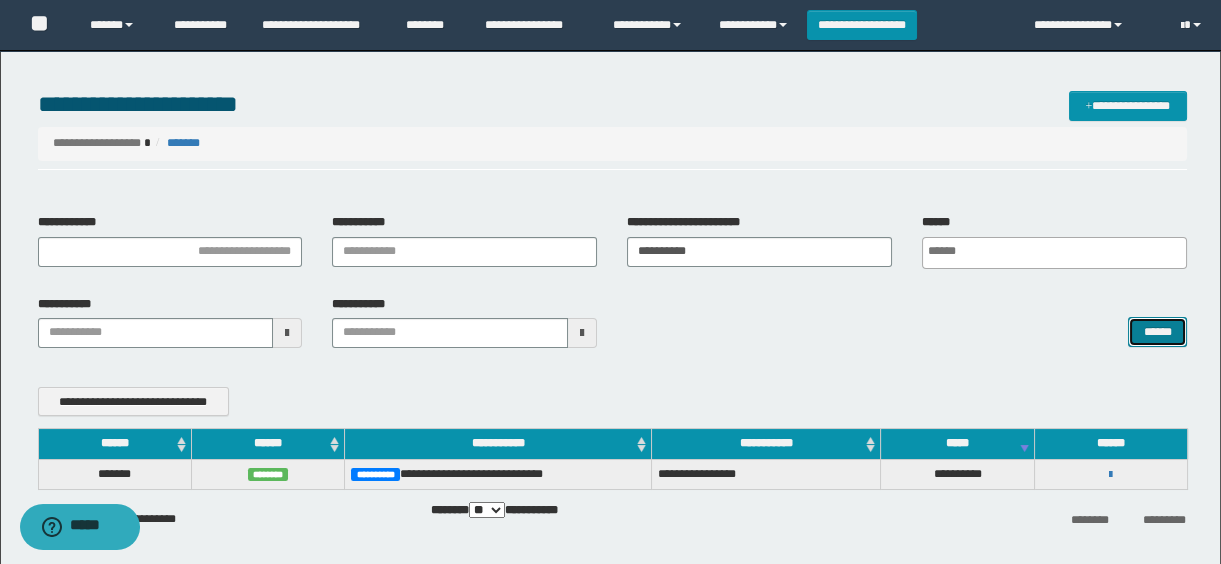 click on "******" at bounding box center [1157, 332] 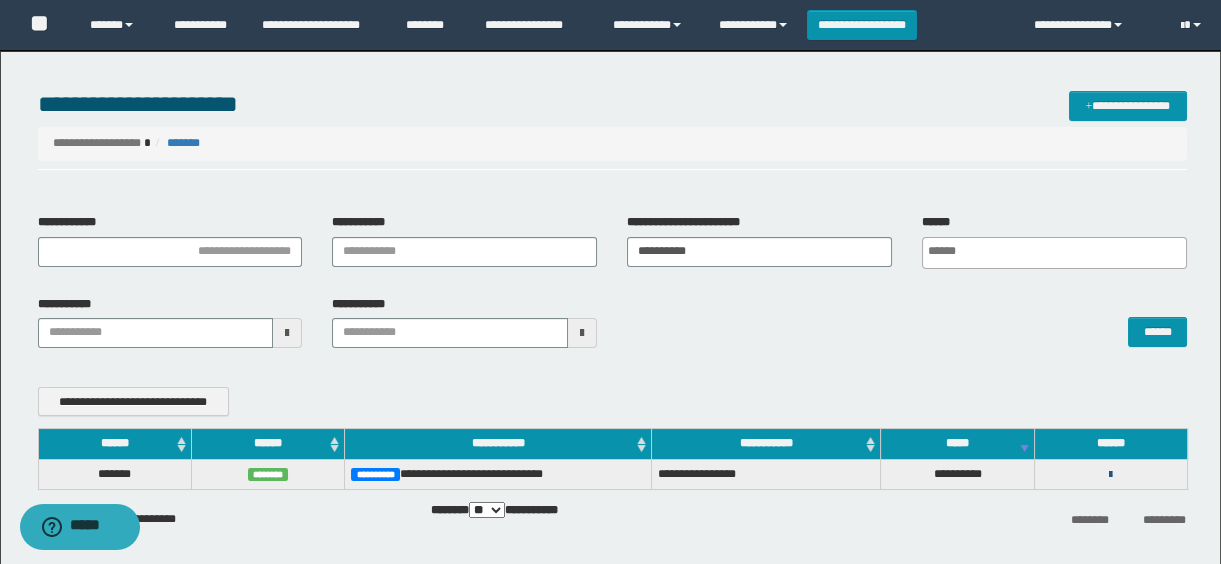 click at bounding box center [1110, 475] 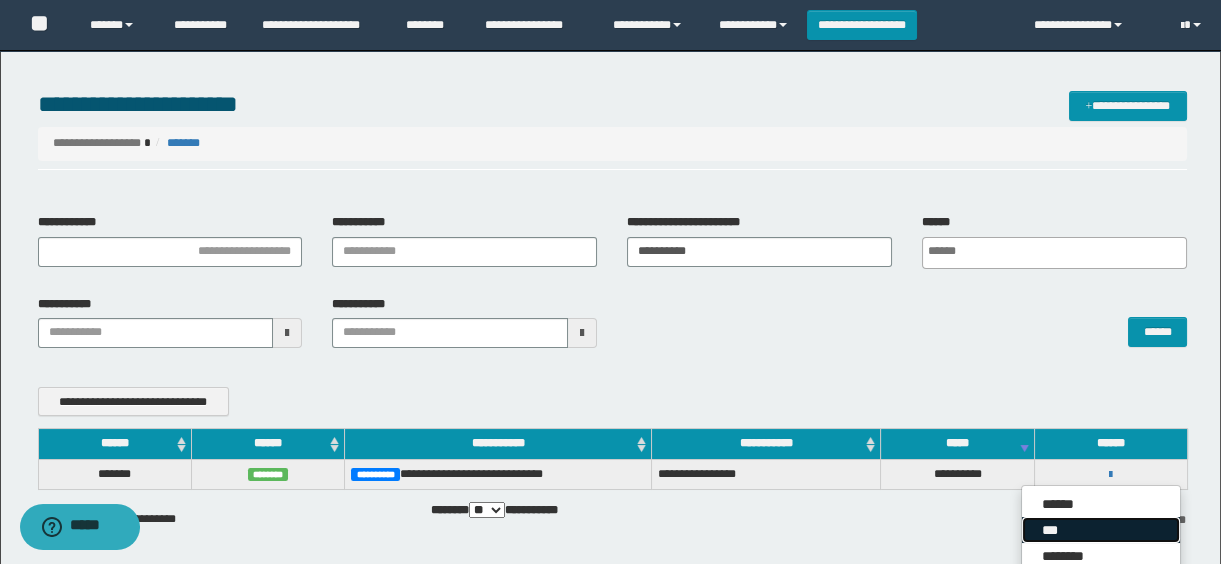 click on "***" at bounding box center (1101, 530) 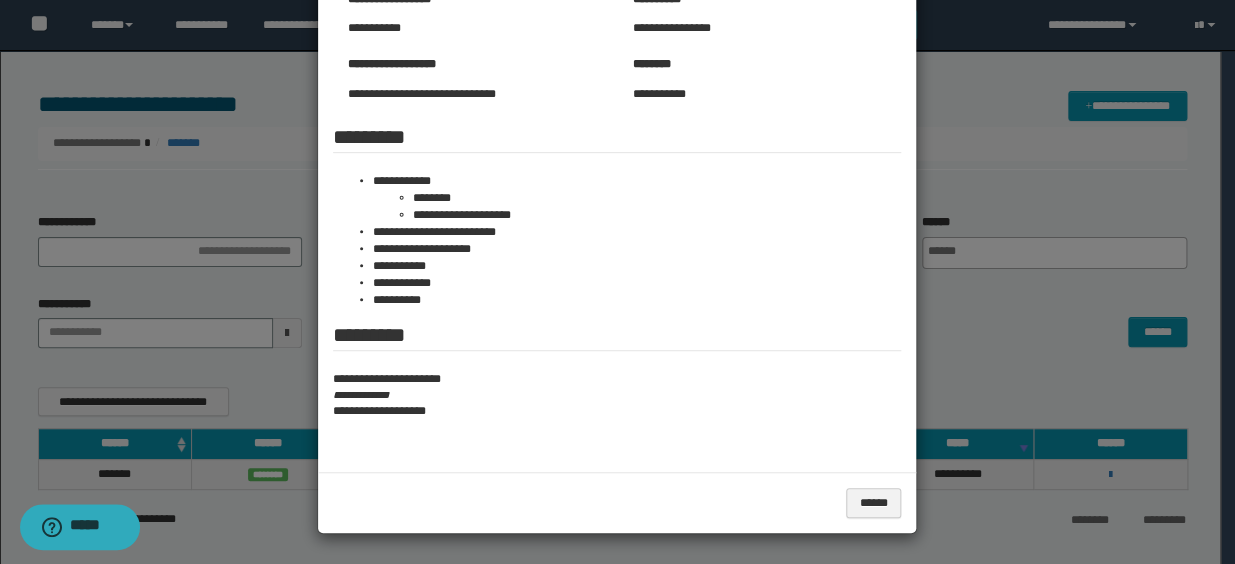 scroll, scrollTop: 0, scrollLeft: 0, axis: both 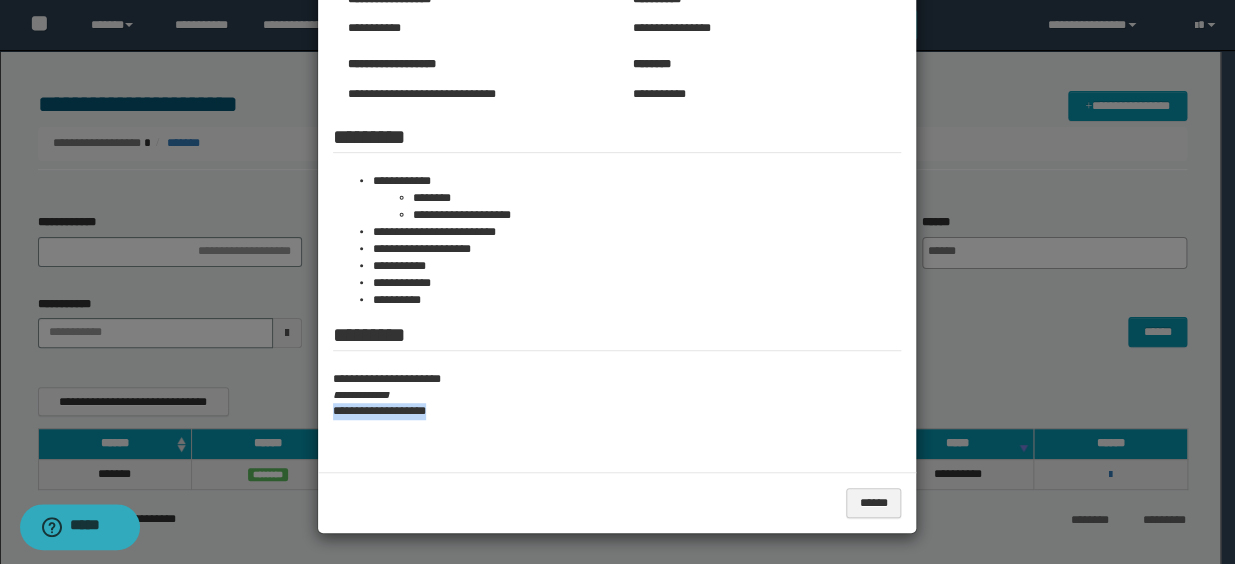 drag, startPoint x: 322, startPoint y: 410, endPoint x: 454, endPoint y: 413, distance: 132.03409 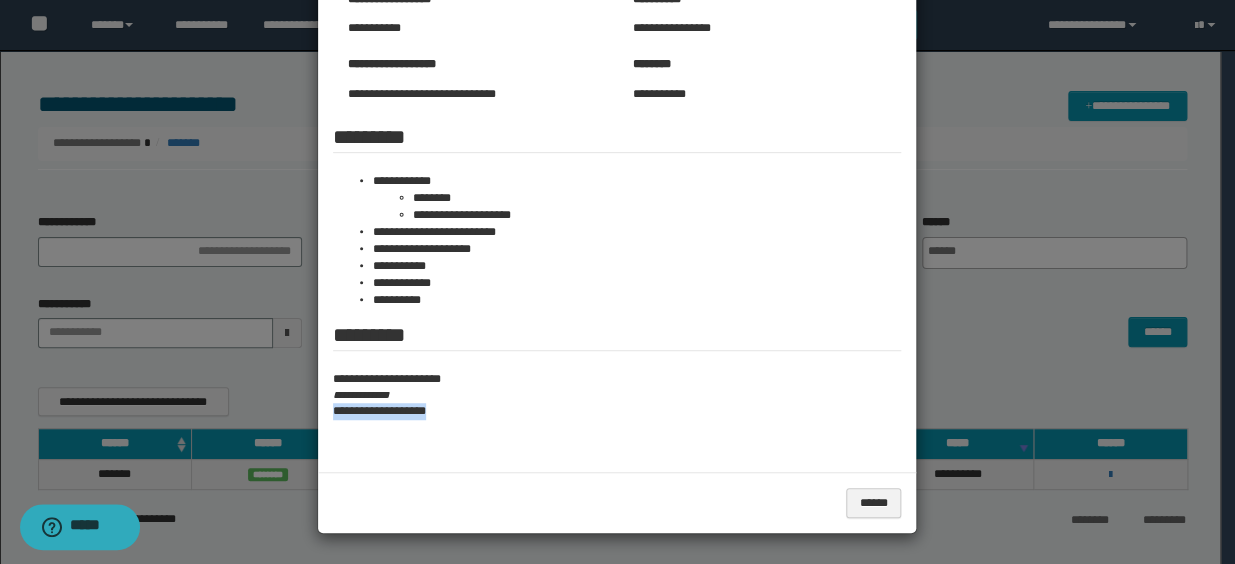 click on "**********" at bounding box center [617, 153] 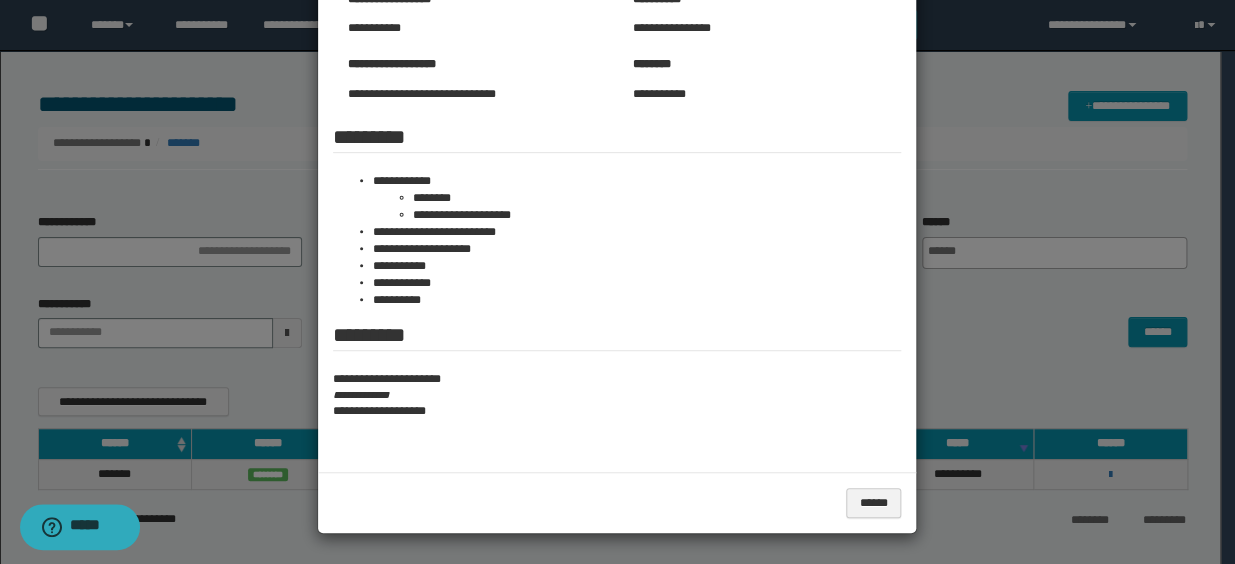 click at bounding box center [617, 155] 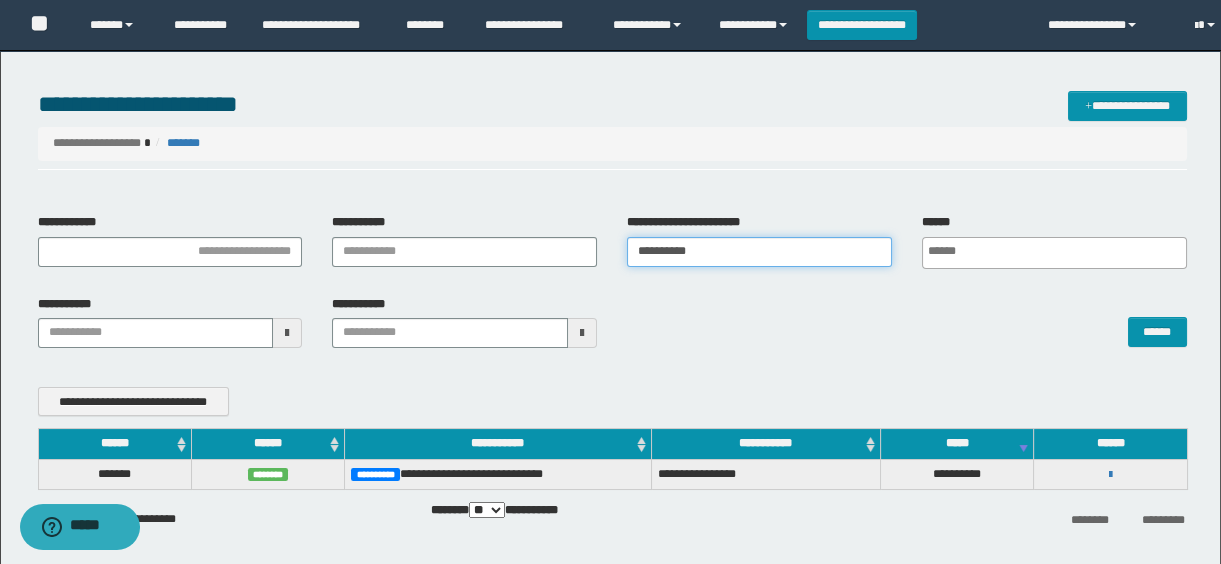 click on "**********" at bounding box center [759, 252] 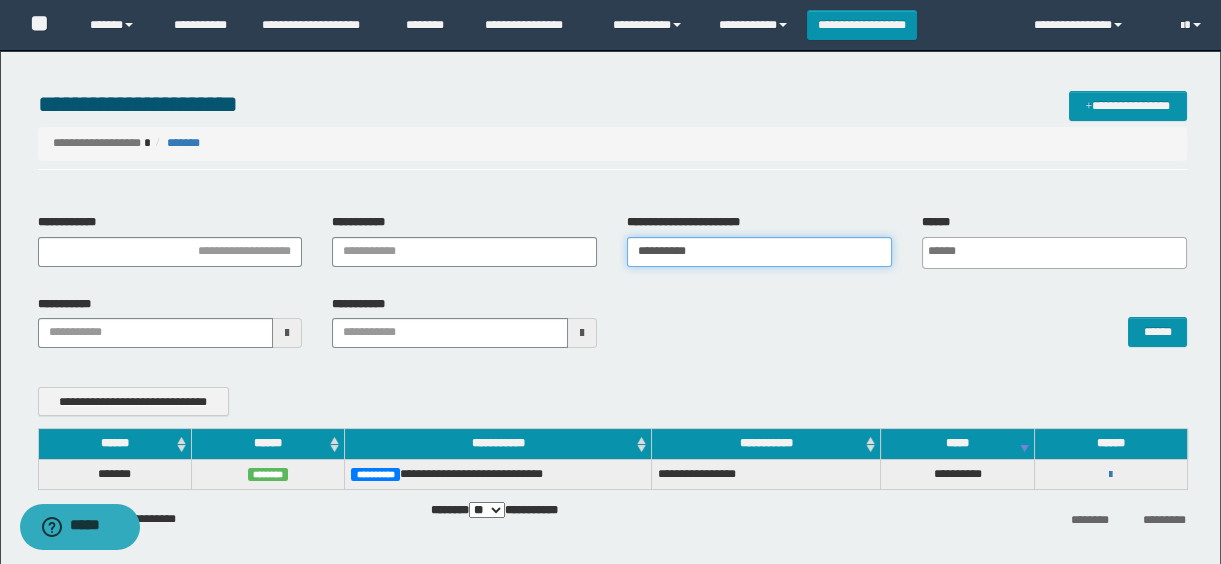 click on "**********" at bounding box center [759, 252] 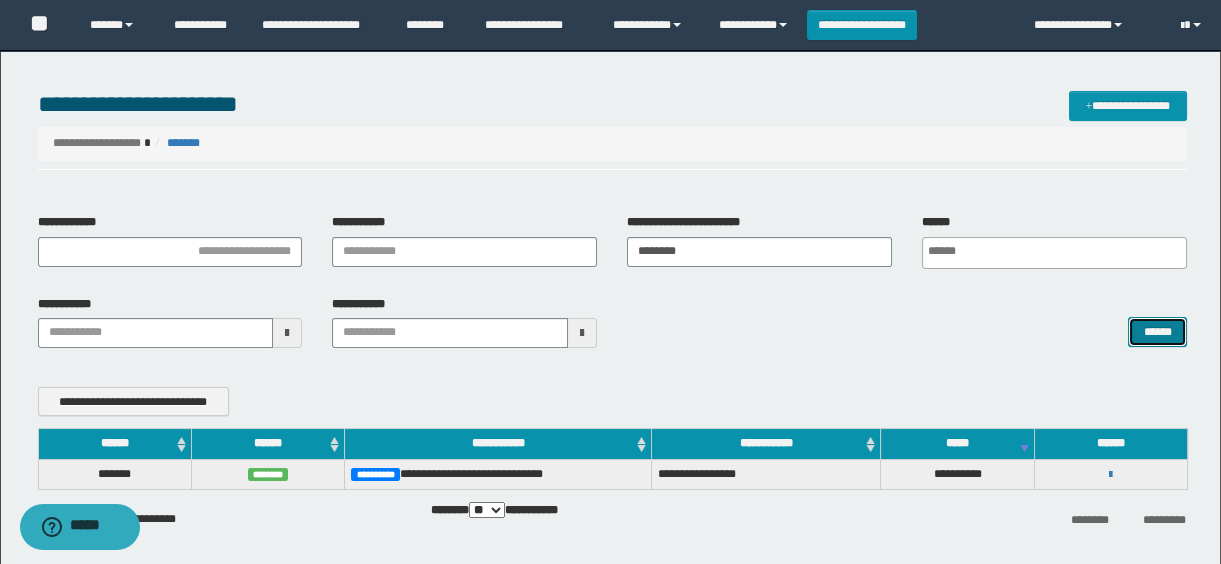 click on "******" at bounding box center [1157, 332] 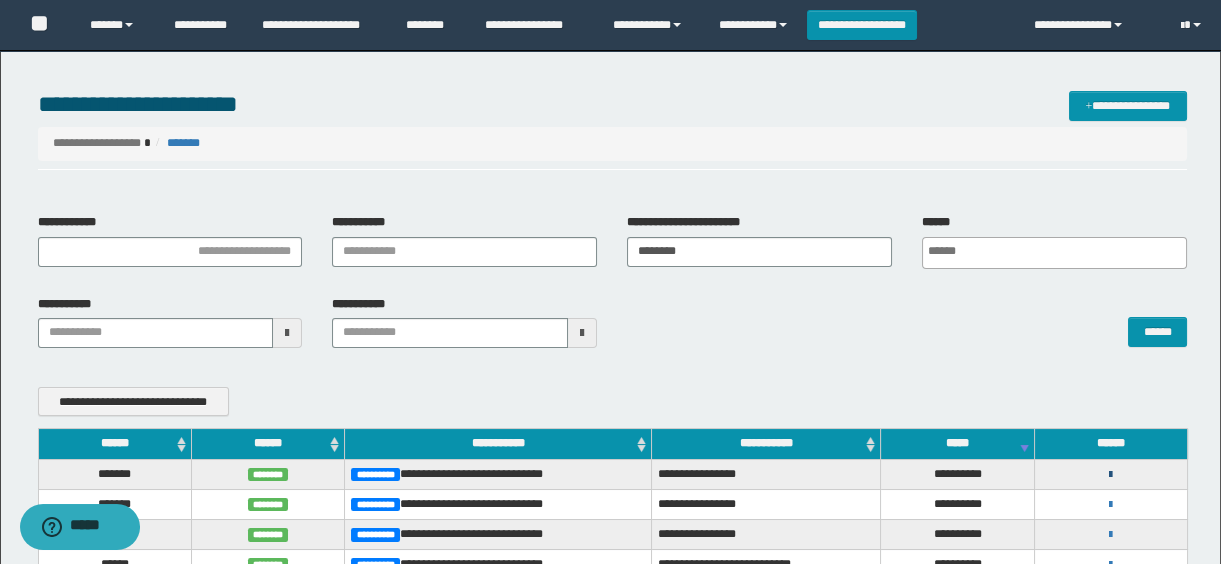 click at bounding box center (1110, 475) 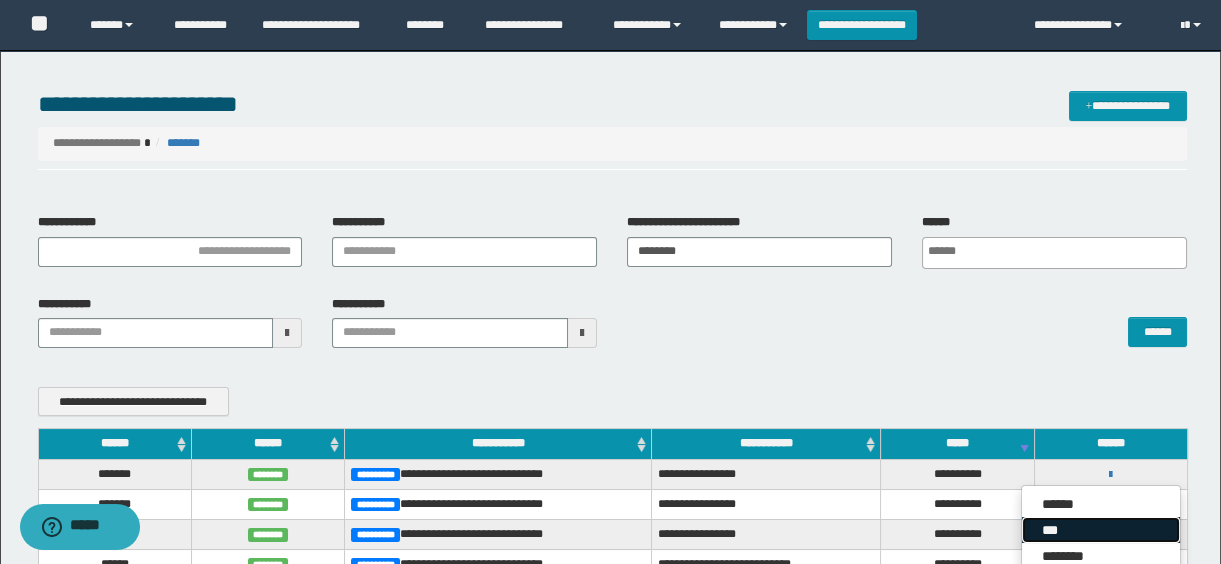 click on "***" at bounding box center (1101, 530) 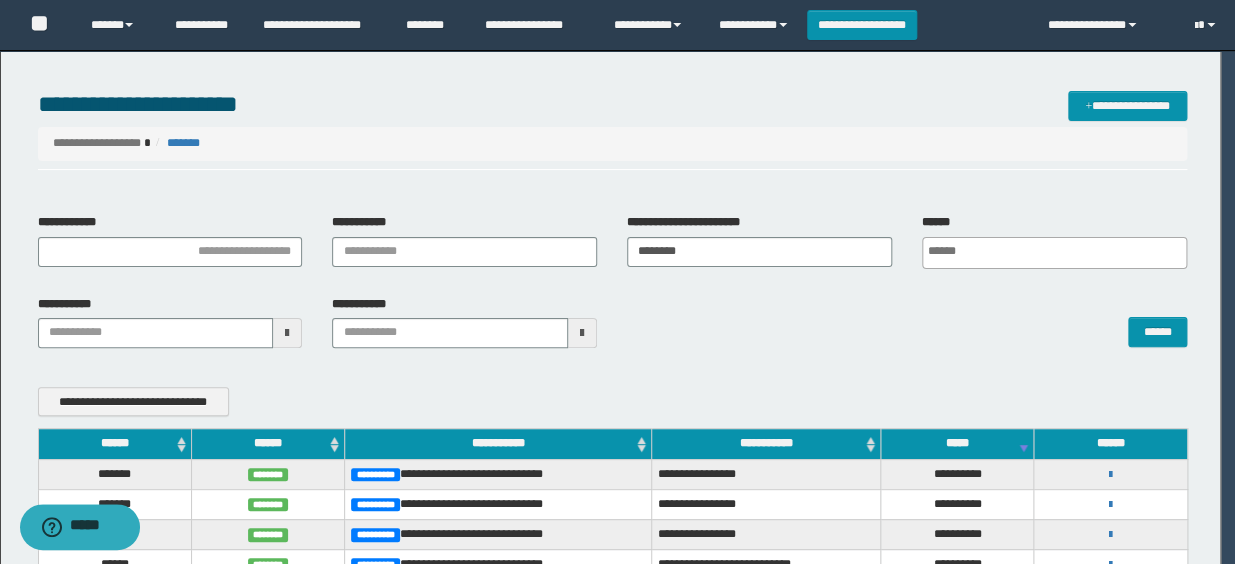 scroll, scrollTop: 0, scrollLeft: 0, axis: both 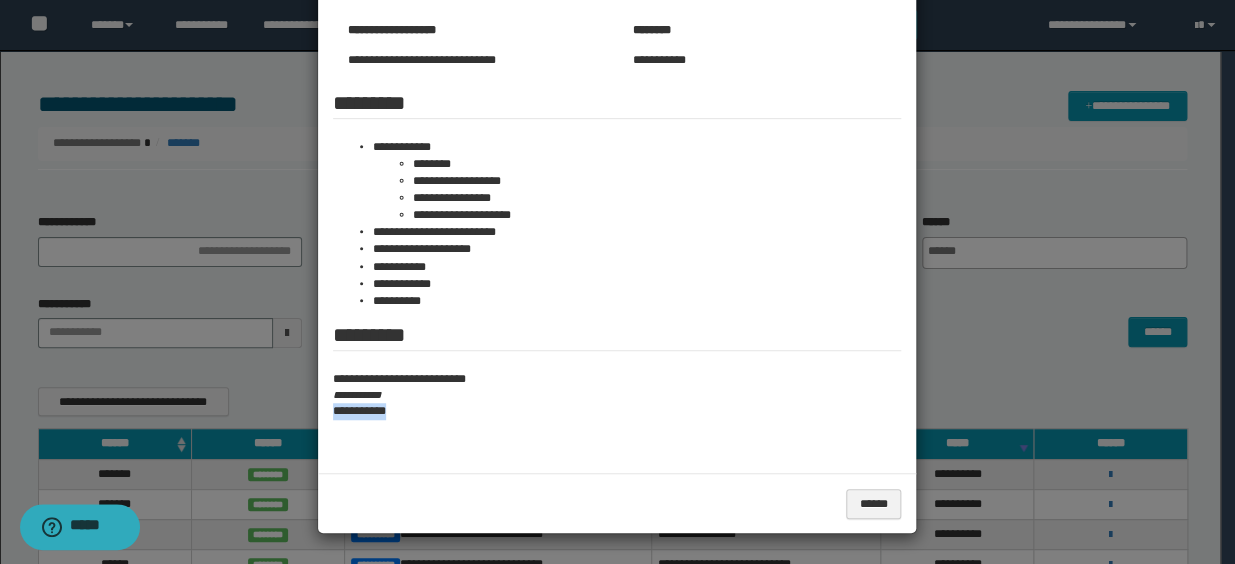drag, startPoint x: 325, startPoint y: 414, endPoint x: 411, endPoint y: 413, distance: 86.00581 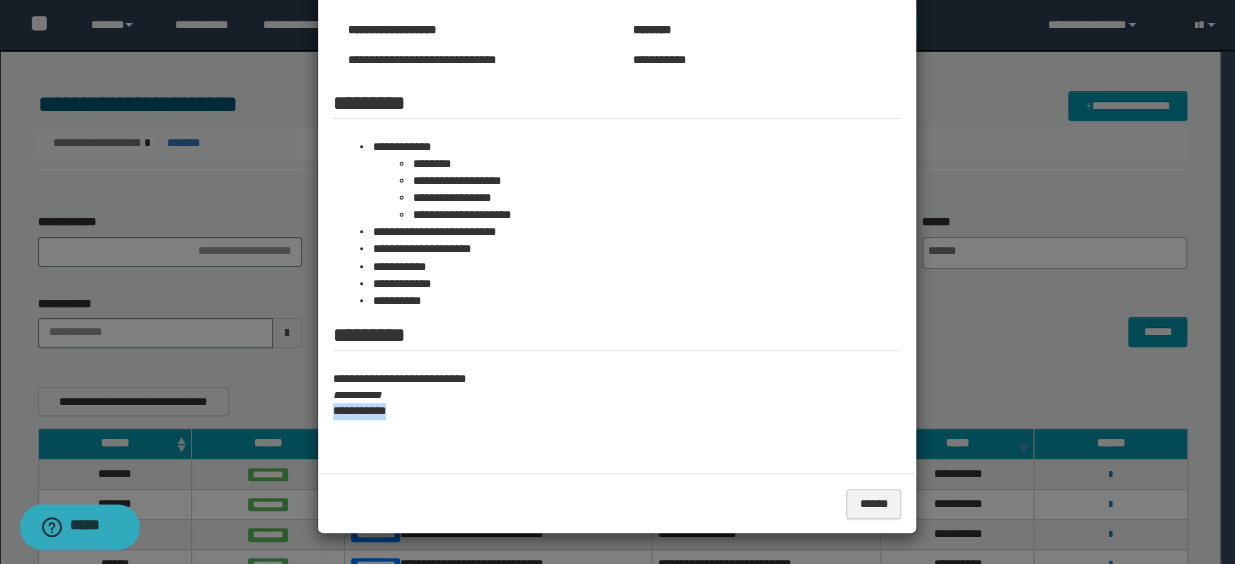 click on "**********" at bounding box center [617, 136] 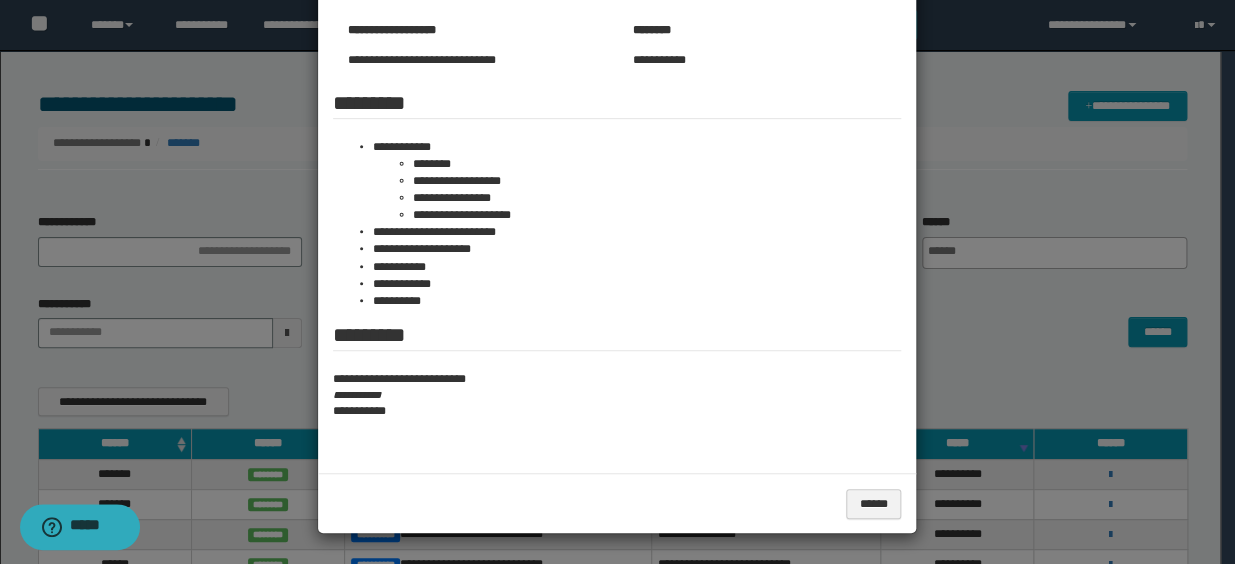 drag, startPoint x: 994, startPoint y: 175, endPoint x: 901, endPoint y: 221, distance: 103.75452 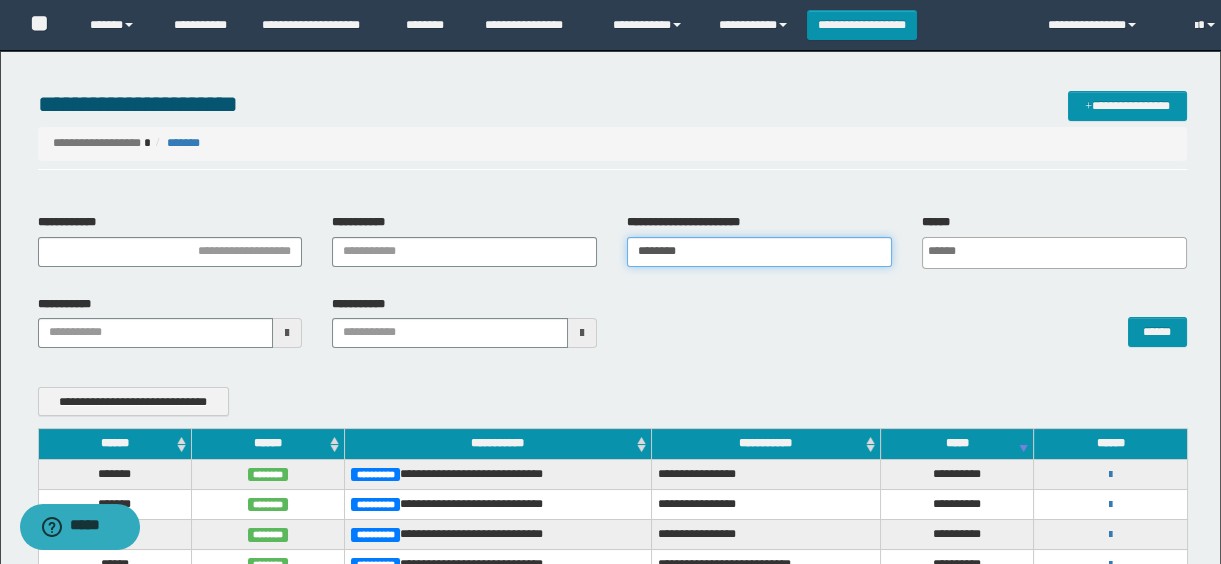 click on "********" at bounding box center (759, 252) 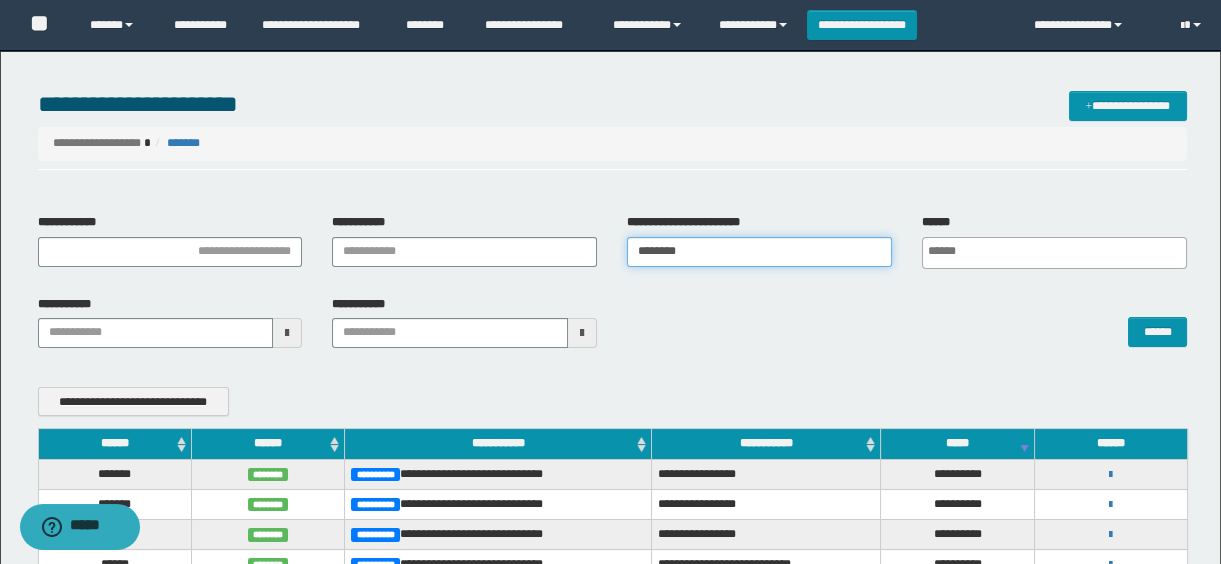 click on "********" at bounding box center (759, 252) 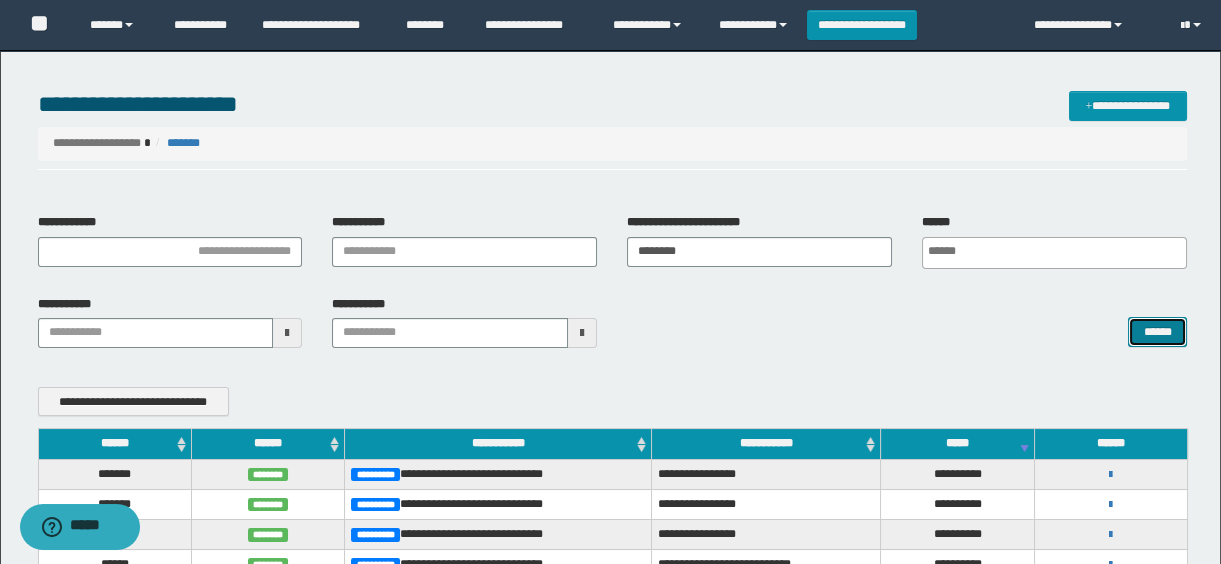 click on "******" at bounding box center (1157, 332) 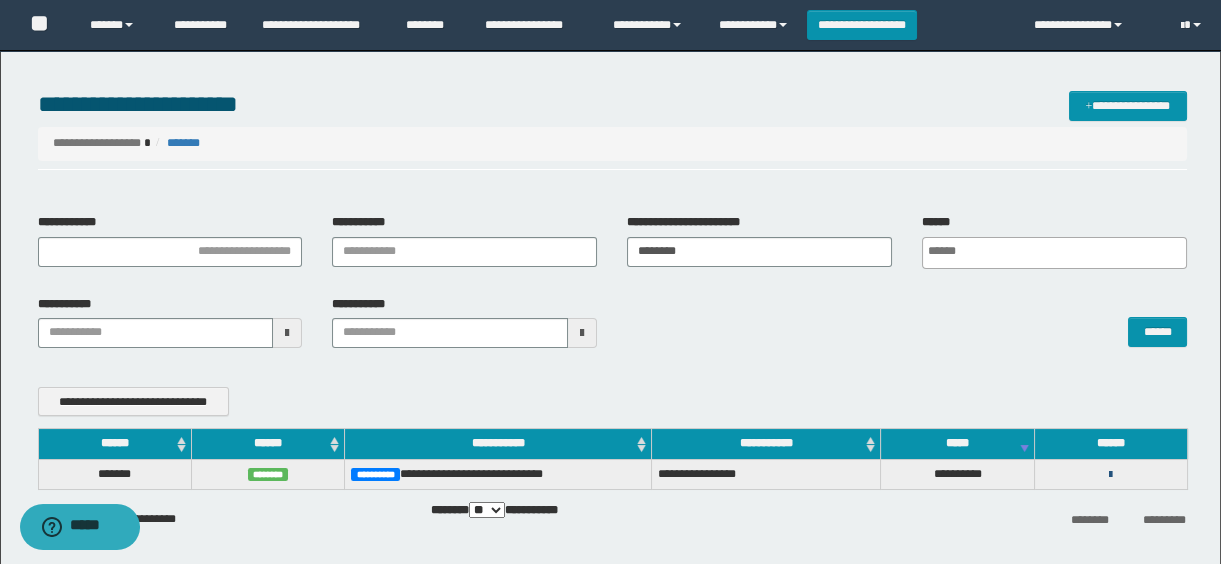 click at bounding box center [1110, 475] 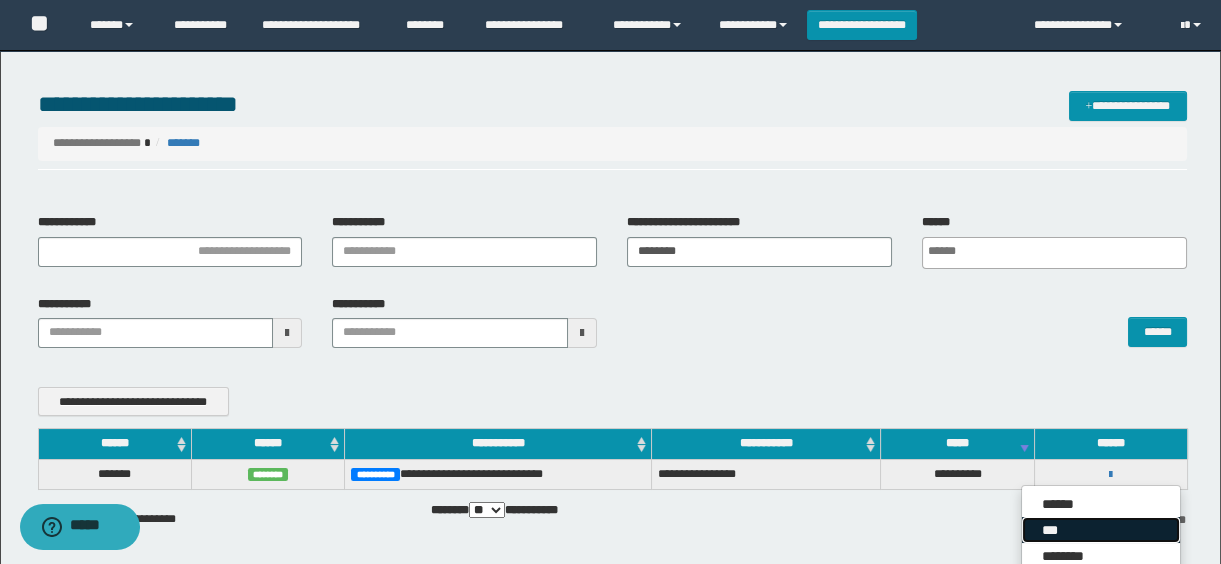 click on "***" at bounding box center [1101, 530] 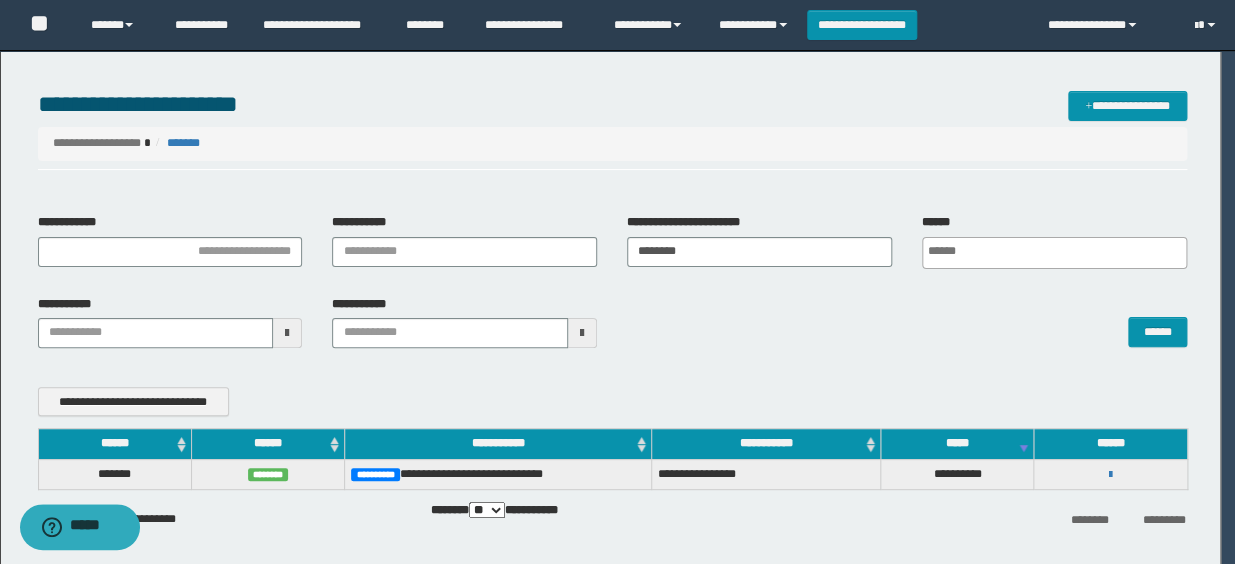 scroll, scrollTop: 0, scrollLeft: 0, axis: both 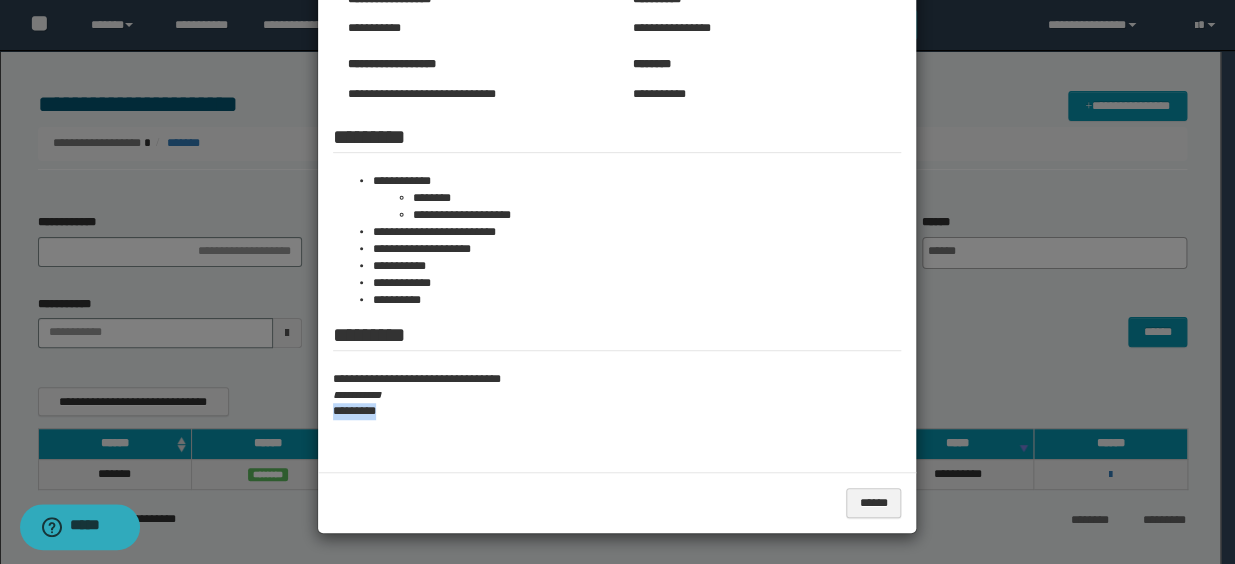drag, startPoint x: 324, startPoint y: 412, endPoint x: 387, endPoint y: 407, distance: 63.1981 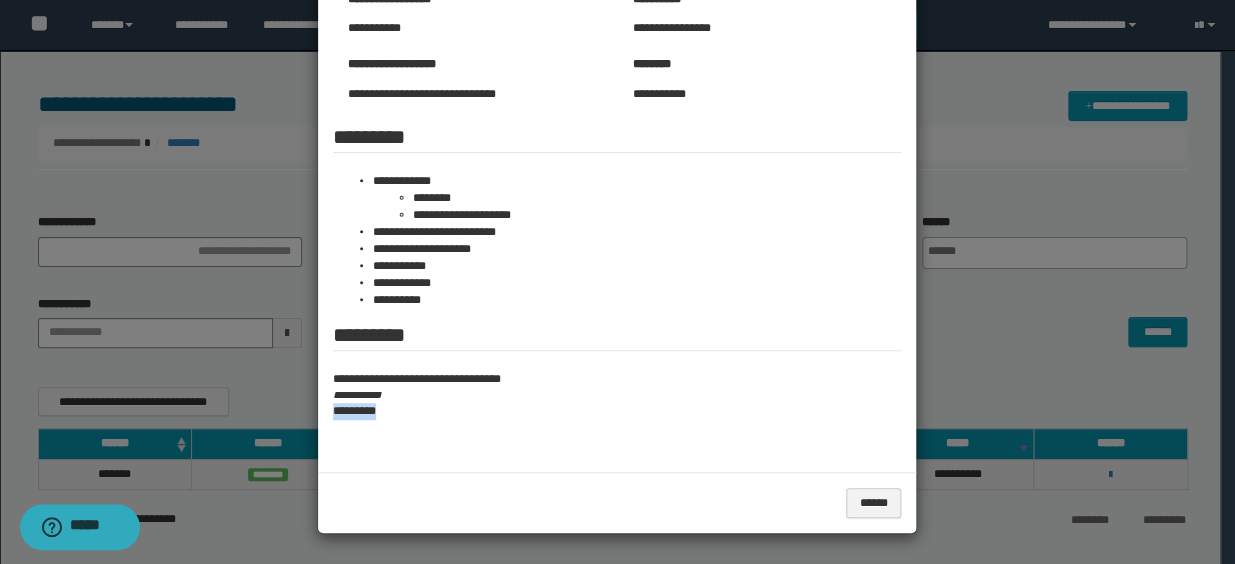 click on "**********" at bounding box center (617, 153) 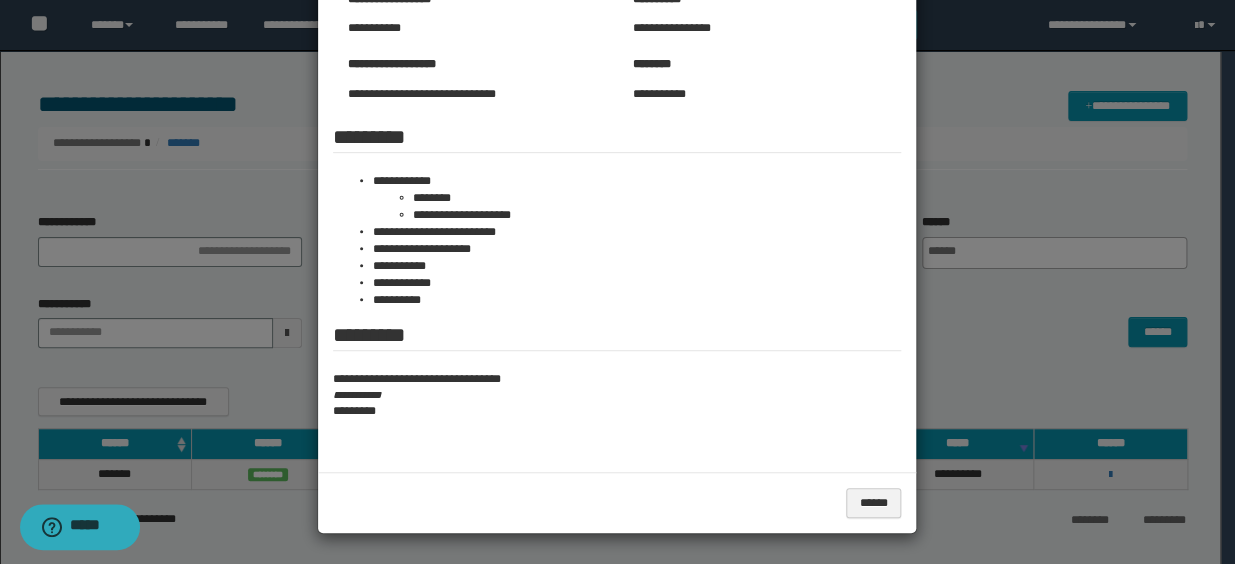 click at bounding box center (617, 155) 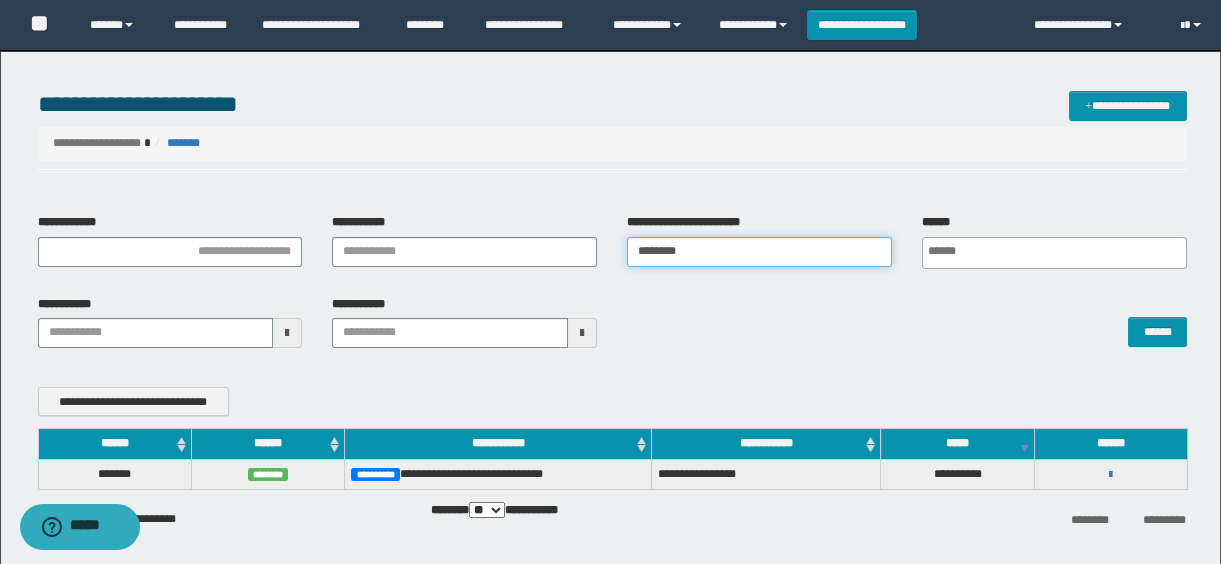 drag, startPoint x: 740, startPoint y: 261, endPoint x: 610, endPoint y: 244, distance: 131.10683 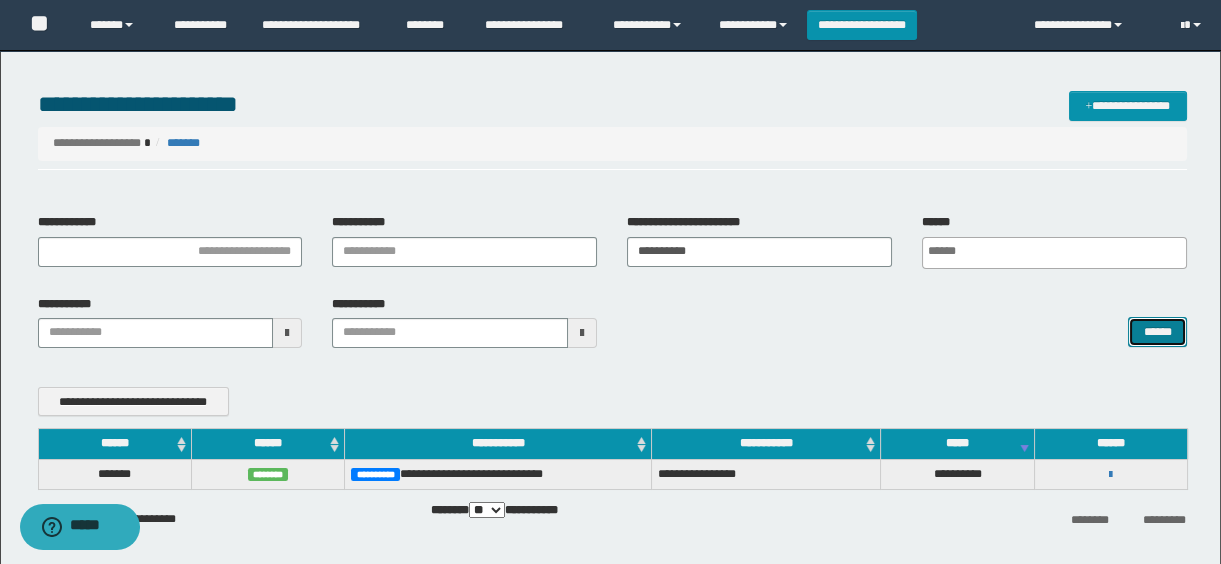 click on "******" at bounding box center (1157, 332) 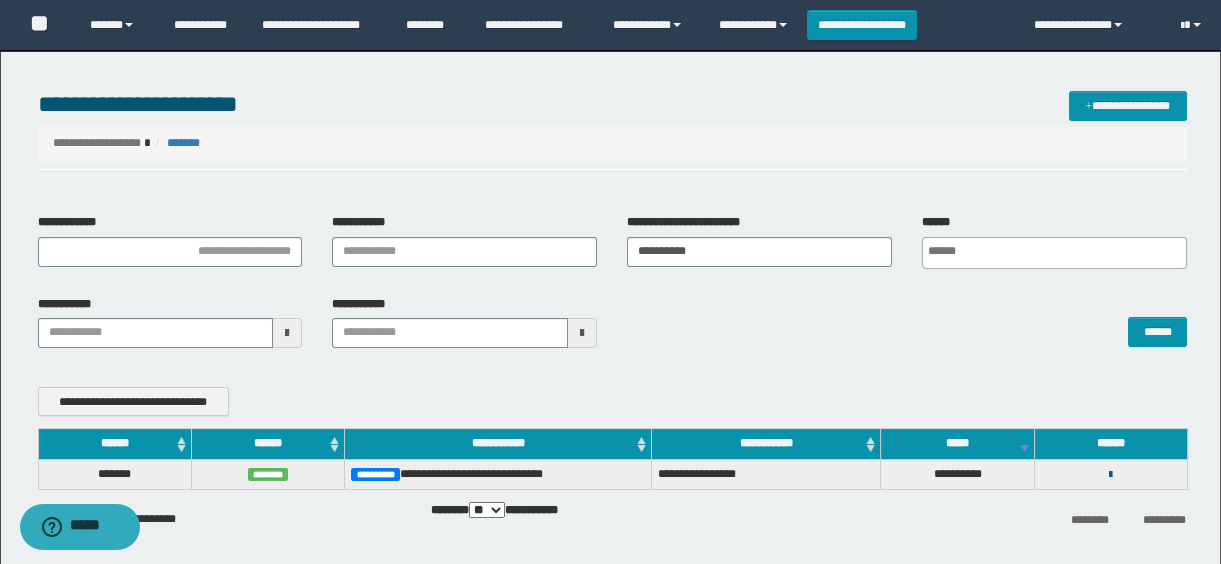 click at bounding box center [1110, 475] 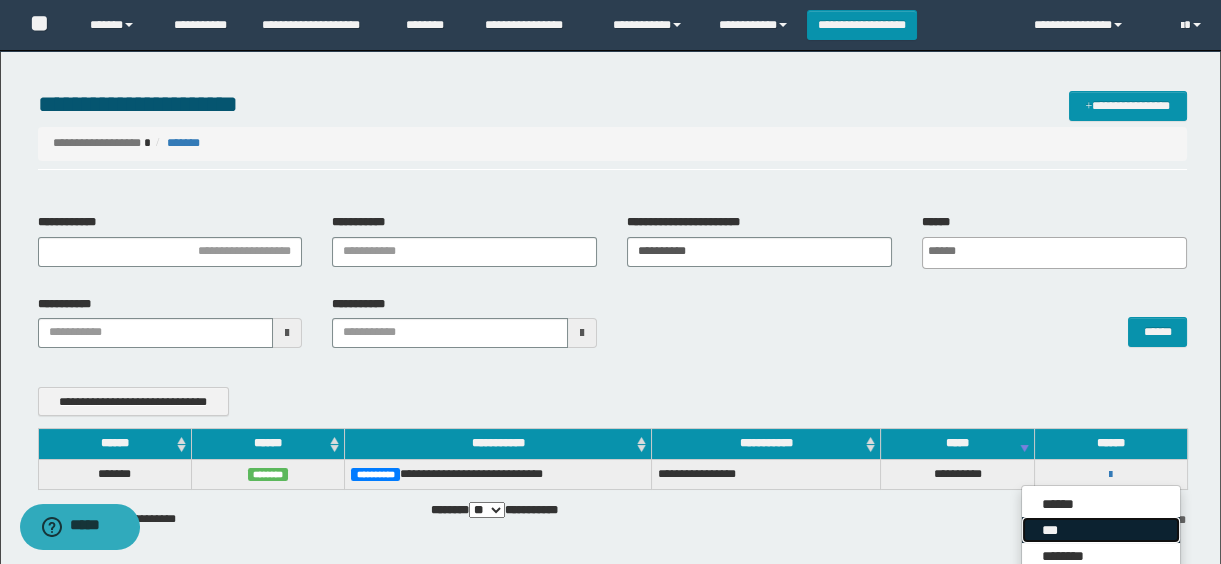 click on "***" at bounding box center [1101, 530] 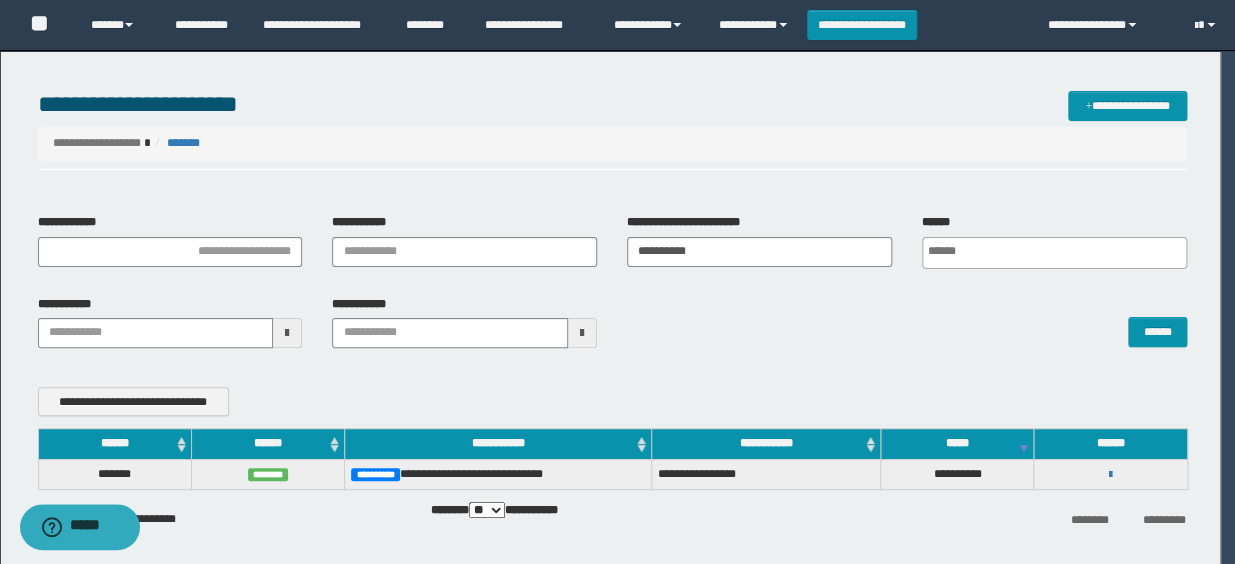 scroll, scrollTop: 0, scrollLeft: 0, axis: both 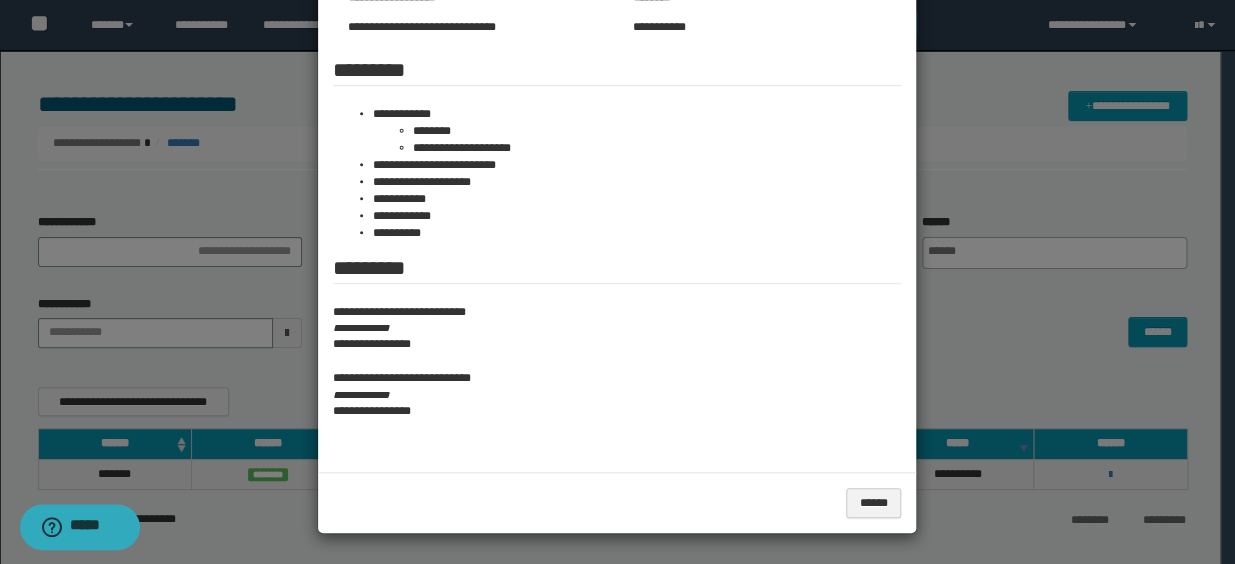 click on "**********" at bounding box center [617, 411] 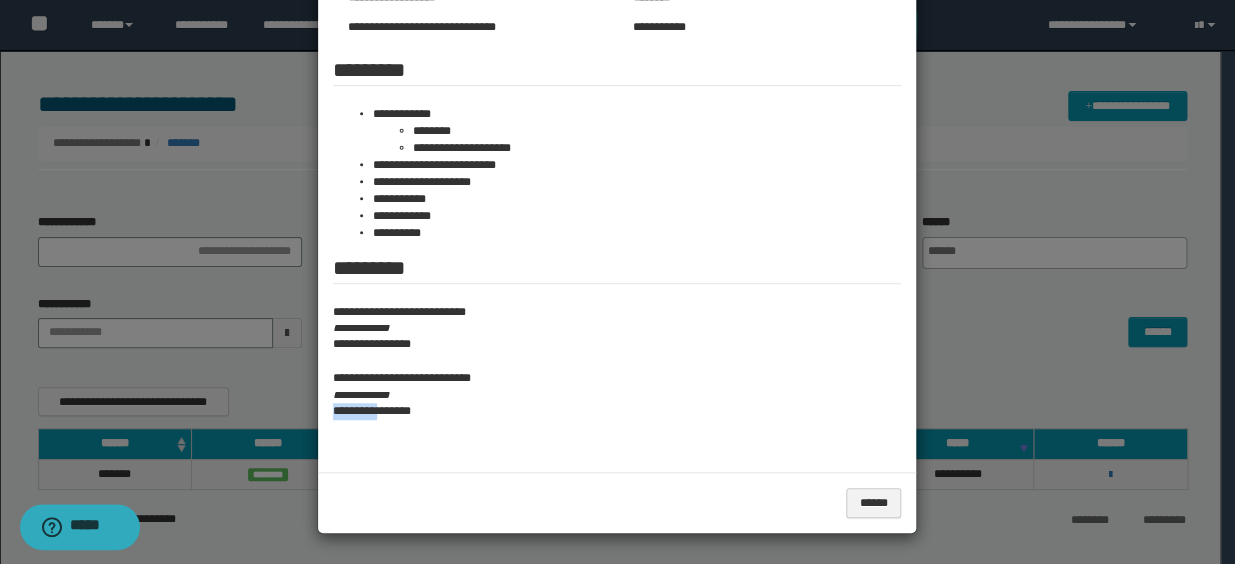 click on "**********" at bounding box center (617, 411) 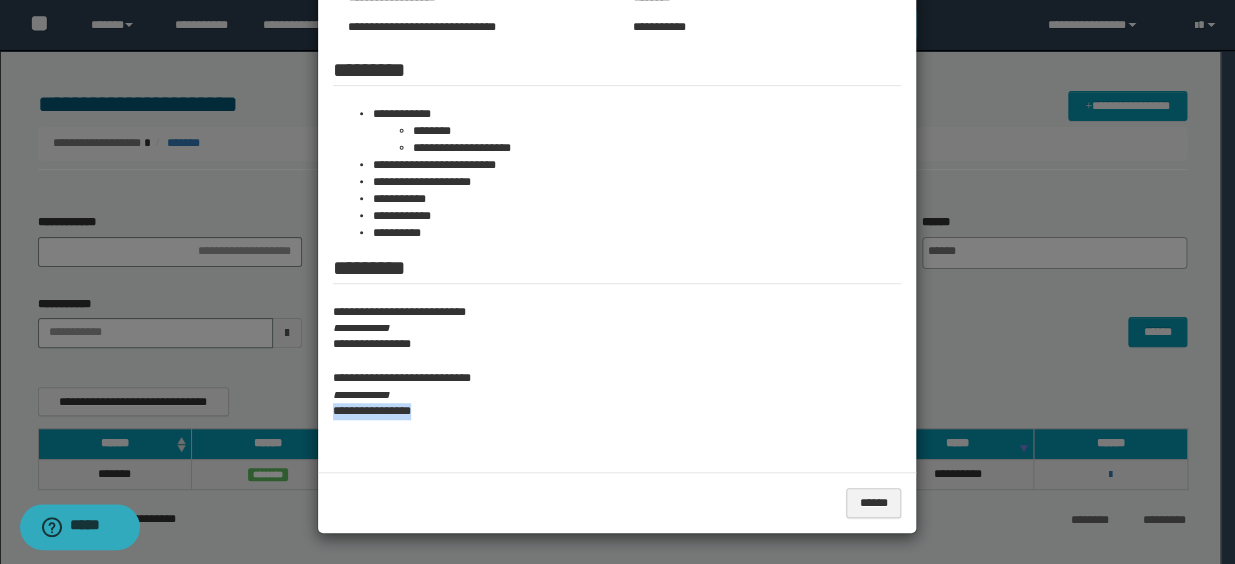 click on "**********" at bounding box center (617, 411) 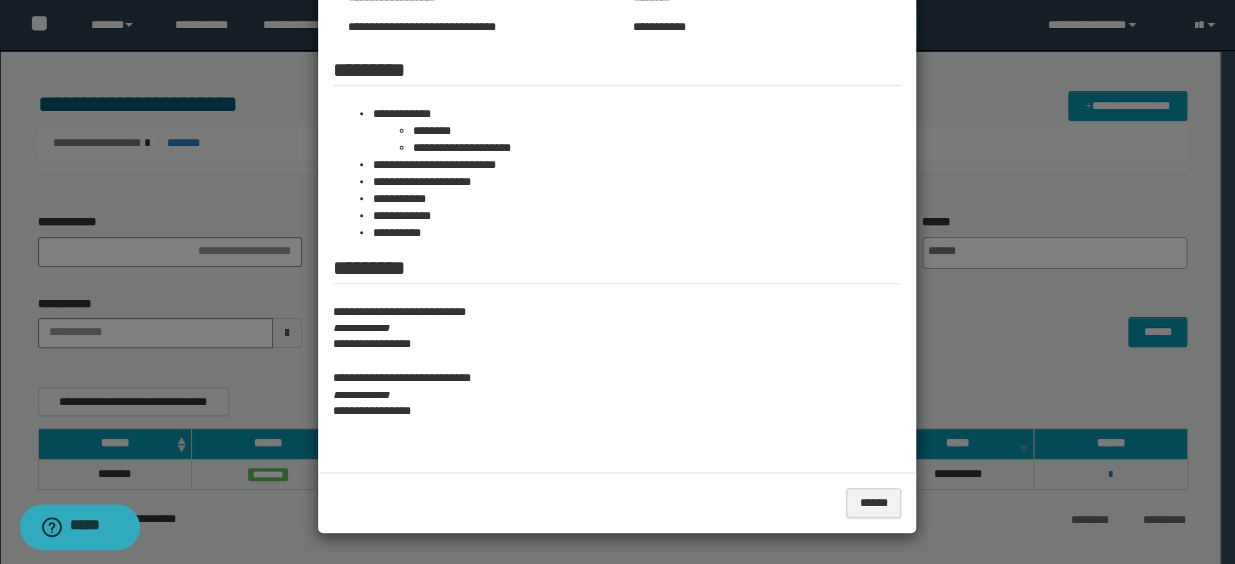 click at bounding box center [617, 121] 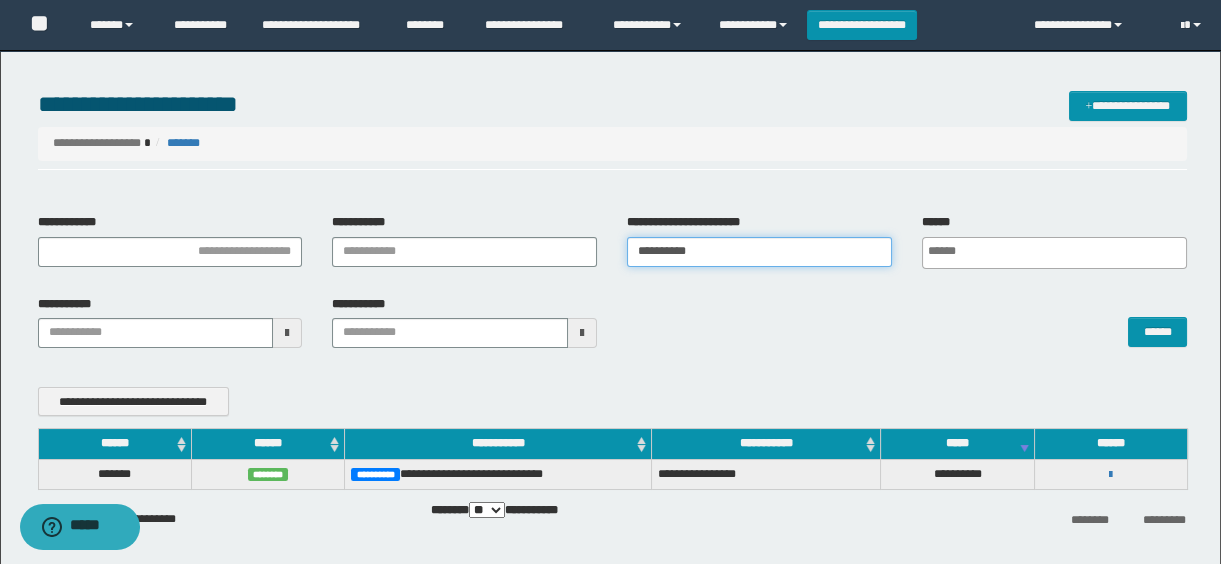 drag, startPoint x: 783, startPoint y: 244, endPoint x: 721, endPoint y: 290, distance: 77.201035 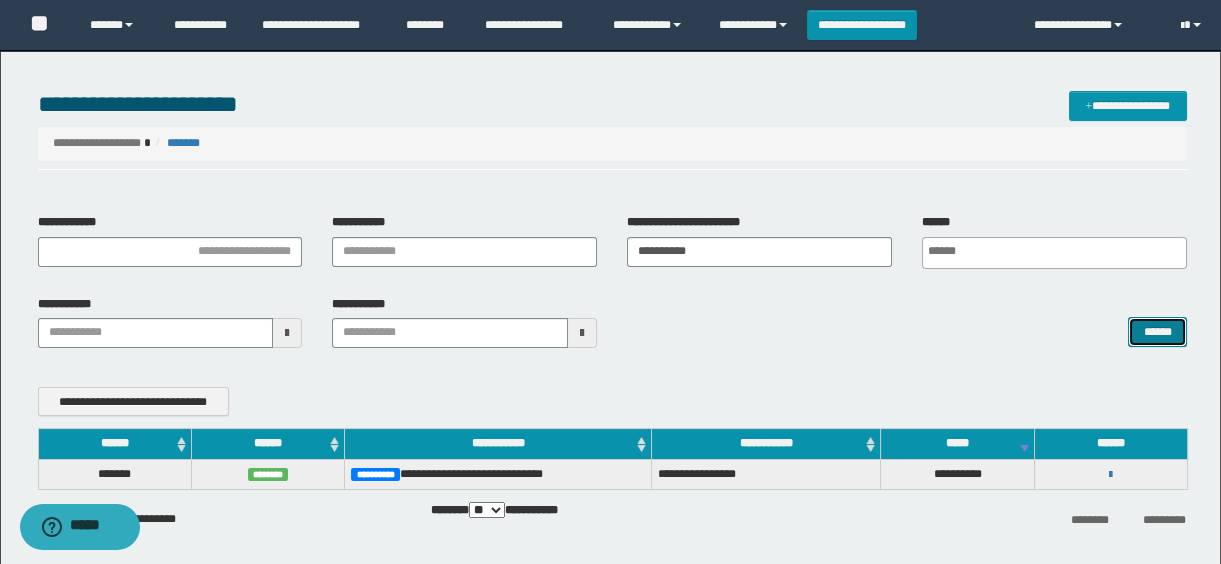 click on "******" at bounding box center [1157, 332] 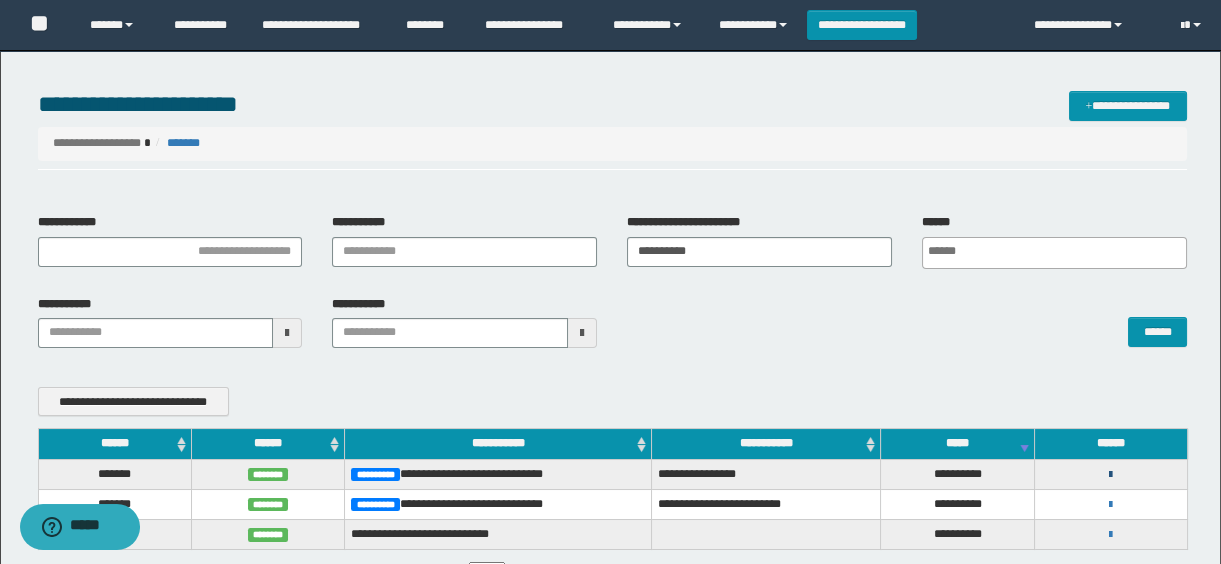 click at bounding box center (1110, 475) 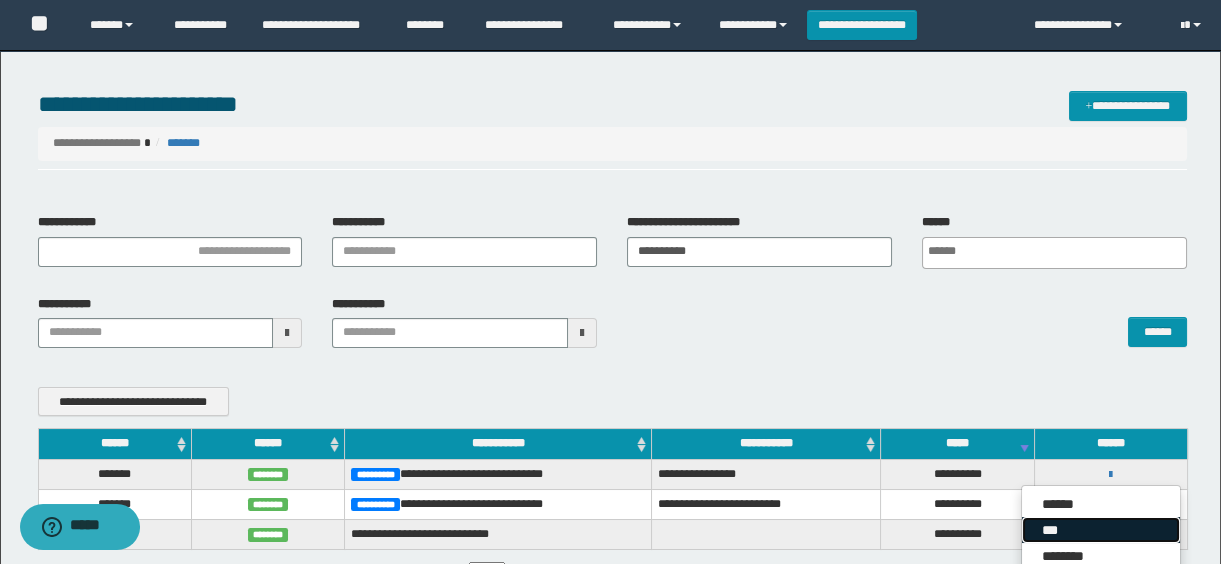 click on "***" at bounding box center (1101, 530) 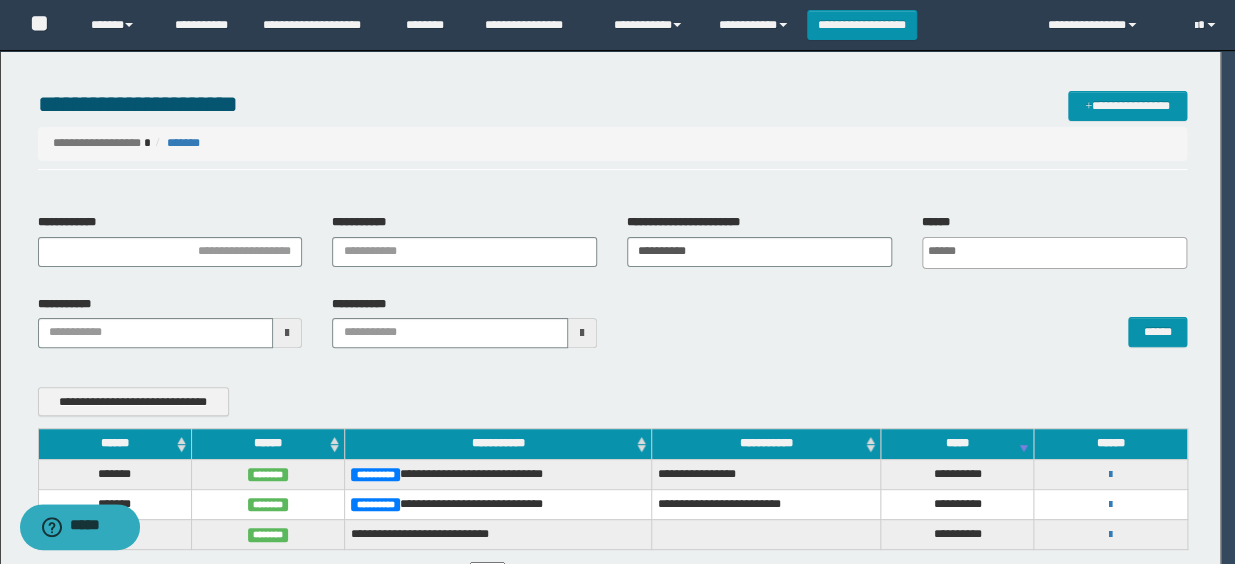 scroll, scrollTop: 0, scrollLeft: 0, axis: both 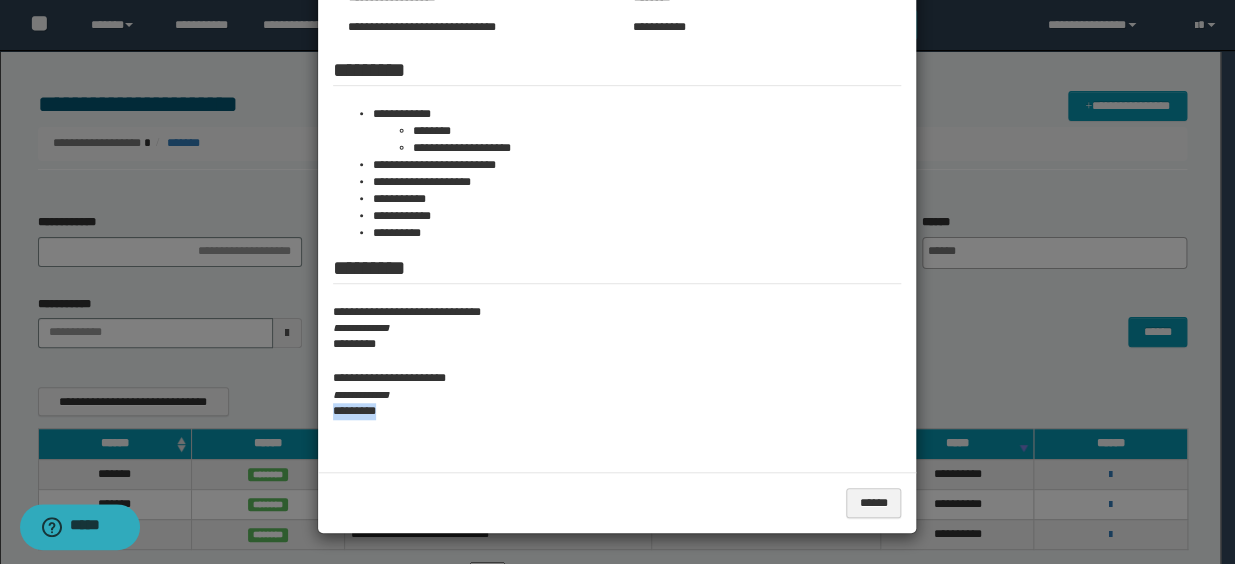 drag, startPoint x: 326, startPoint y: 410, endPoint x: 369, endPoint y: 416, distance: 43.416588 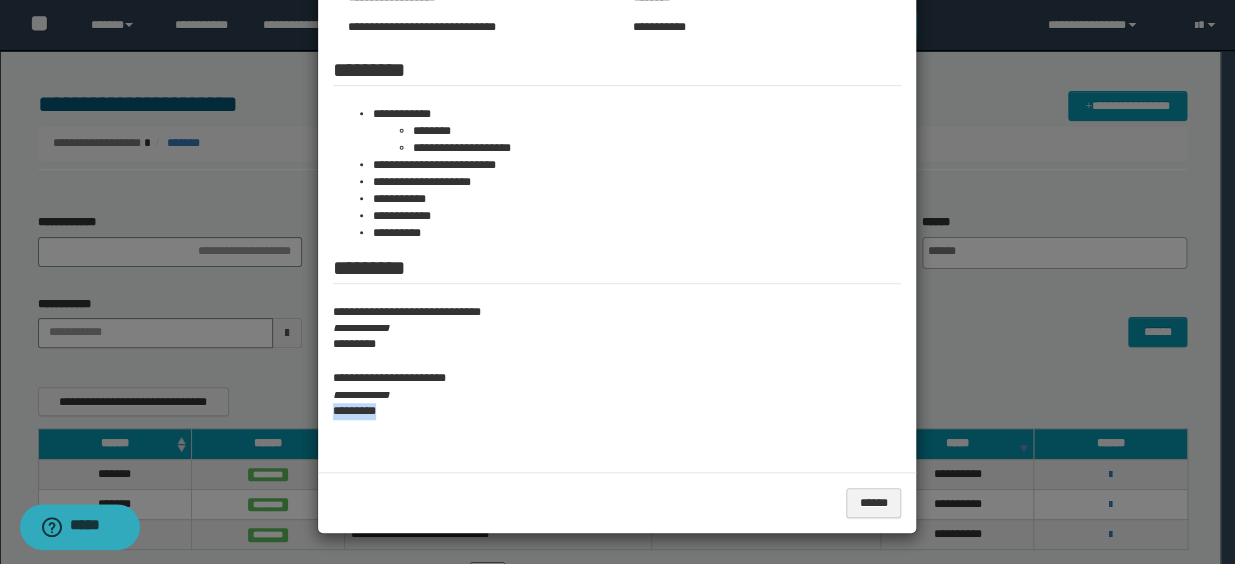 click on "*********" at bounding box center [617, 411] 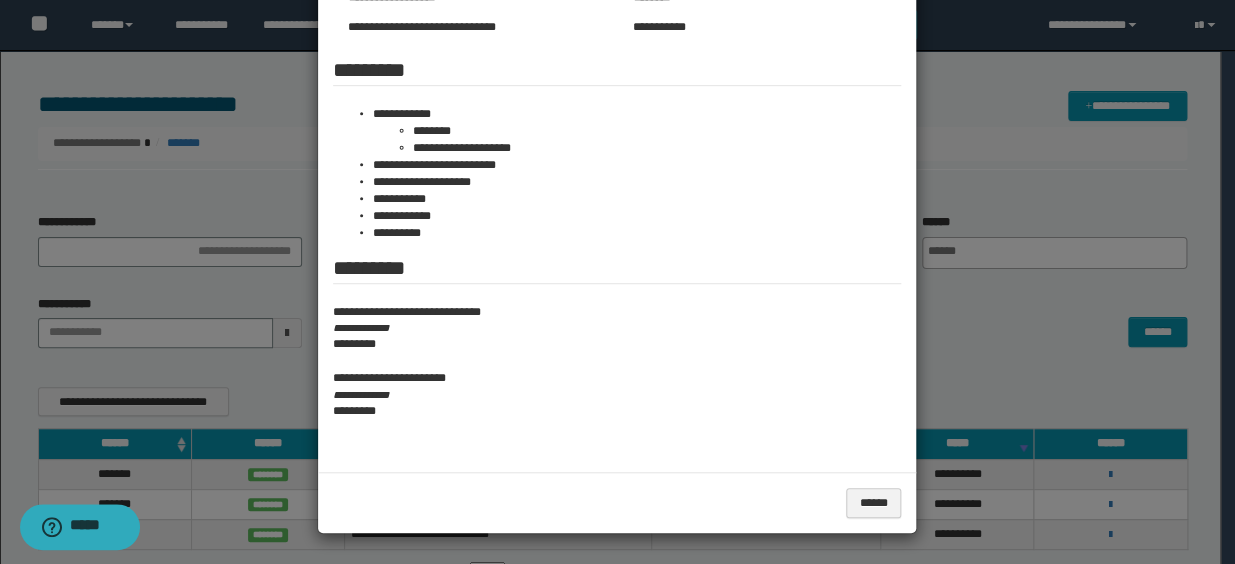 click at bounding box center (617, 121) 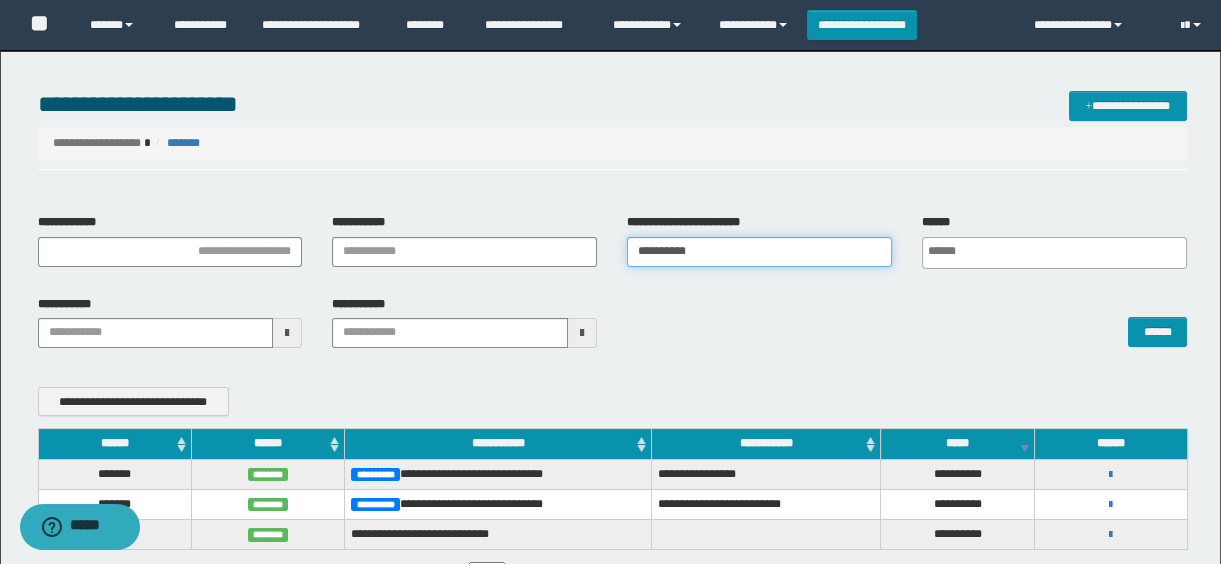 click on "**********" at bounding box center [759, 252] 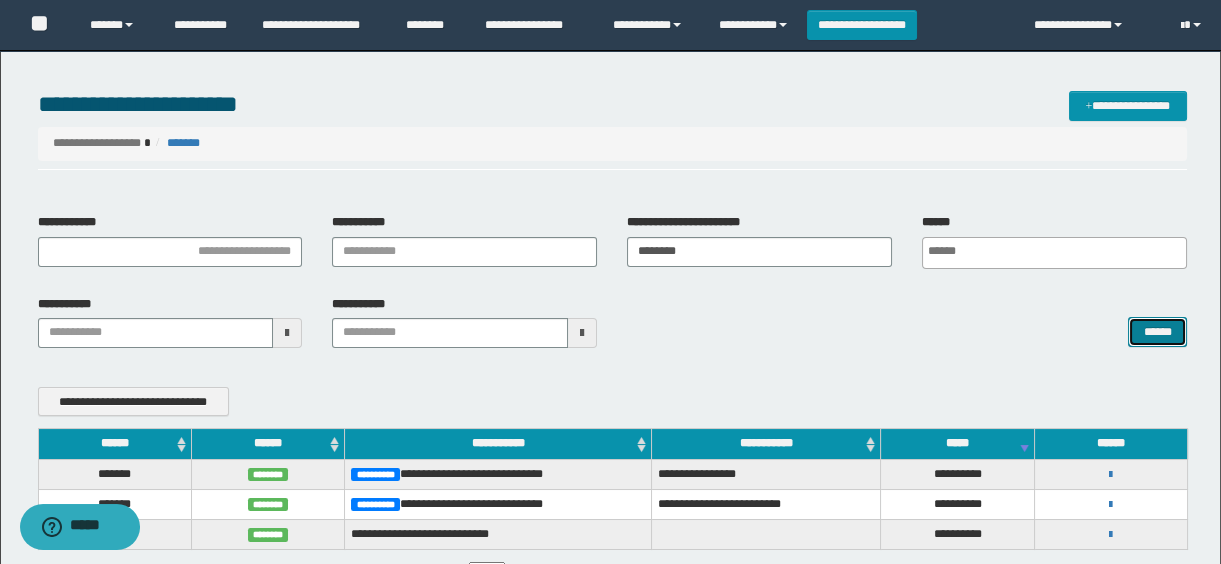 click on "******" at bounding box center (1157, 332) 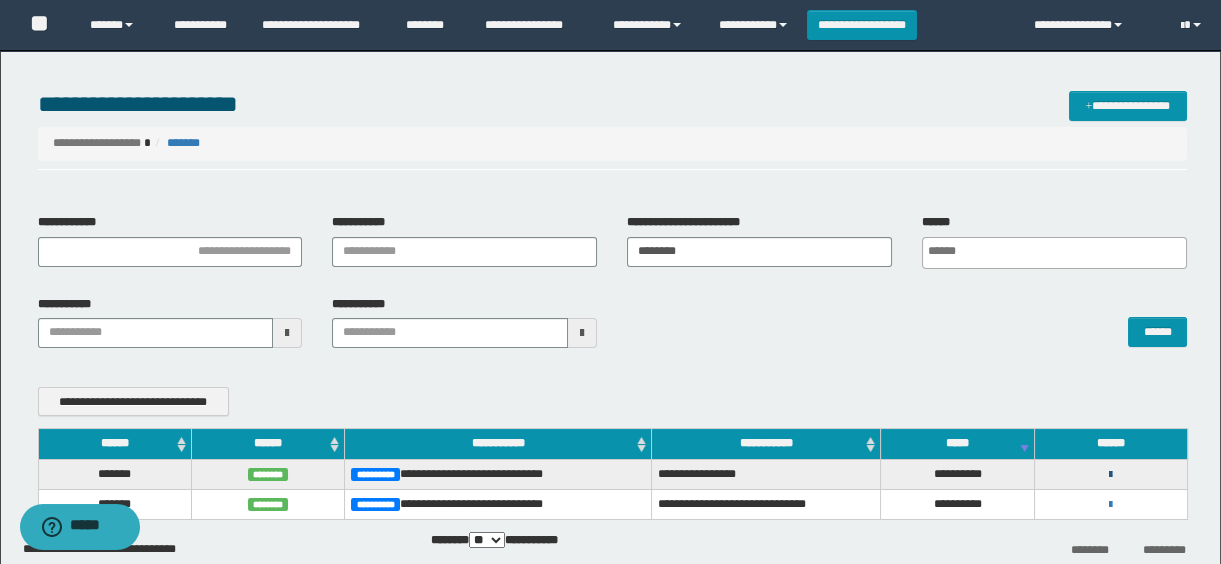 click at bounding box center (1110, 475) 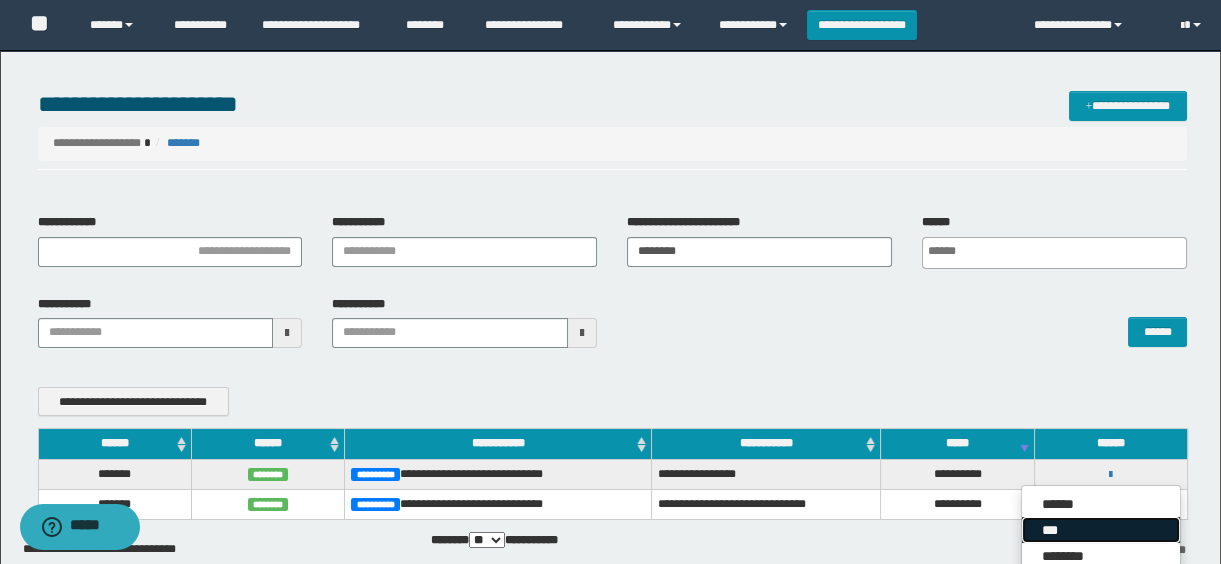 click on "***" at bounding box center (1101, 530) 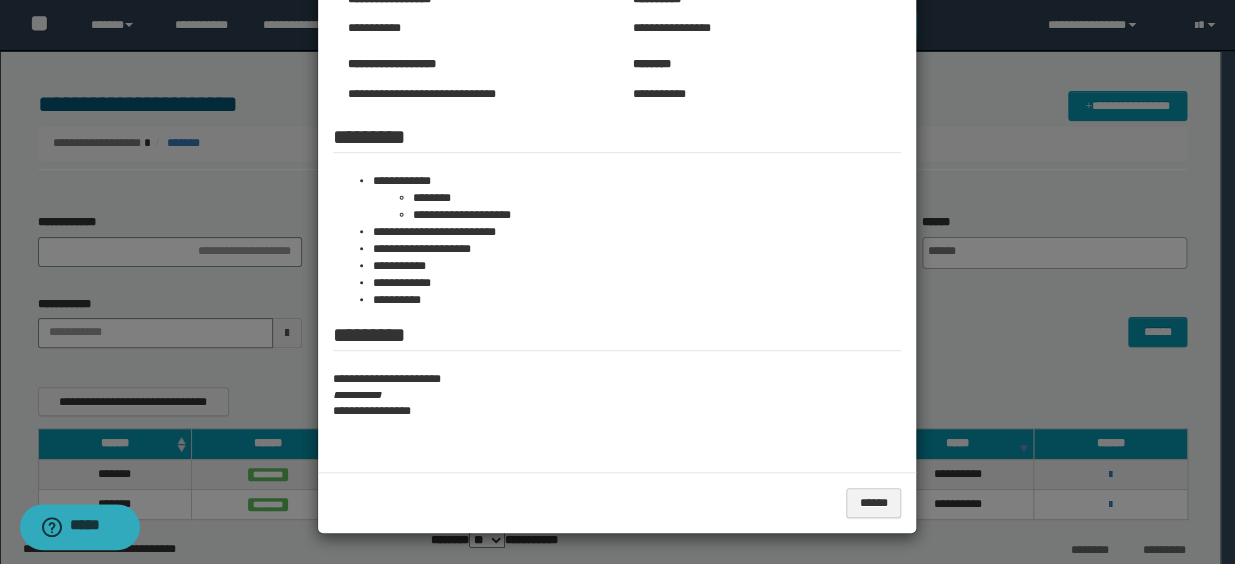 scroll, scrollTop: 0, scrollLeft: 0, axis: both 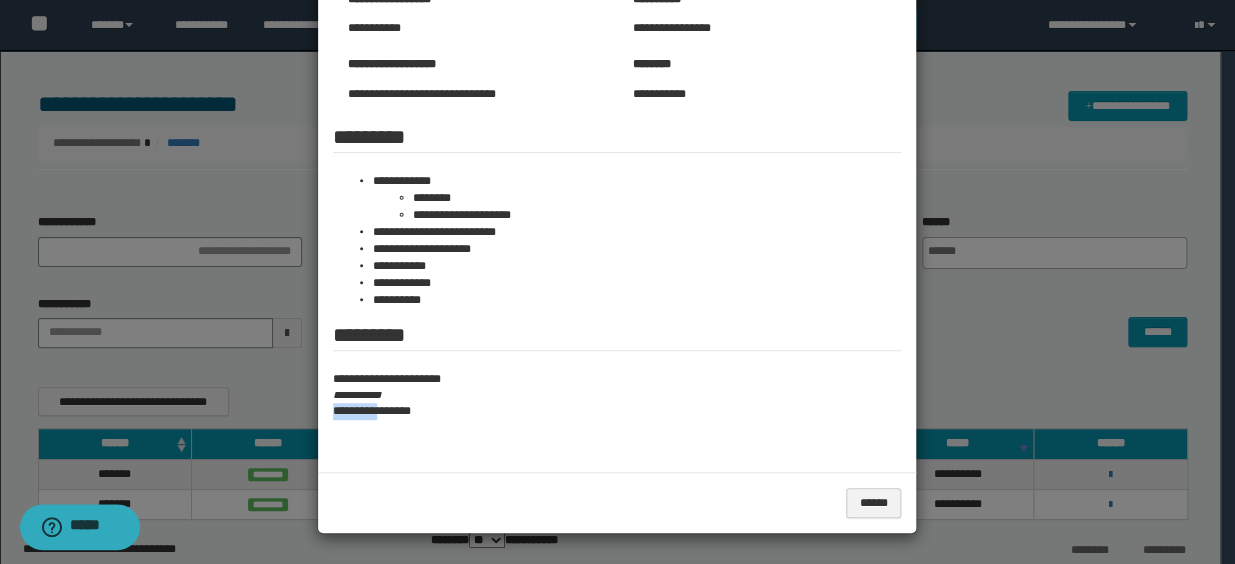 click on "**********" at bounding box center (617, 411) 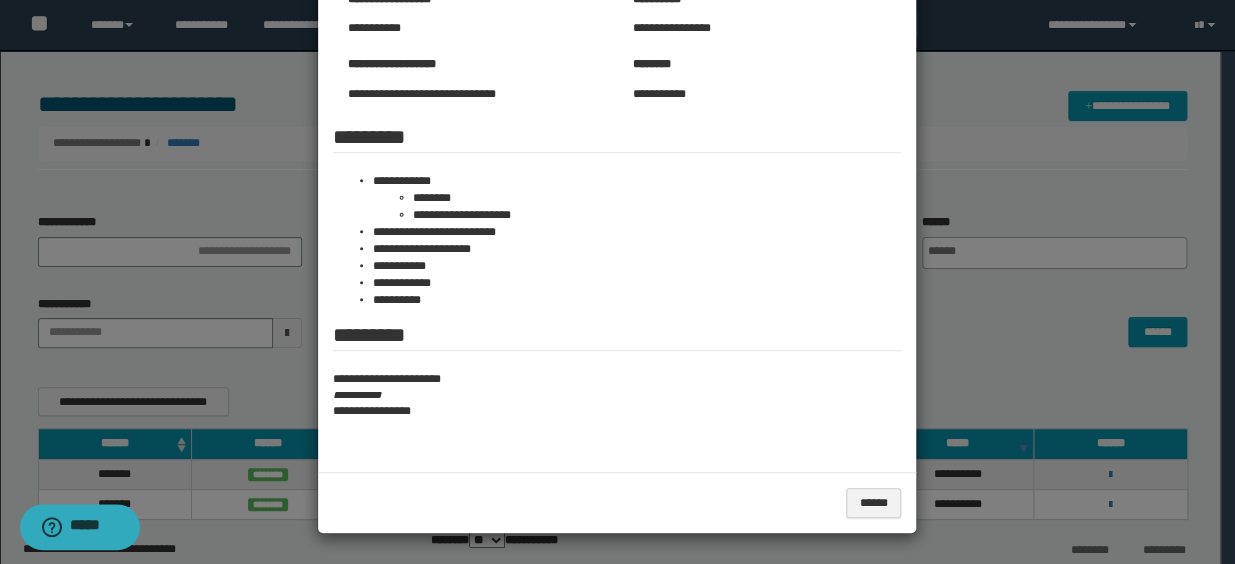 click at bounding box center (617, 155) 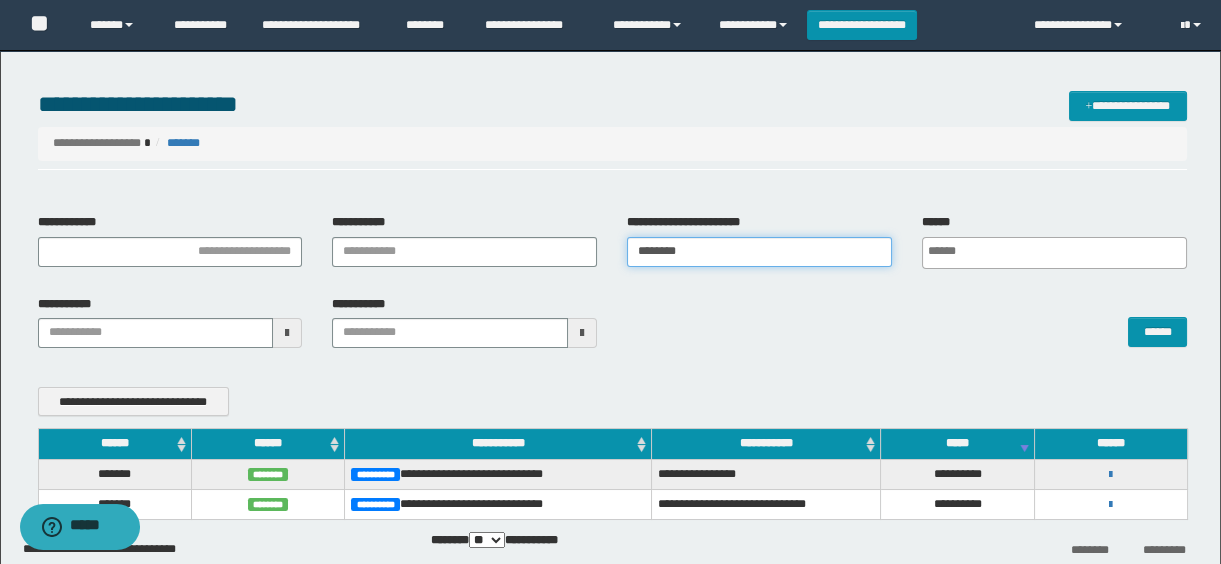 click on "********" at bounding box center (759, 252) 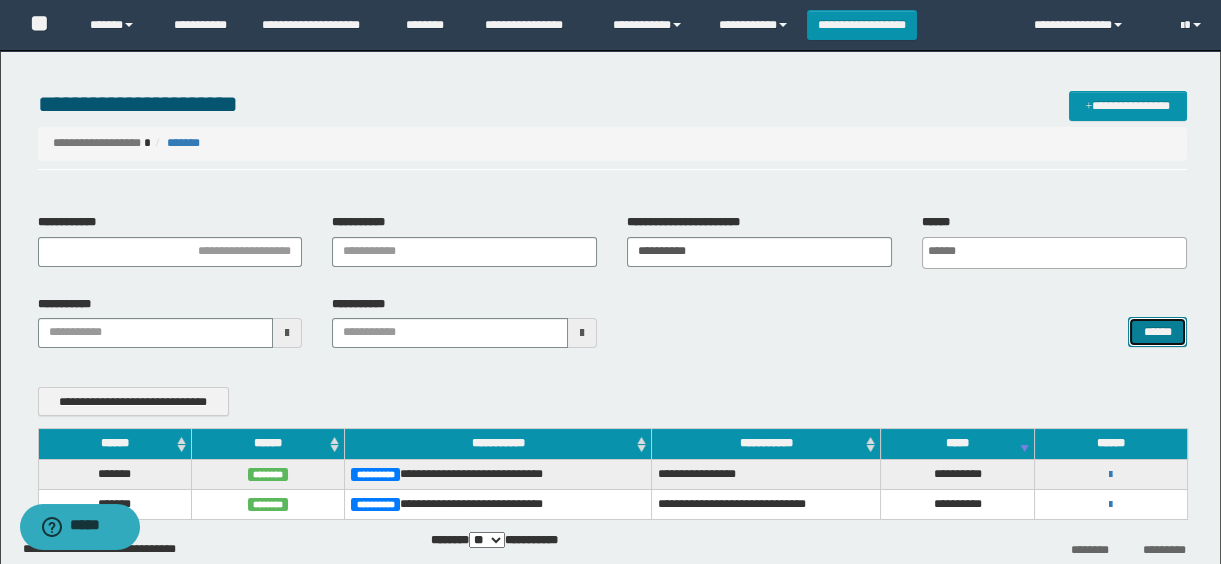 click on "******" at bounding box center [1157, 332] 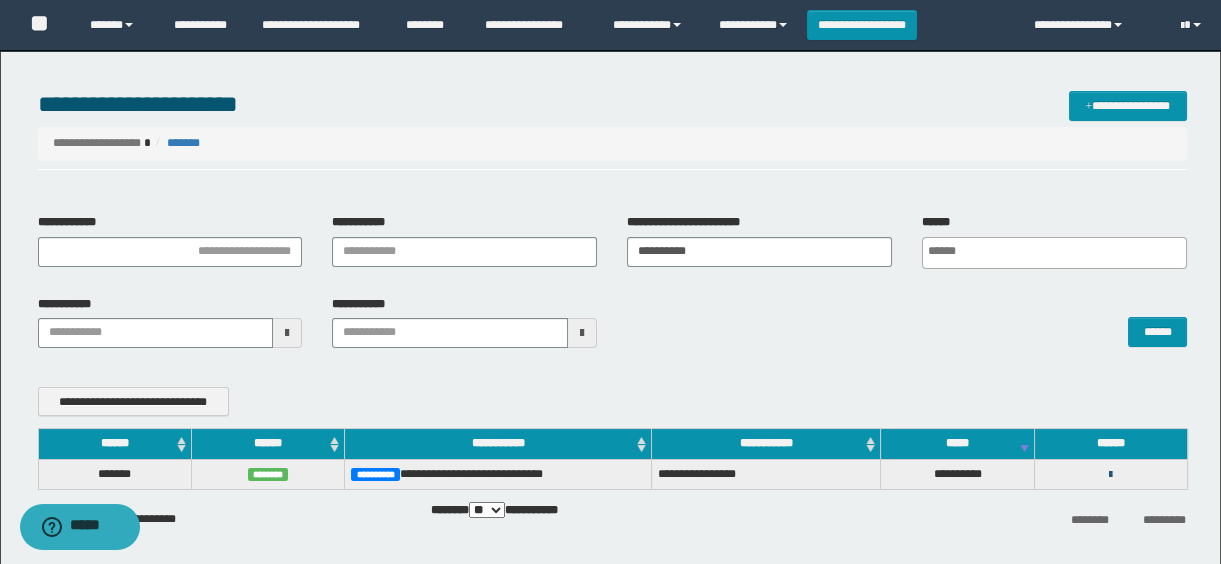 click at bounding box center [1110, 475] 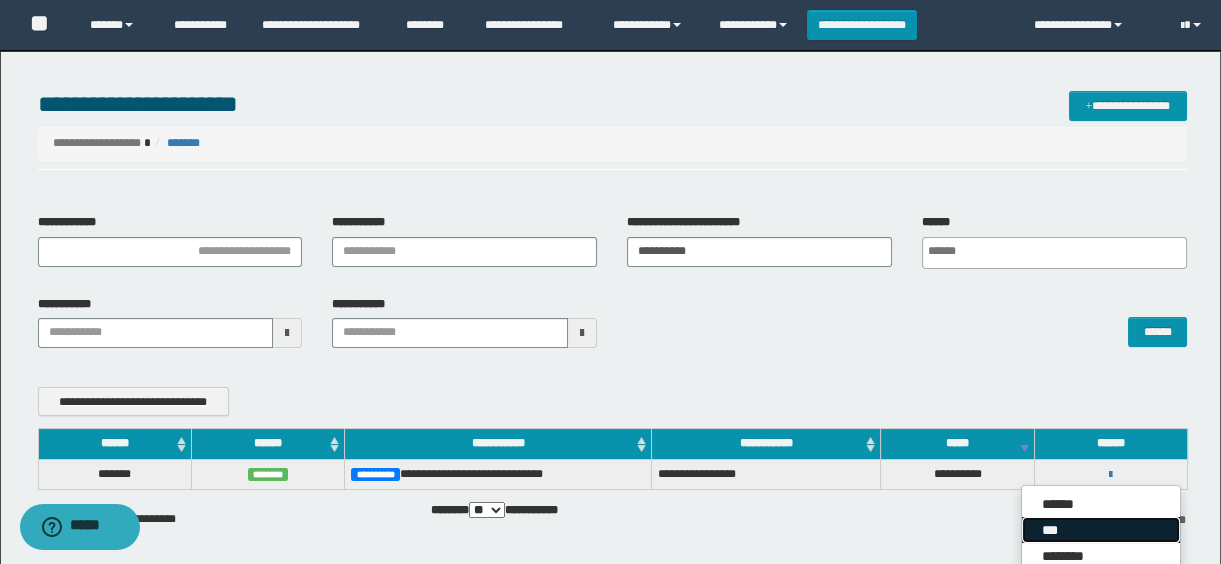 click on "***" at bounding box center [1101, 530] 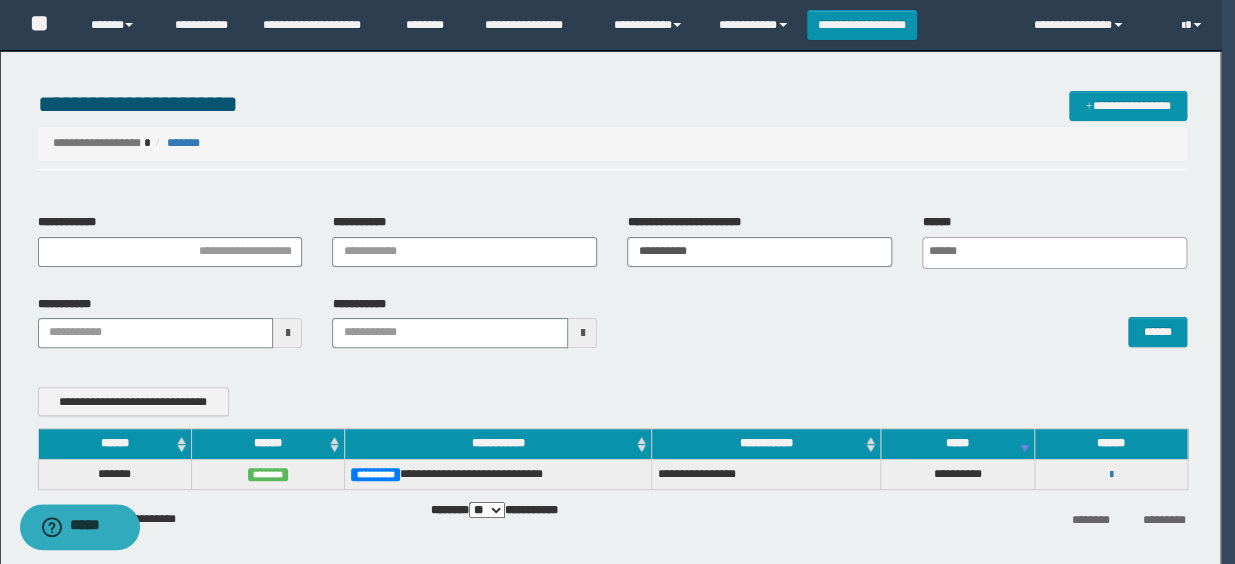 scroll, scrollTop: 0, scrollLeft: 0, axis: both 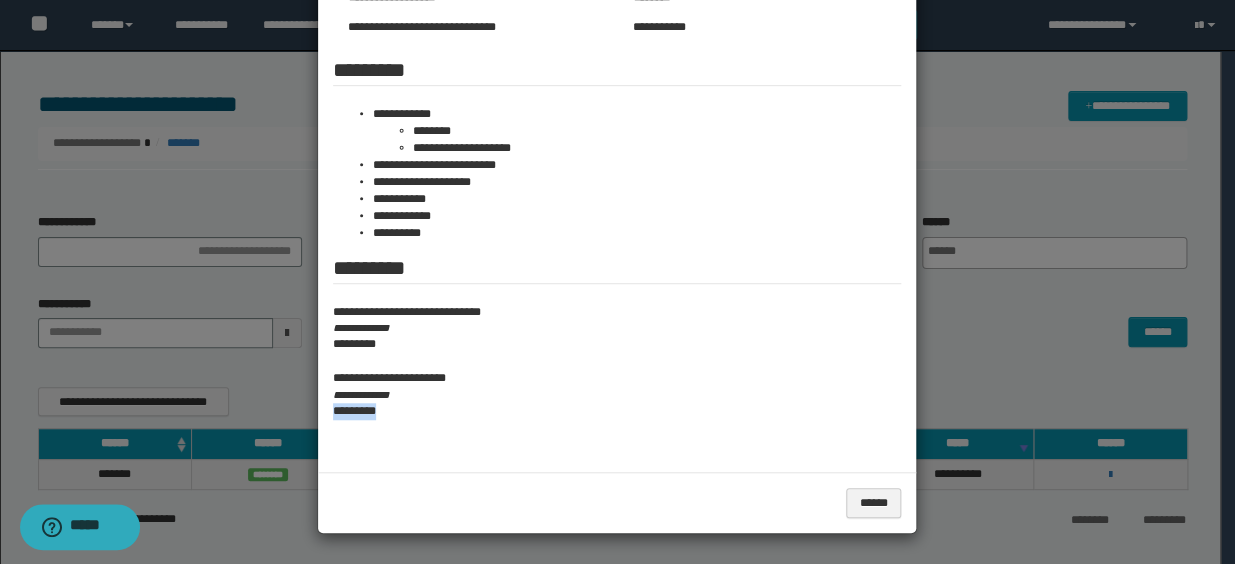 drag, startPoint x: 327, startPoint y: 408, endPoint x: 387, endPoint y: 413, distance: 60.207973 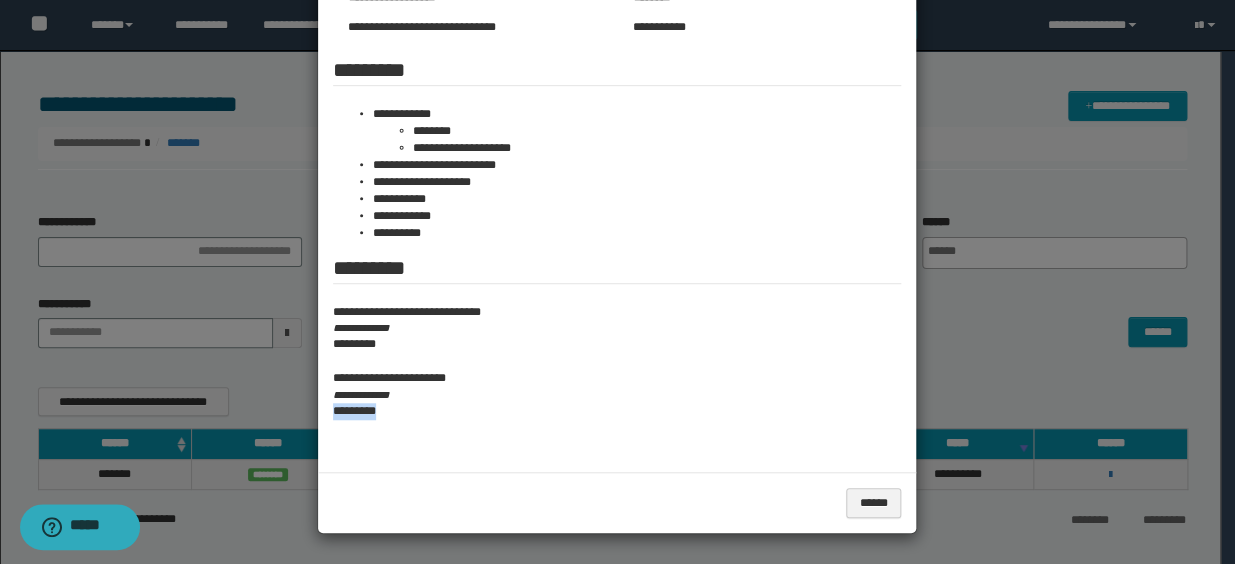 click on "*********" at bounding box center (617, 411) 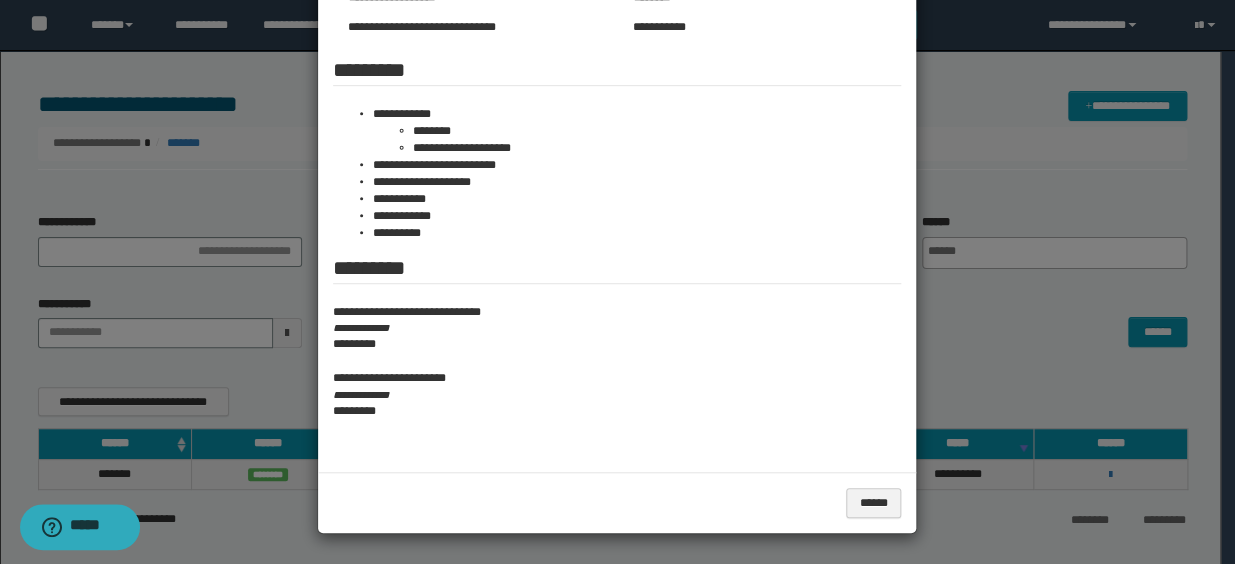 drag, startPoint x: 959, startPoint y: 134, endPoint x: 894, endPoint y: 167, distance: 72.89719 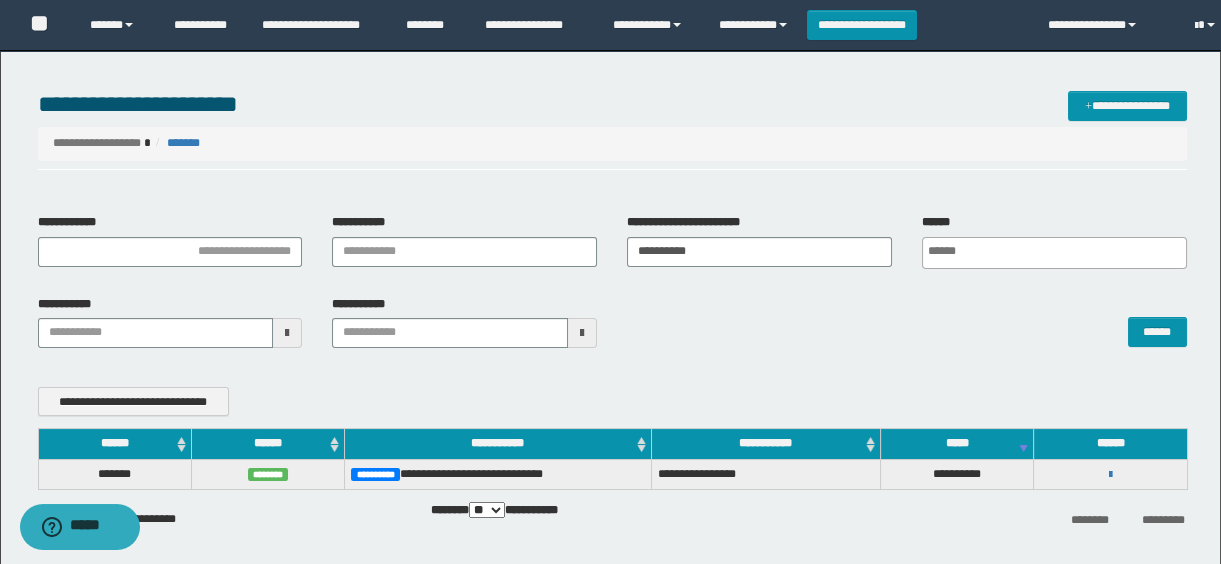 click on "**********" at bounding box center [759, 240] 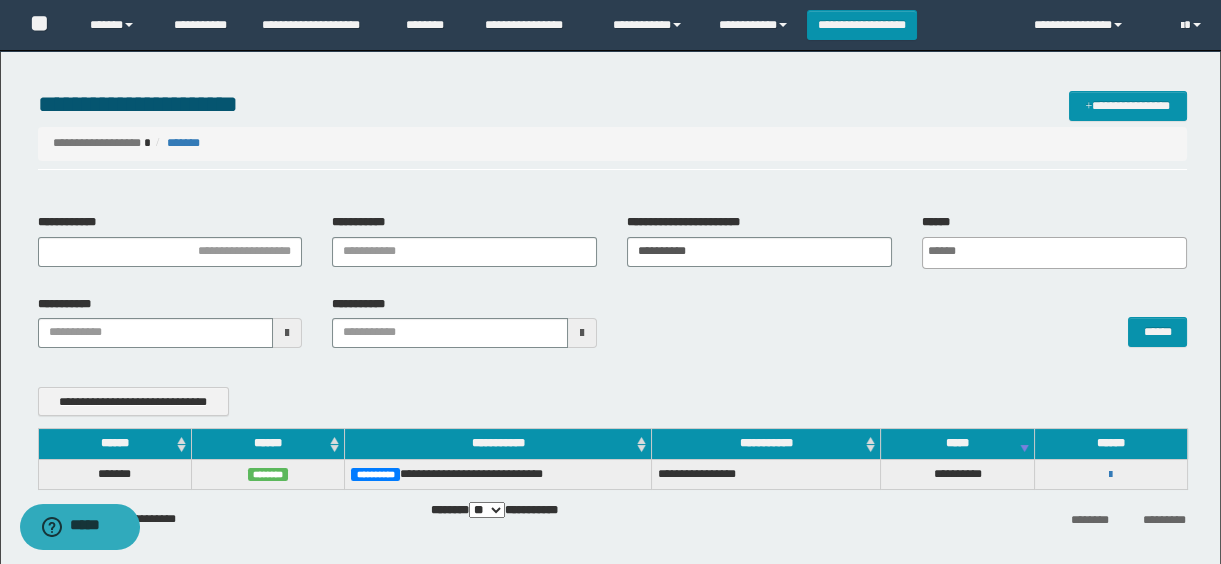 click on "**********" at bounding box center (759, 240) 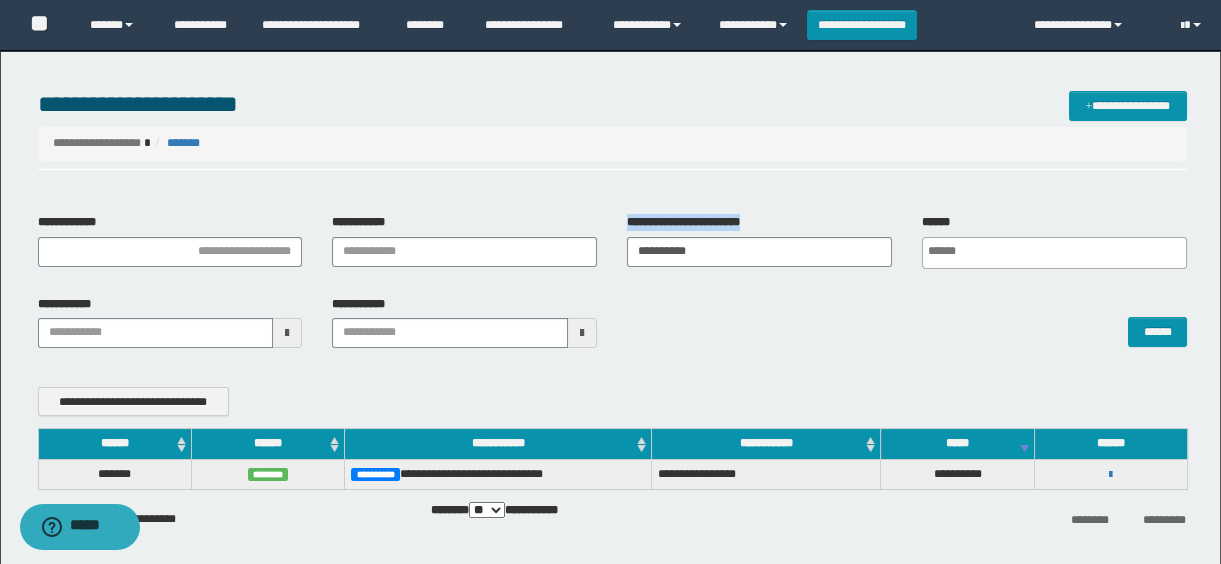 click on "**********" at bounding box center (759, 240) 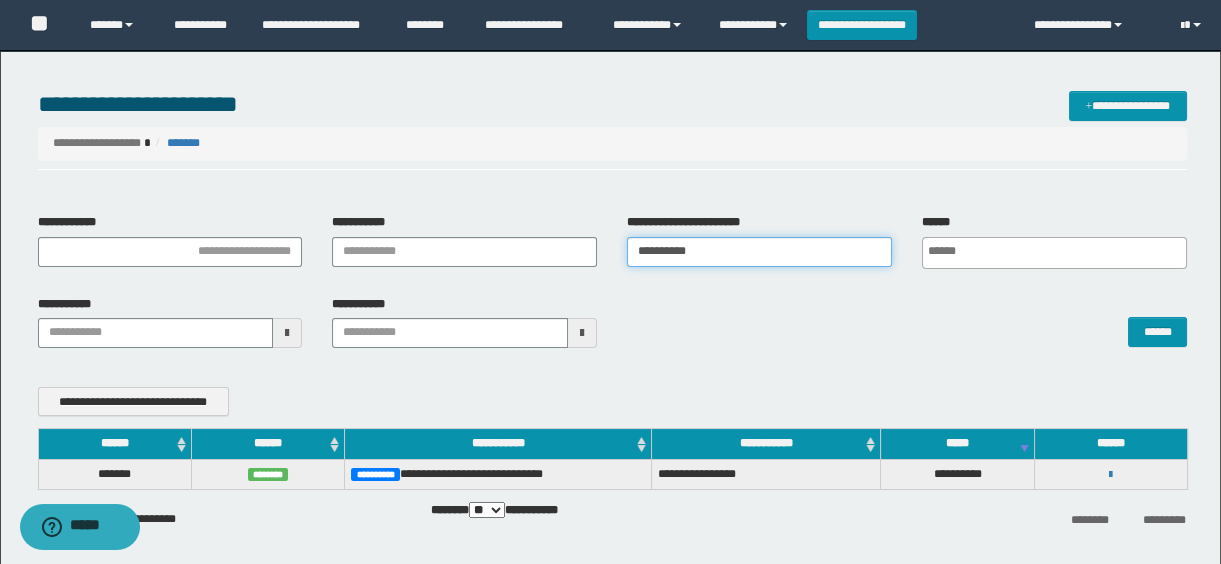 drag, startPoint x: 680, startPoint y: 236, endPoint x: 679, endPoint y: 253, distance: 17.029387 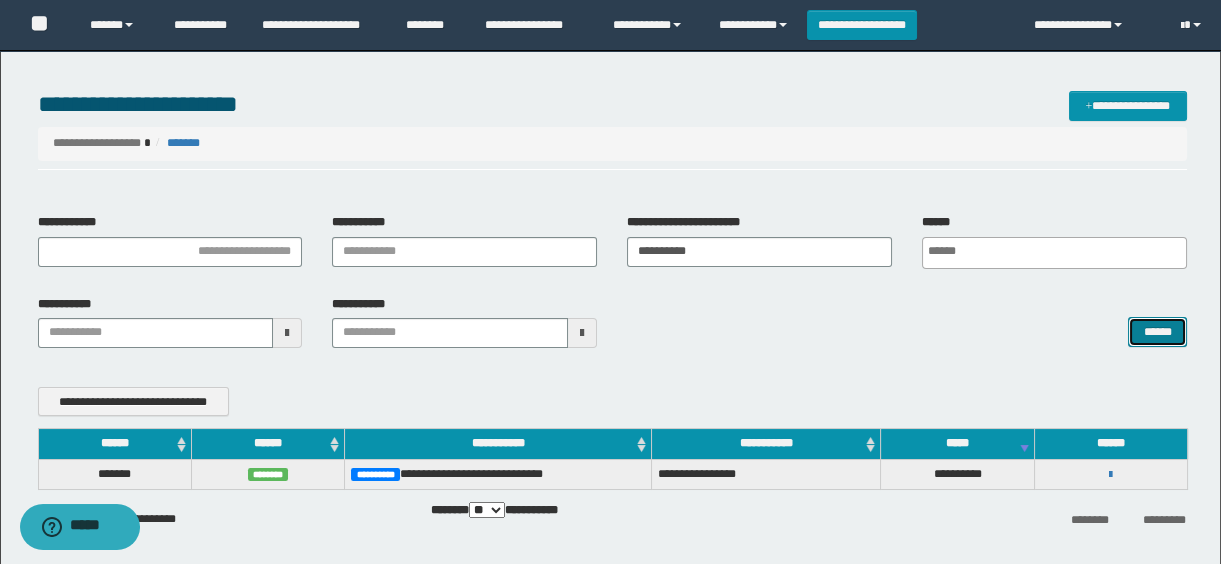 click on "******" at bounding box center [1157, 332] 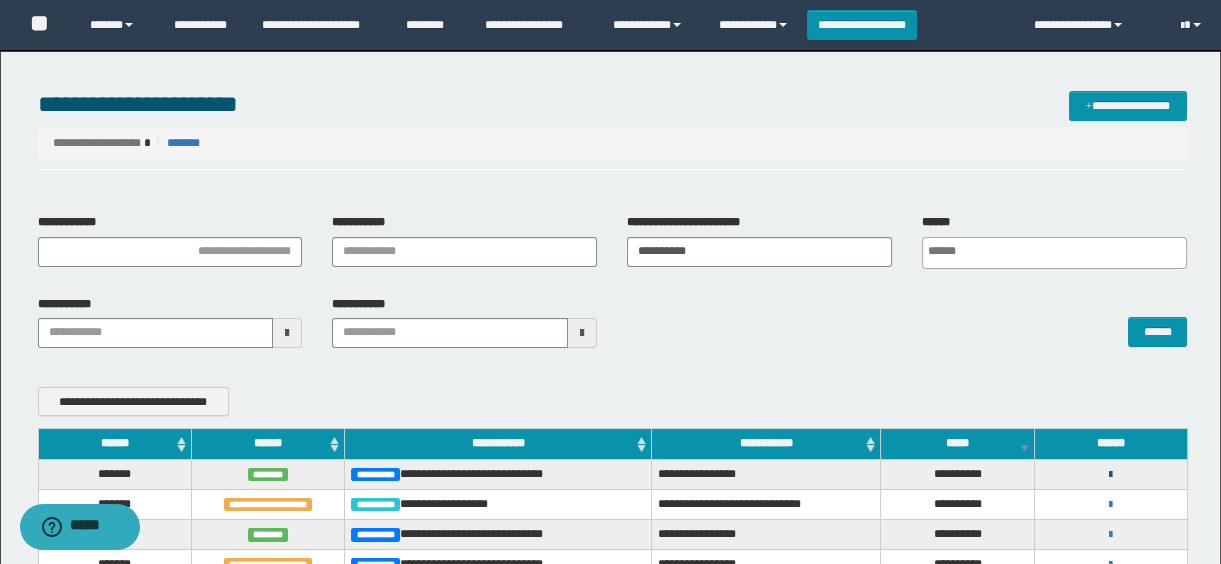 click at bounding box center (1110, 475) 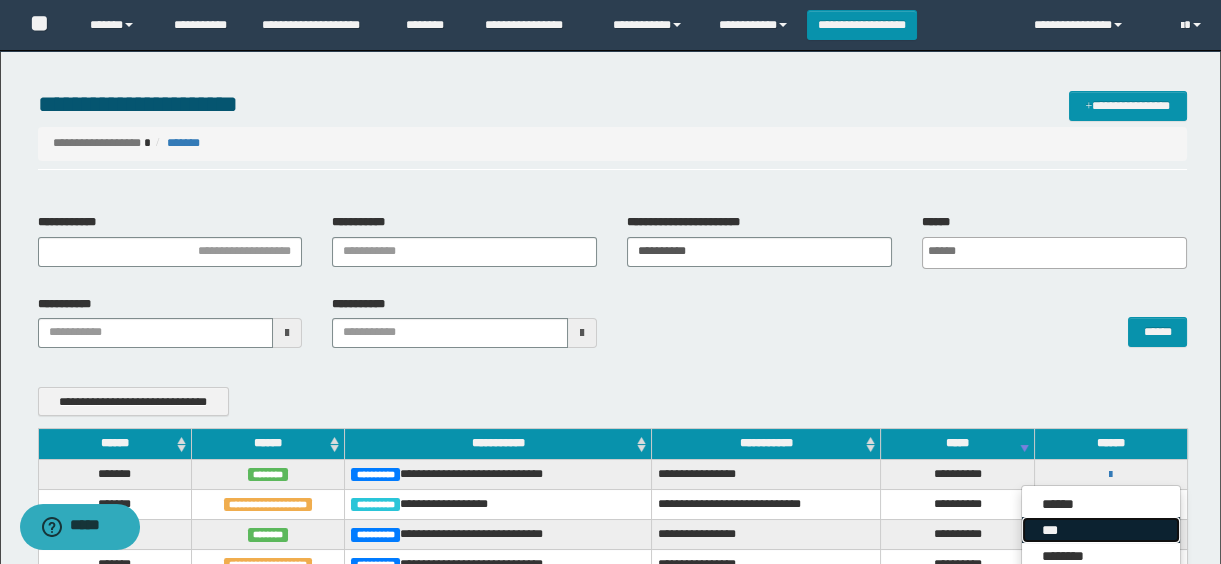click on "***" at bounding box center [1101, 530] 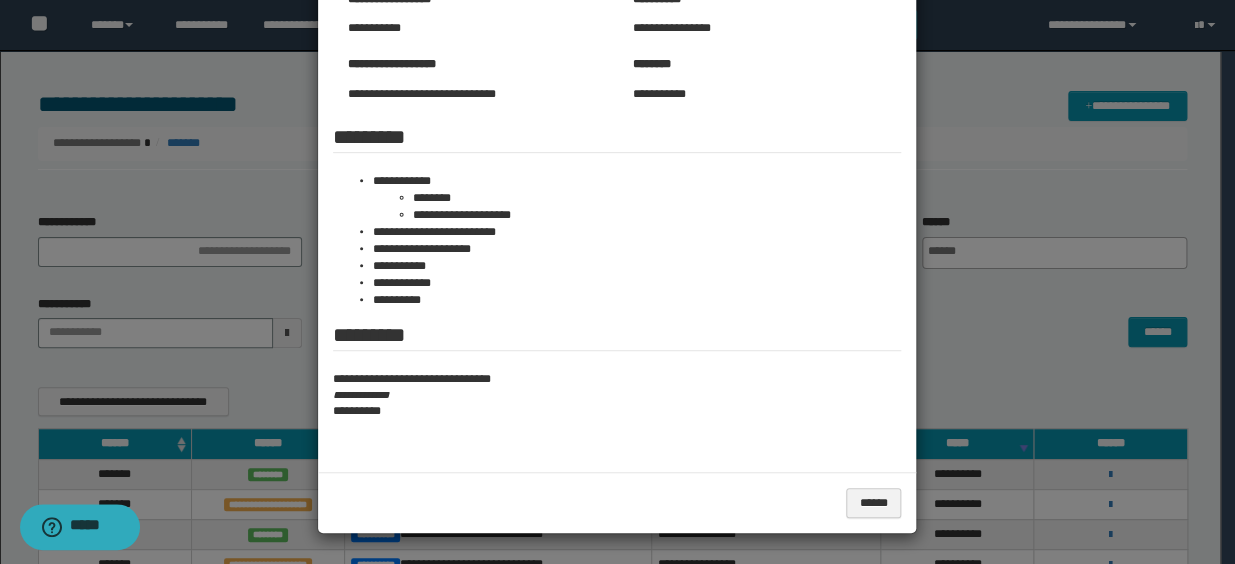 scroll, scrollTop: 0, scrollLeft: 0, axis: both 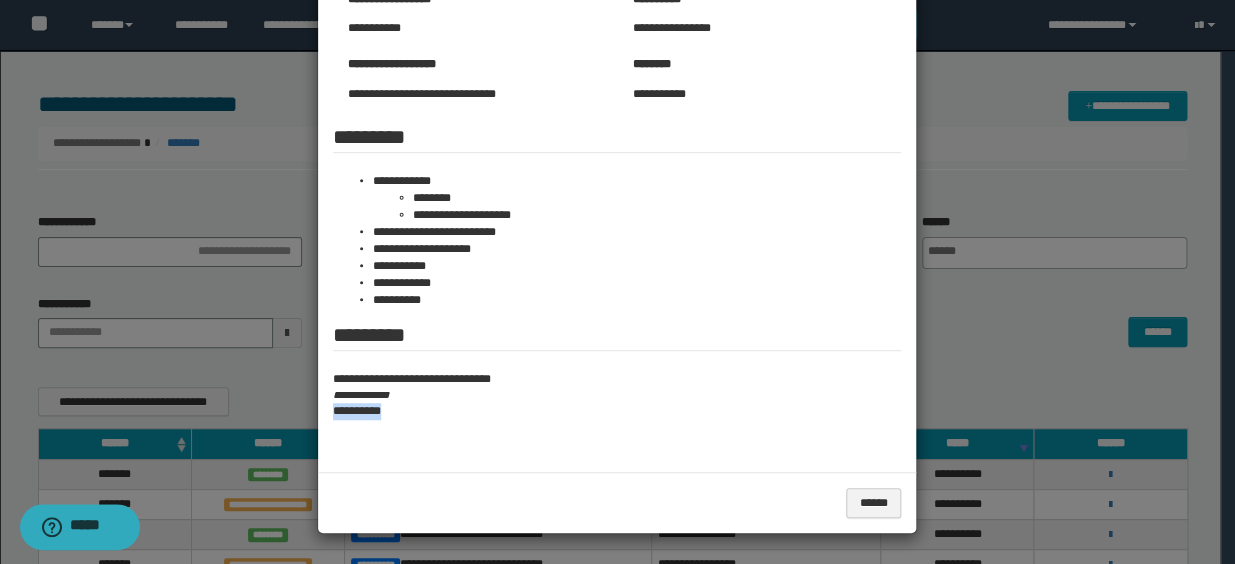 drag, startPoint x: 326, startPoint y: 414, endPoint x: 400, endPoint y: 415, distance: 74.00676 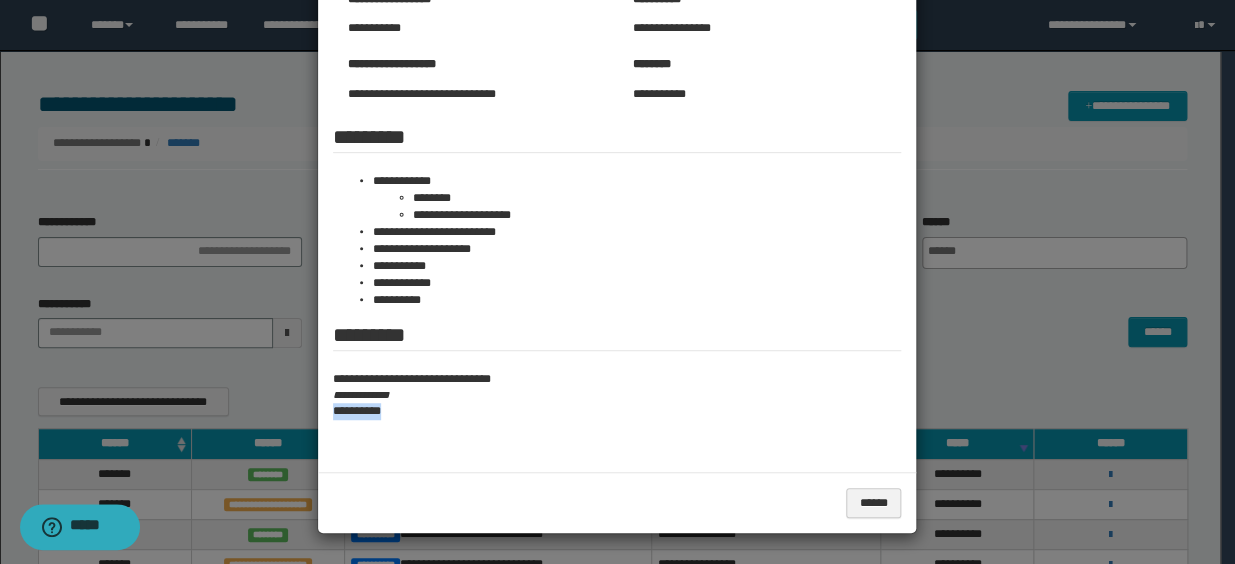click on "**********" at bounding box center (617, 411) 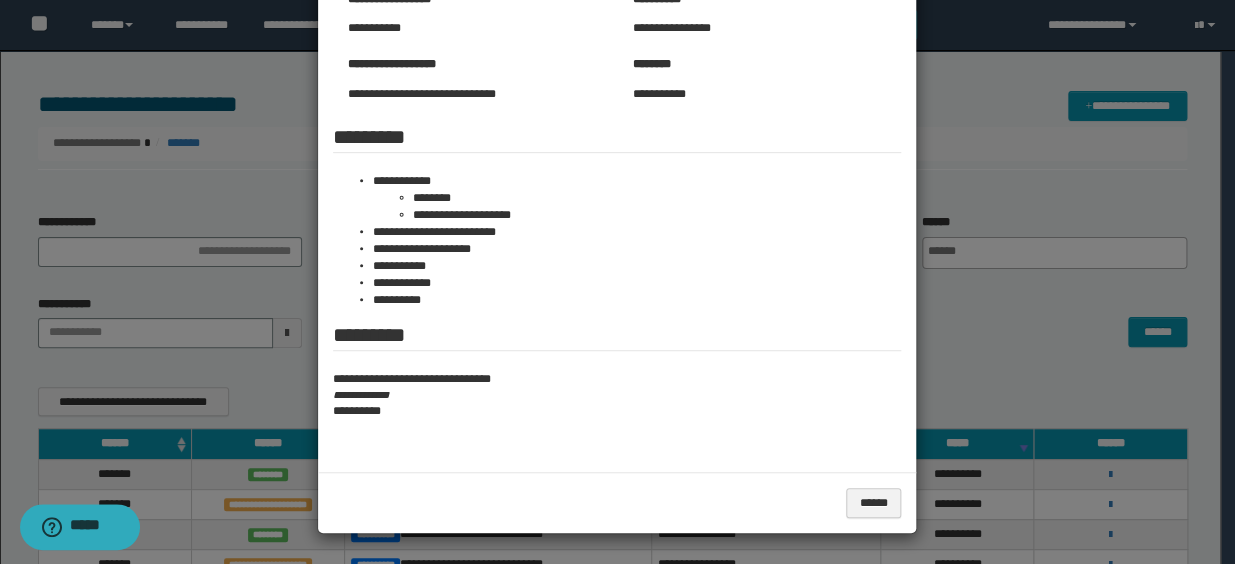 click at bounding box center [617, 155] 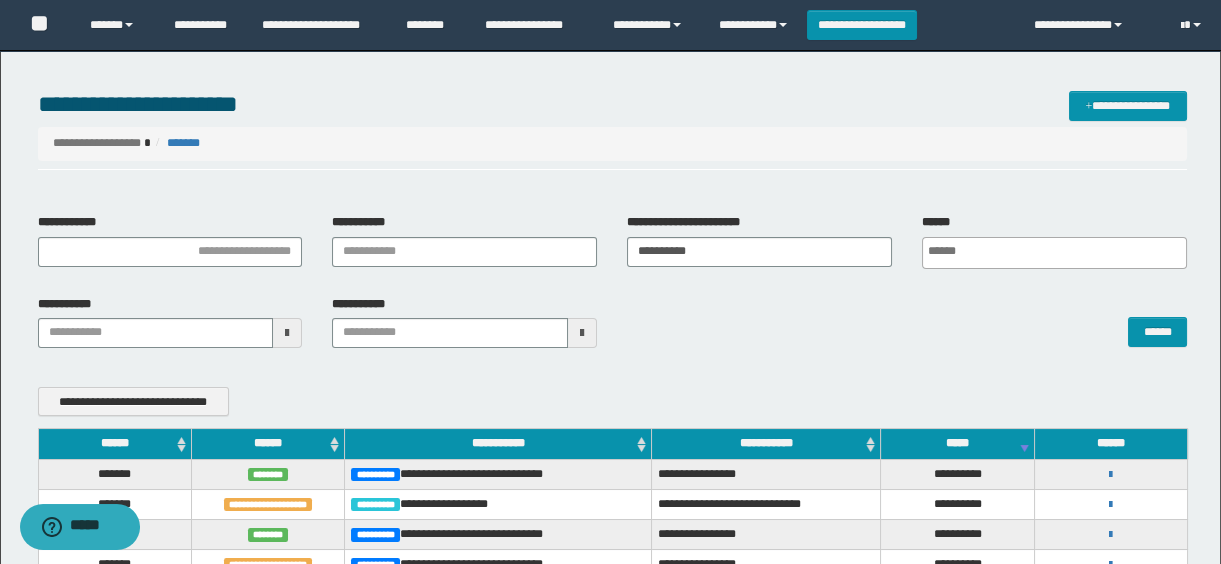 click on "**********" at bounding box center (759, 240) 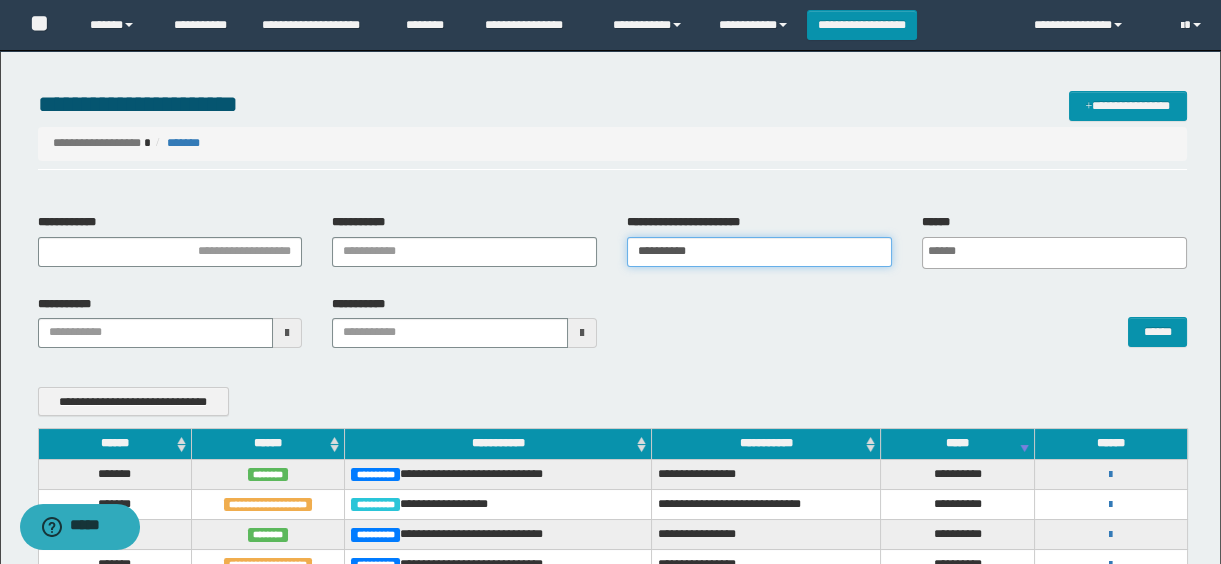 click on "**********" at bounding box center (759, 252) 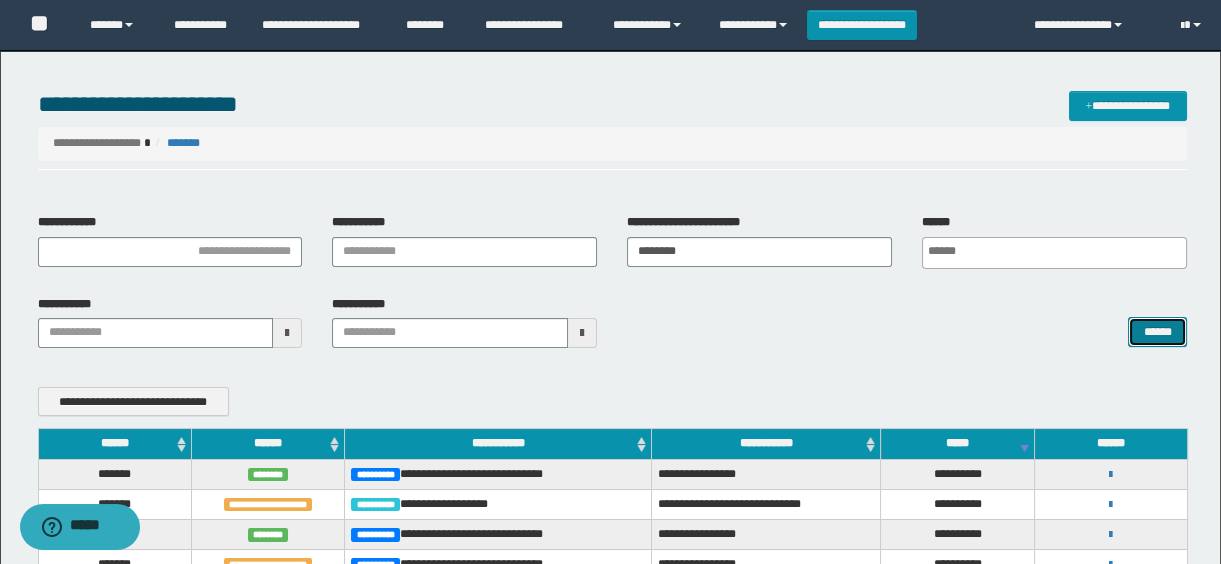 click on "******" at bounding box center (1157, 332) 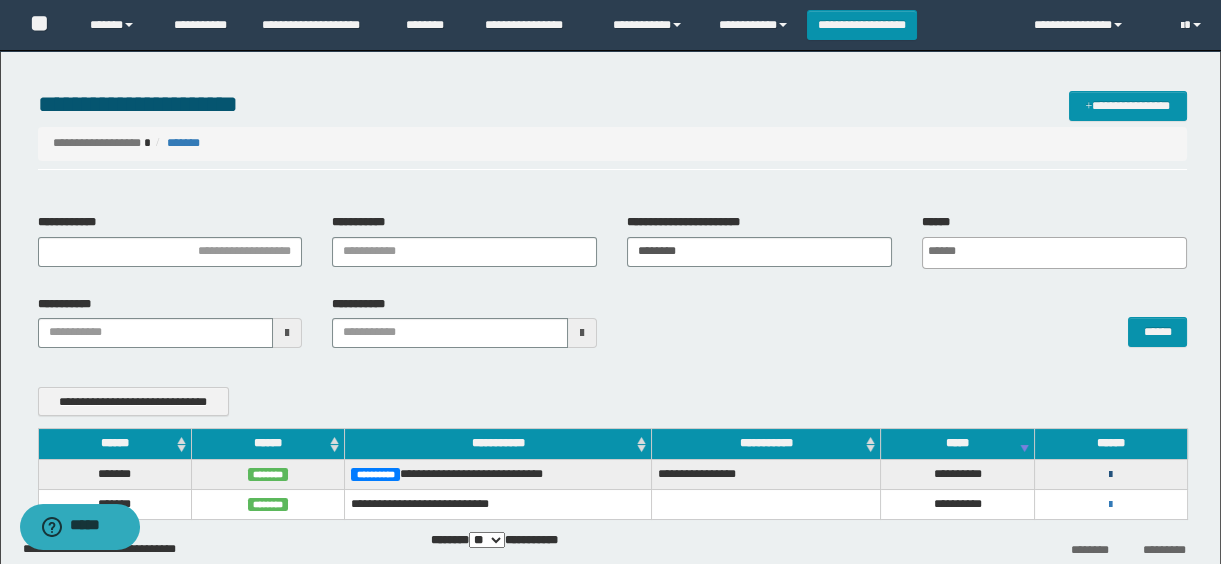 click at bounding box center [1110, 475] 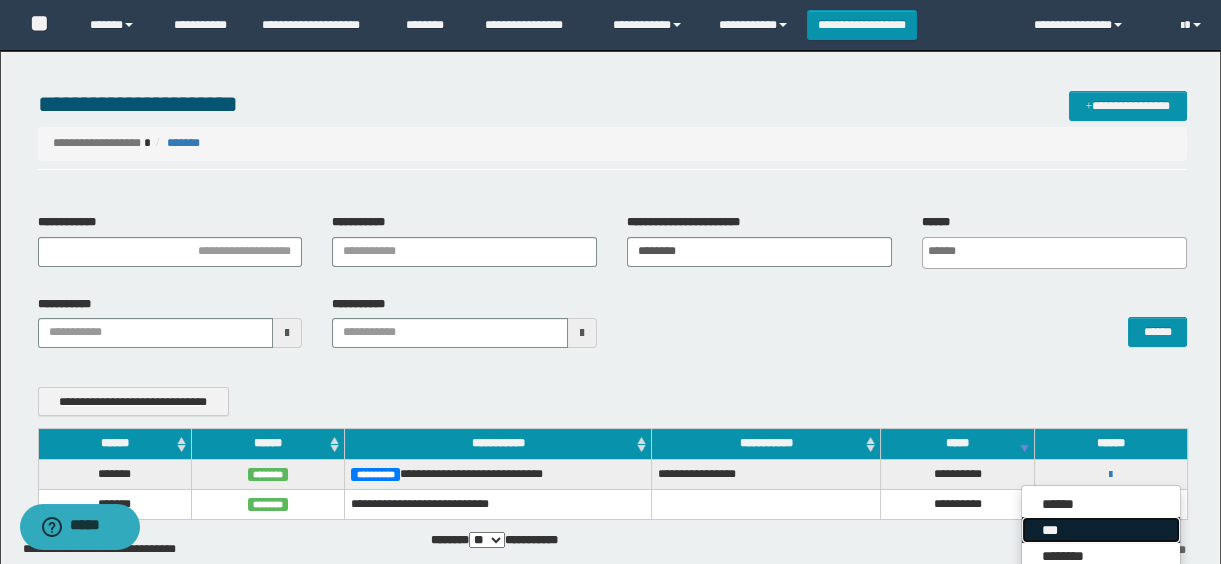 click on "***" at bounding box center (1101, 530) 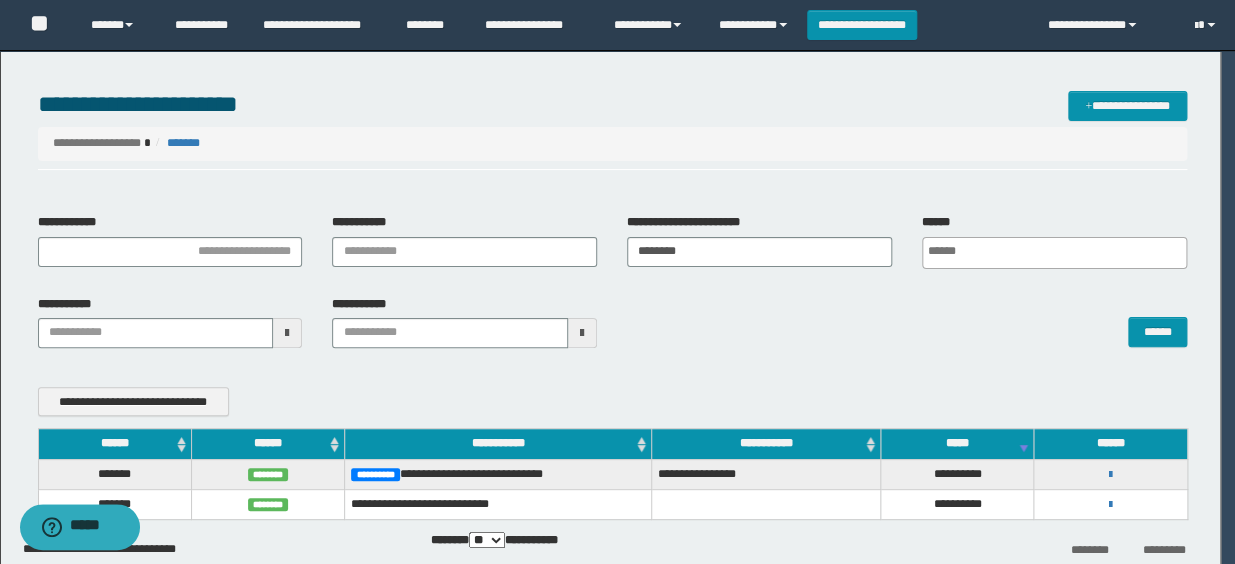 scroll, scrollTop: 0, scrollLeft: 0, axis: both 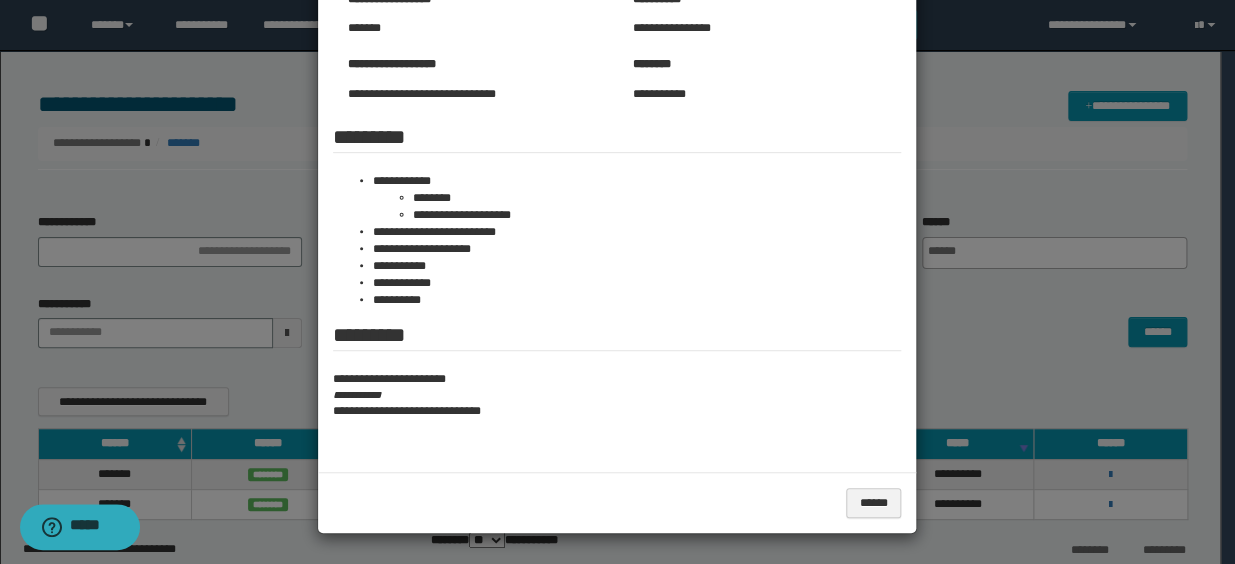 click on "**********" at bounding box center (617, 411) 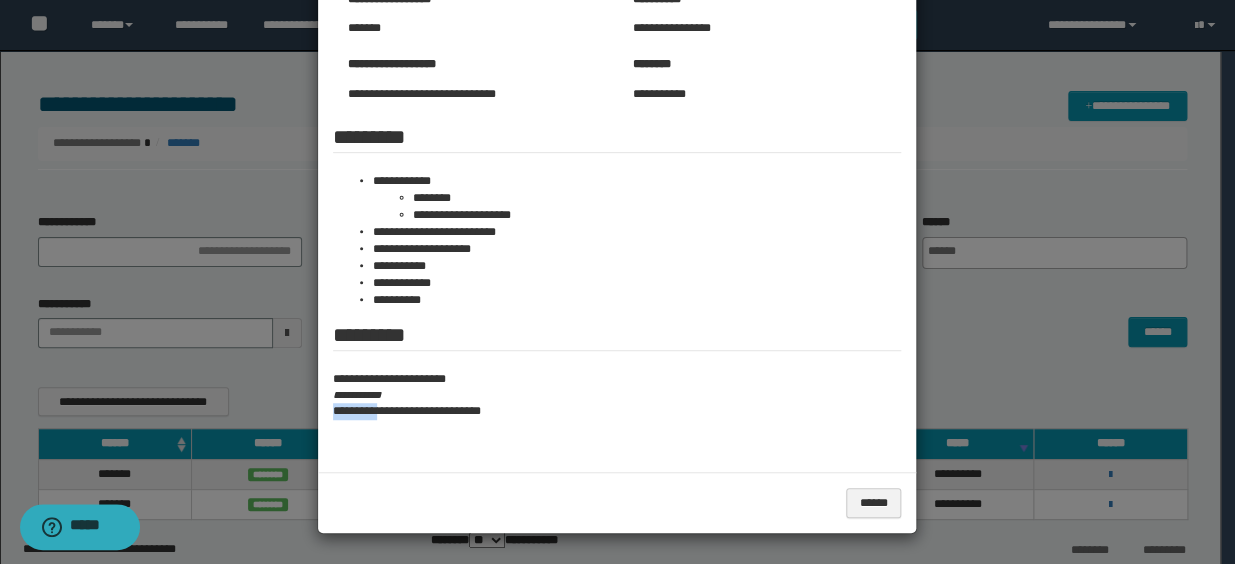 click on "**********" at bounding box center [617, 411] 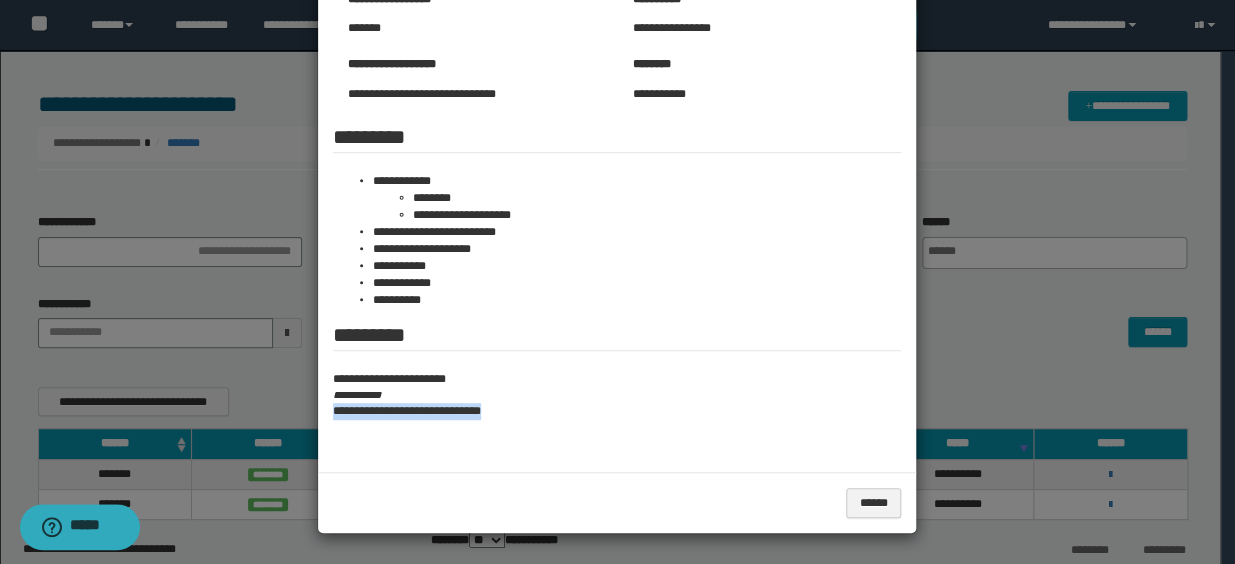 click on "**********" at bounding box center [617, 411] 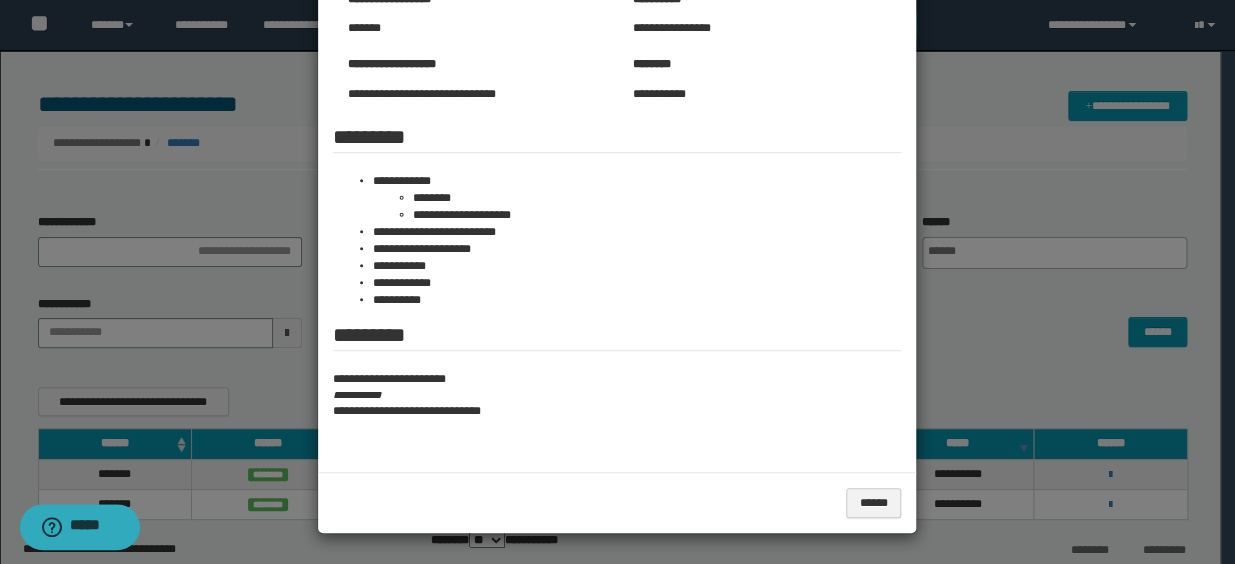 drag, startPoint x: 965, startPoint y: 161, endPoint x: 946, endPoint y: 184, distance: 29.832869 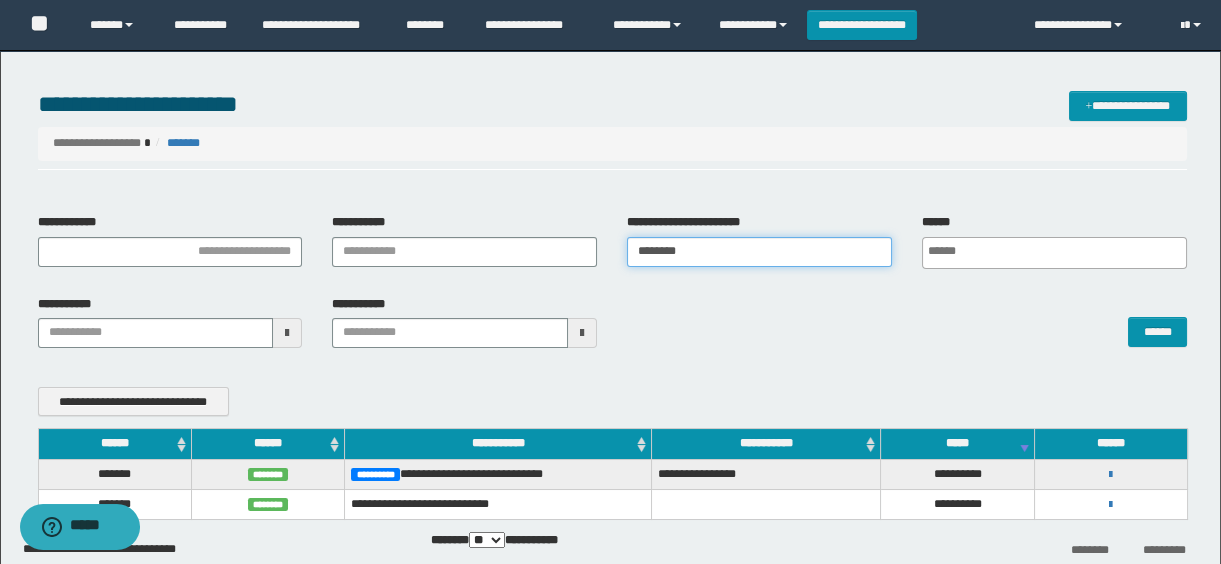 click on "********" at bounding box center (759, 252) 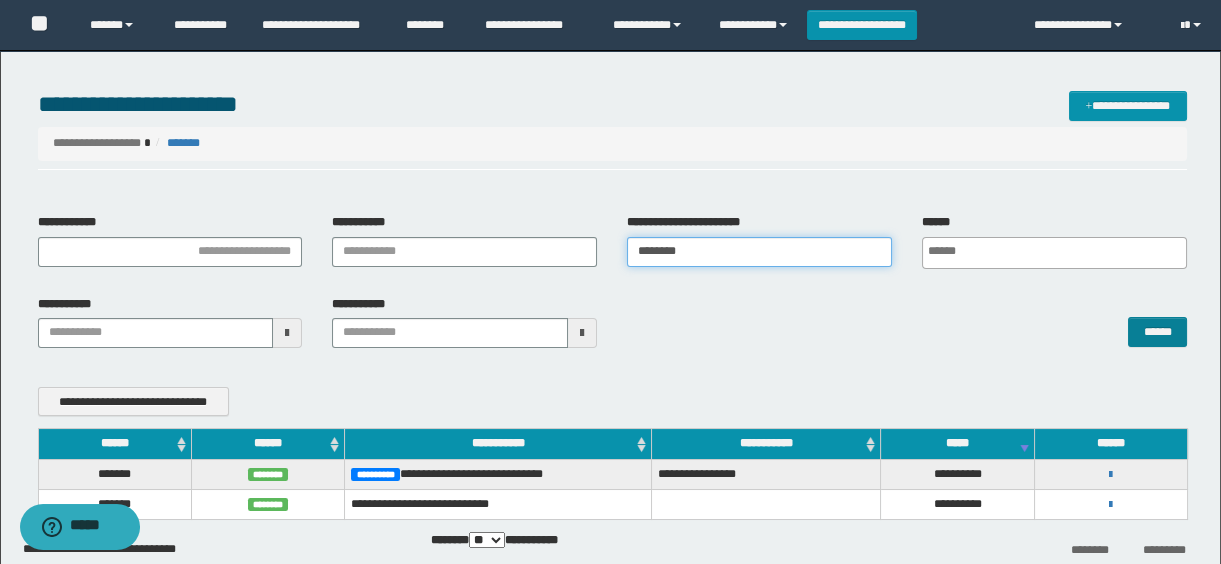 paste 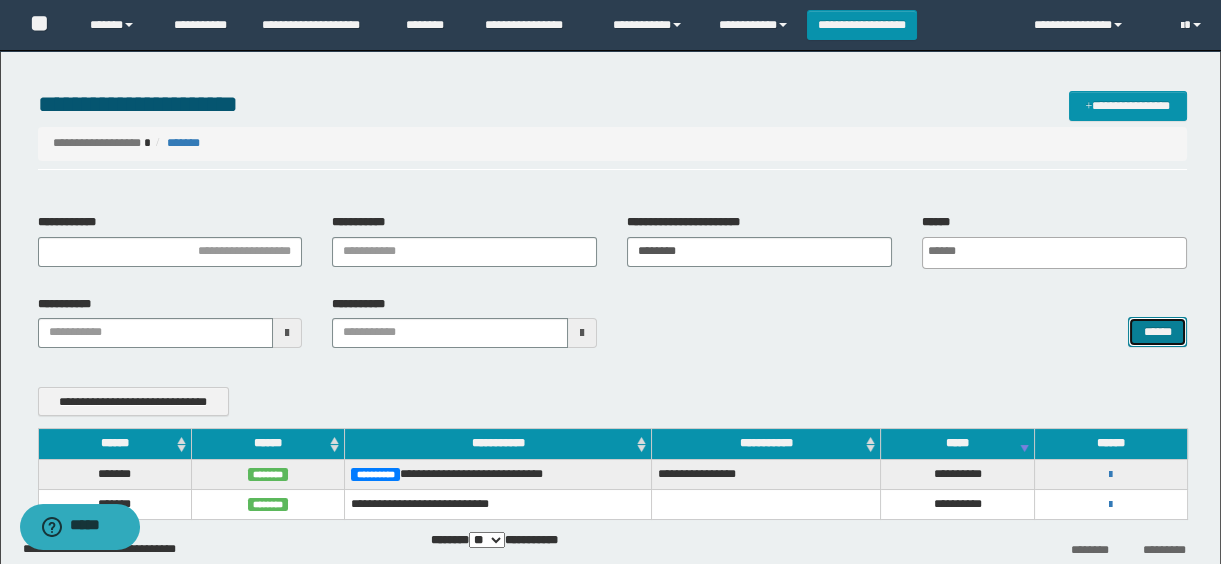 click on "******" at bounding box center [1157, 332] 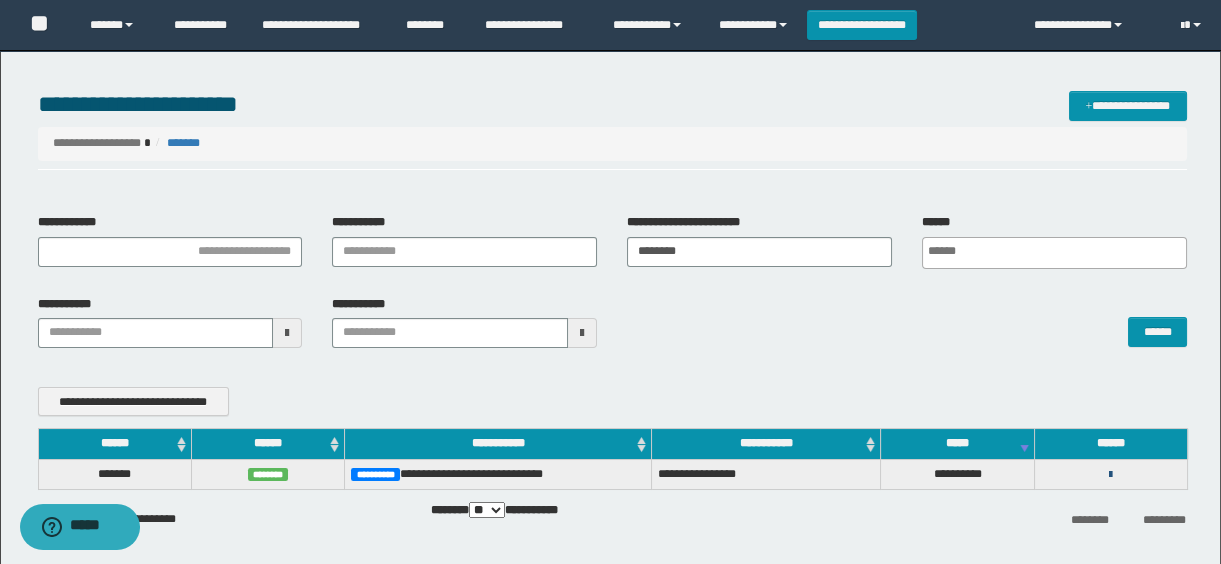 click at bounding box center [1110, 475] 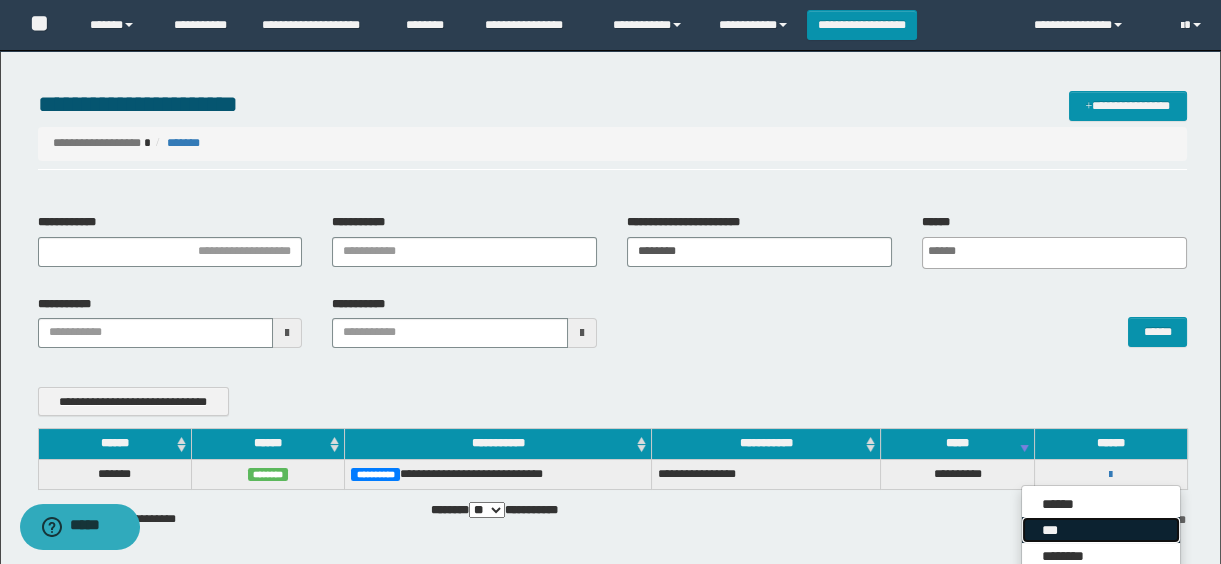 click on "***" at bounding box center (1101, 530) 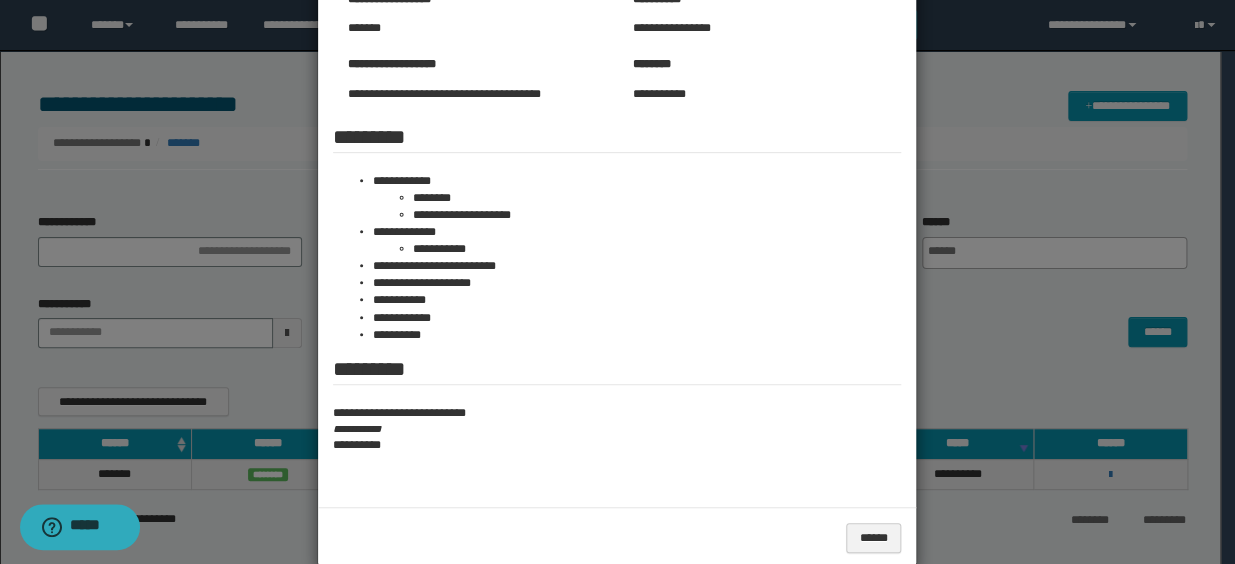 scroll, scrollTop: 0, scrollLeft: 0, axis: both 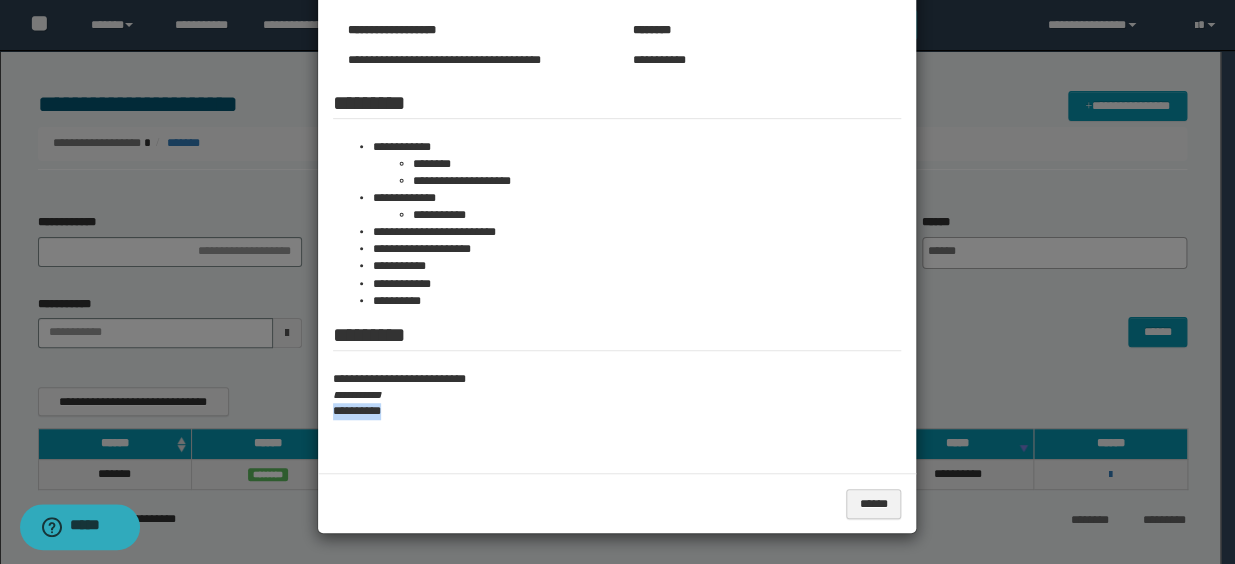 drag, startPoint x: 320, startPoint y: 412, endPoint x: 395, endPoint y: 414, distance: 75.026665 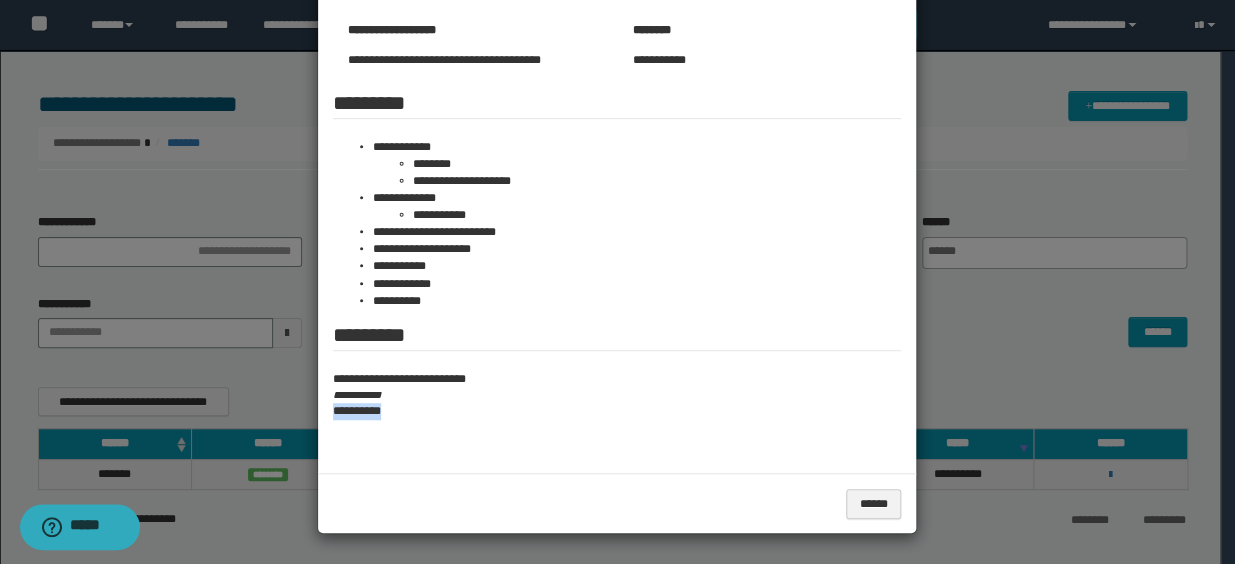 click on "**********" at bounding box center (617, 136) 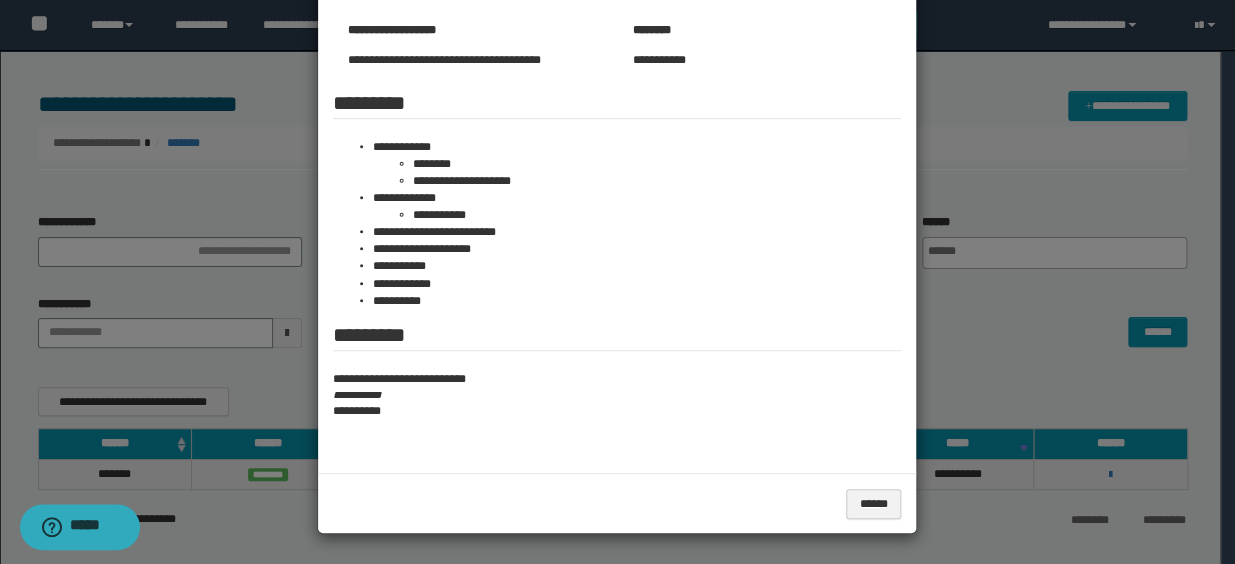 click at bounding box center [617, 138] 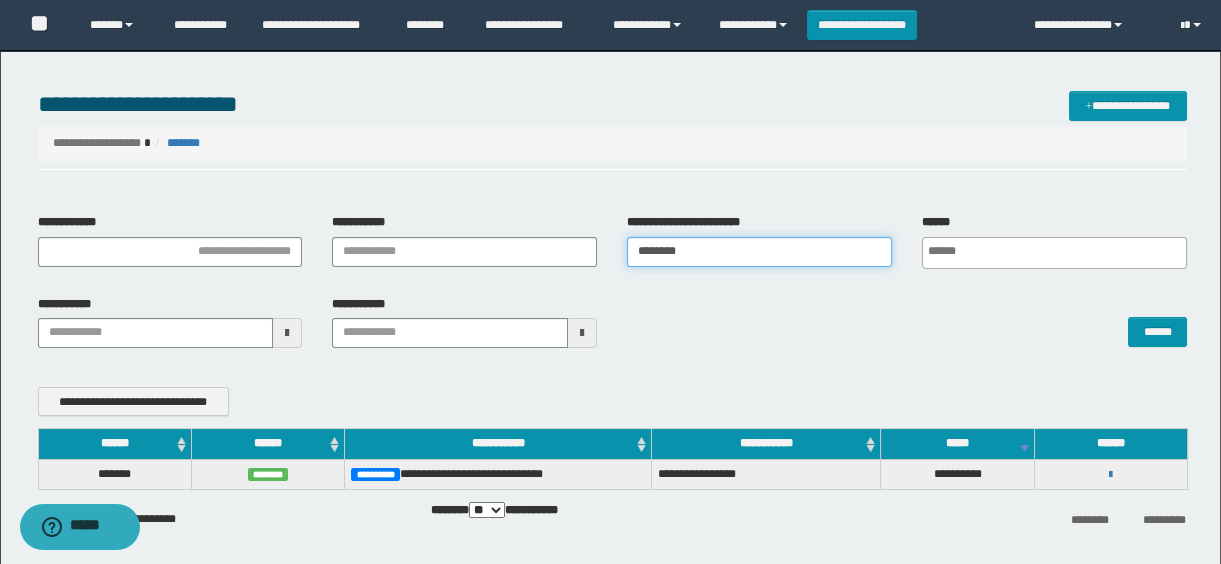 click on "********" at bounding box center [759, 252] 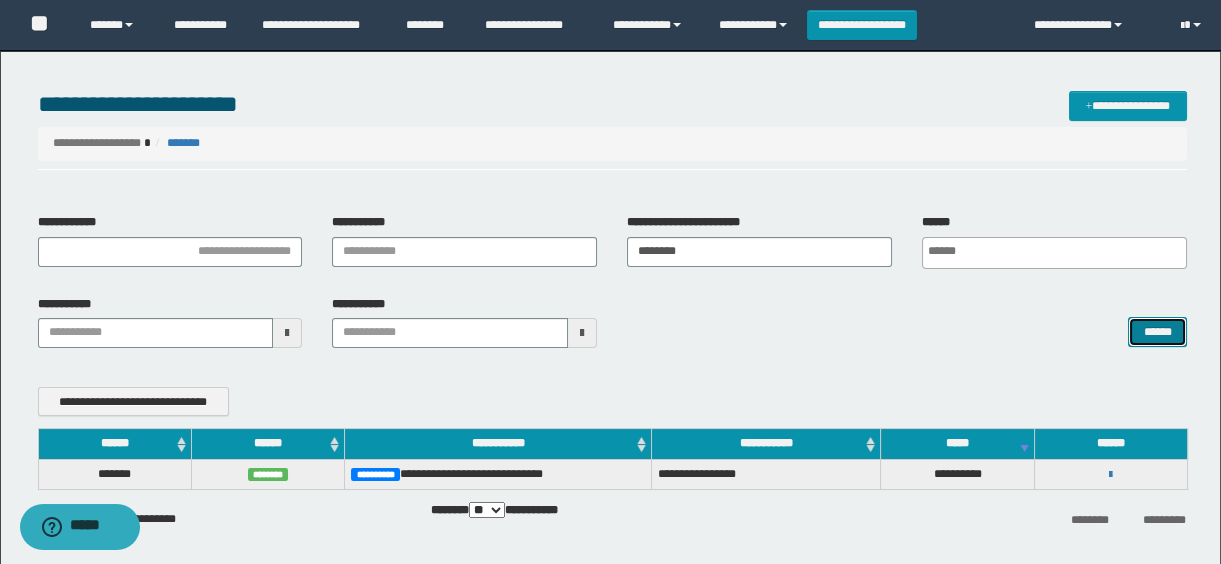 click on "******" at bounding box center [1157, 332] 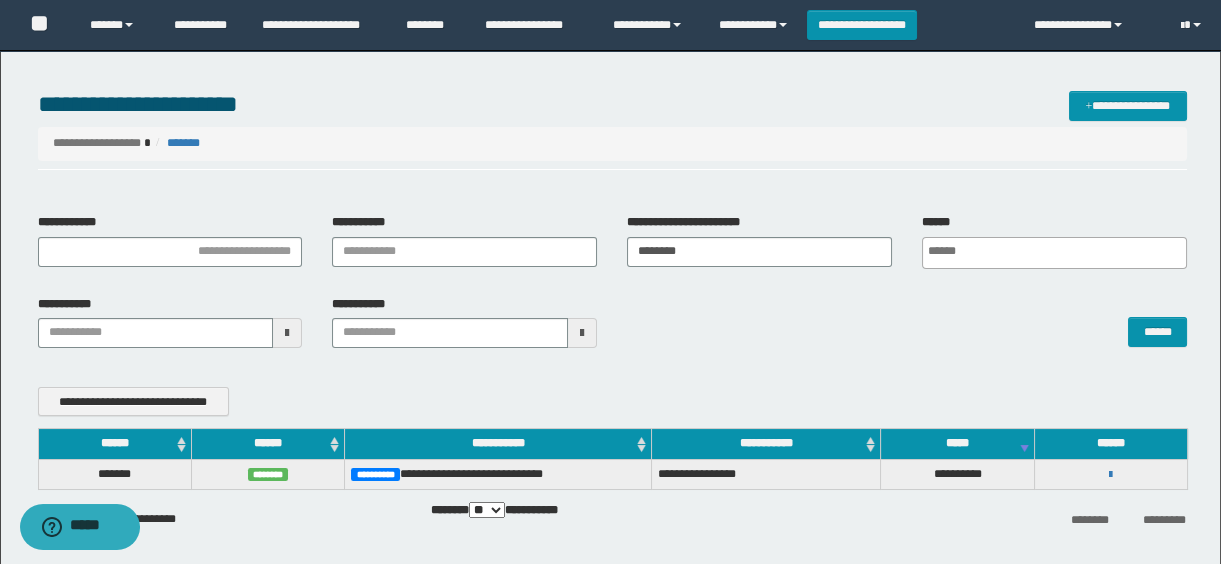 click on "**********" at bounding box center [1111, 474] 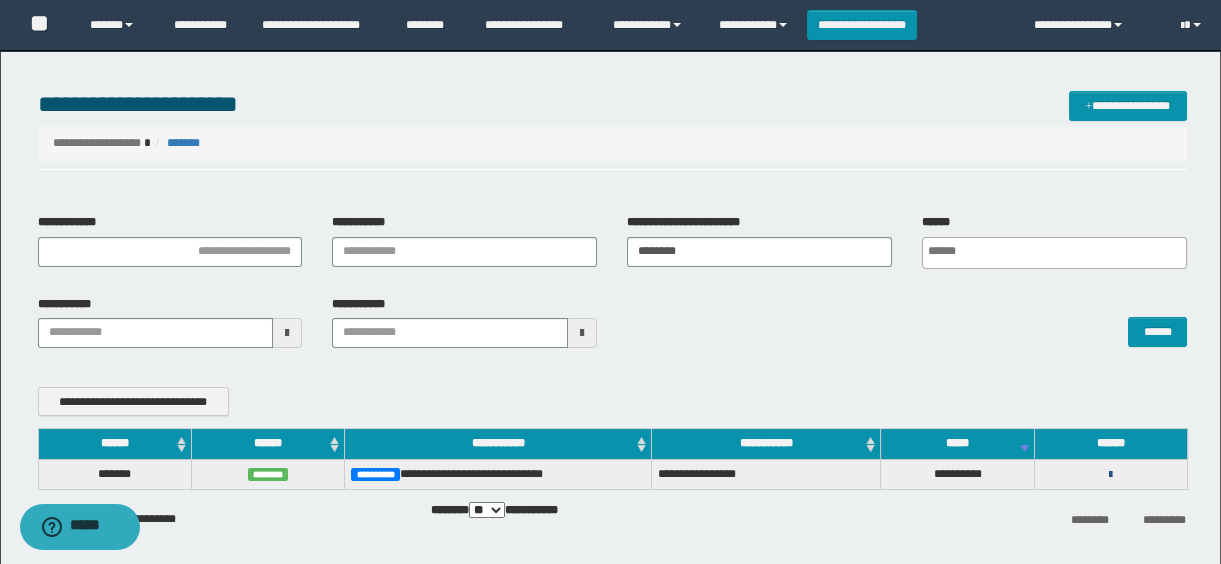 click at bounding box center (1110, 475) 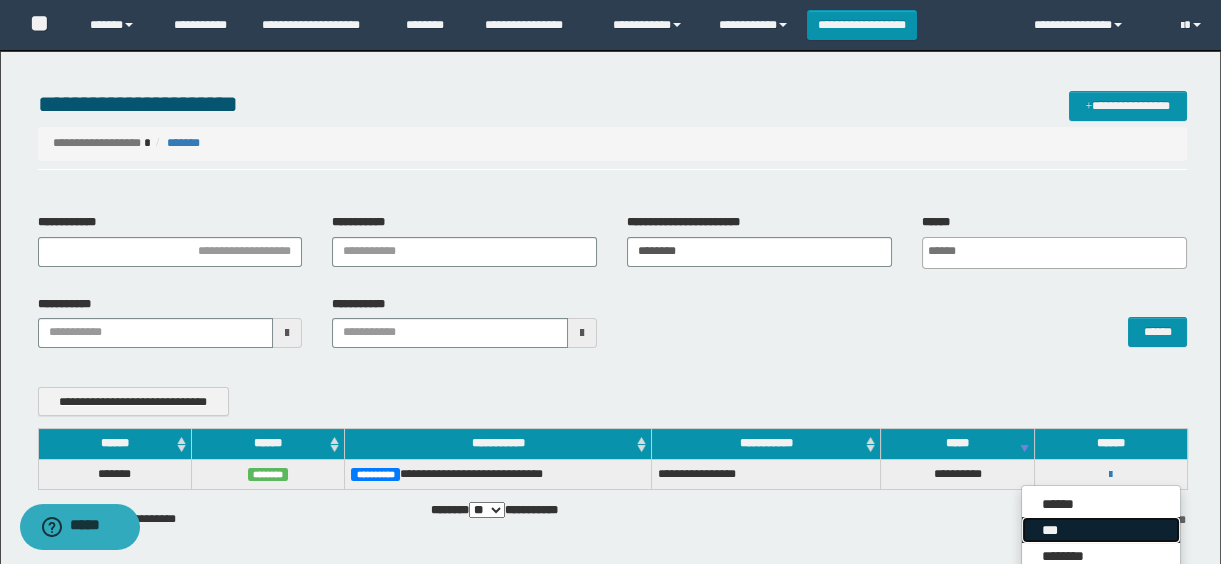 click on "***" at bounding box center [1101, 530] 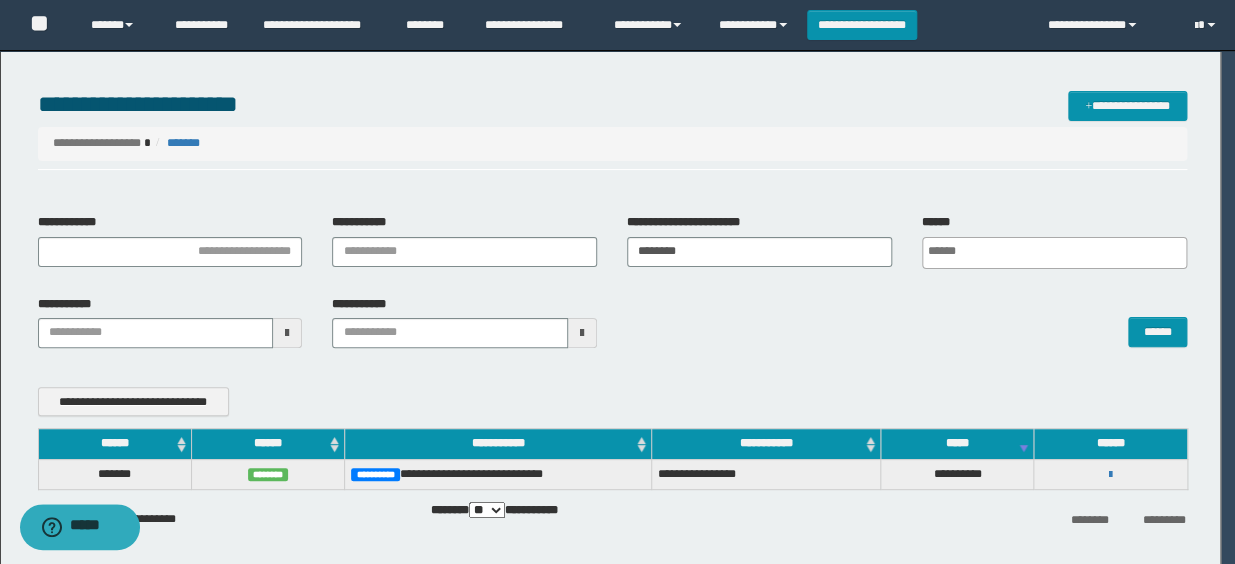 scroll, scrollTop: 0, scrollLeft: 0, axis: both 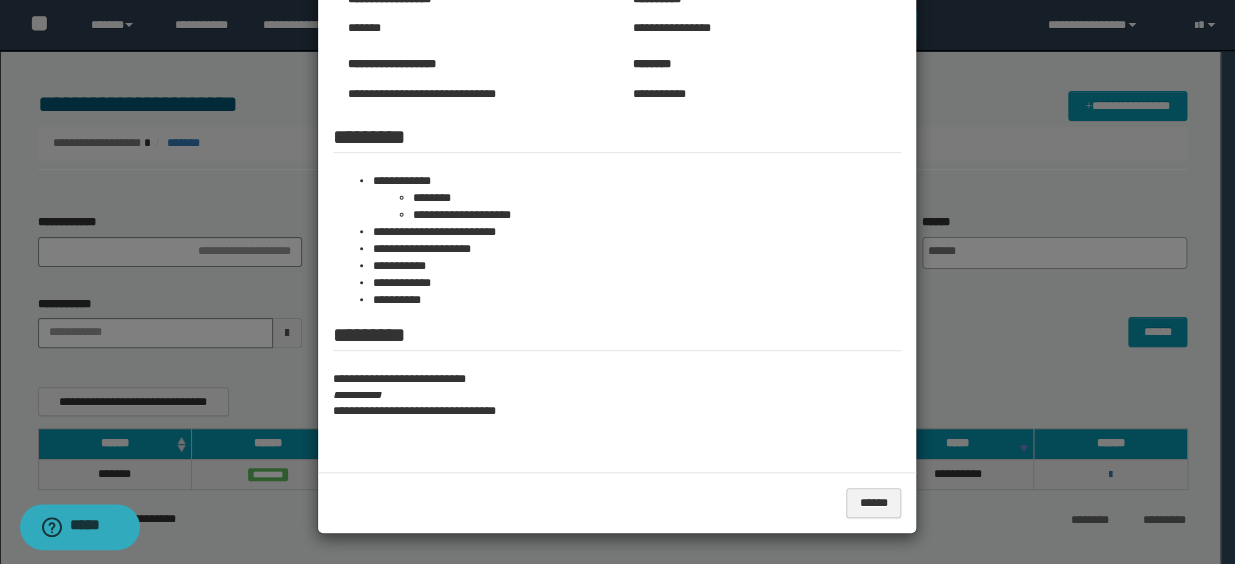 click on "**********" at bounding box center (617, 411) 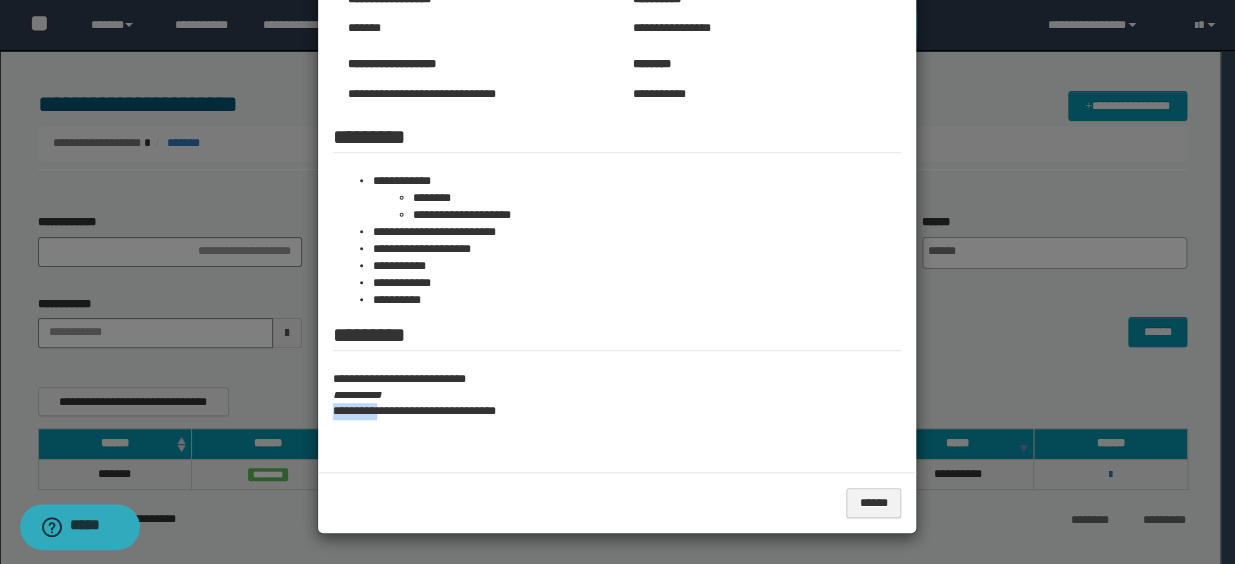 click on "**********" at bounding box center (617, 411) 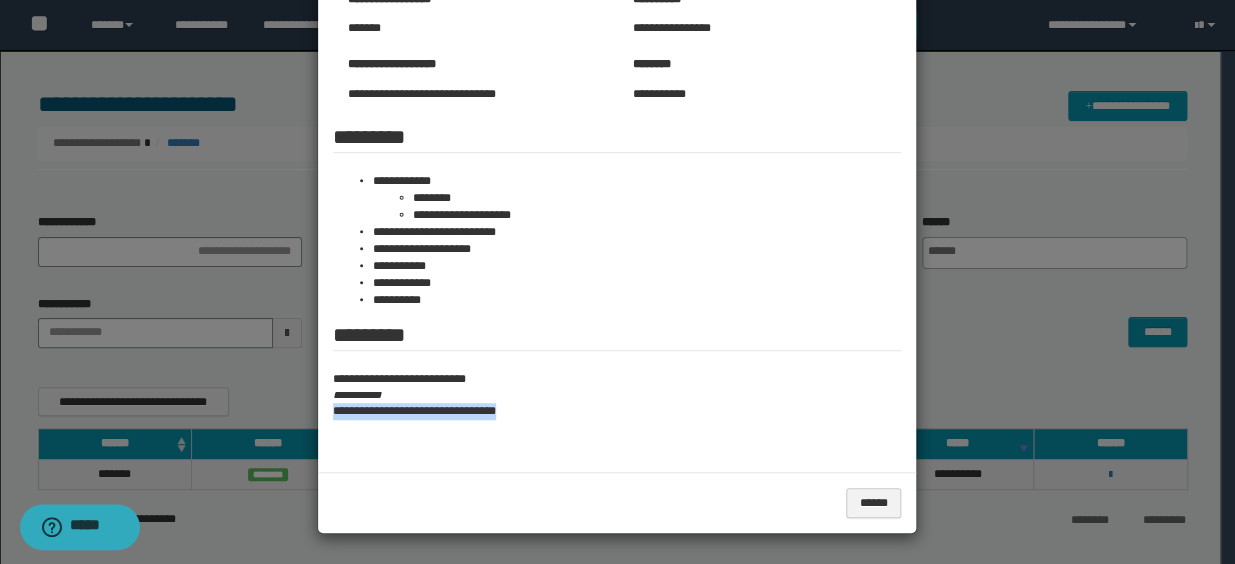 click on "**********" at bounding box center [617, 411] 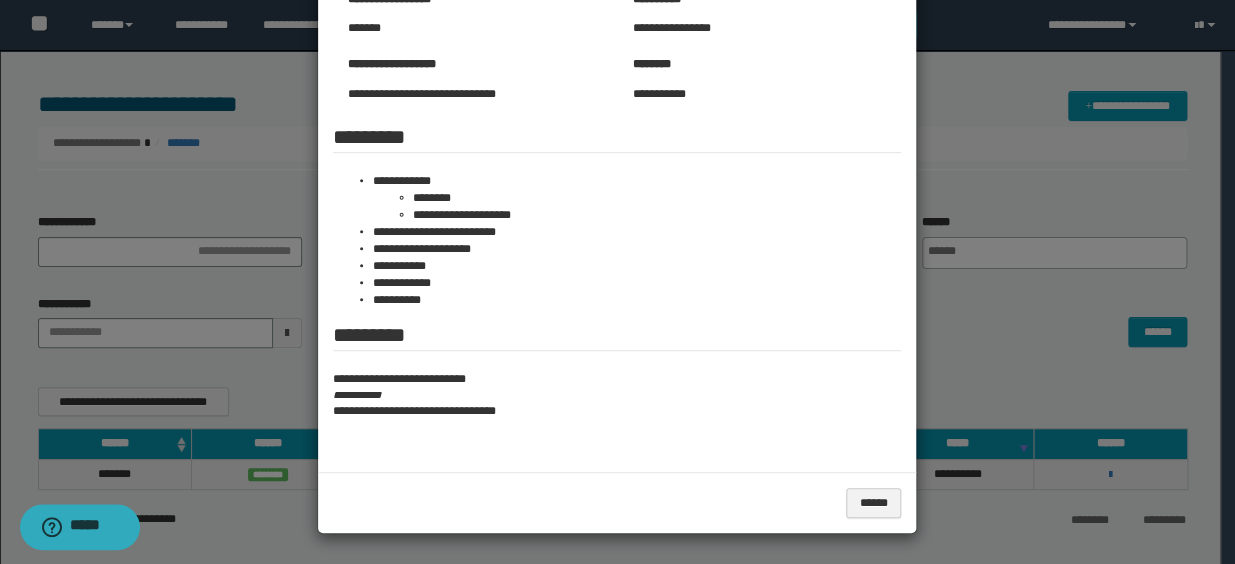 click at bounding box center [617, 155] 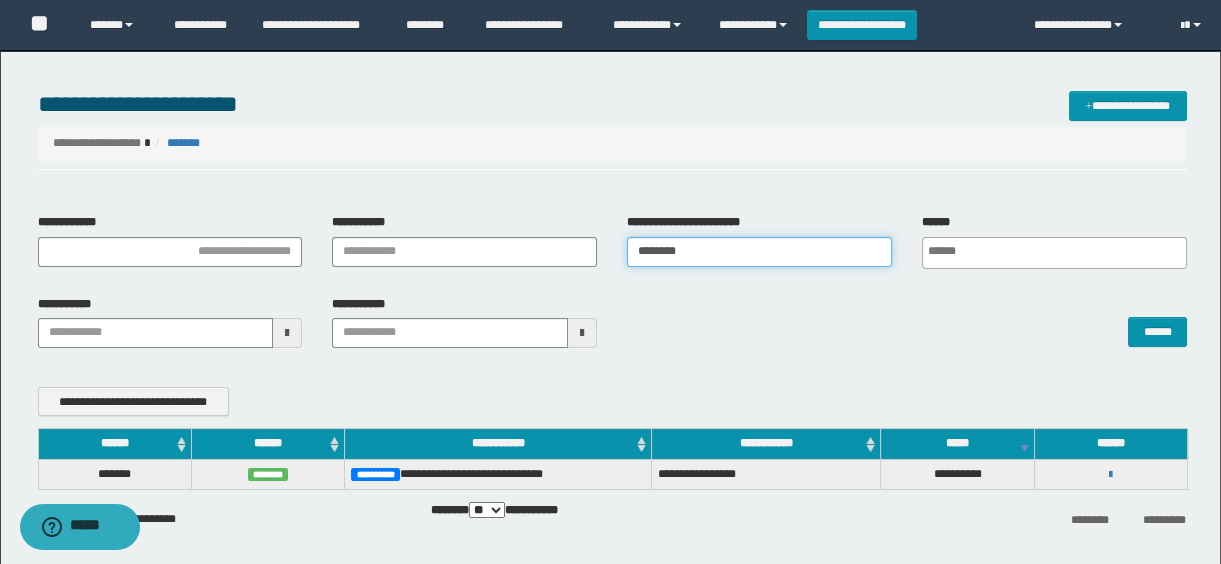 click on "********" at bounding box center [759, 252] 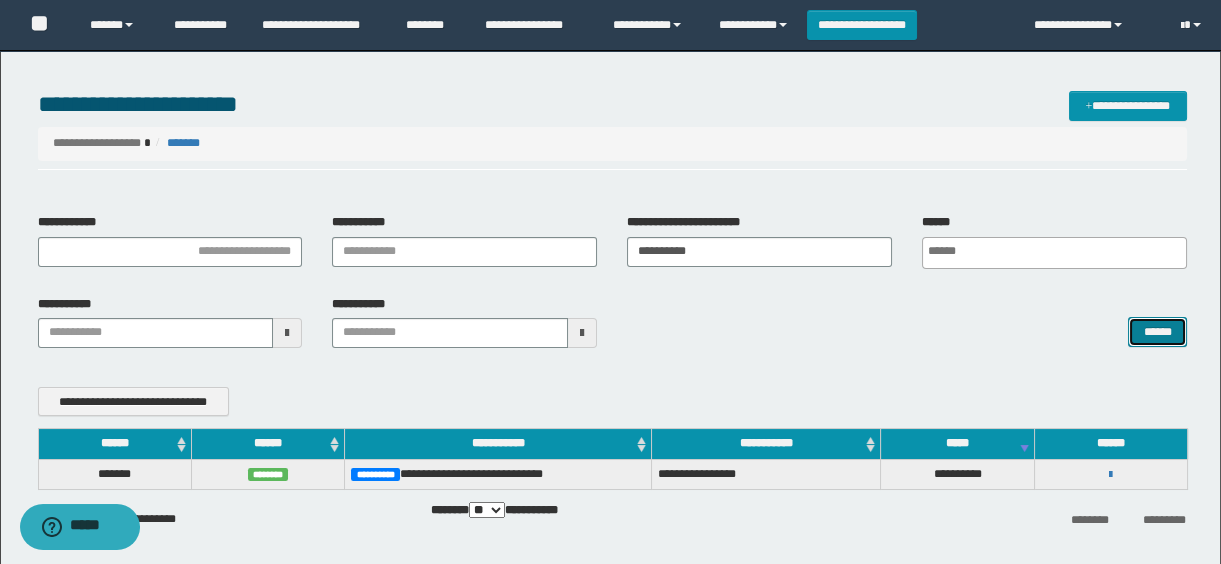 click on "******" at bounding box center [1157, 332] 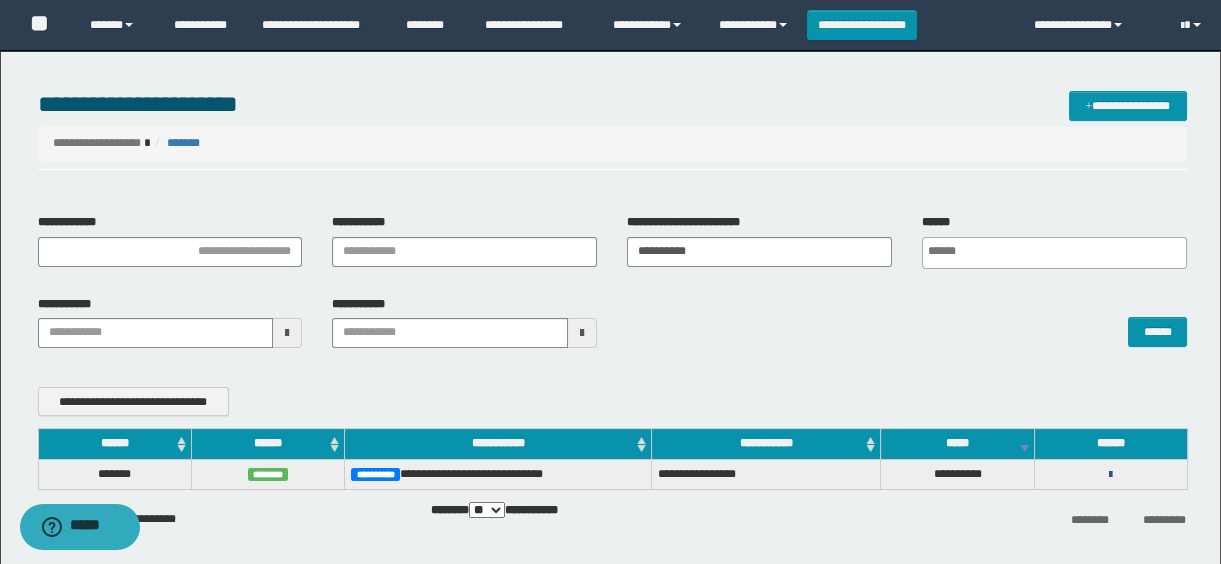 click at bounding box center [1110, 475] 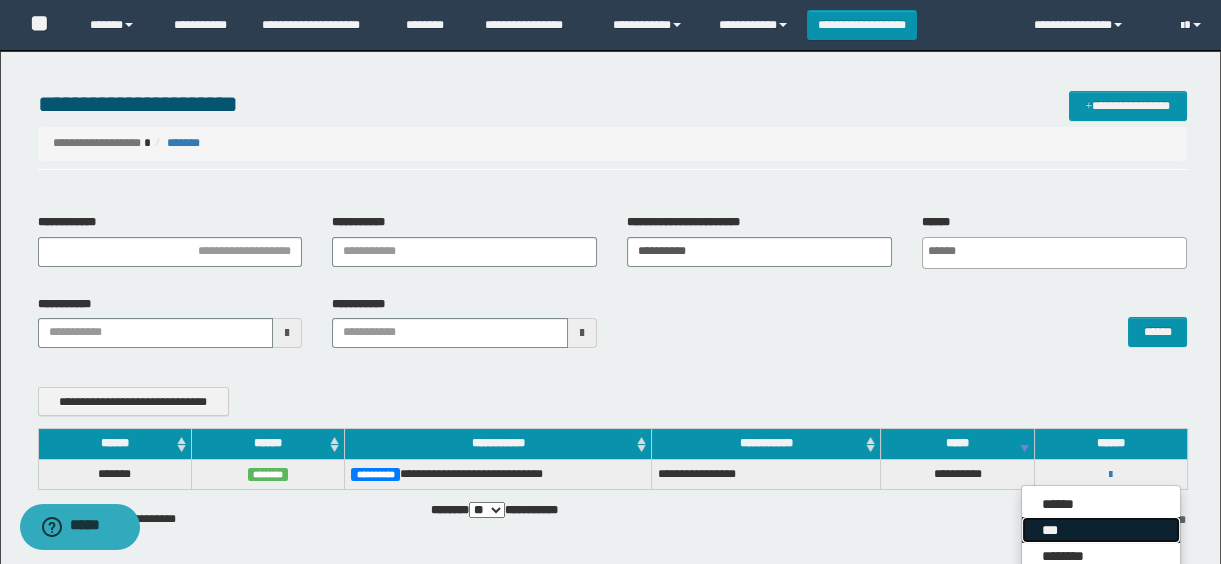 click on "***" at bounding box center [1101, 530] 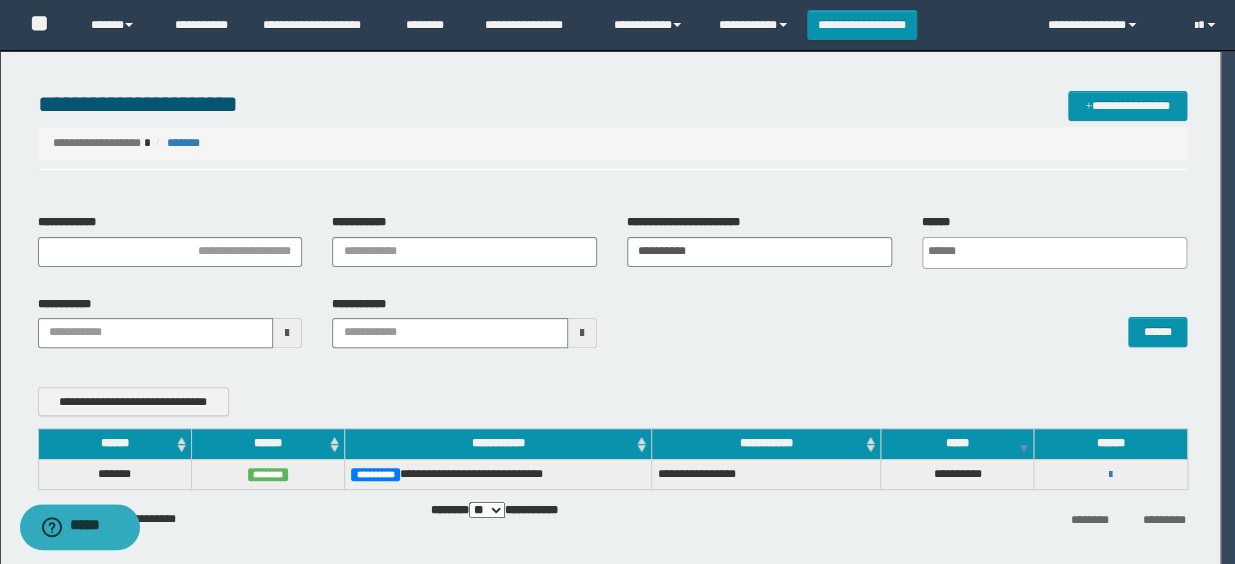 scroll, scrollTop: 0, scrollLeft: 0, axis: both 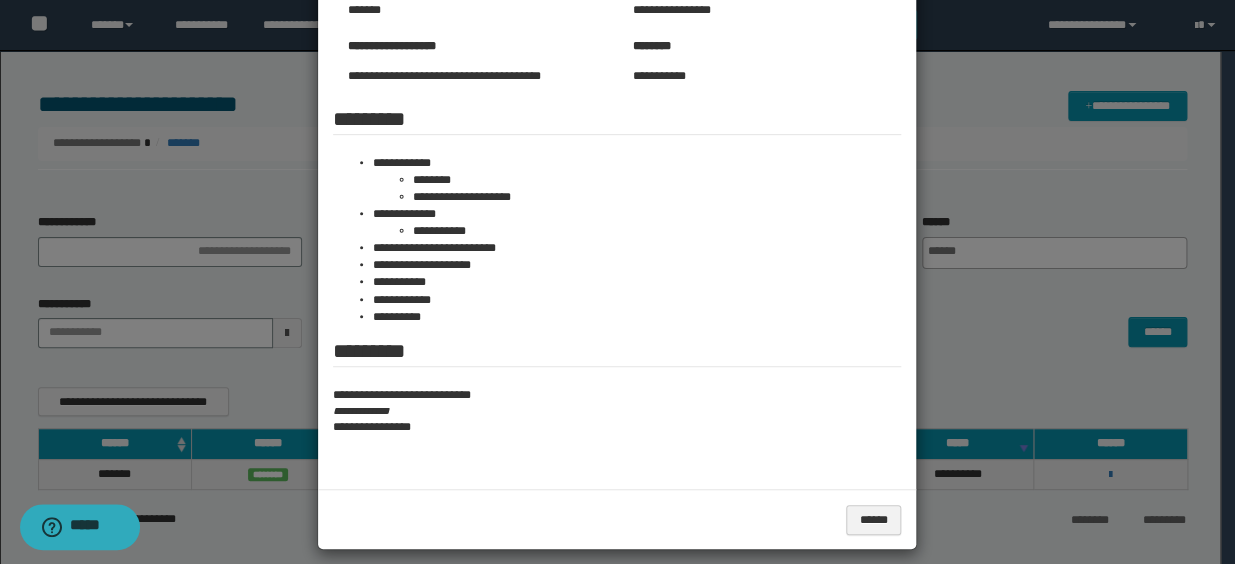 click on "**********" at bounding box center (617, 427) 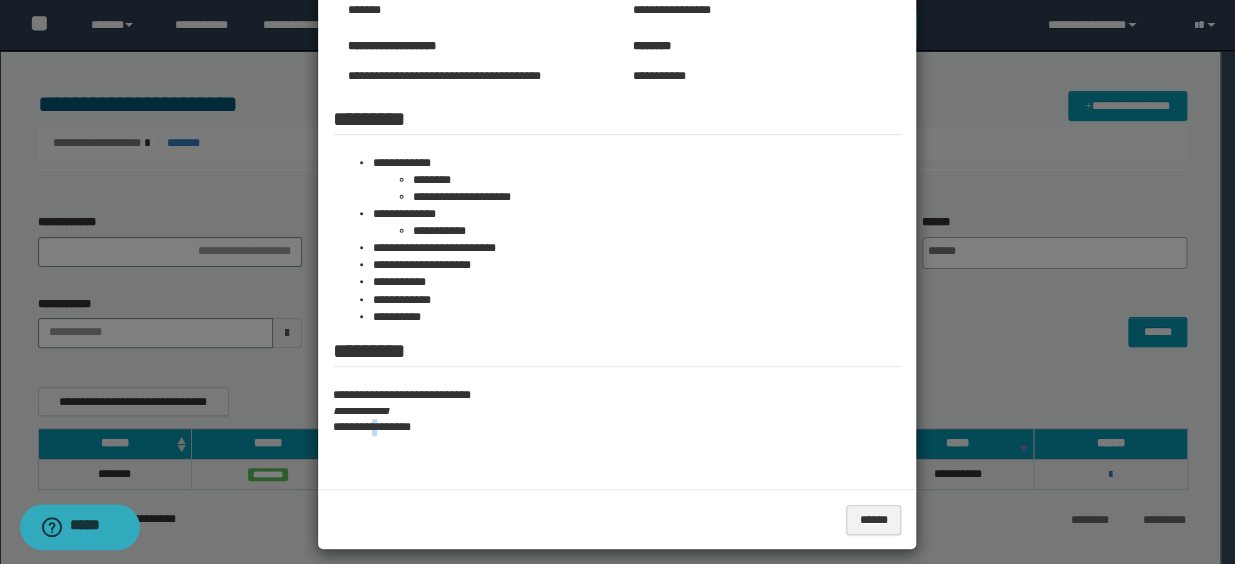 click on "**********" at bounding box center [617, 427] 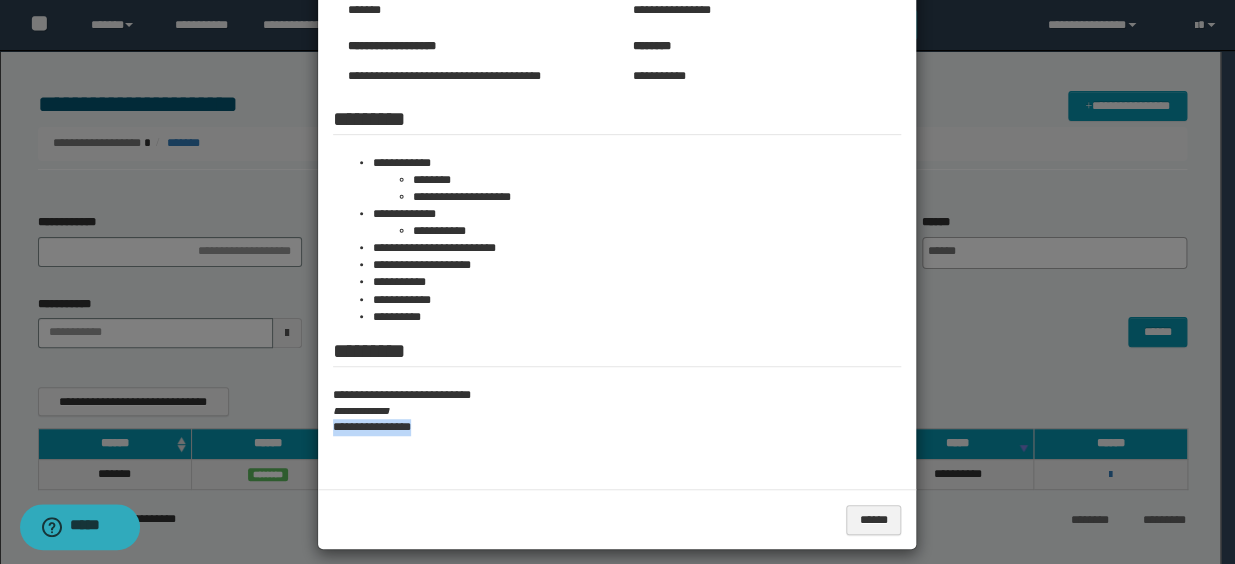 click on "**********" at bounding box center (617, 427) 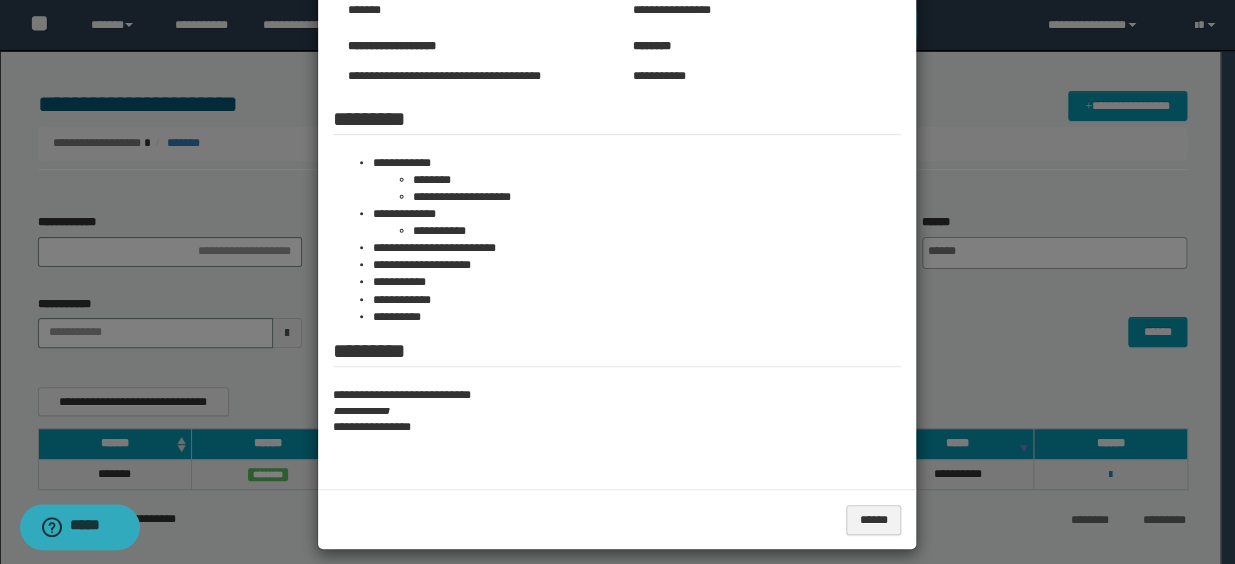 click at bounding box center (617, 154) 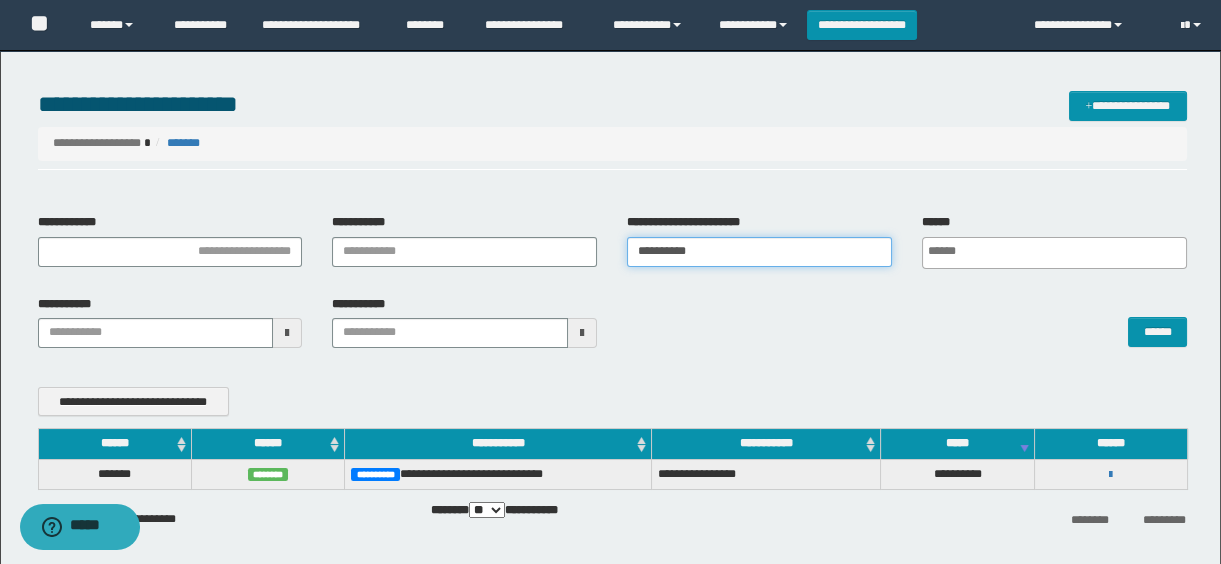 click on "**********" at bounding box center [759, 252] 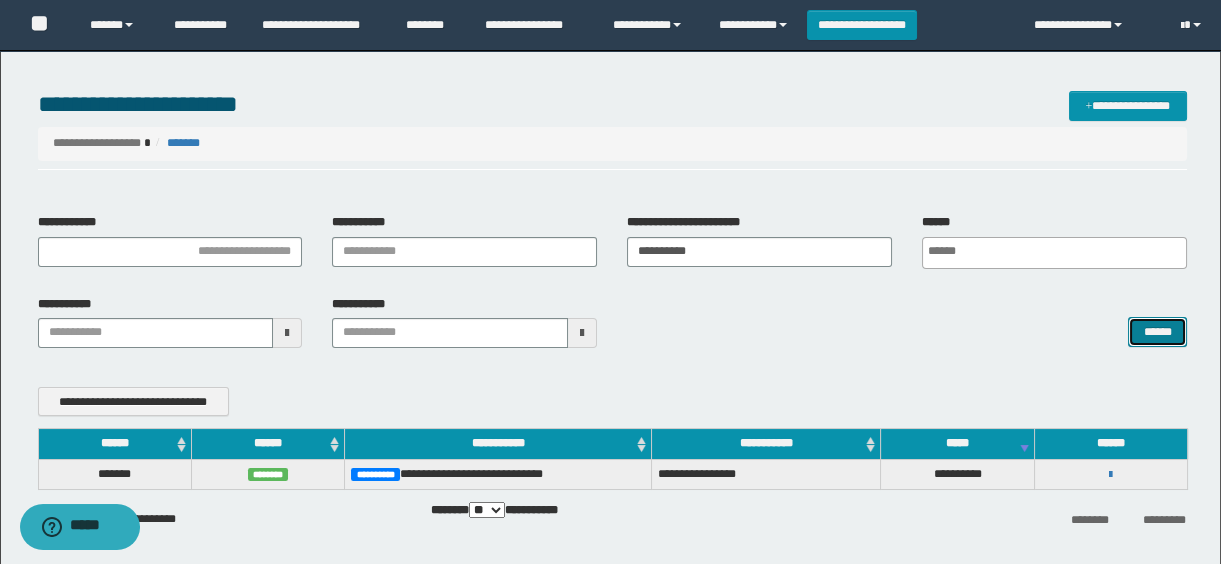 click on "******" at bounding box center [1157, 332] 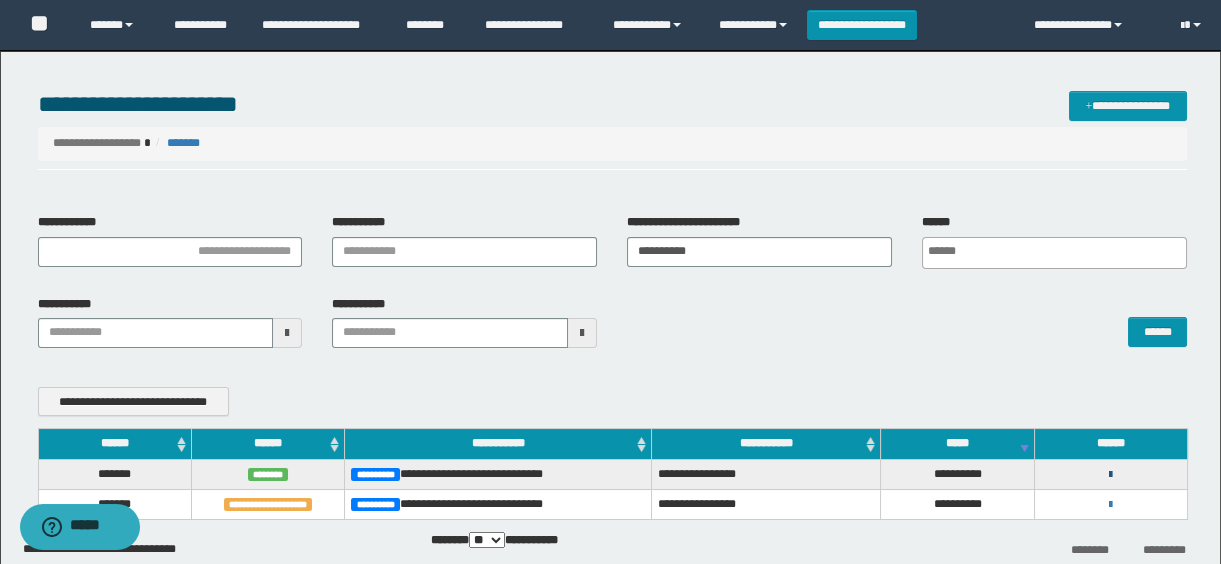 click at bounding box center [1110, 475] 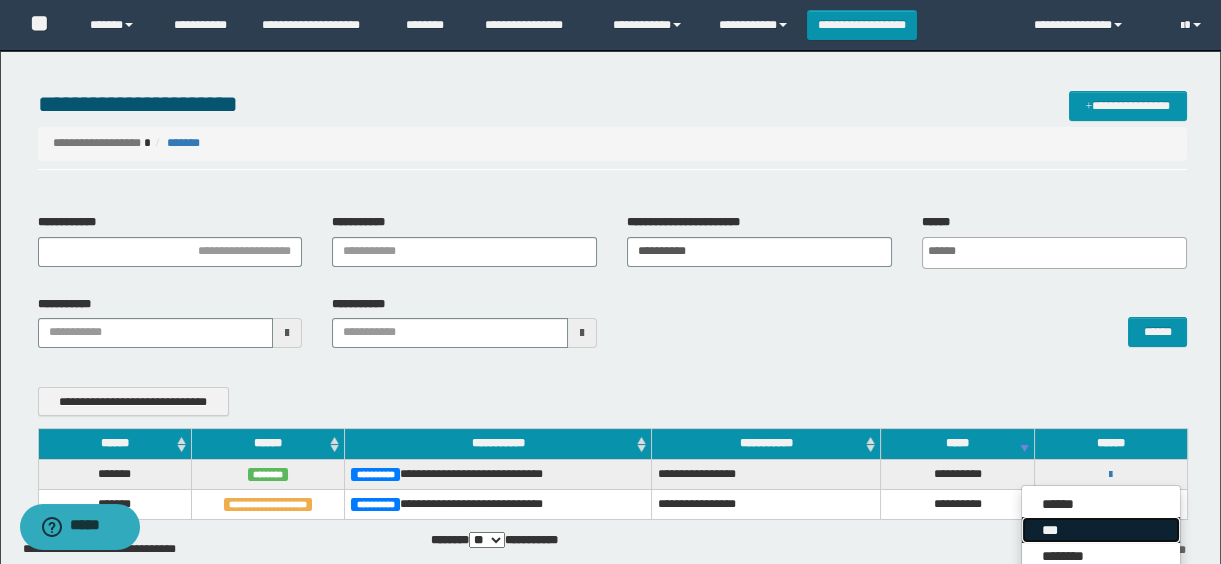 click on "***" at bounding box center [1101, 530] 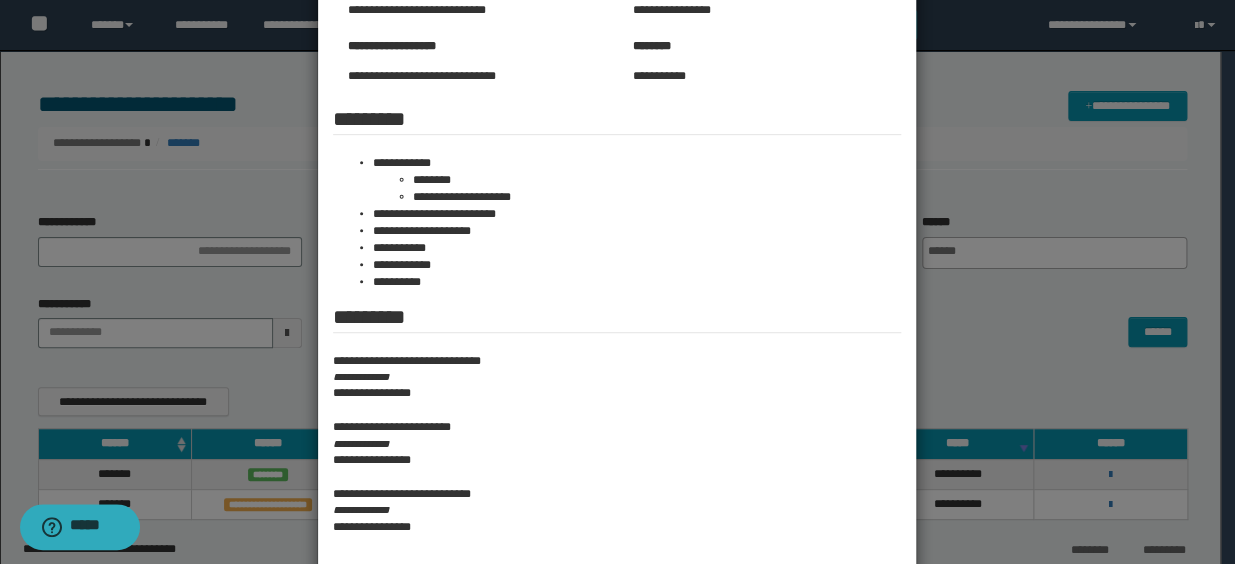 scroll, scrollTop: 0, scrollLeft: 0, axis: both 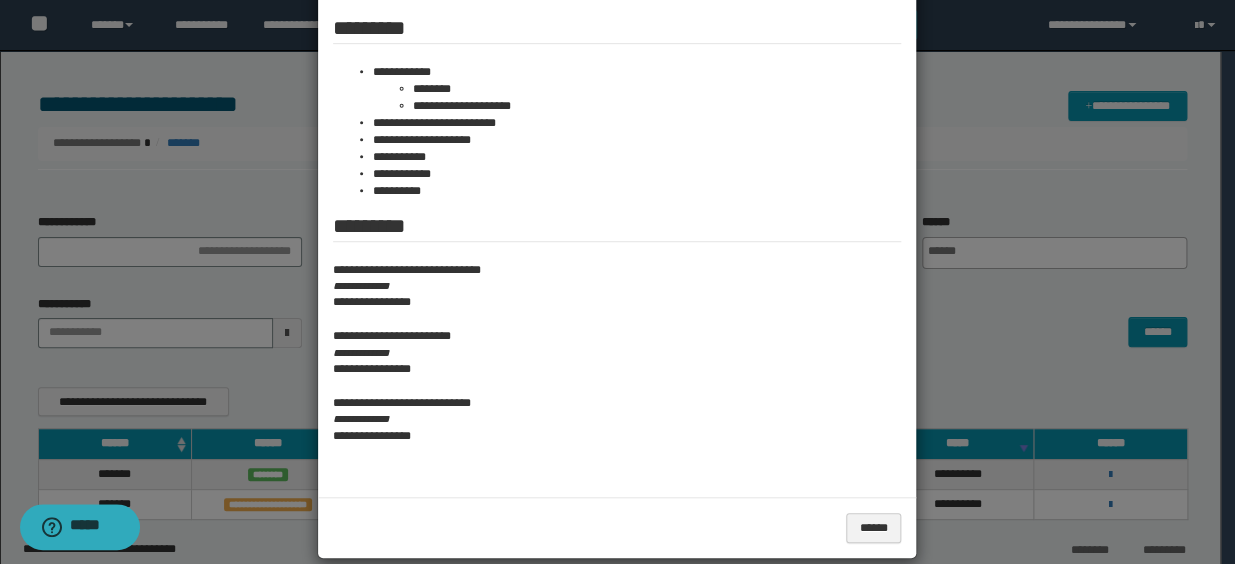 click at bounding box center (617, 113) 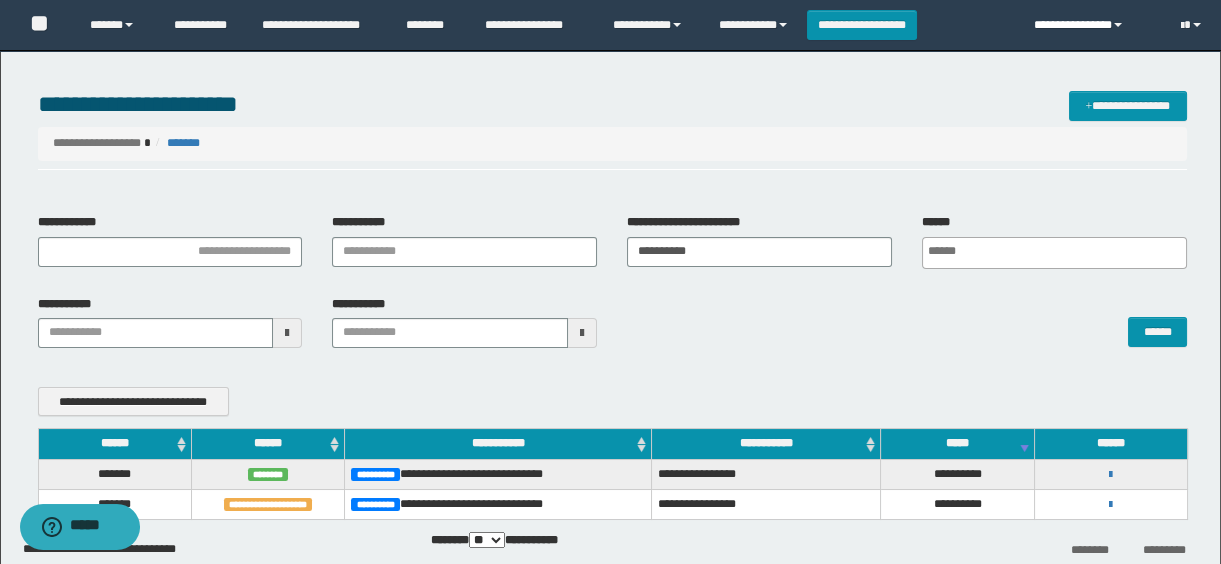 click on "**********" at bounding box center (1092, 25) 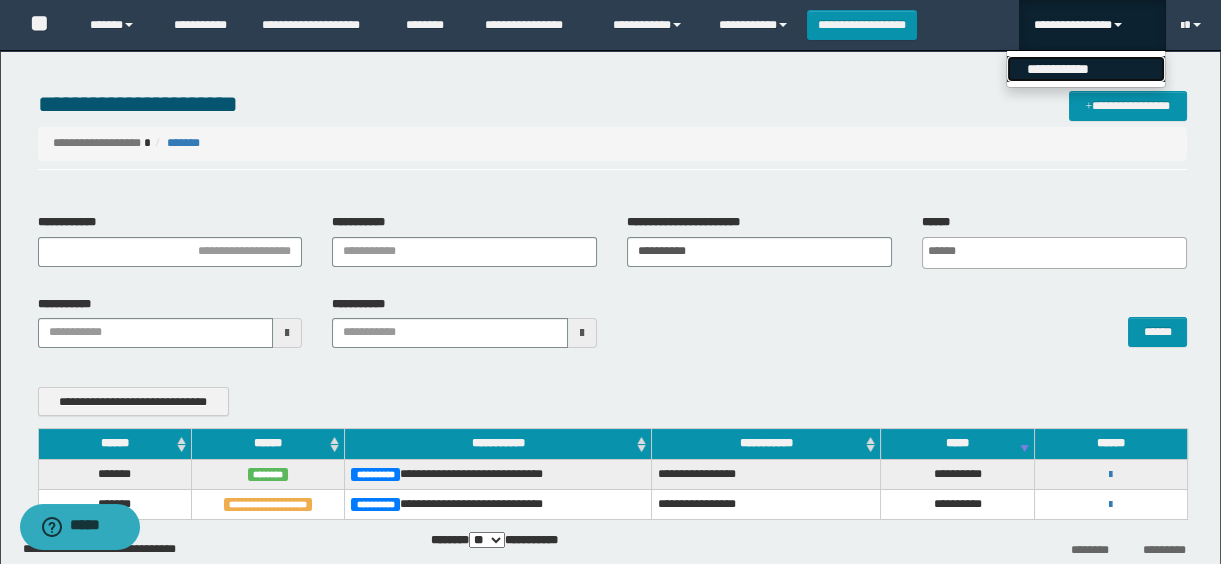 click on "**********" at bounding box center [1086, 69] 